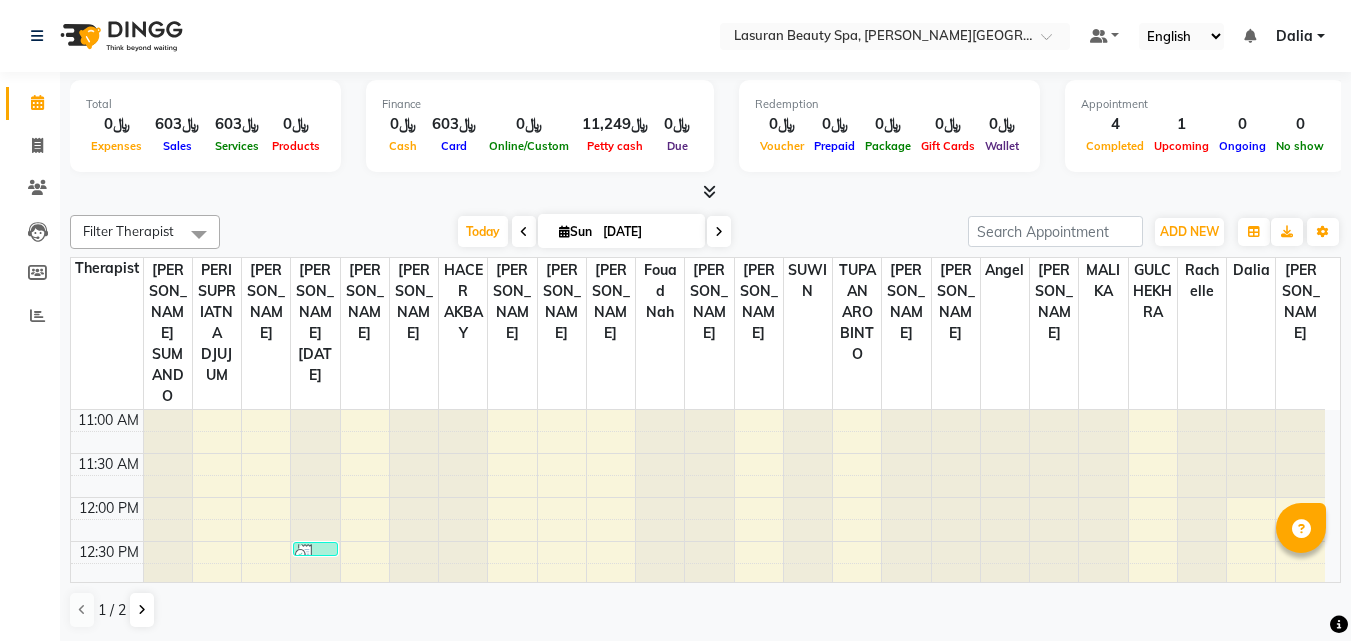 scroll, scrollTop: 0, scrollLeft: 0, axis: both 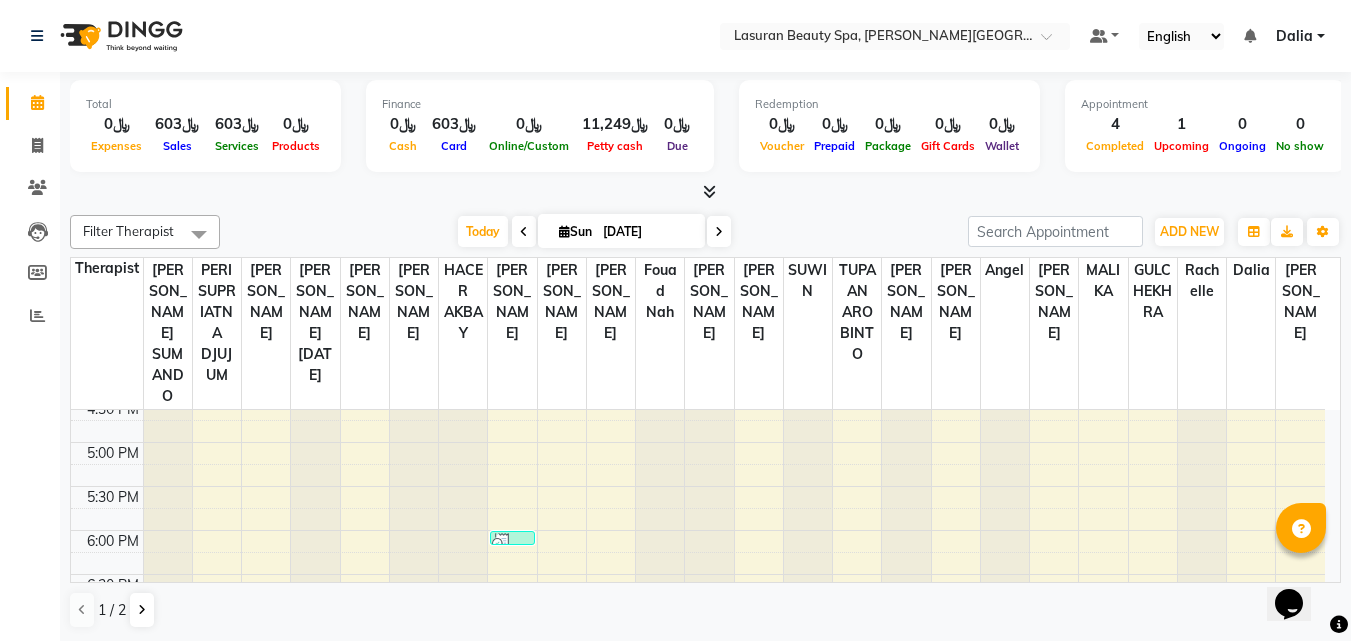 click at bounding box center [512, 543] 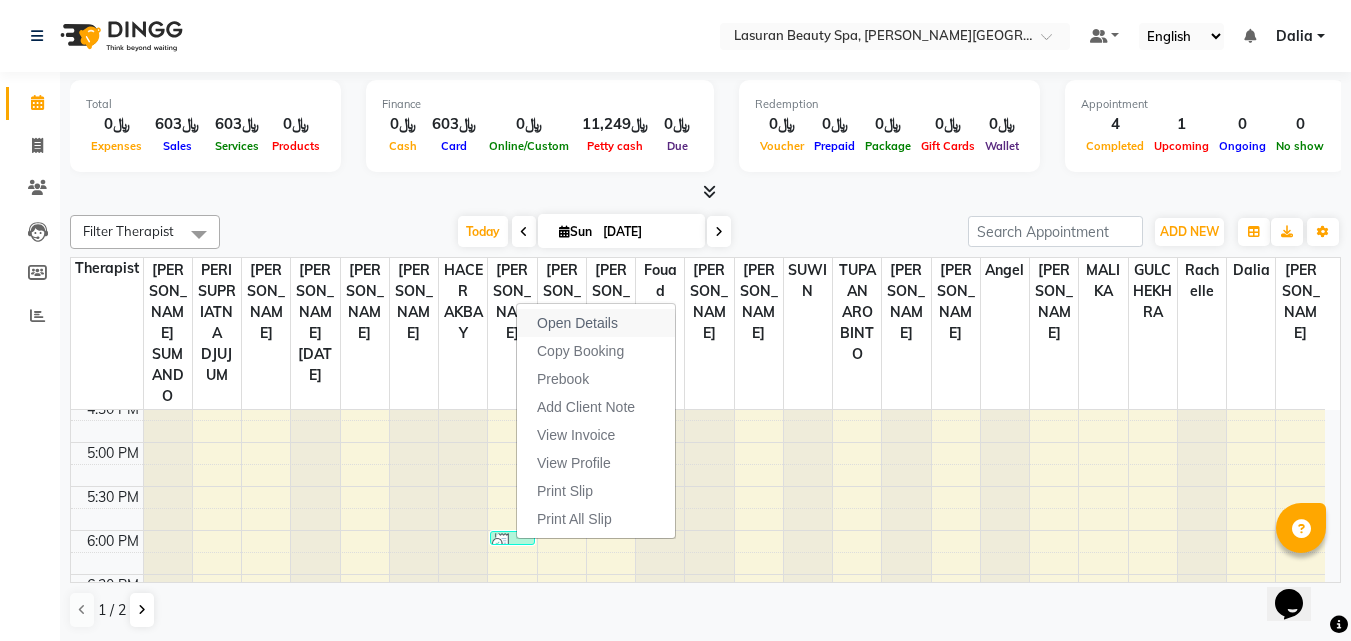 click on "Open Details" at bounding box center [577, 323] 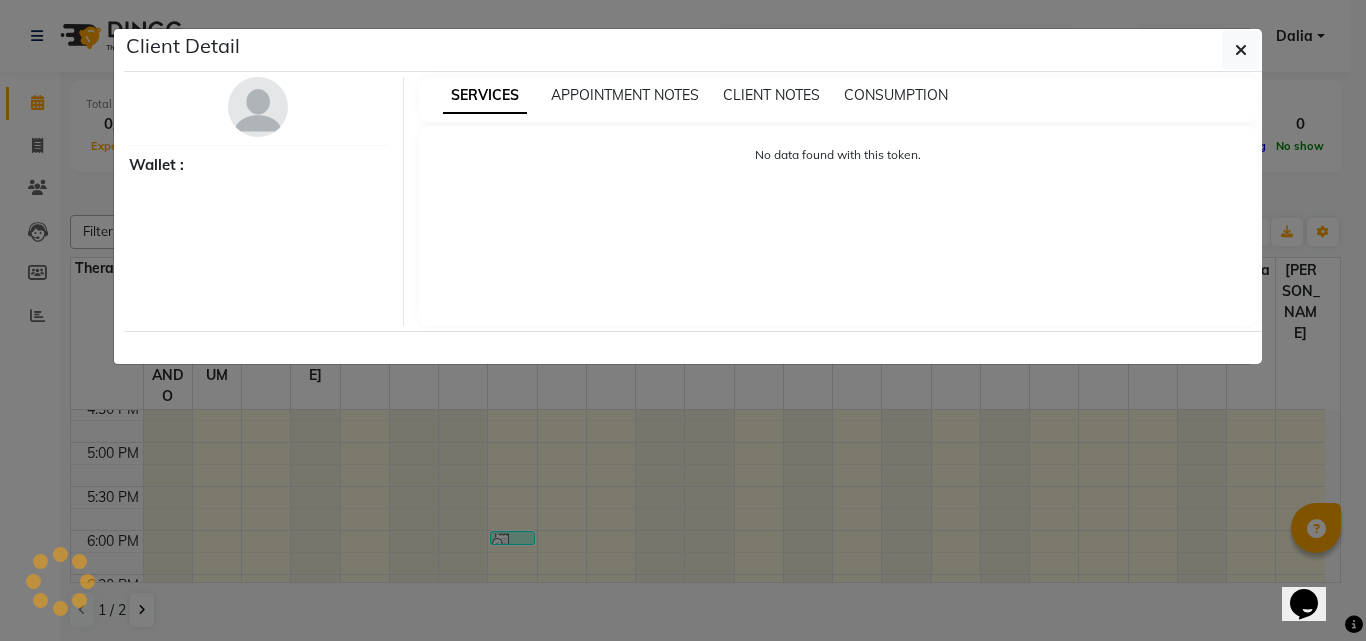 select on "3" 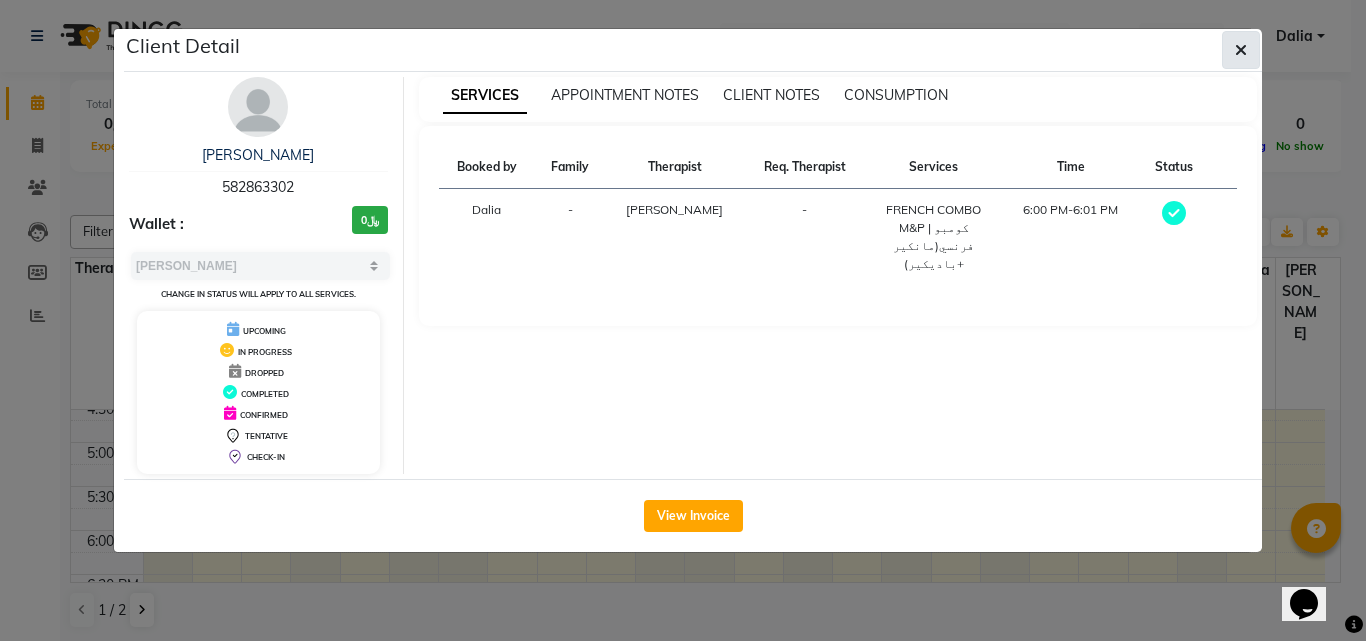 click 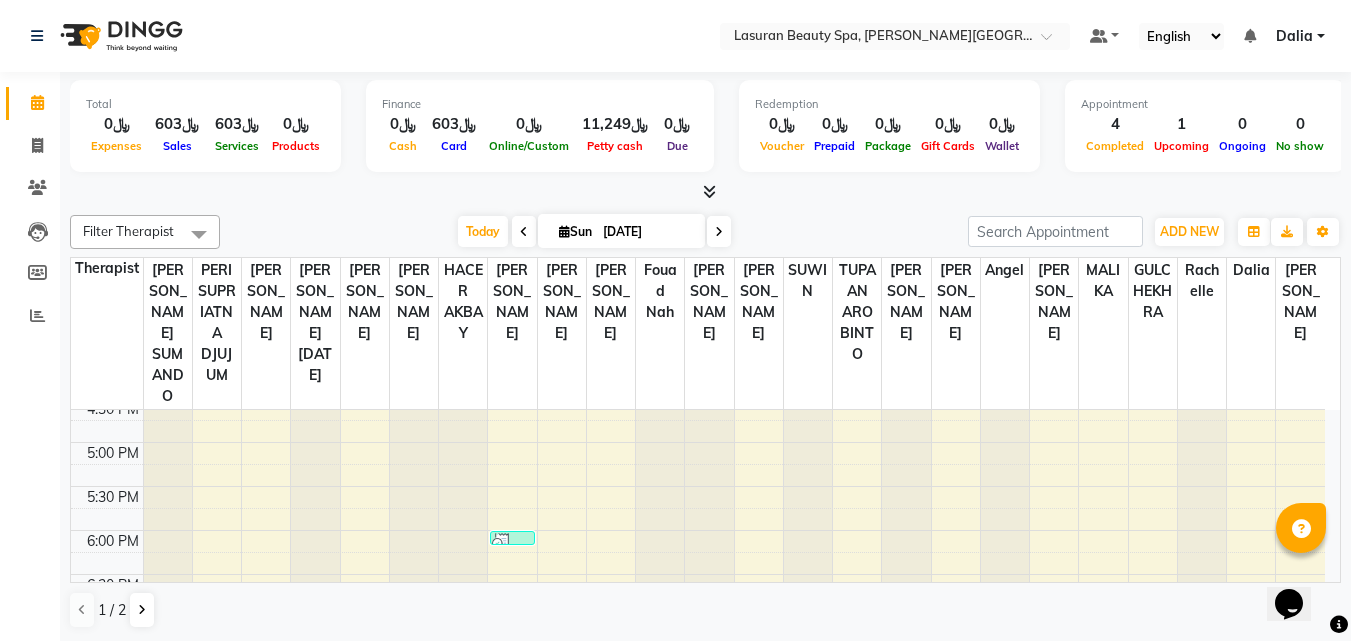 click at bounding box center (512, 543) 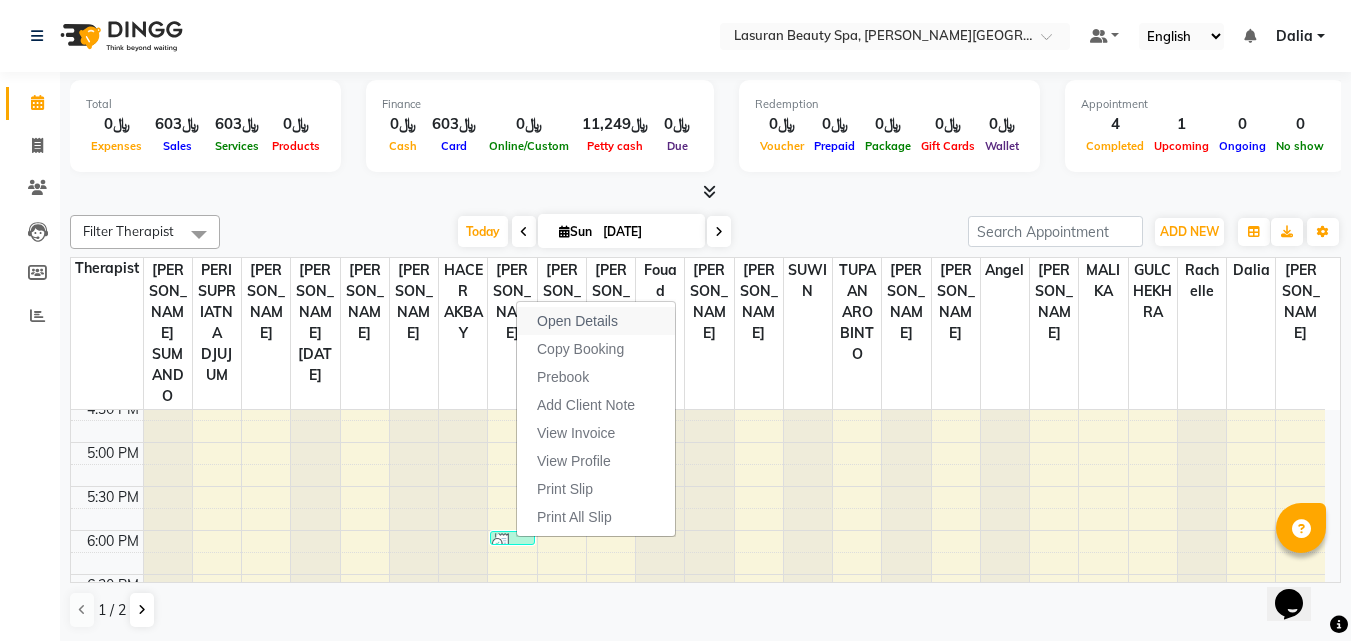 click on "Open Details" at bounding box center (596, 321) 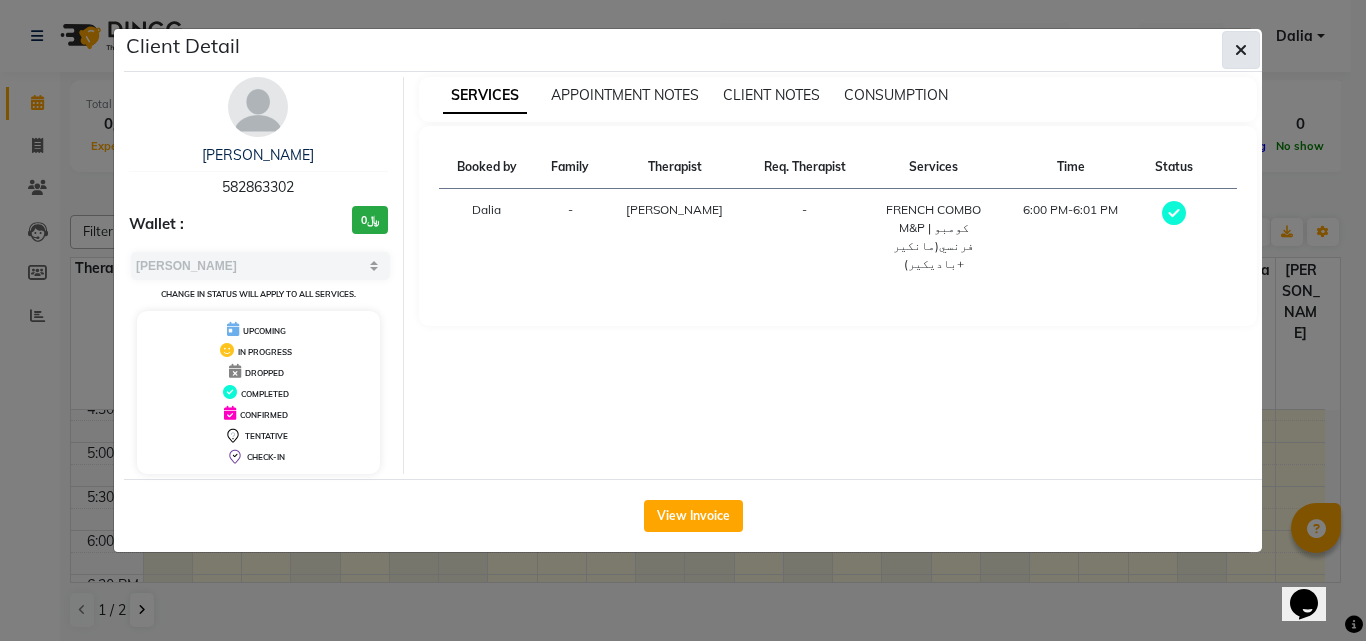 click 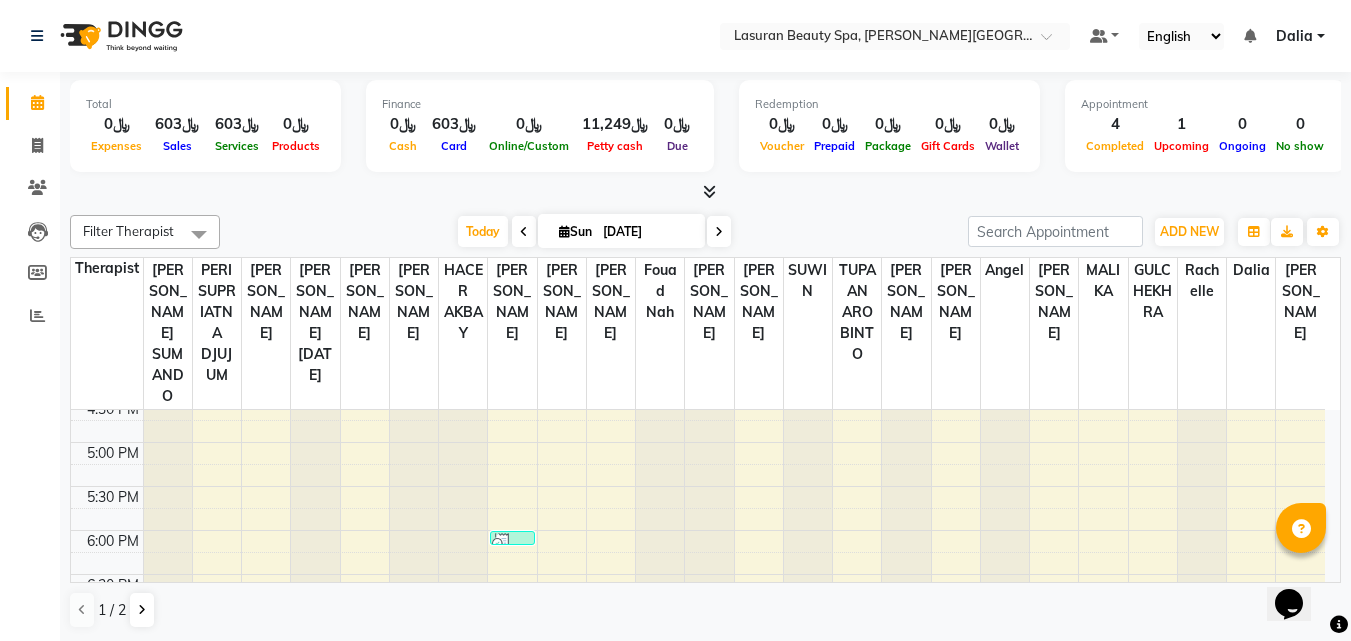 click at bounding box center (709, 191) 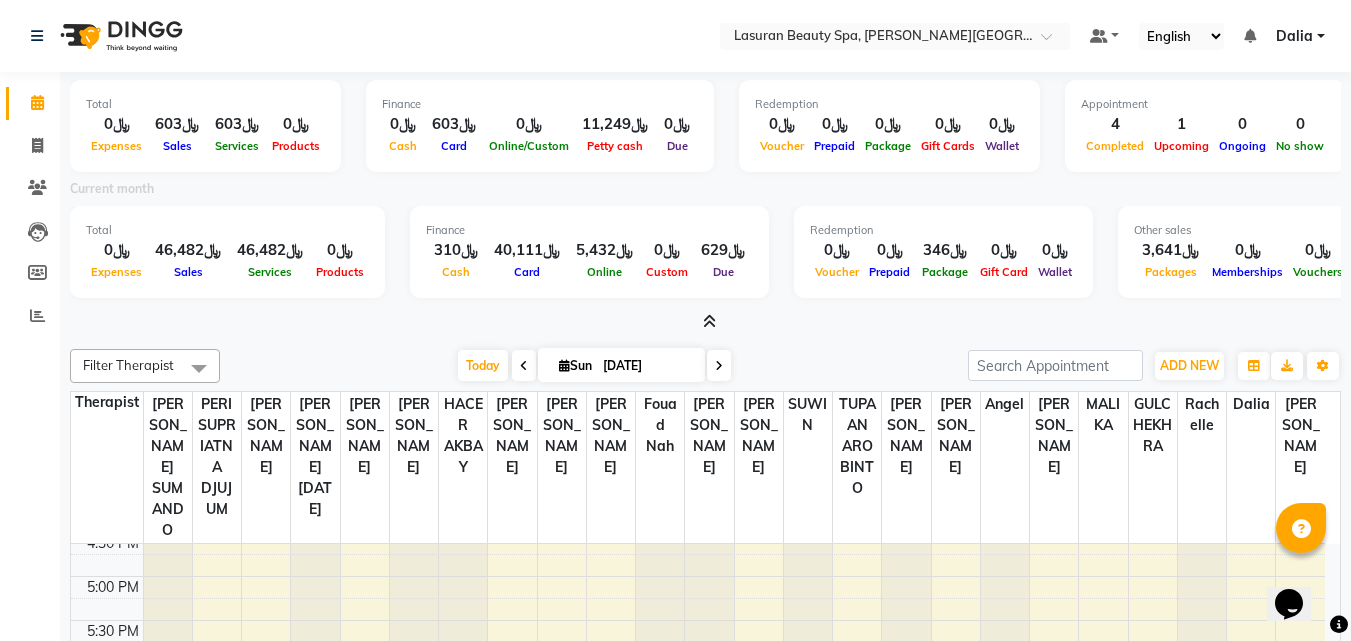 click at bounding box center [709, 321] 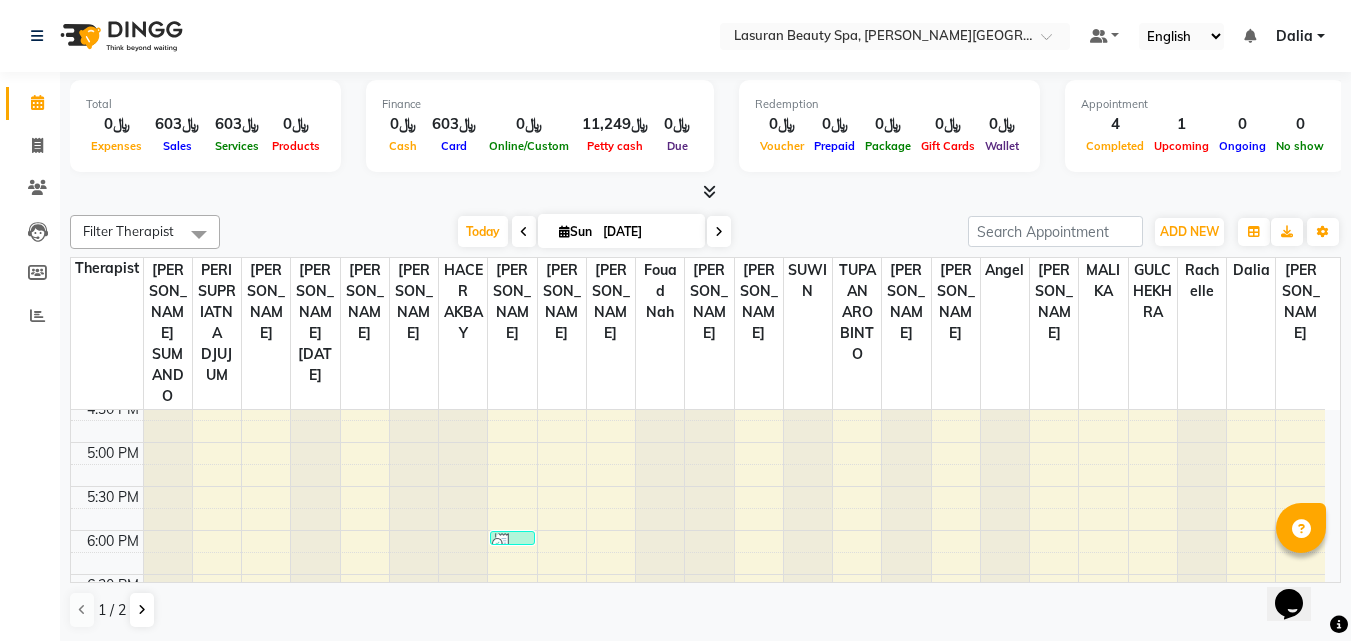 click on "Filter Therapist Select All [PERSON_NAME] ALJOHARY [PERSON_NAME] Kouraichy [PERSON_NAME] Angel [PERSON_NAME] SUMANDO CHAIMAE BALHAMIDIYA [PERSON_NAME] [PERSON_NAME] [PERSON_NAME] Nah GULCHEKHRA HACER [PERSON_NAME] [DATE][PERSON_NAME] [PERSON_NAME] Amaui [PERSON_NAME] DJUJUM [PERSON_NAME] [PERSON_NAME] [PERSON_NAME] SUWIN [PERSON_NAME] [PERSON_NAME] AN AROBINTO zainab [DATE]  [DATE] Toggle Dropdown Add Appointment Add Invoice Add Attendance Add Client Toggle Dropdown Add Appointment Add Invoice Add Attendance Add Client ADD NEW Toggle Dropdown Add Appointment Add Invoice Add Attendance Add Client Filter Therapist Select All [PERSON_NAME] ALJOHARY [PERSON_NAME] Kouraichy [PERSON_NAME] Angel [PERSON_NAME] SUMANDO CHAIMAE BALHAMIDIYA [PERSON_NAME] [PERSON_NAME] [PERSON_NAME] GULCHEKHRA HACER [PERSON_NAME] [DATE][PERSON_NAME] [PERSON_NAME] Amaui [PERSON_NAME] DJUJUM [PERSON_NAME] [PERSON_NAME] [PERSON_NAME] SUWIN [PERSON_NAME] [PERSON_NAME] AN AROBINTO zainab Group By  Staff View   Room View  View as Vertical  Horizontal  Zoom" 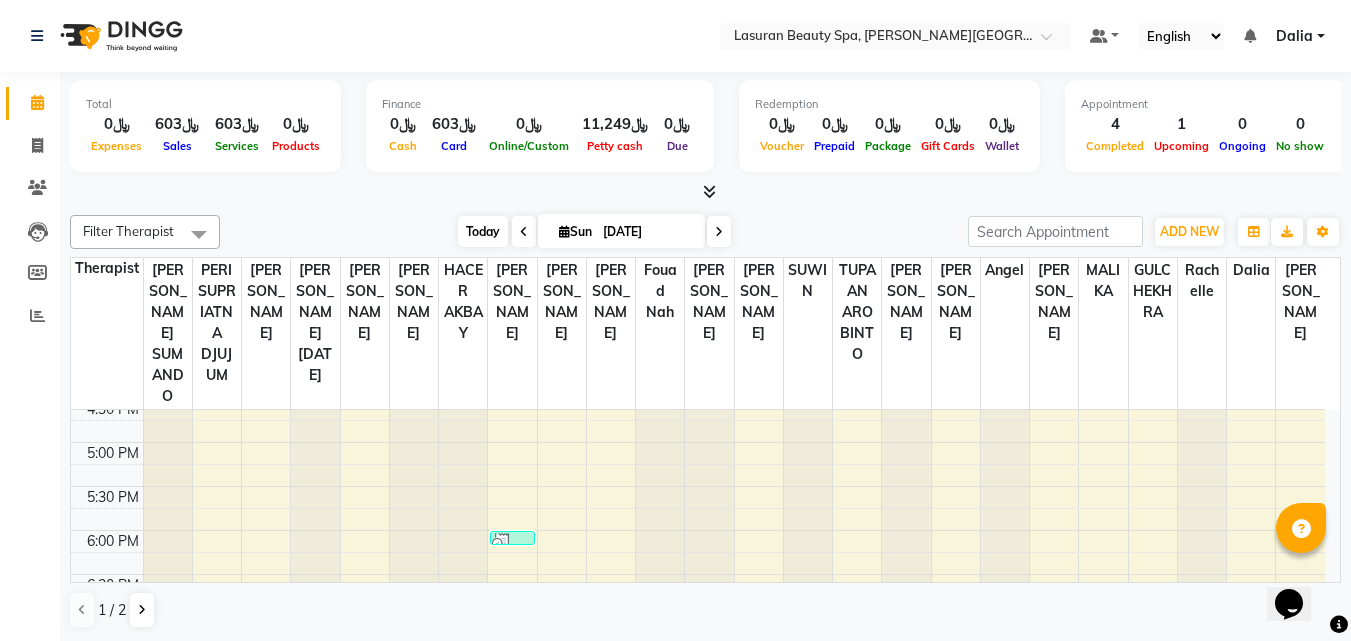 click on "Today" at bounding box center [483, 231] 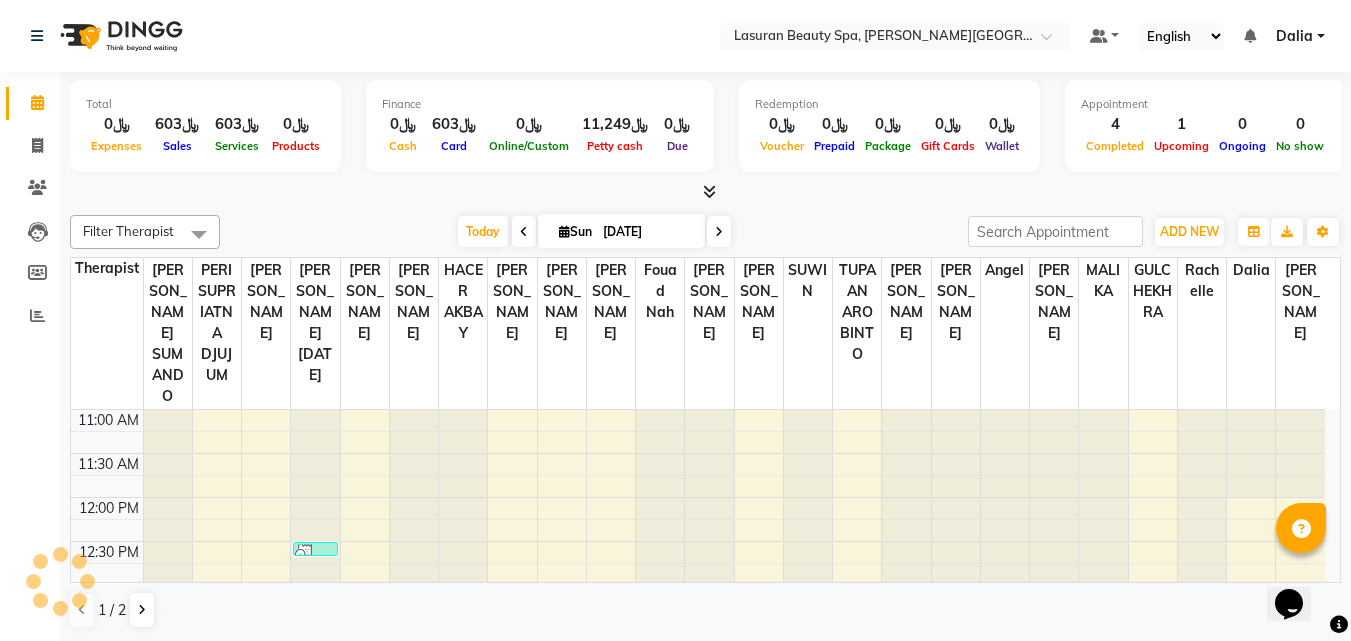scroll, scrollTop: 617, scrollLeft: 0, axis: vertical 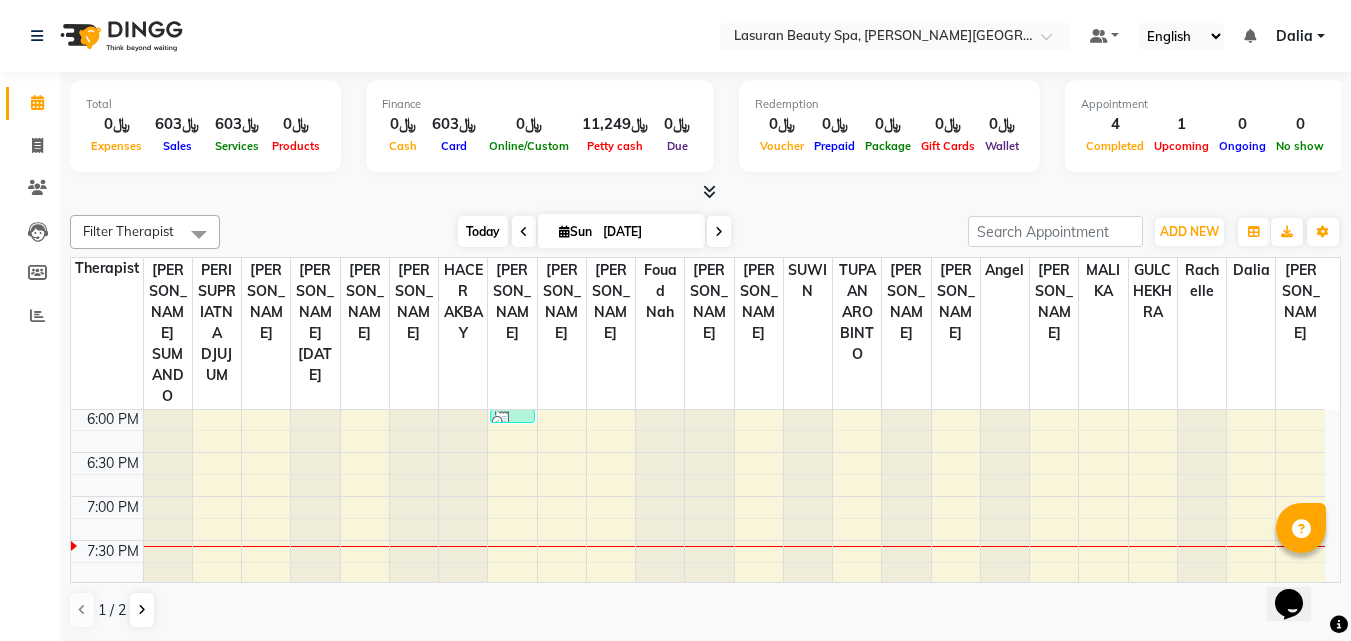 click on "Today" at bounding box center [483, 231] 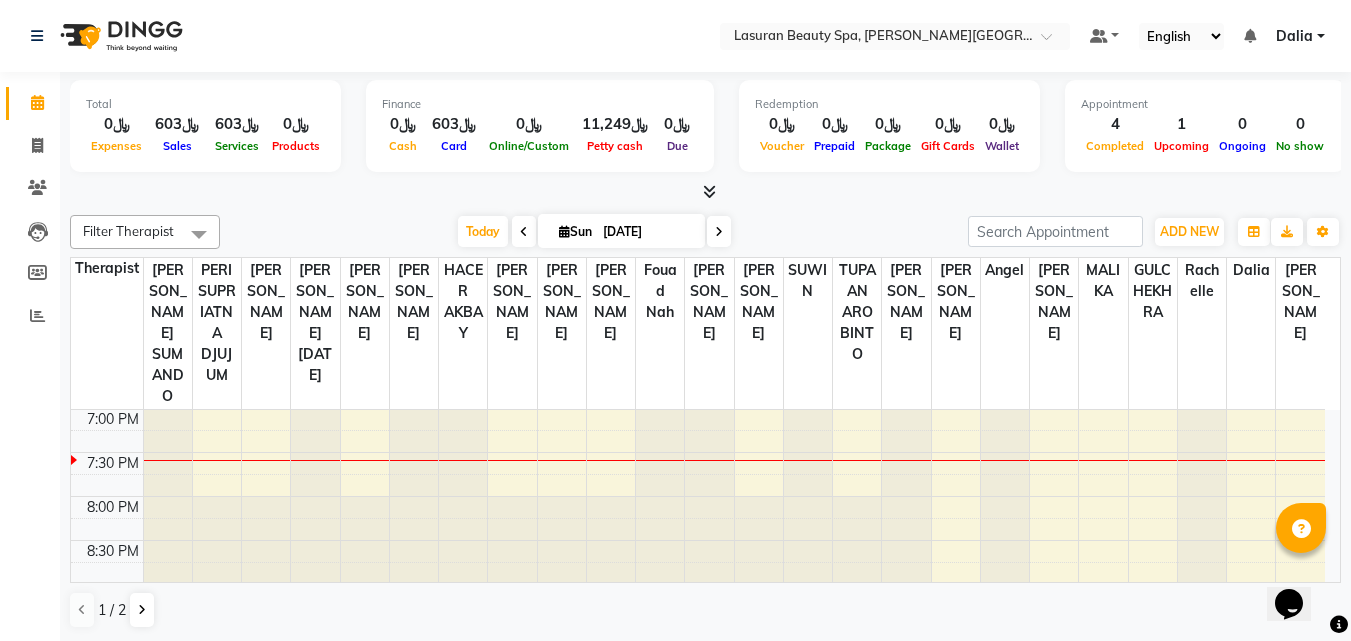 scroll, scrollTop: 795, scrollLeft: 0, axis: vertical 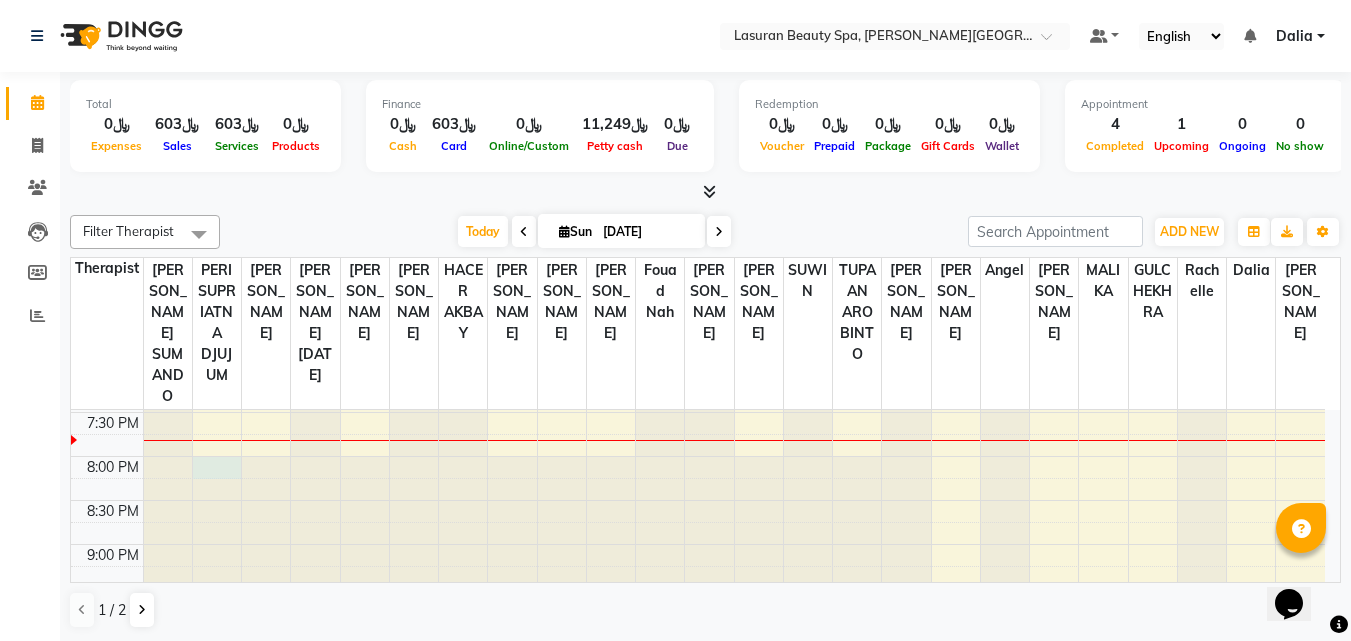 click at bounding box center (217, -335) 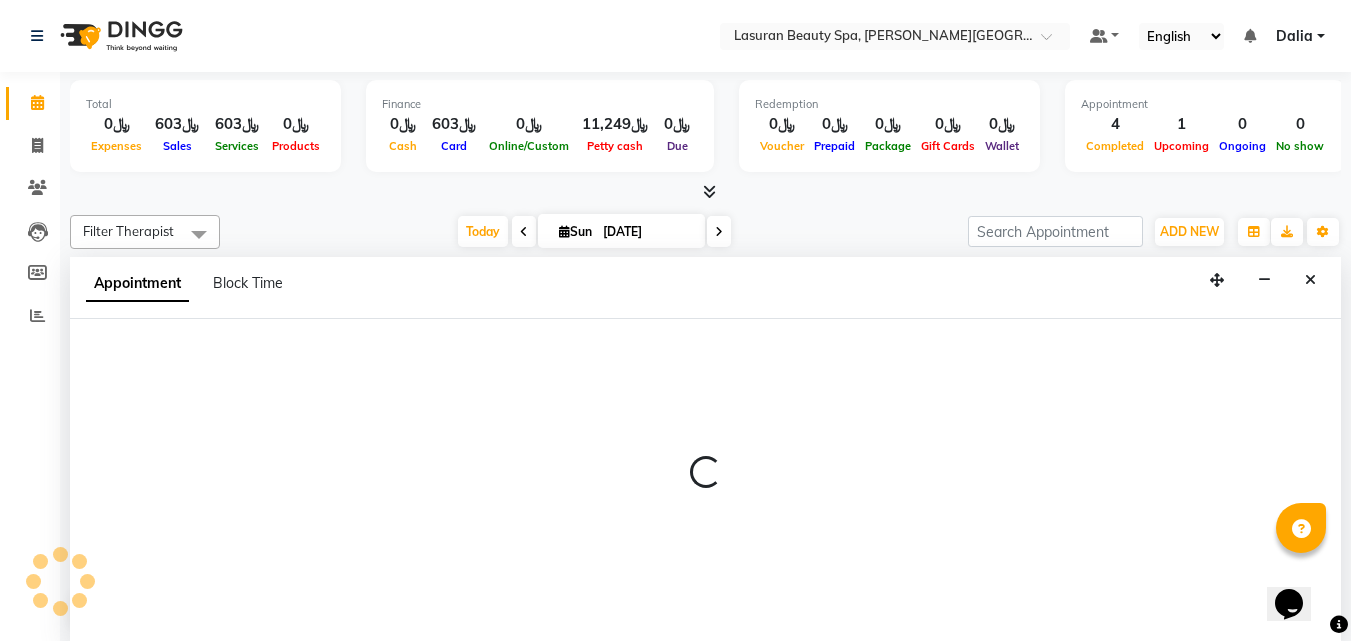 select on "54624" 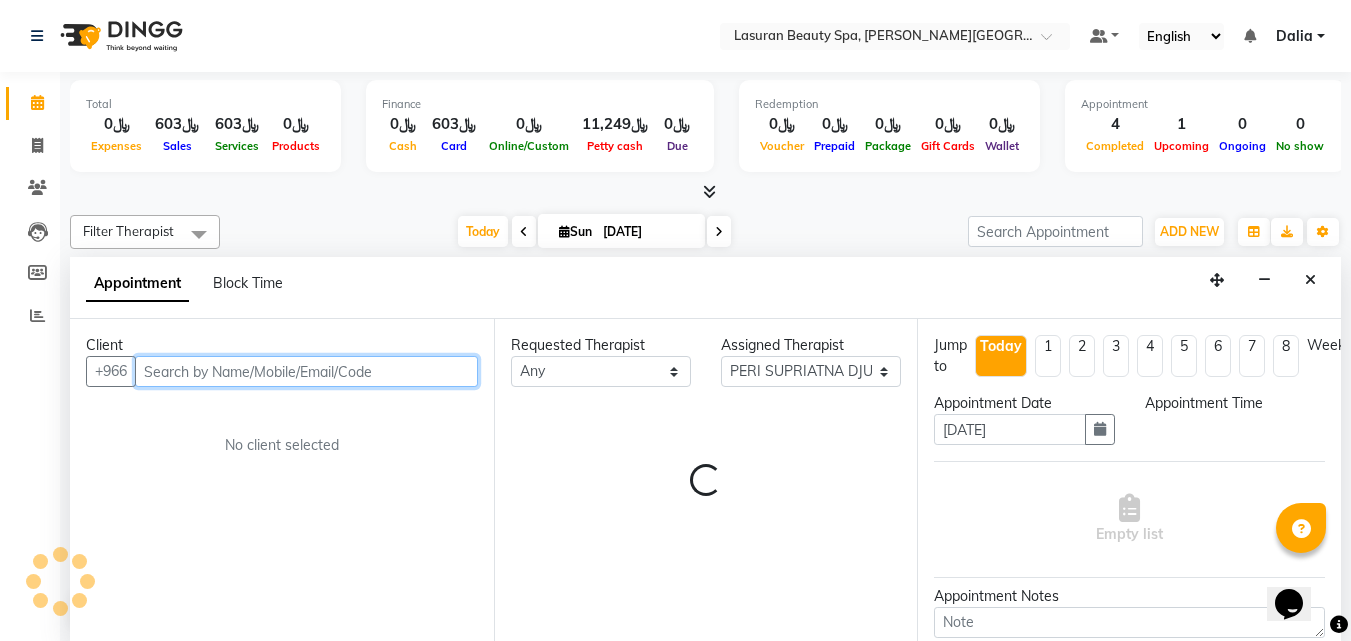 select on "1200" 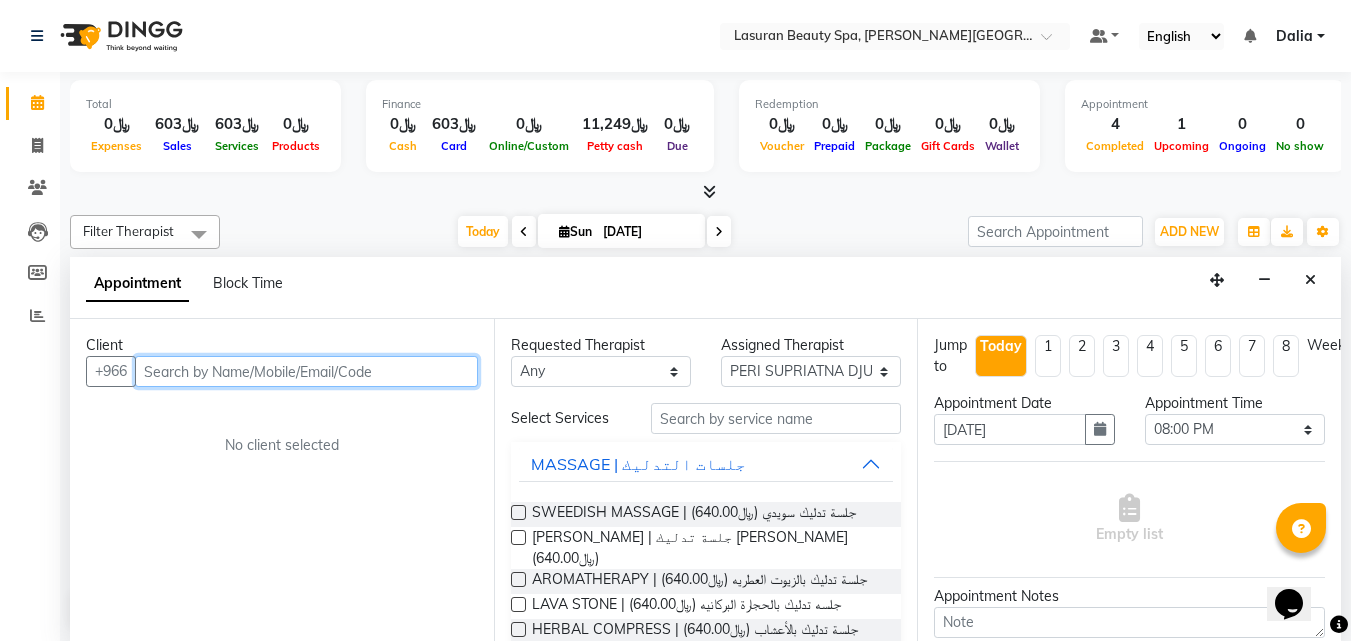 scroll, scrollTop: 1, scrollLeft: 0, axis: vertical 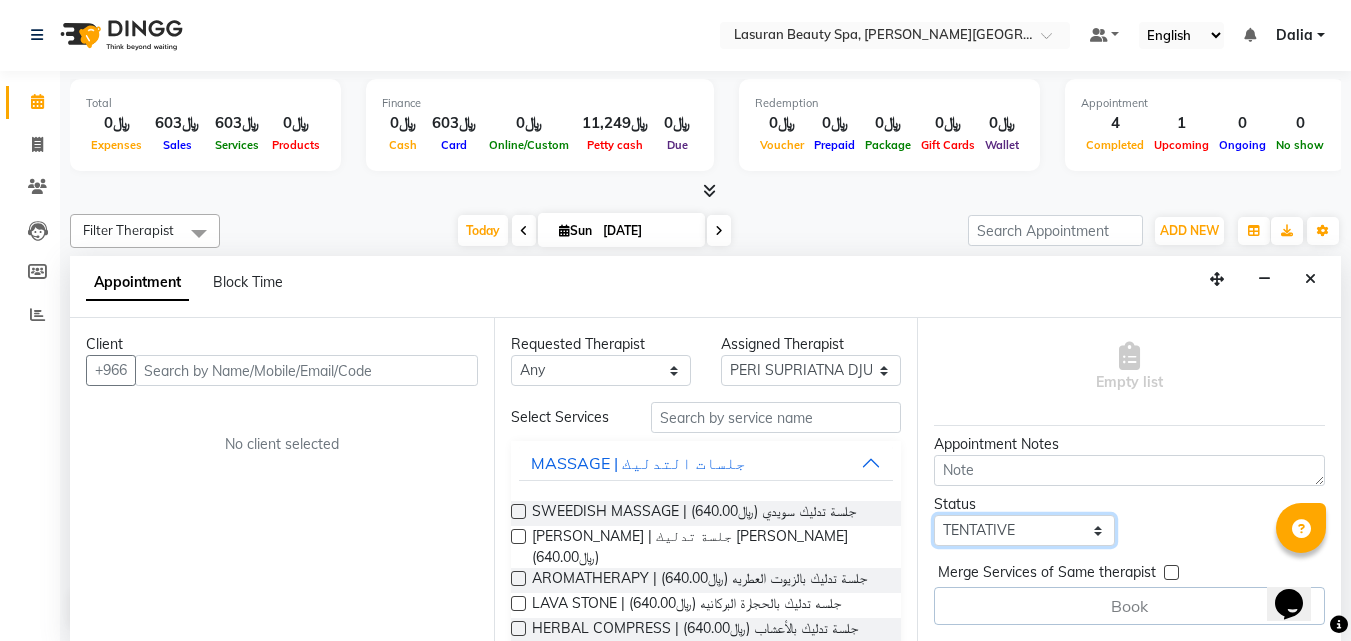 click on "Select TENTATIVE CONFIRM CHECK-IN UPCOMING" at bounding box center (1024, 530) 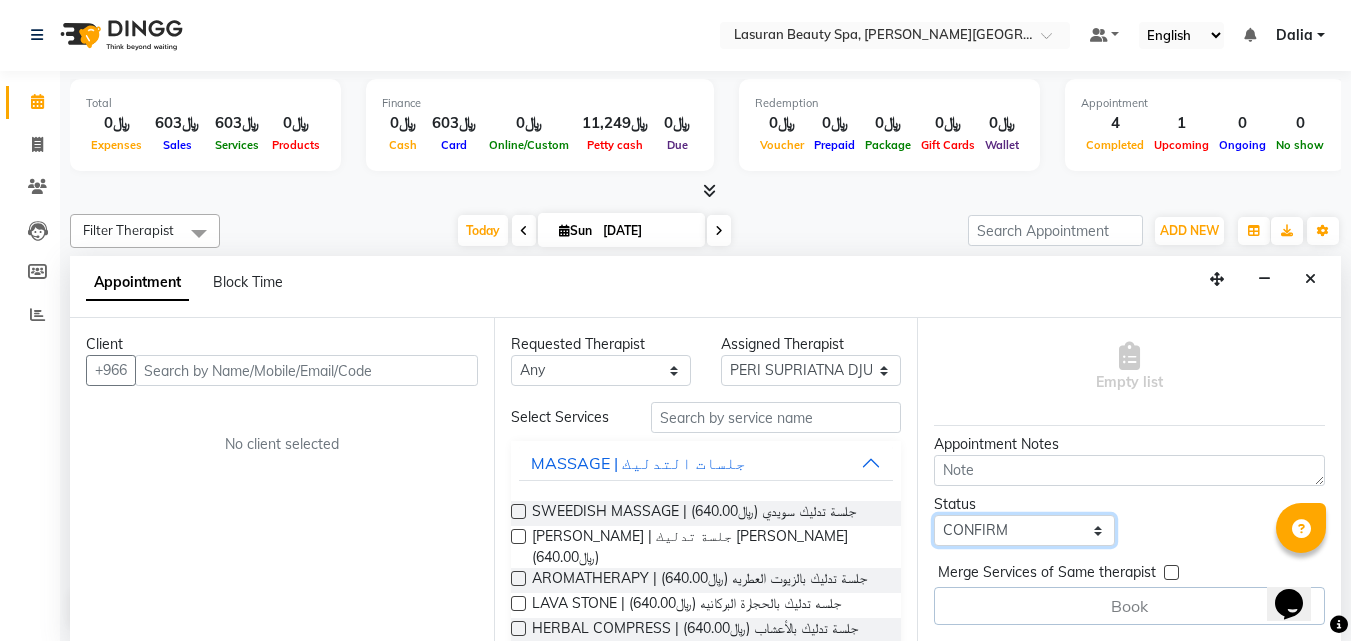 click on "Select TENTATIVE CONFIRM CHECK-IN UPCOMING" at bounding box center (1024, 530) 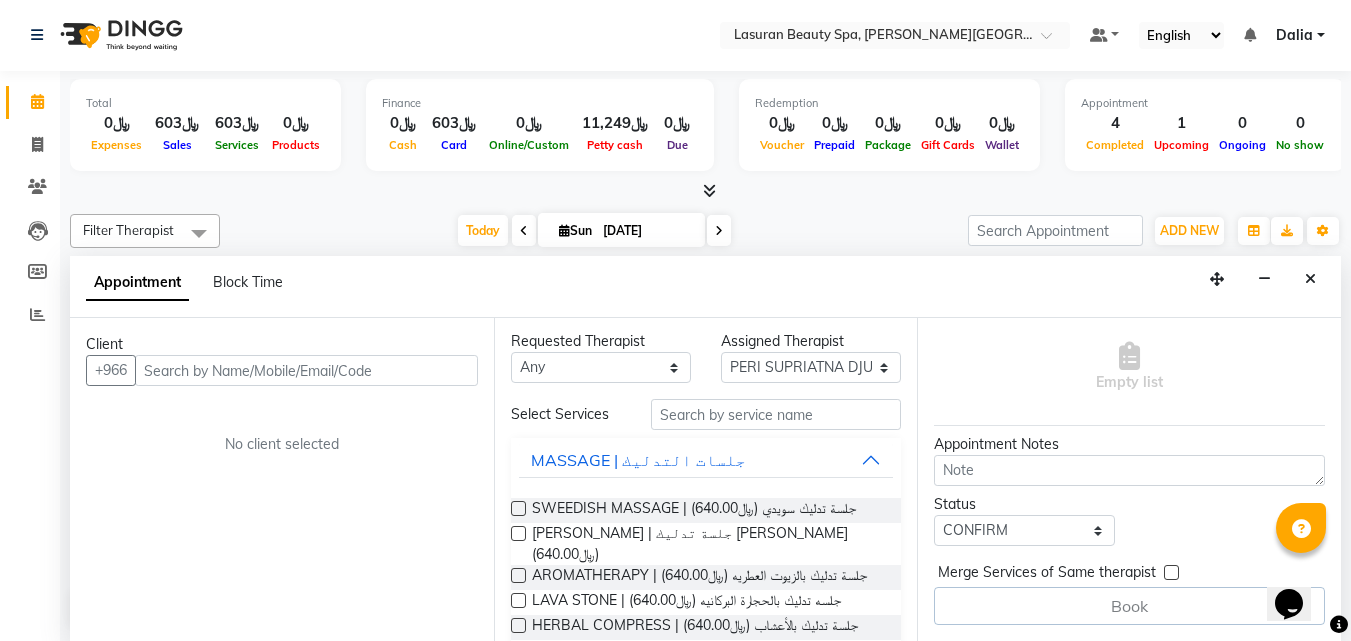 click at bounding box center (517, 510) 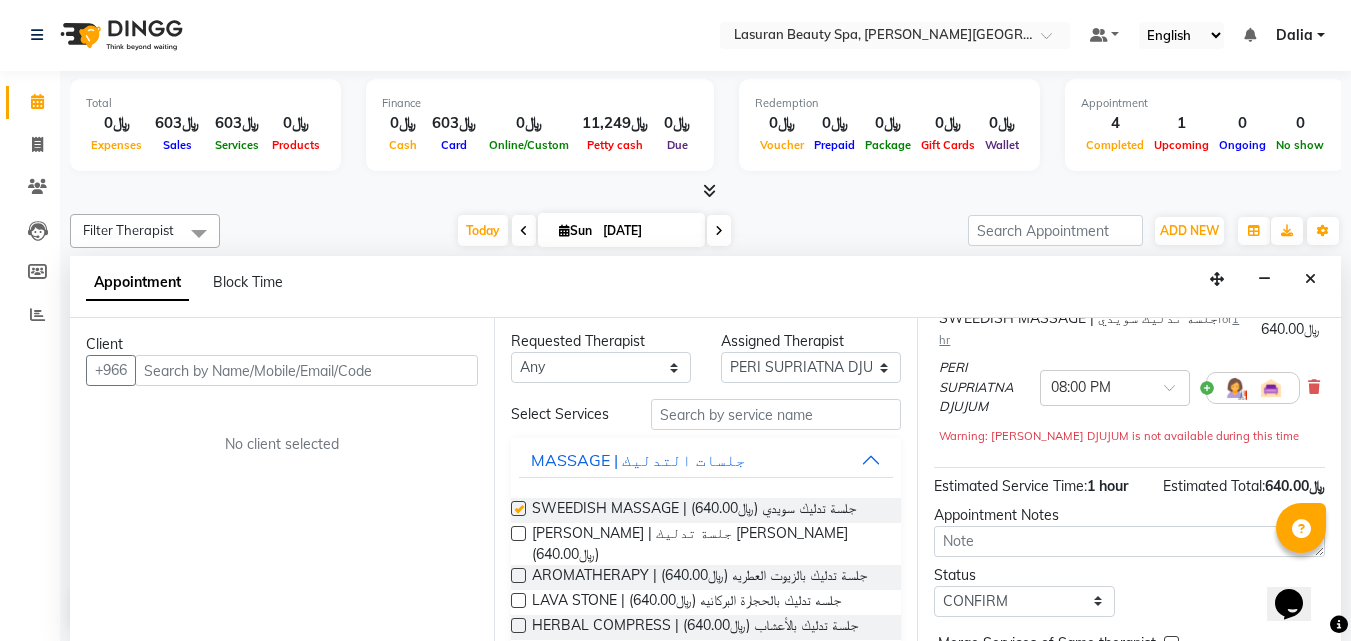 checkbox on "false" 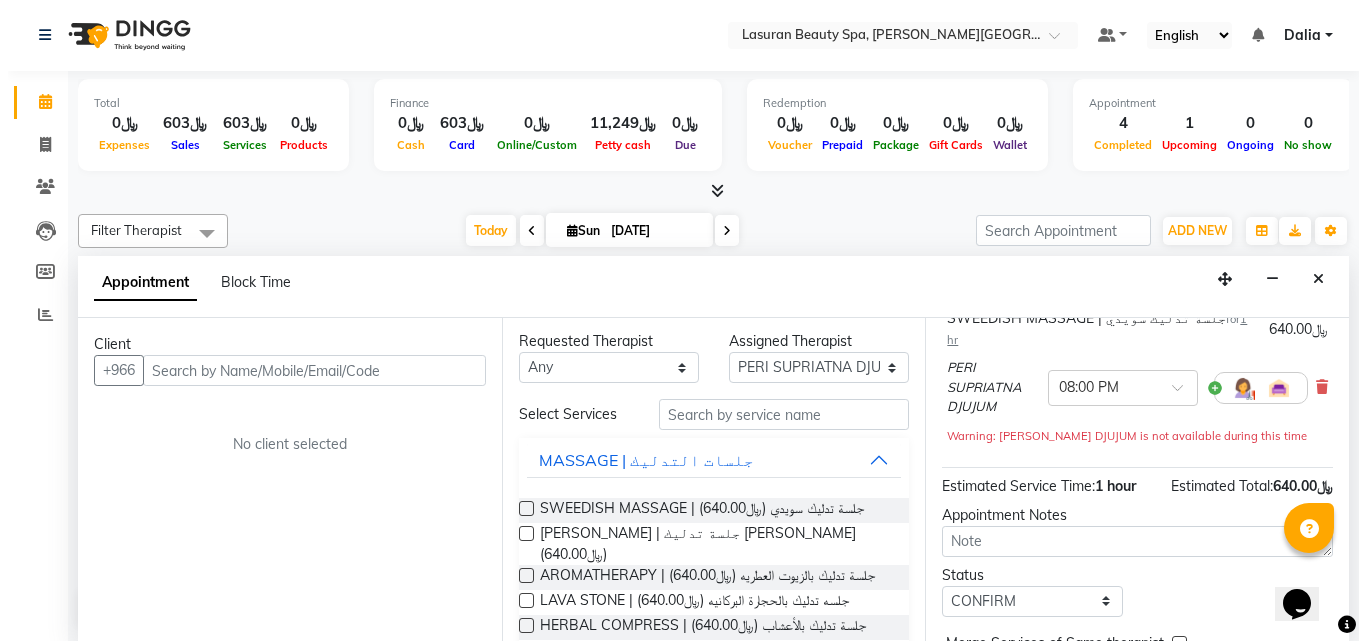 scroll, scrollTop: 109, scrollLeft: 0, axis: vertical 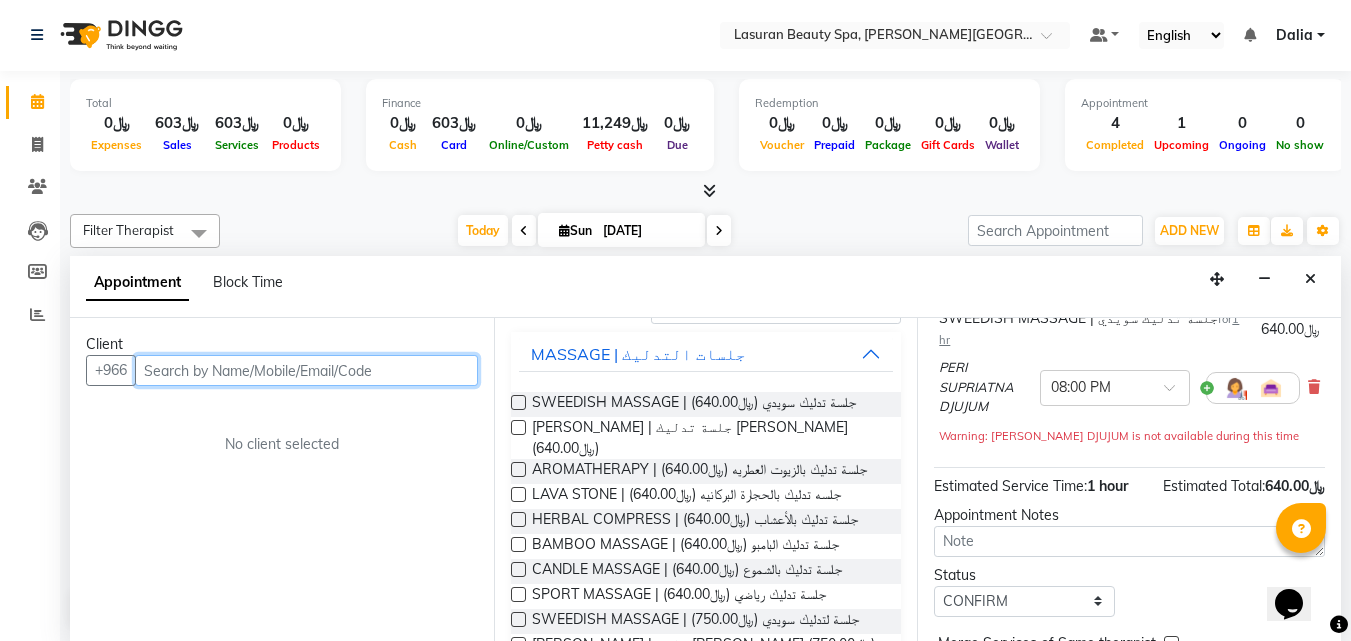 click at bounding box center [306, 370] 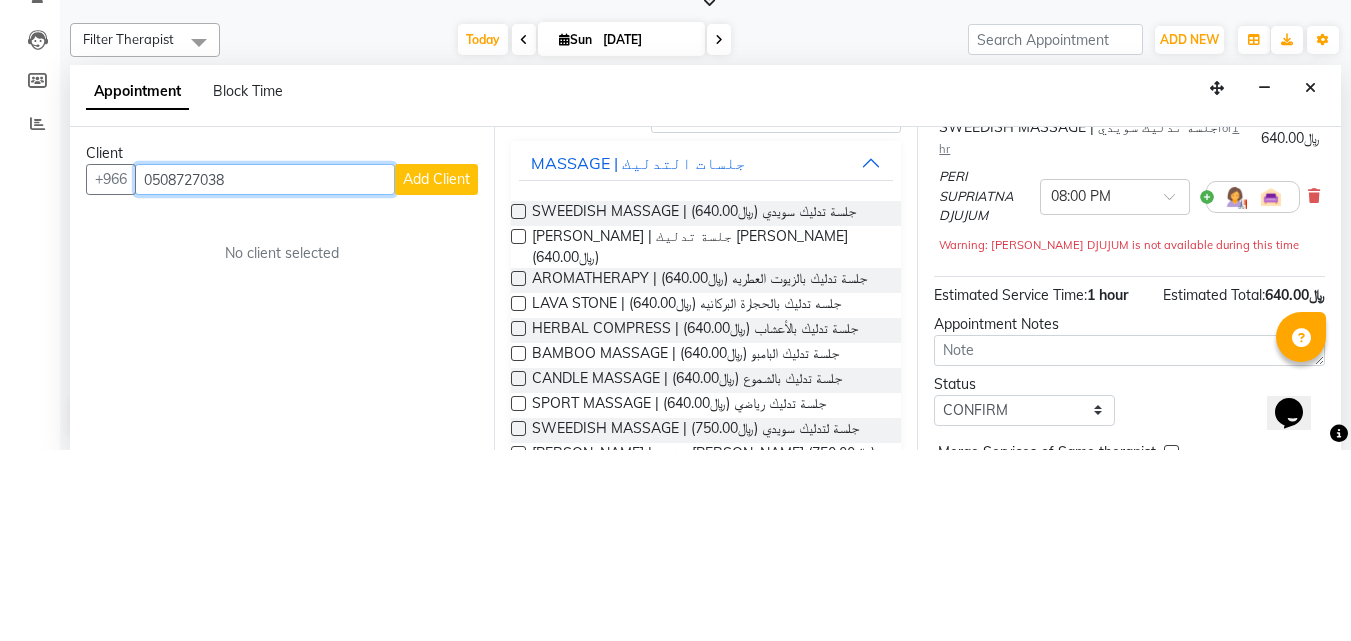 click on "0508727038" at bounding box center (265, 370) 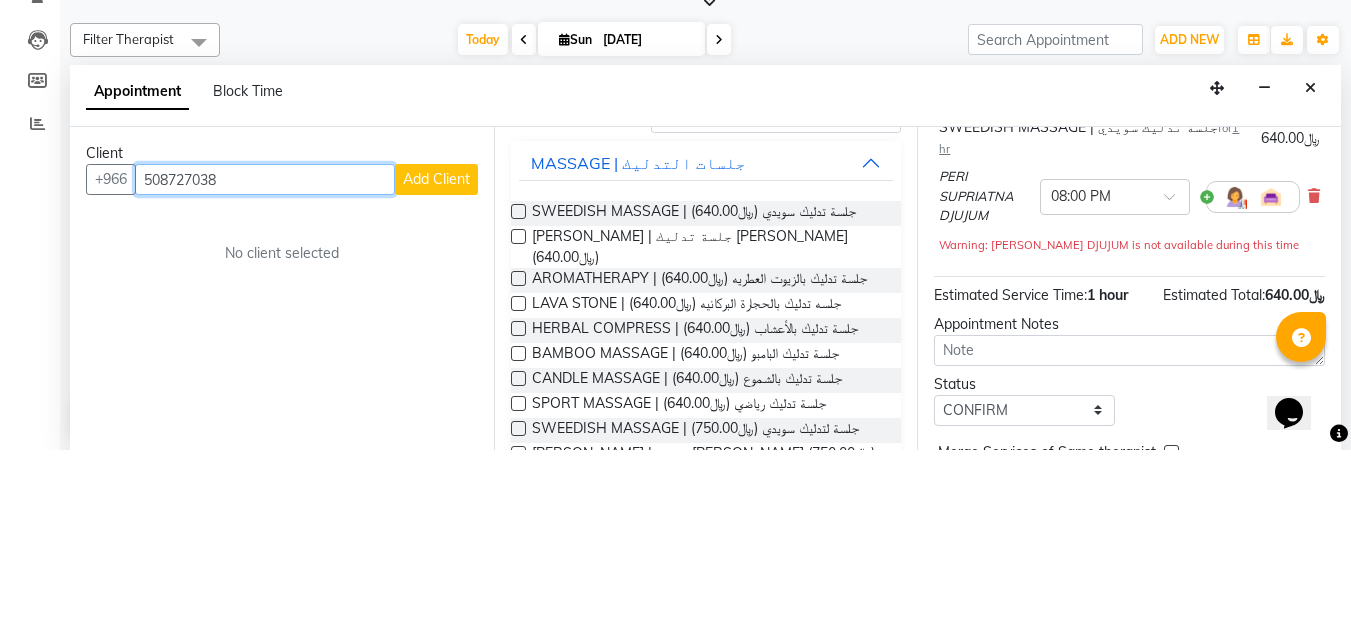 type on "508727038" 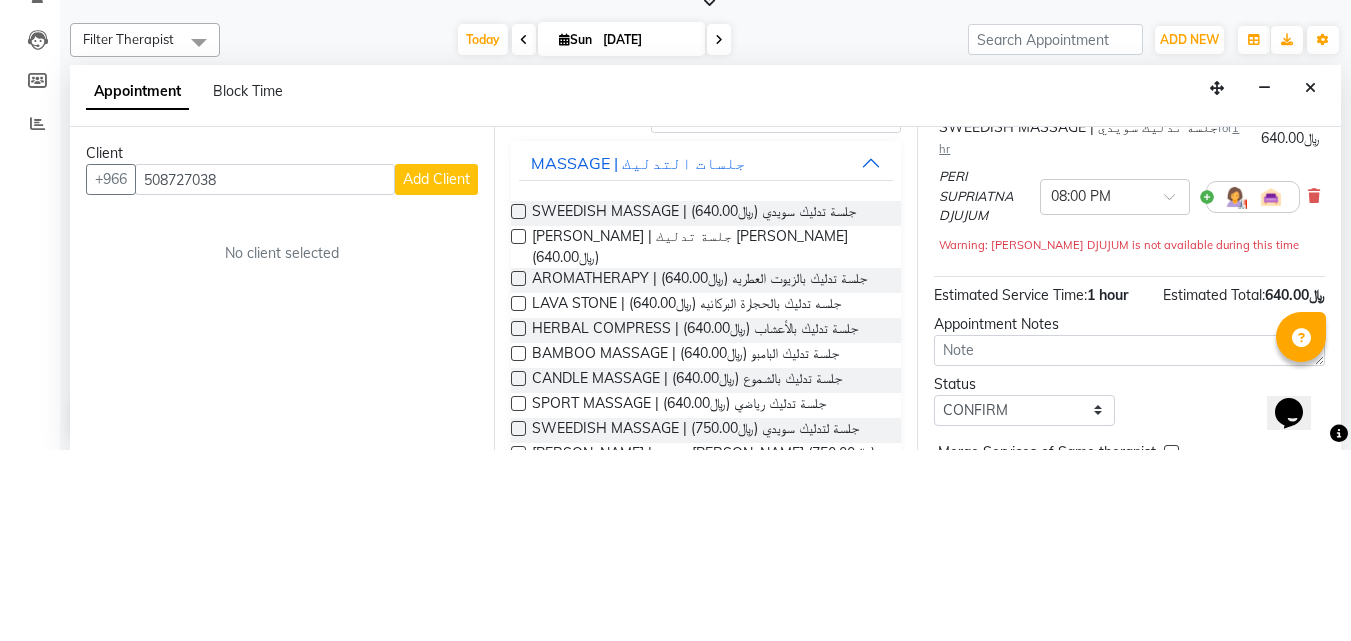 drag, startPoint x: 429, startPoint y: 363, endPoint x: 452, endPoint y: 323, distance: 46.141087 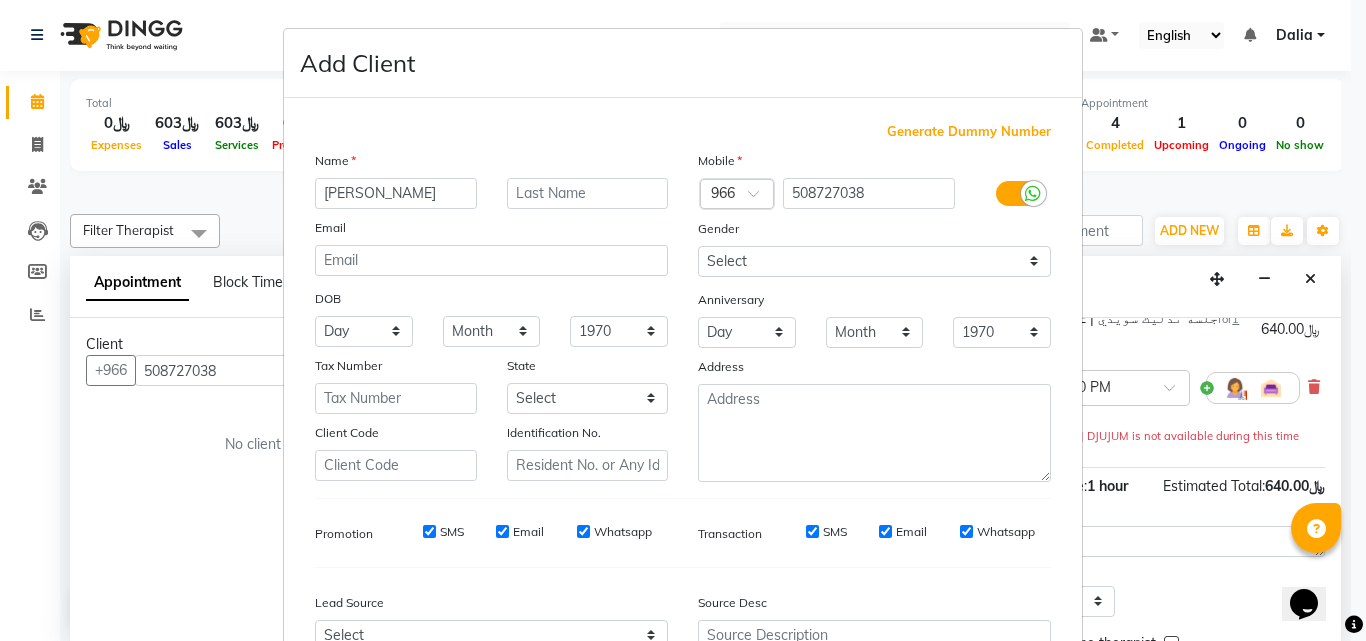type on "[PERSON_NAME]" 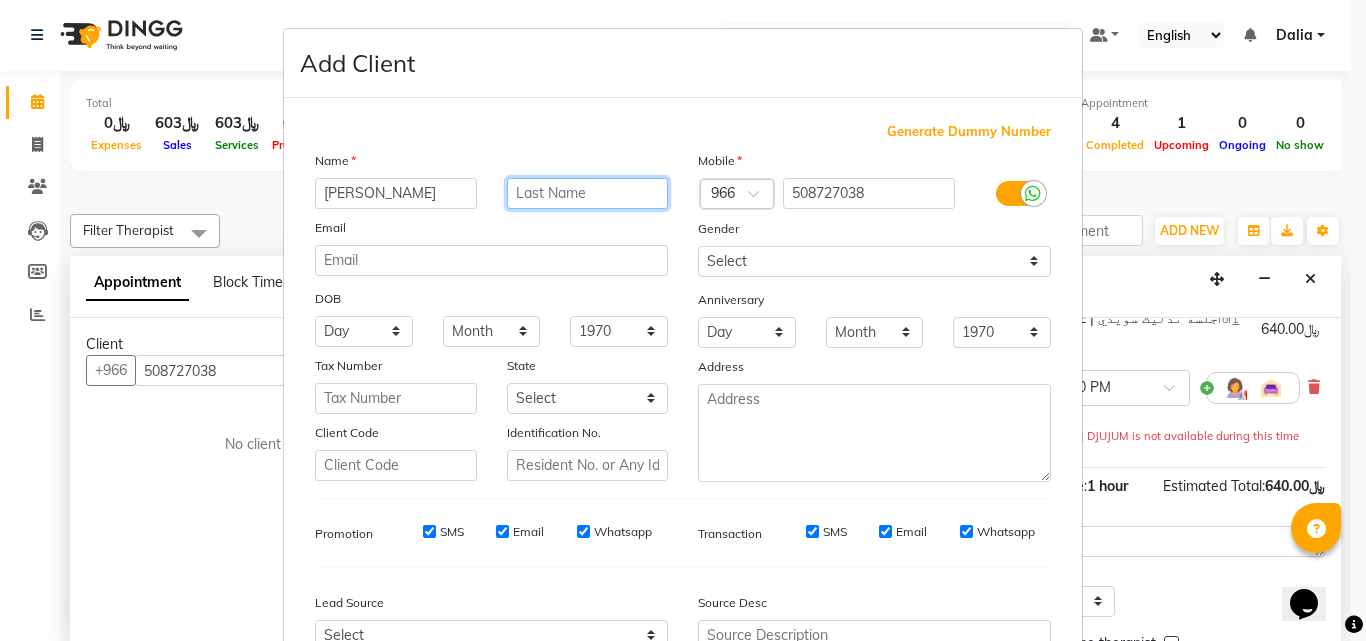 click at bounding box center (588, 193) 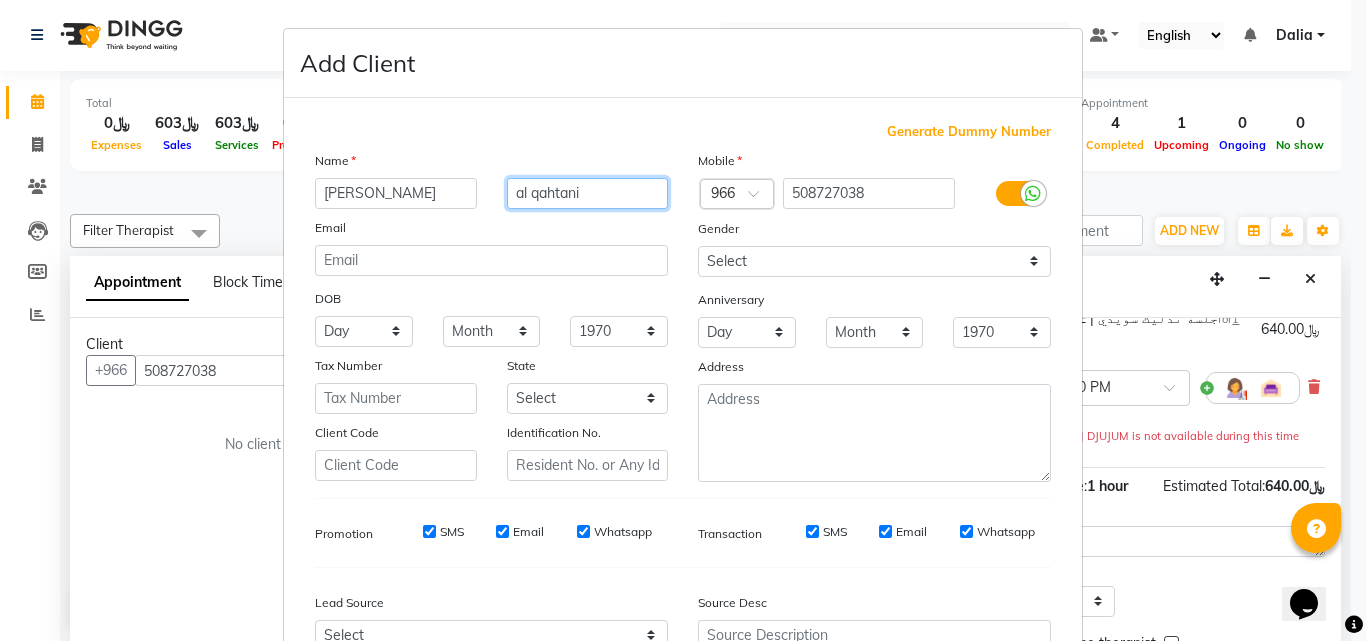 type on "al qahtani" 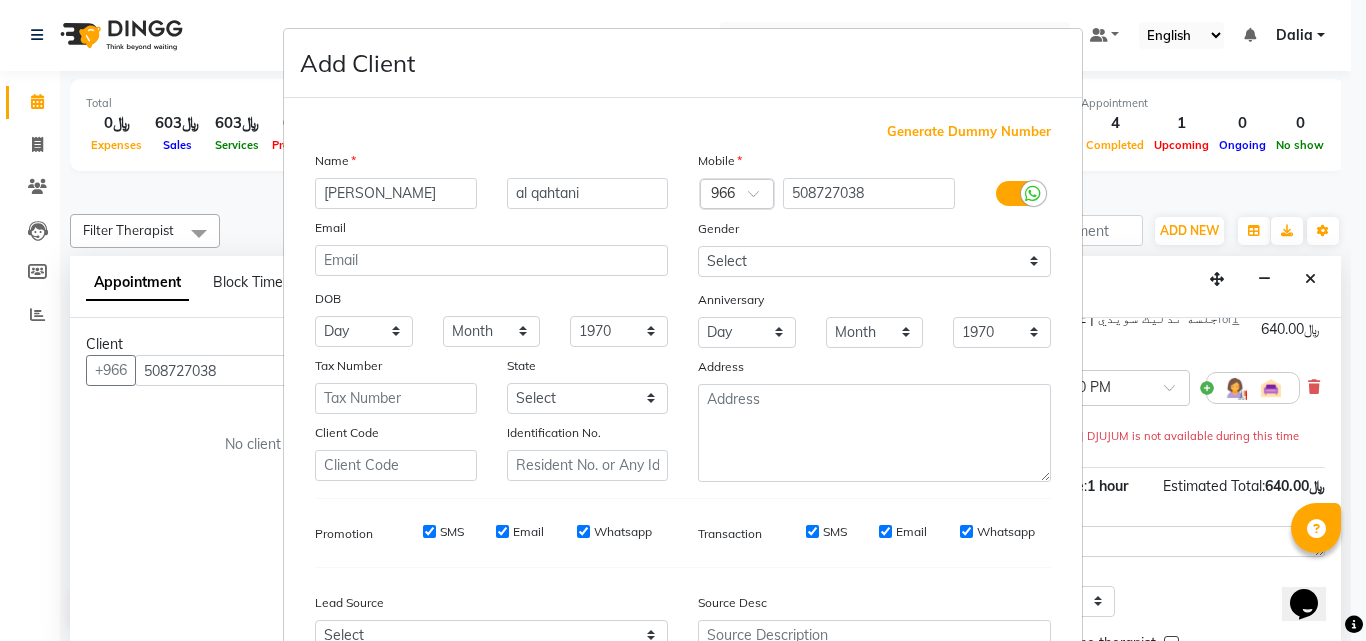 drag, startPoint x: 777, startPoint y: 137, endPoint x: 923, endPoint y: 530, distance: 419.24338 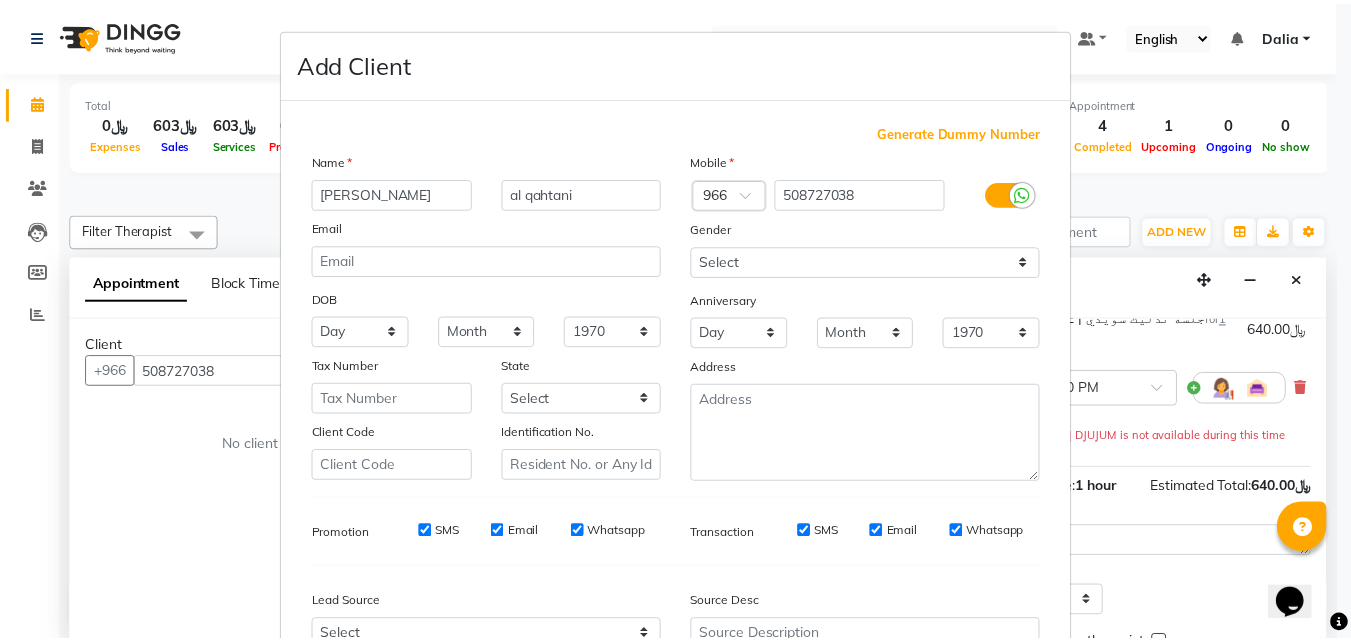 scroll, scrollTop: 208, scrollLeft: 0, axis: vertical 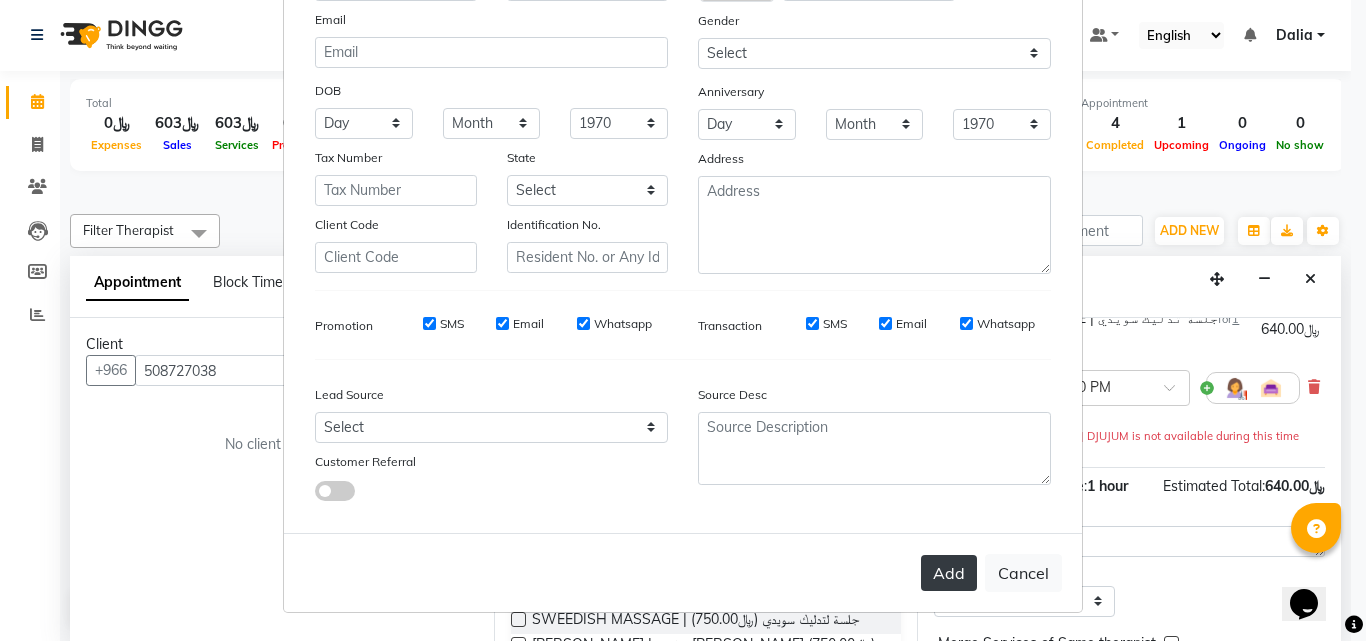 click on "Add" at bounding box center [949, 573] 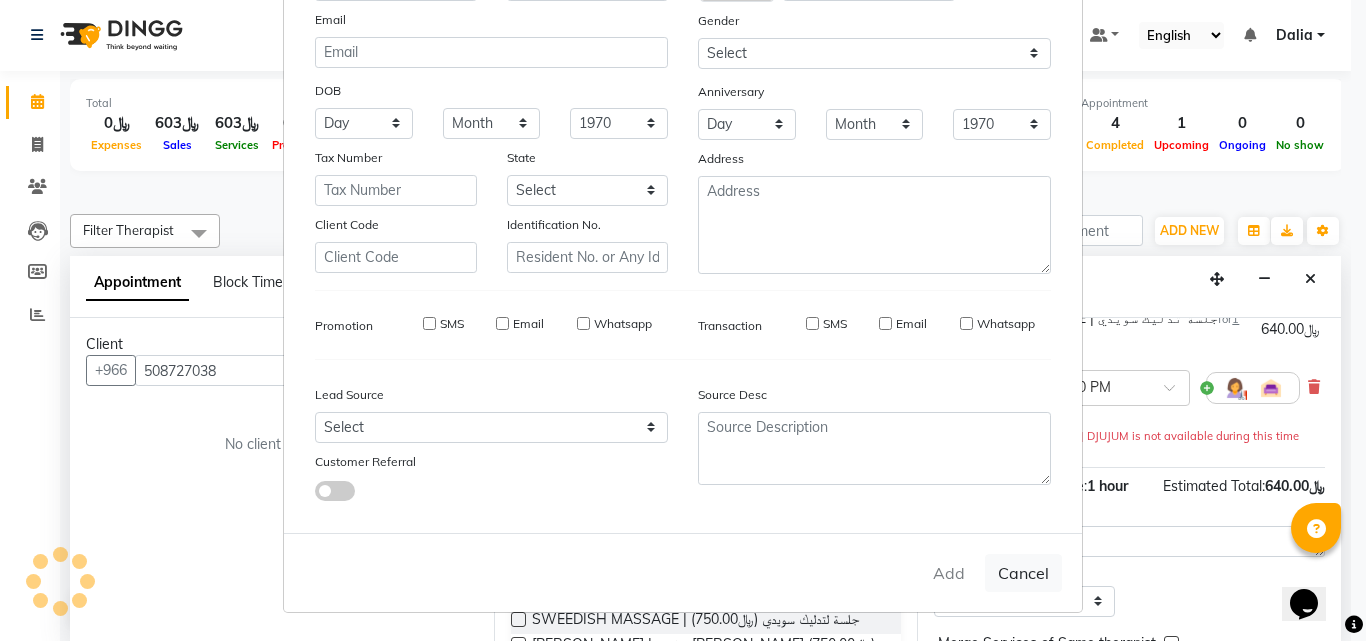 type on "50*****38" 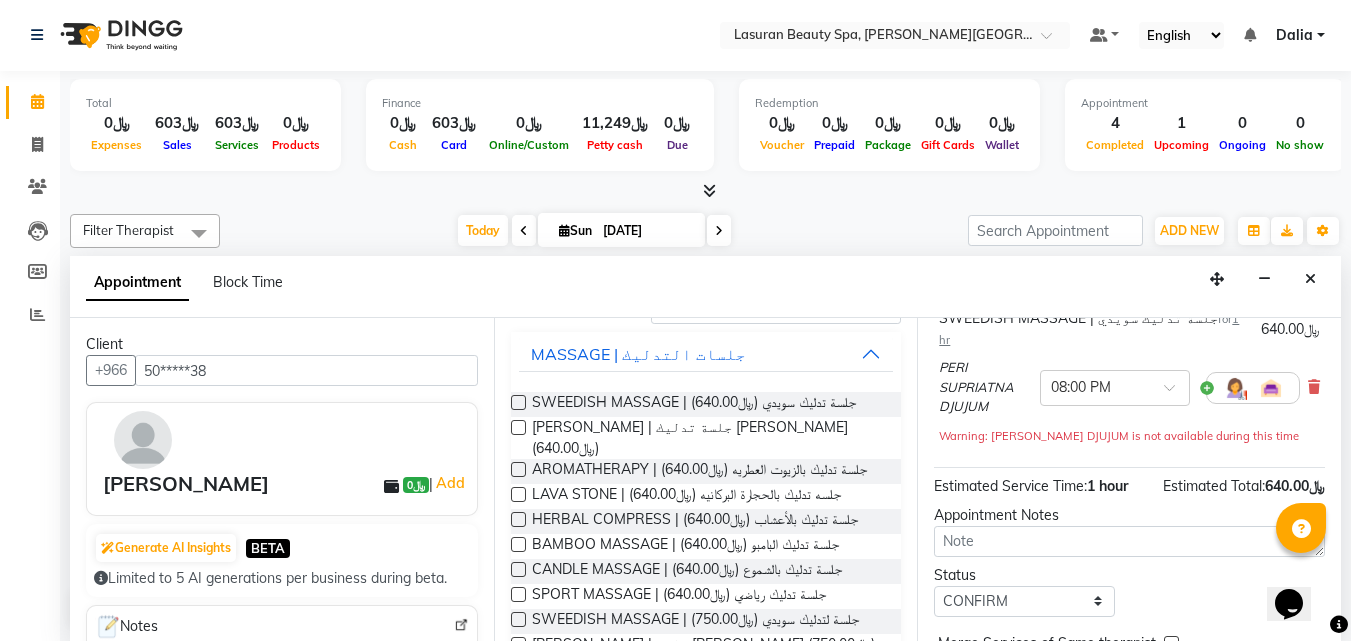 click at bounding box center (518, 402) 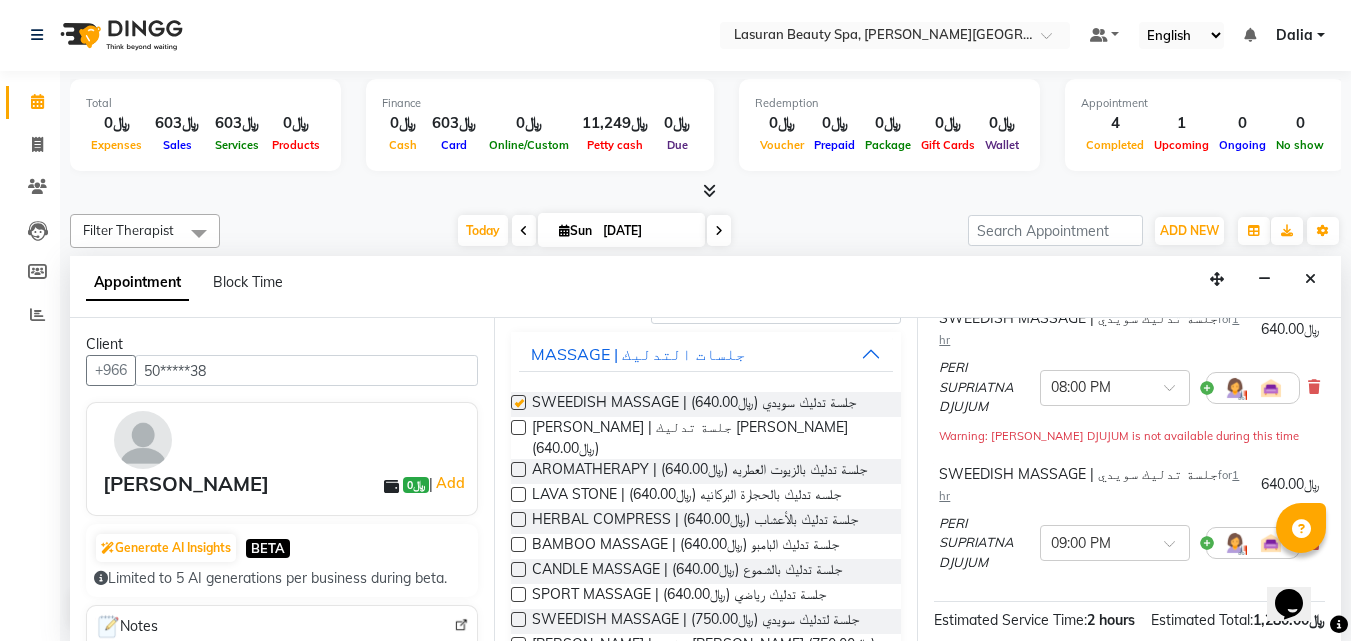 checkbox on "false" 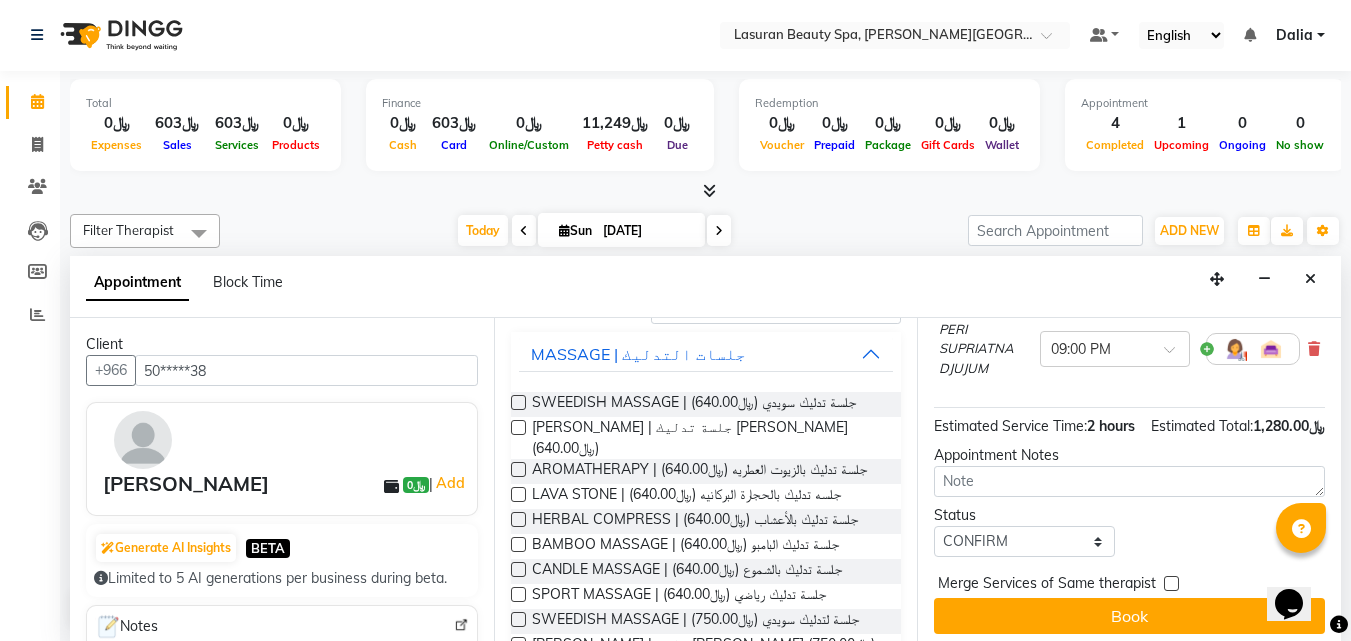 scroll, scrollTop: 363, scrollLeft: 0, axis: vertical 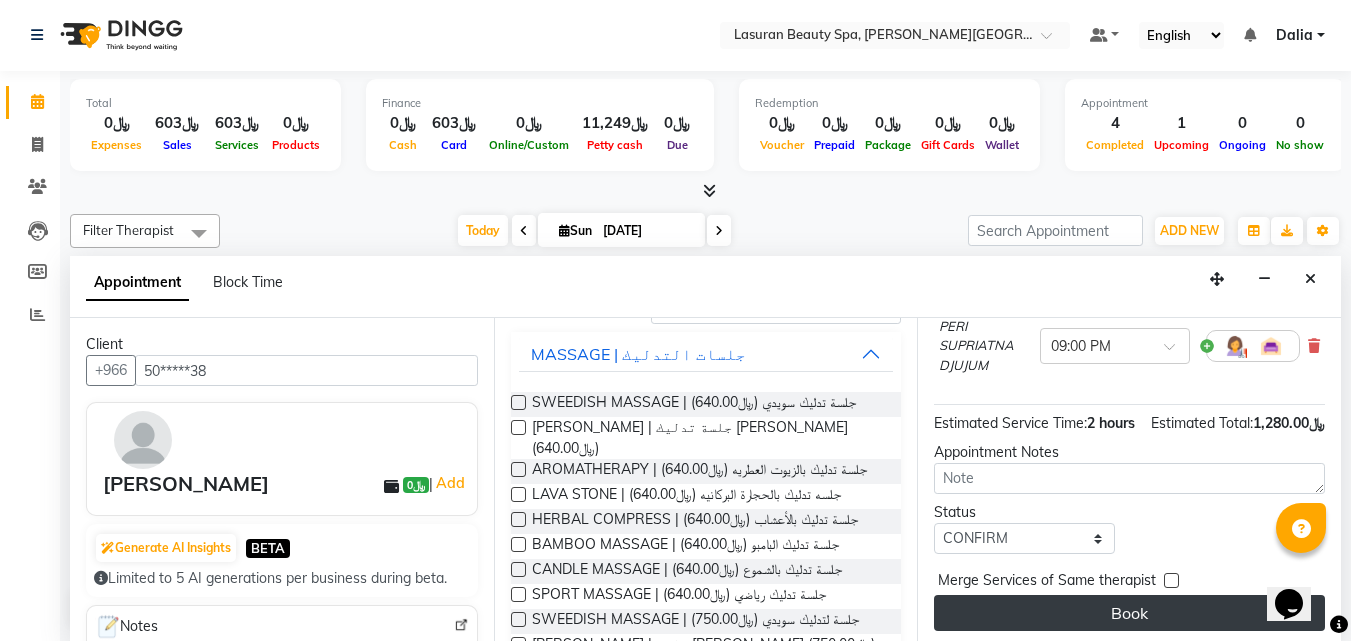 click on "Book" at bounding box center [1129, 613] 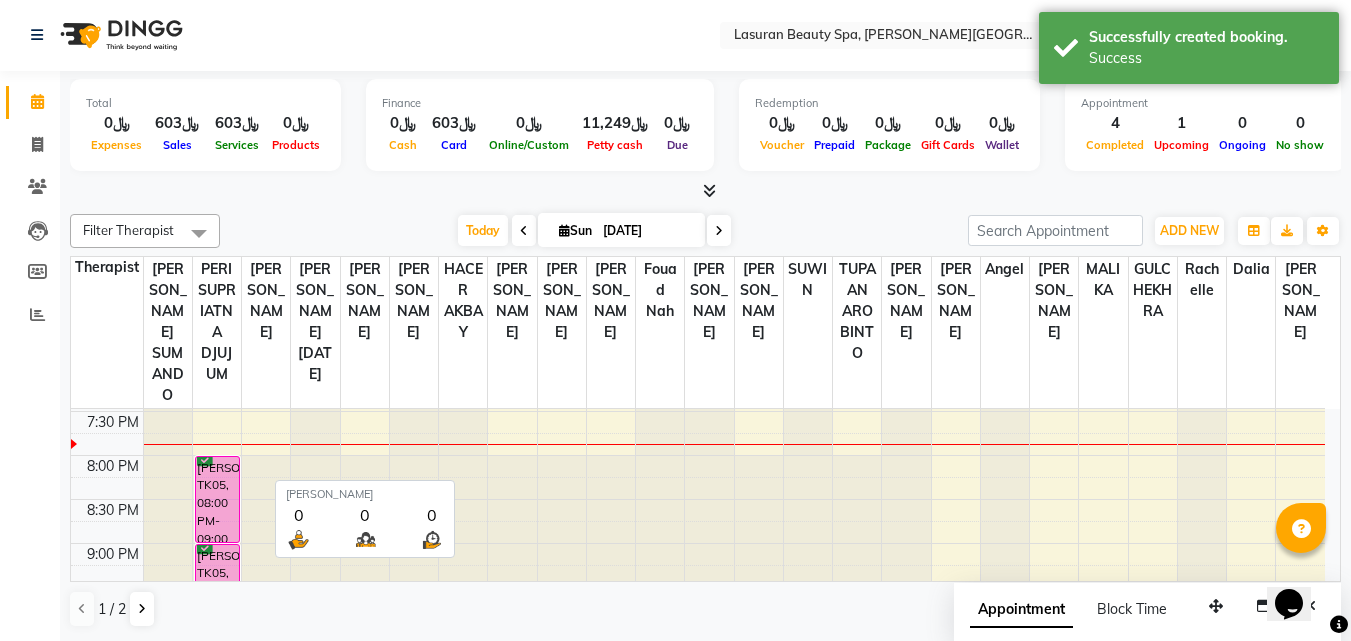 scroll, scrollTop: 0, scrollLeft: 0, axis: both 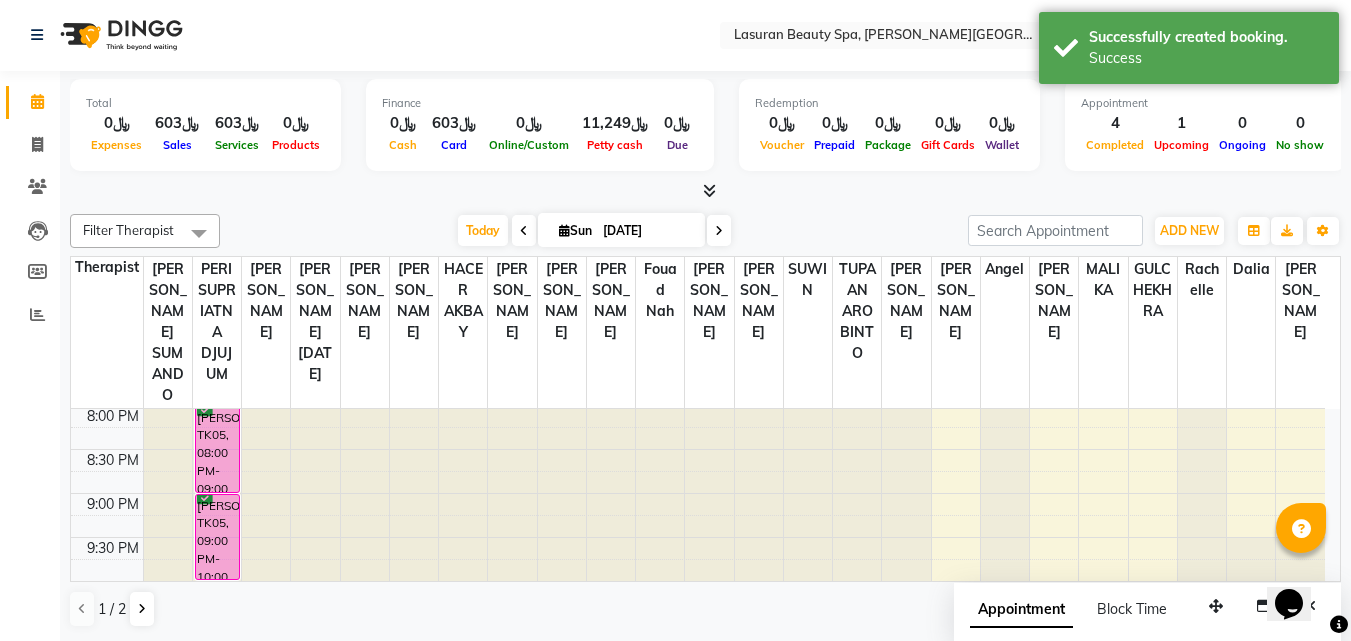 click on "[PERSON_NAME], TK05, 08:00 PM-09:00 PM, SWEEDISH MASSAGE | جلسة تدليك سويدي" at bounding box center (217, 449) 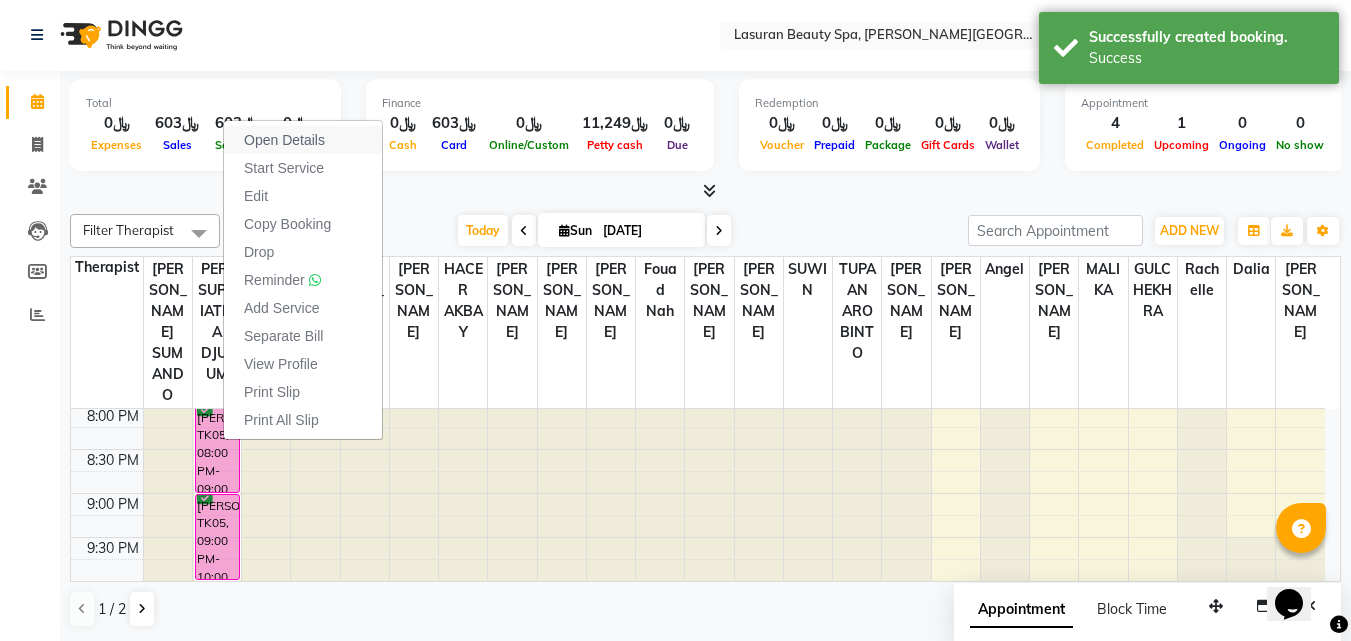 click on "Open Details" at bounding box center [284, 140] 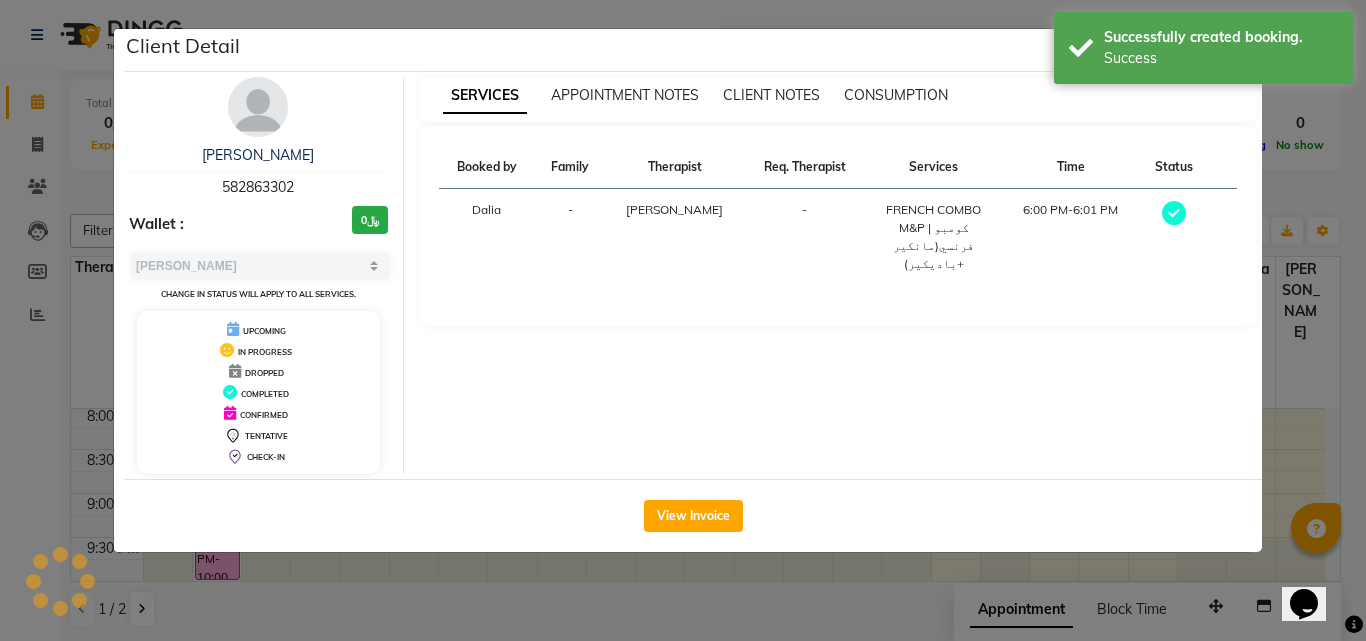 select on "6" 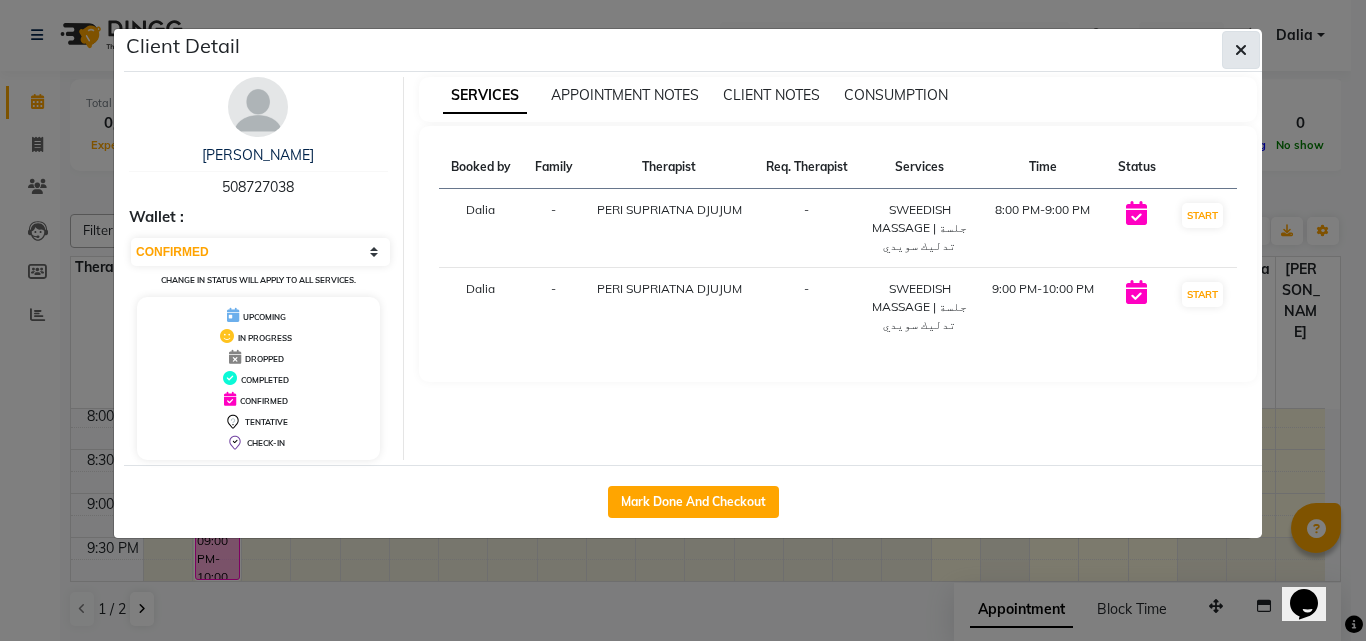 click 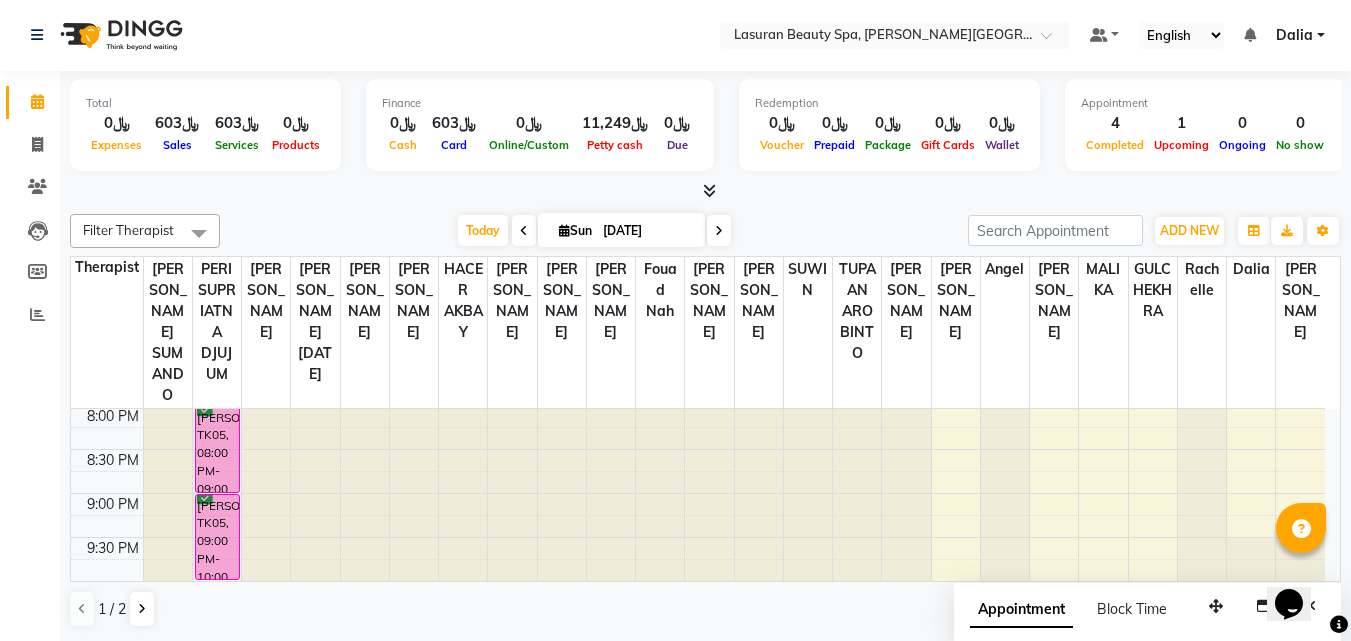 click on "[PERSON_NAME], TK05, 09:00 PM-10:00 PM, SWEEDISH MASSAGE | جلسة تدليك سويدي" at bounding box center (217, 537) 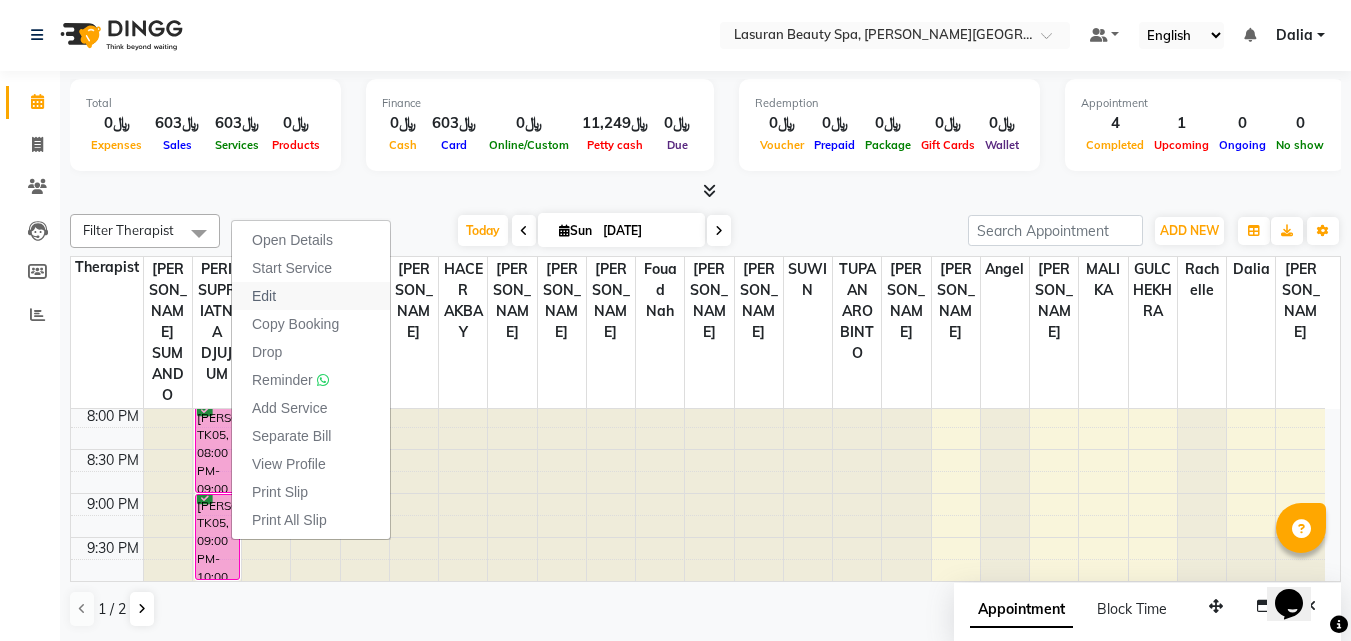 click on "Edit" at bounding box center (264, 296) 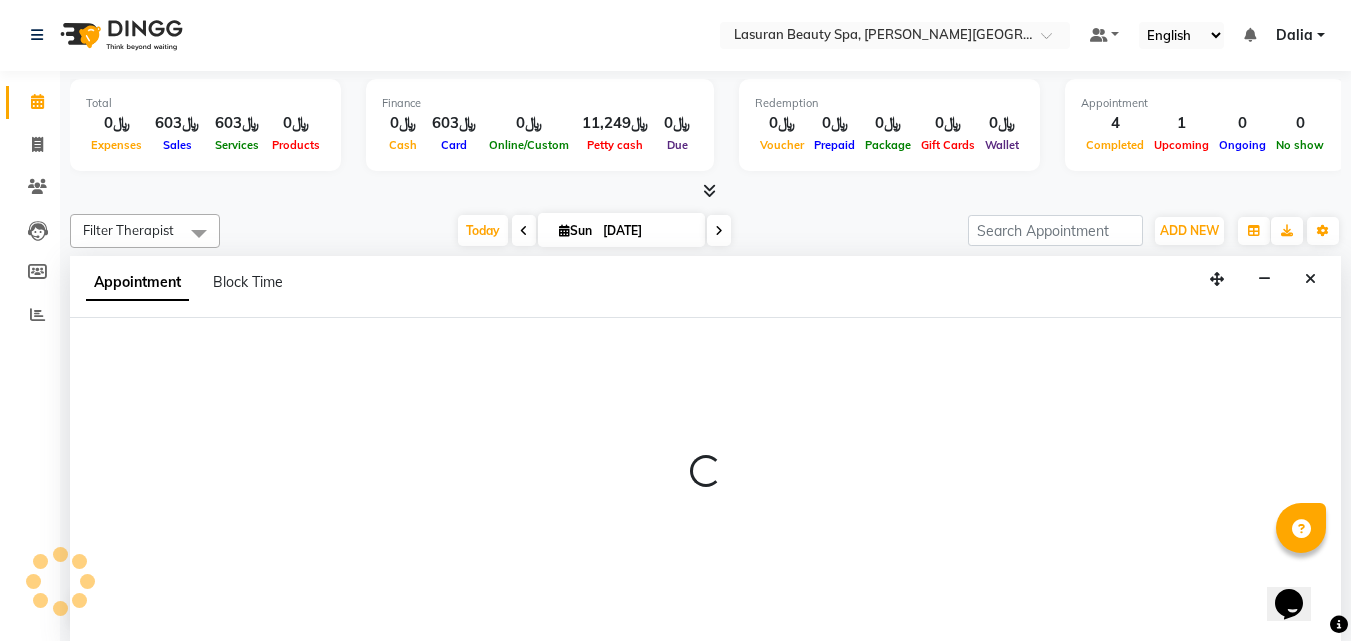 select on "tentative" 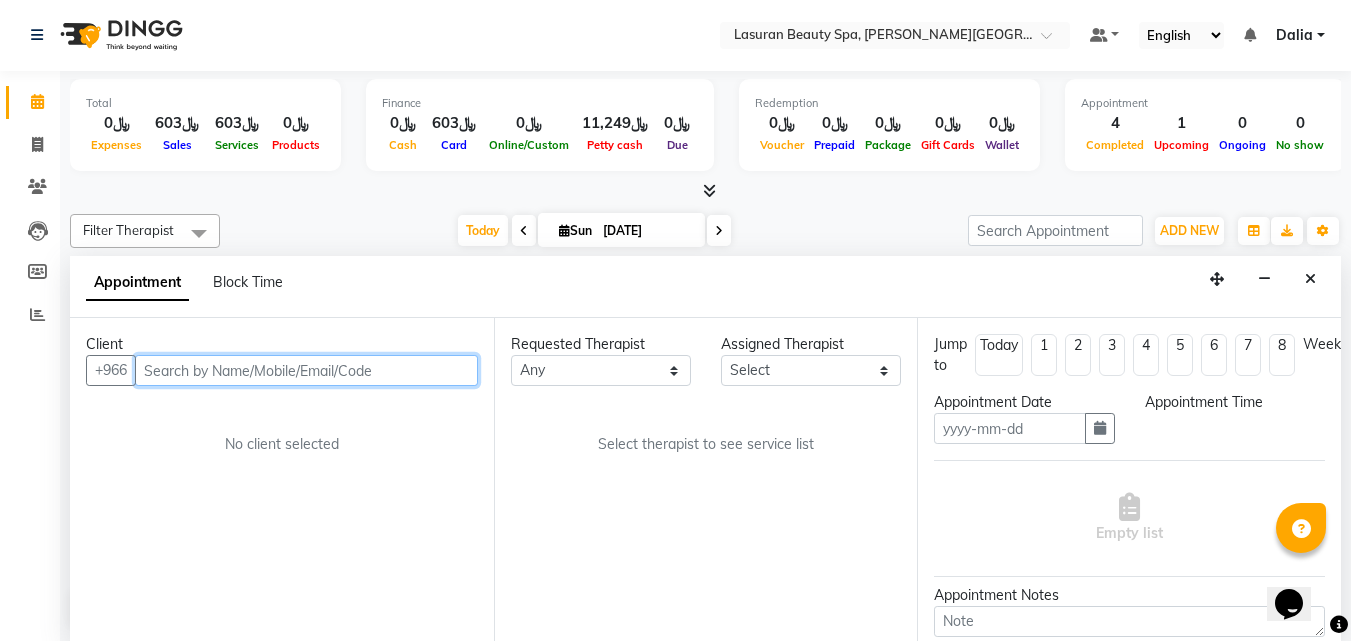 type on "[DATE]" 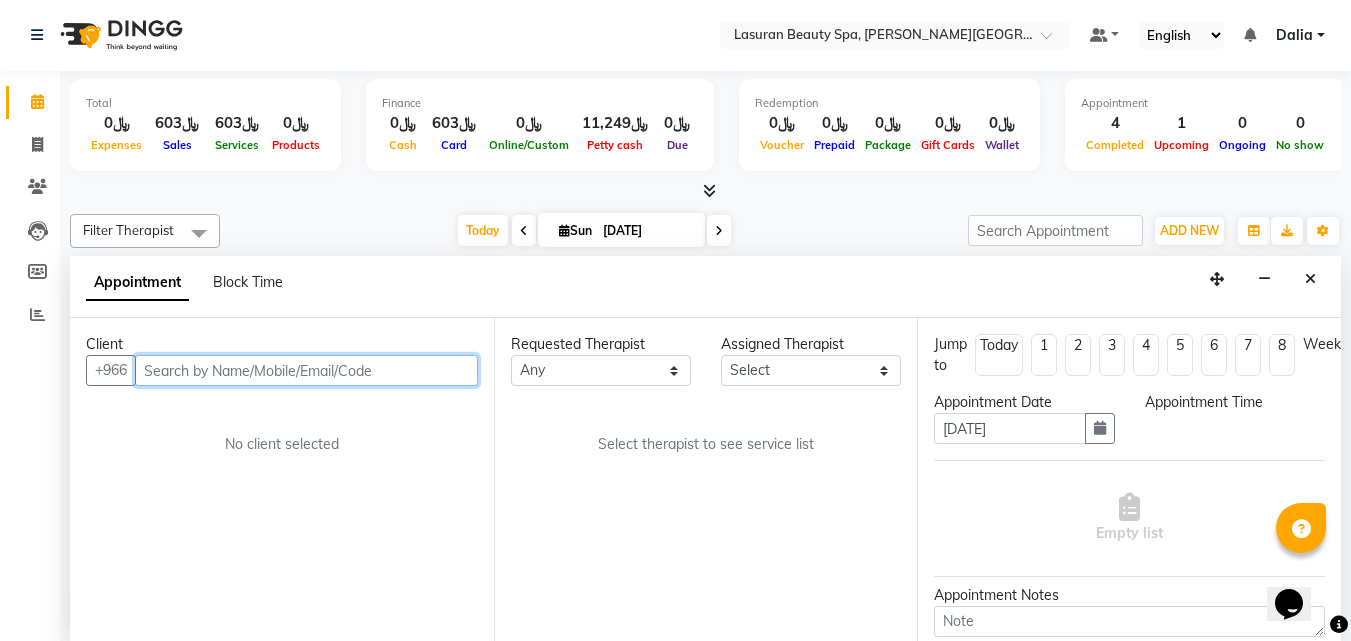 scroll, scrollTop: 0, scrollLeft: 0, axis: both 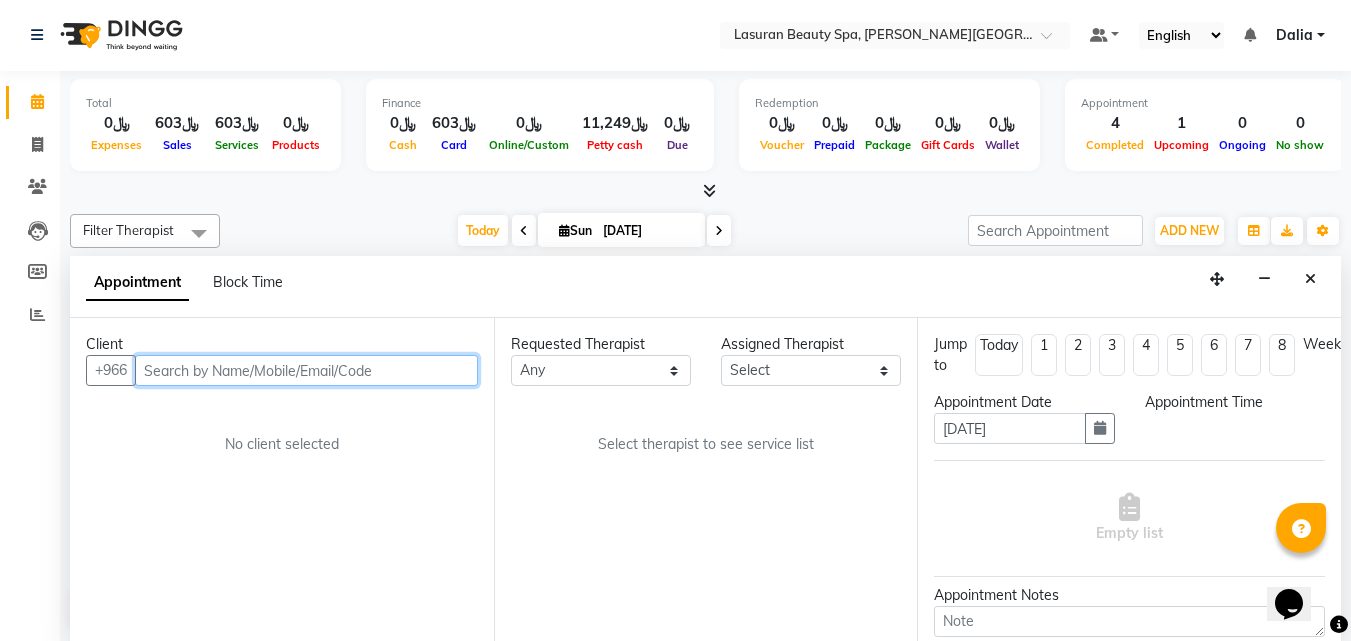 select on "confirm booking" 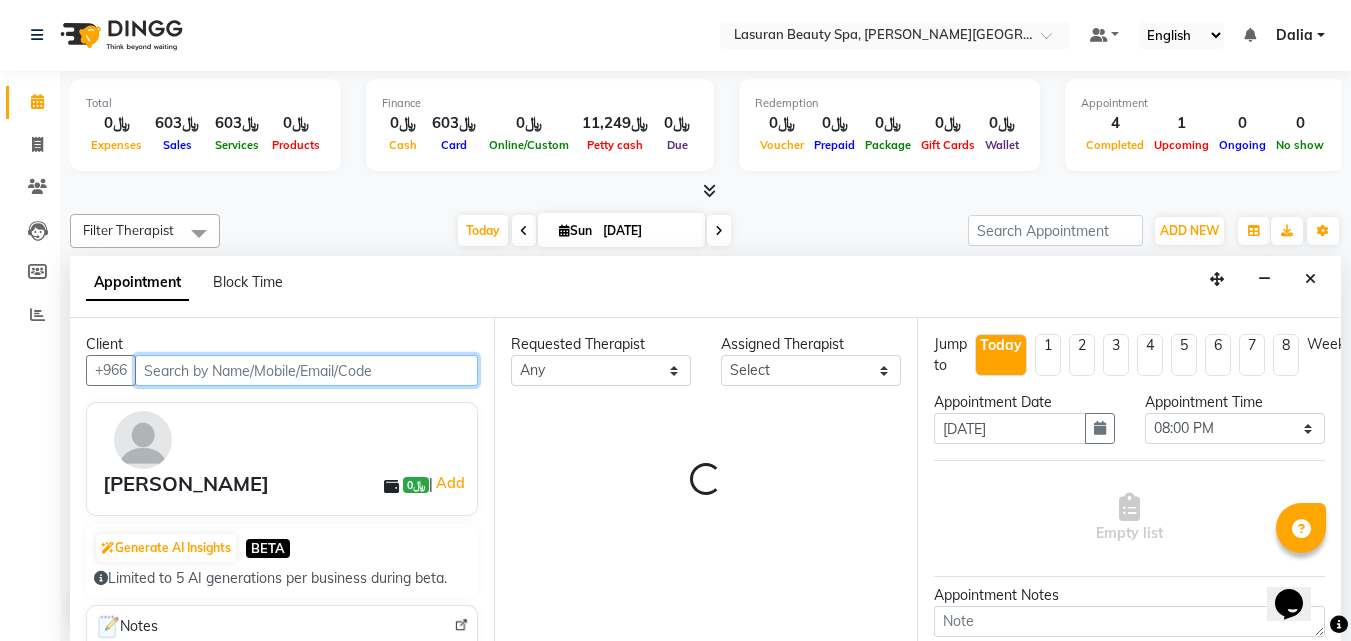 select on "54624" 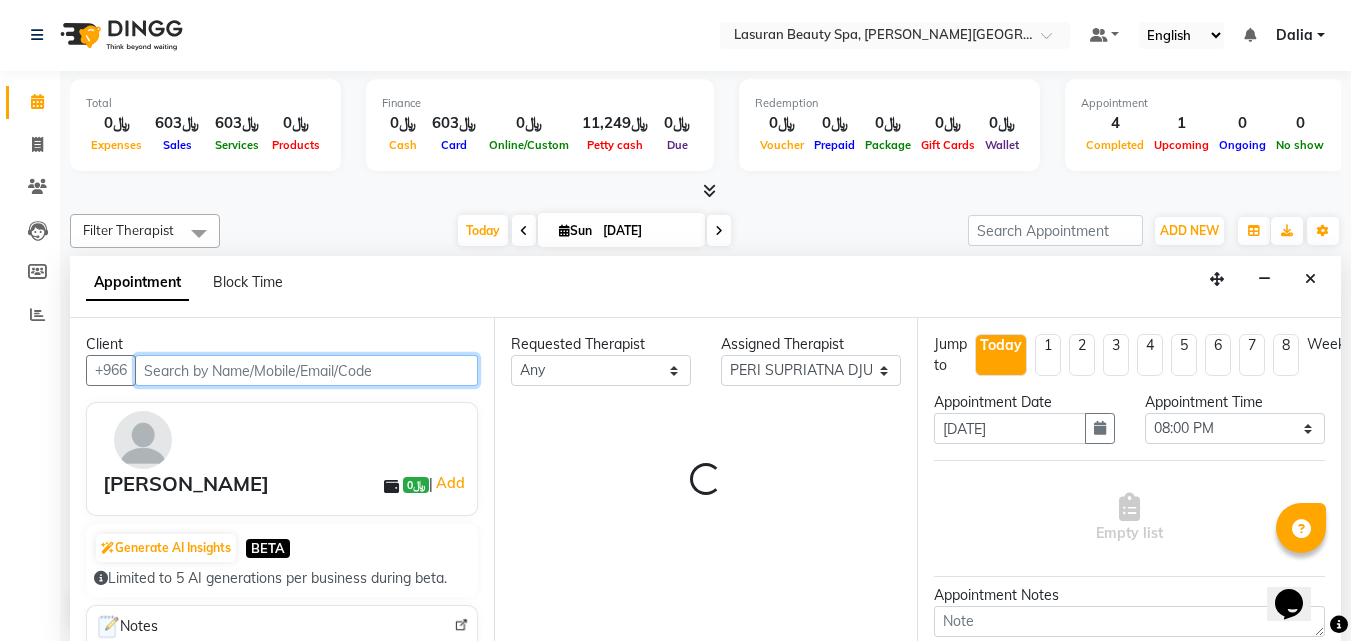 scroll, scrollTop: 705, scrollLeft: 0, axis: vertical 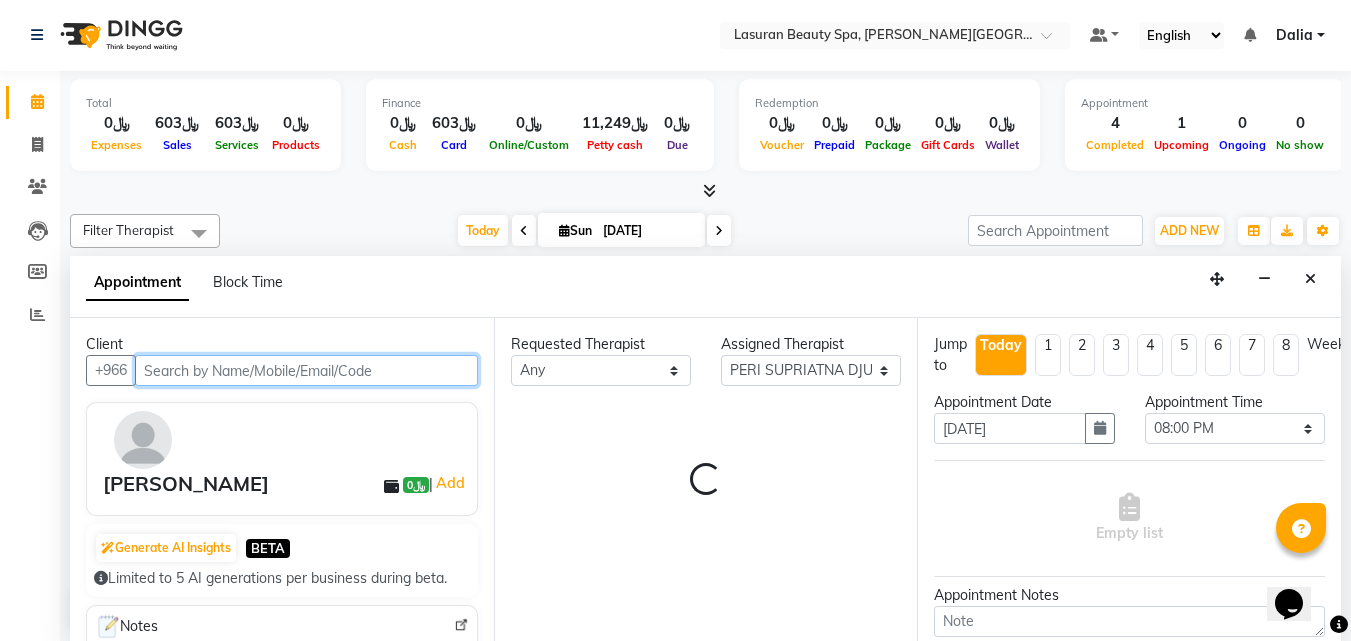 select on "4097" 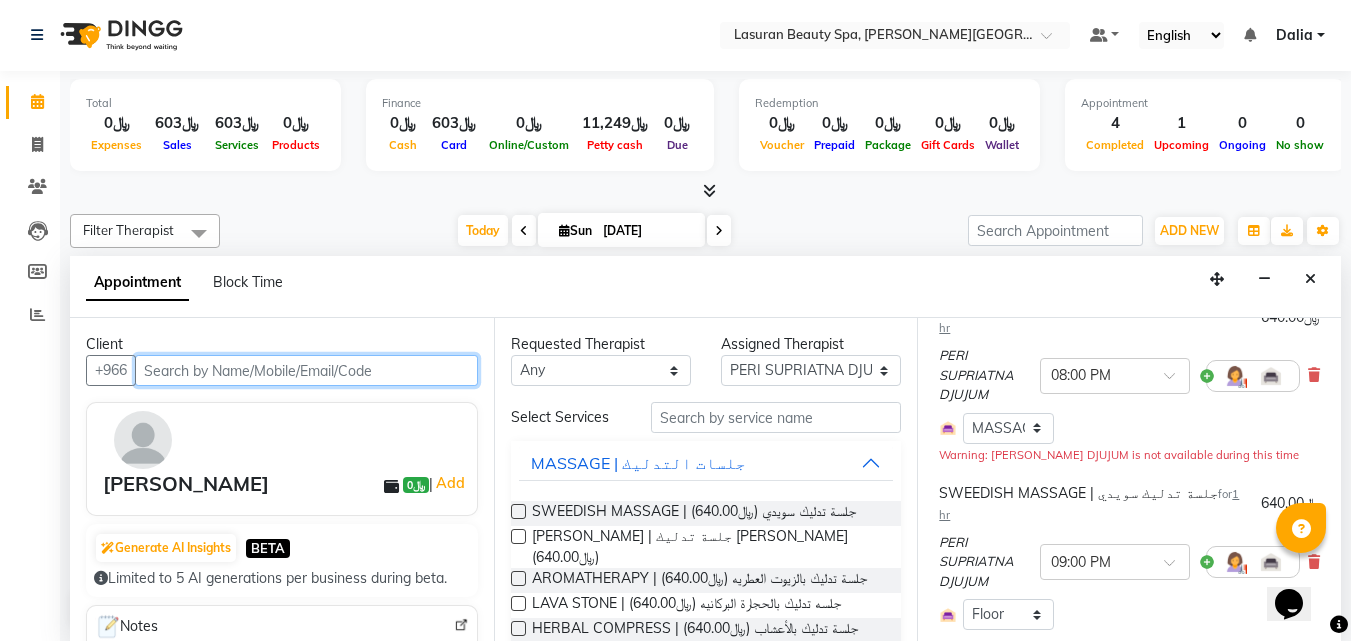 scroll, scrollTop: 0, scrollLeft: 0, axis: both 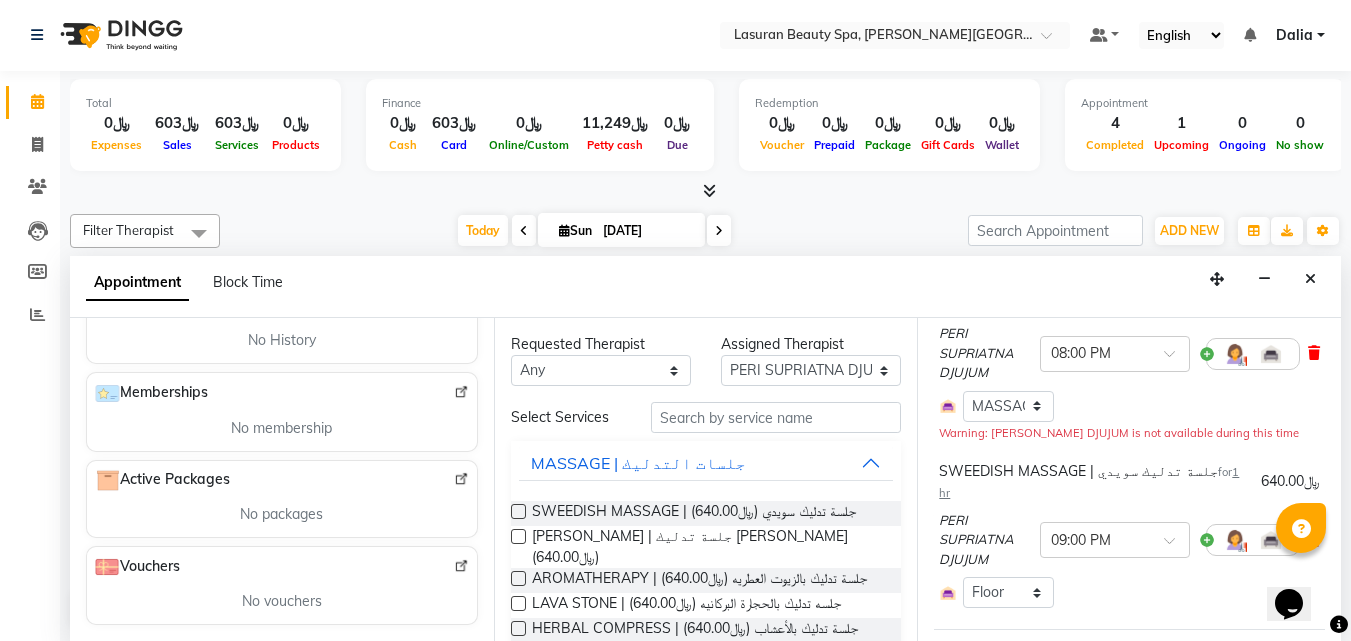 click at bounding box center [1314, 353] 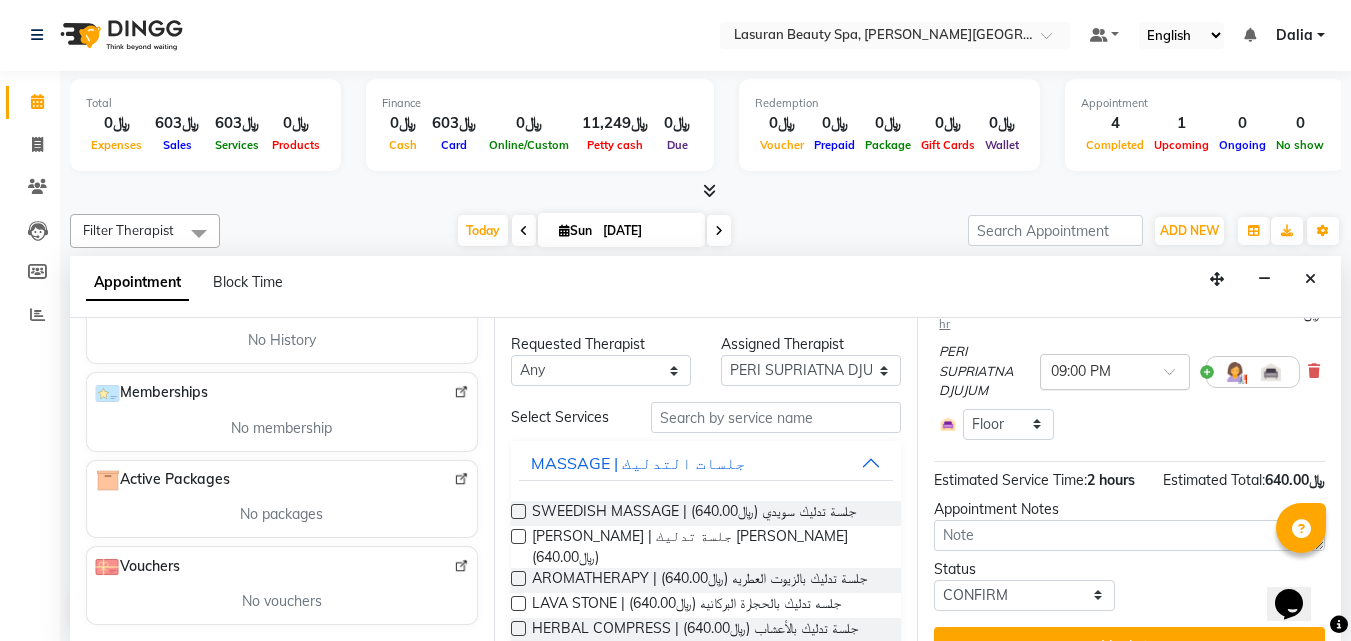 click at bounding box center [1176, 377] 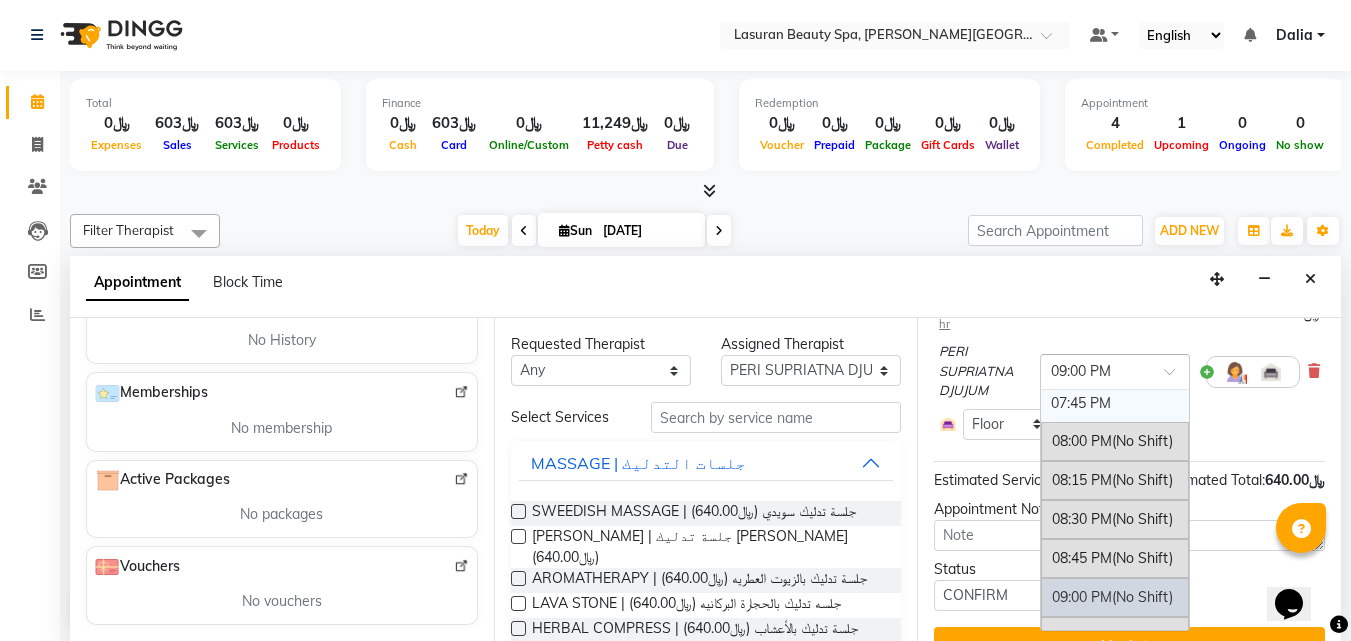 scroll, scrollTop: 1117, scrollLeft: 0, axis: vertical 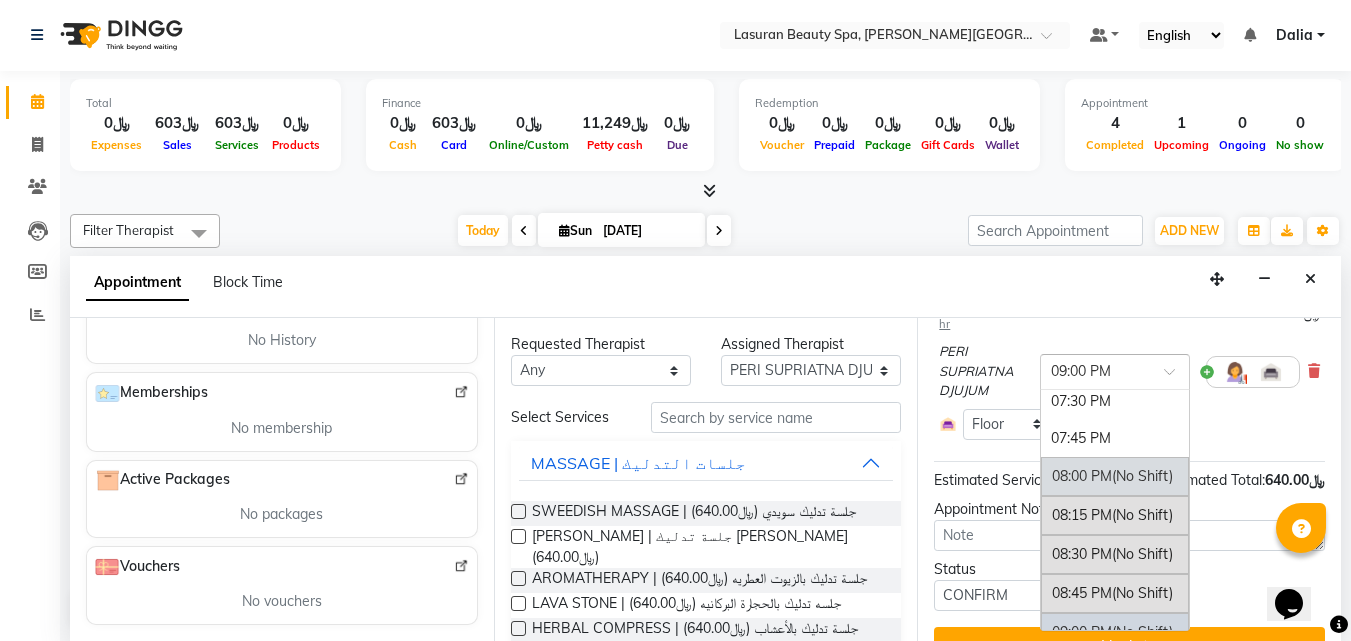 click on "08:00 PM   (No Shift)" at bounding box center (1115, 476) 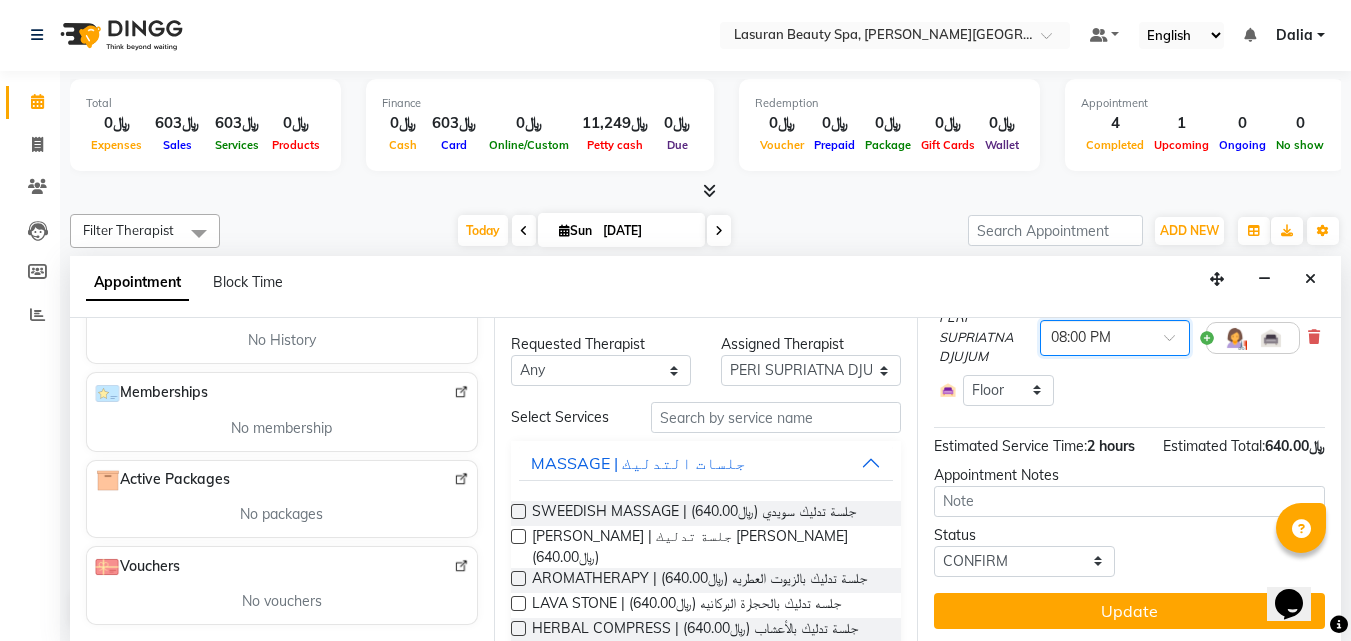 scroll, scrollTop: 253, scrollLeft: 0, axis: vertical 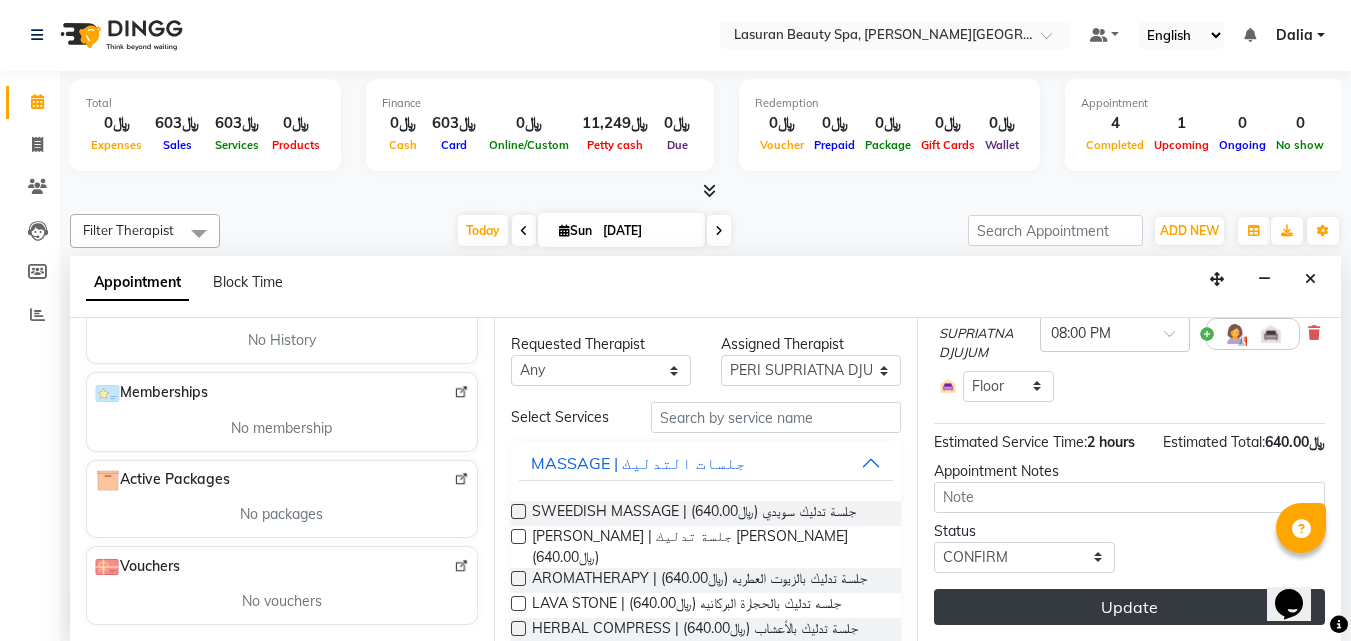 click on "Update" at bounding box center [1129, 607] 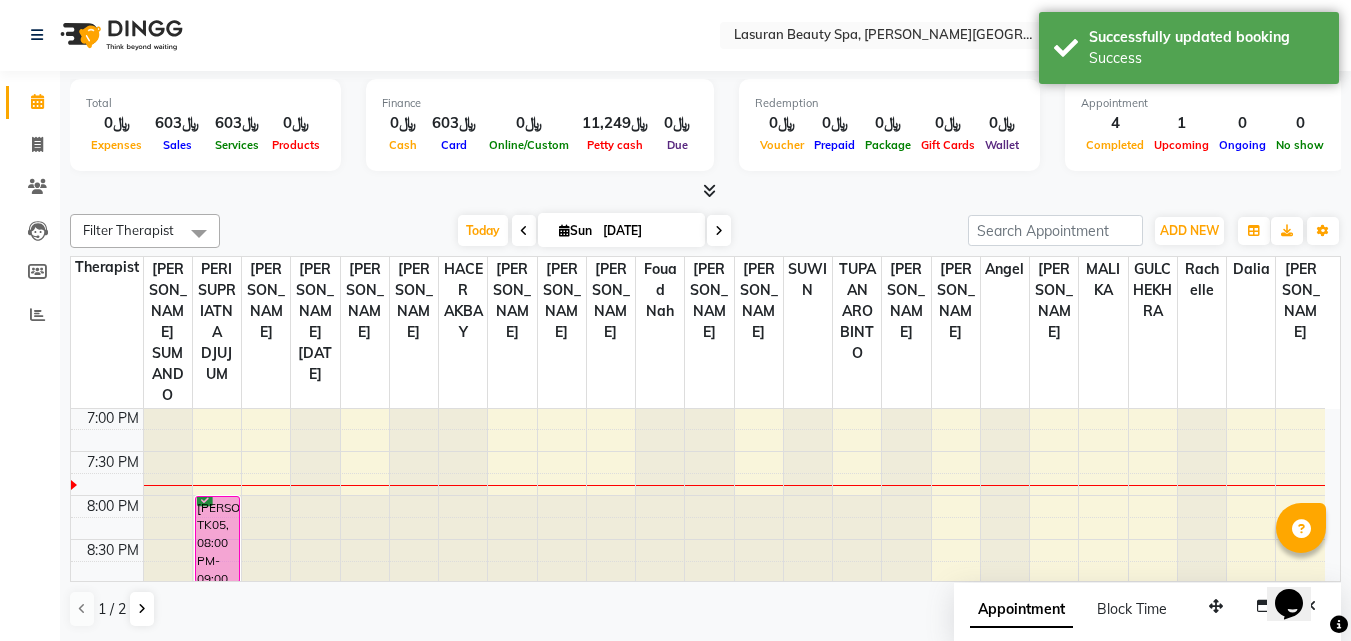 scroll, scrollTop: 0, scrollLeft: 0, axis: both 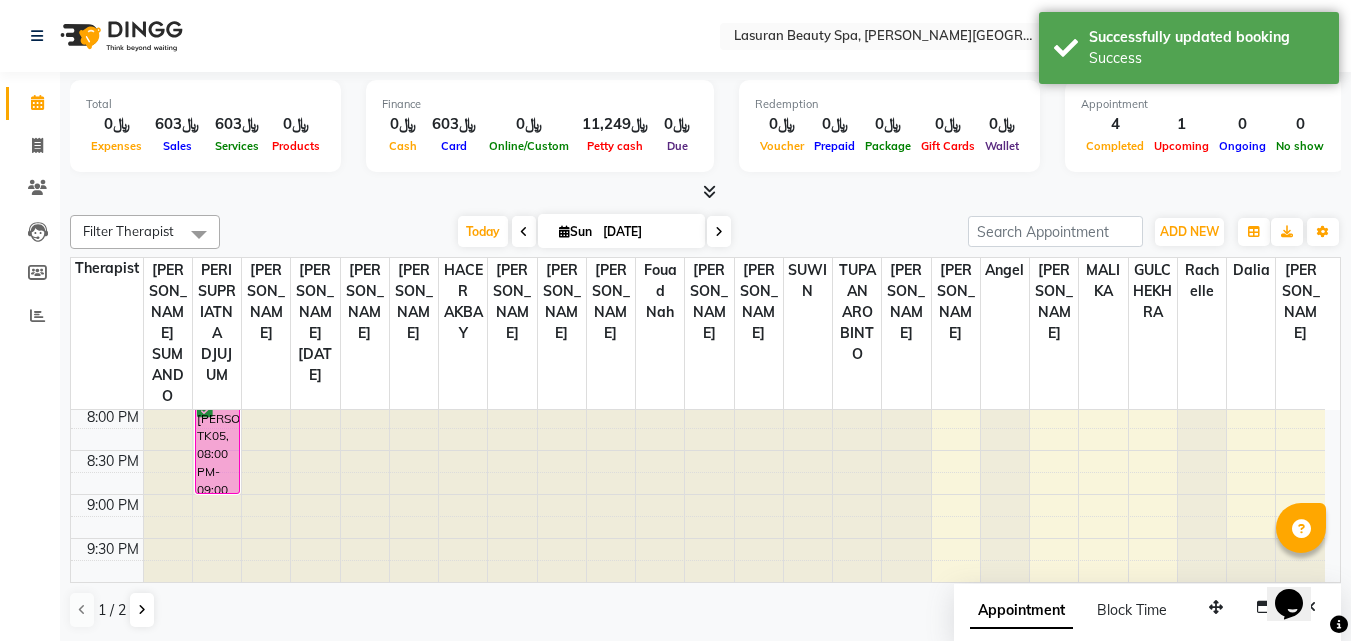 click on "[PERSON_NAME], TK05, 08:00 PM-09:00 PM, SWEEDISH MASSAGE | جلسة تدليك سويدي" at bounding box center (217, 450) 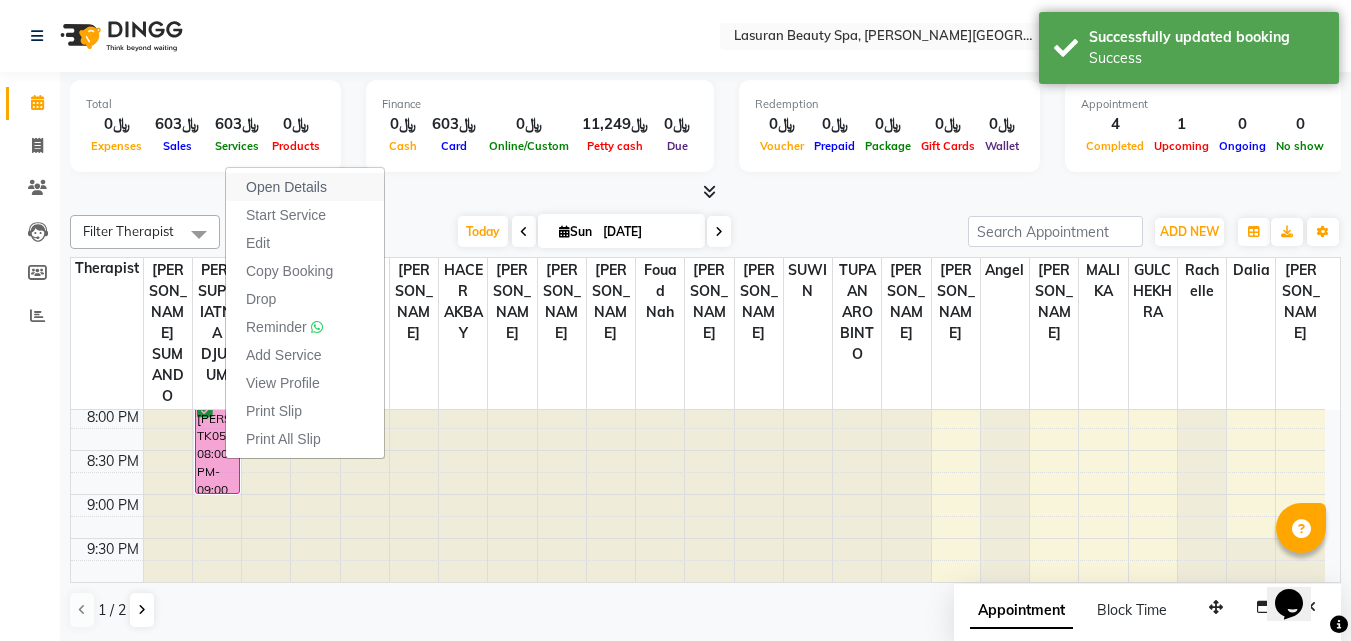 click on "Open Details" at bounding box center (286, 187) 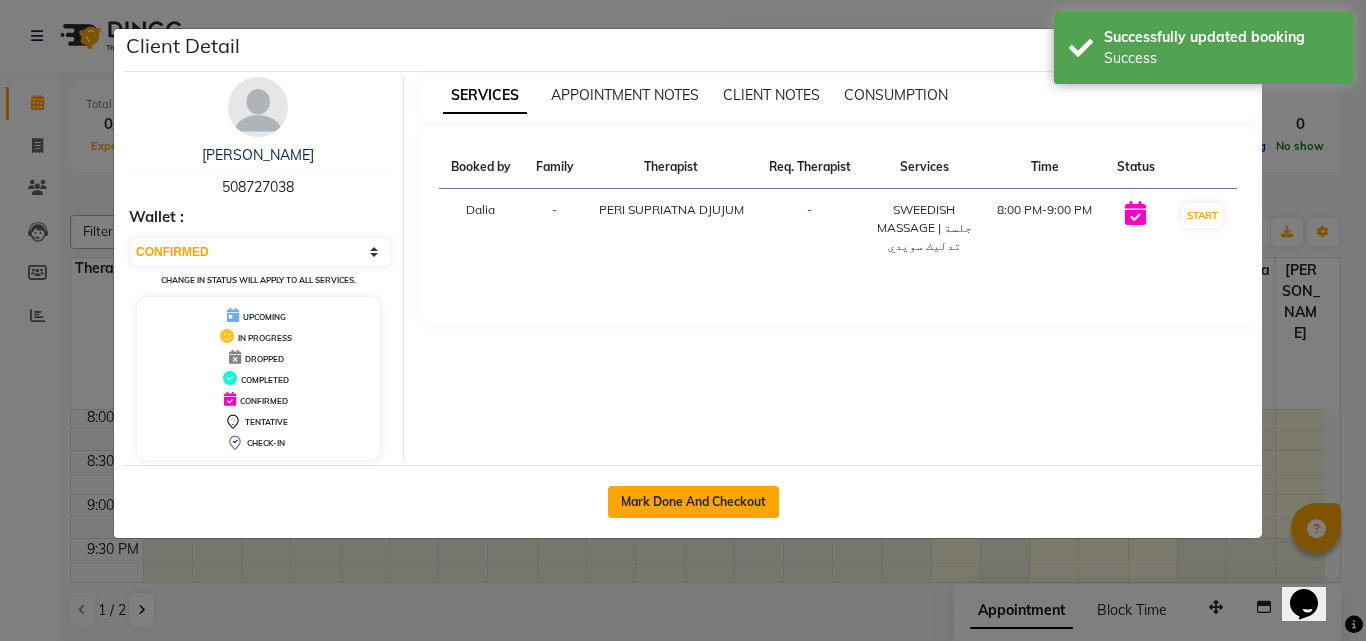 click on "Mark Done And Checkout" 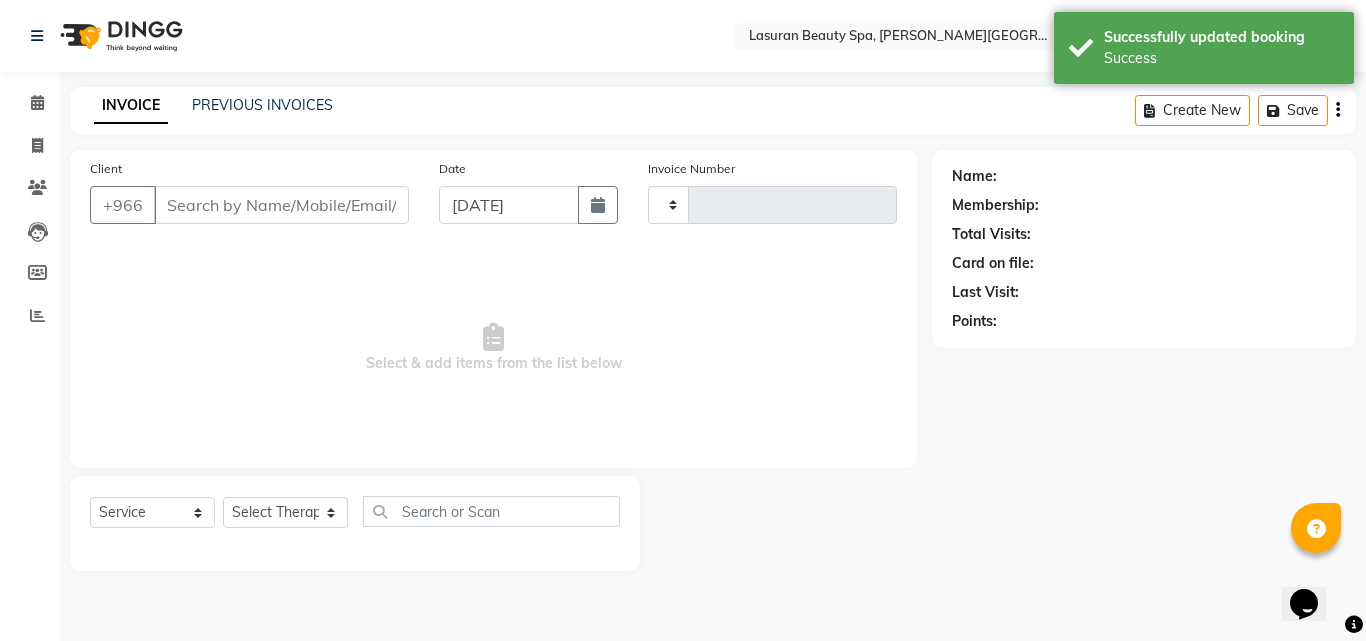type on "0921" 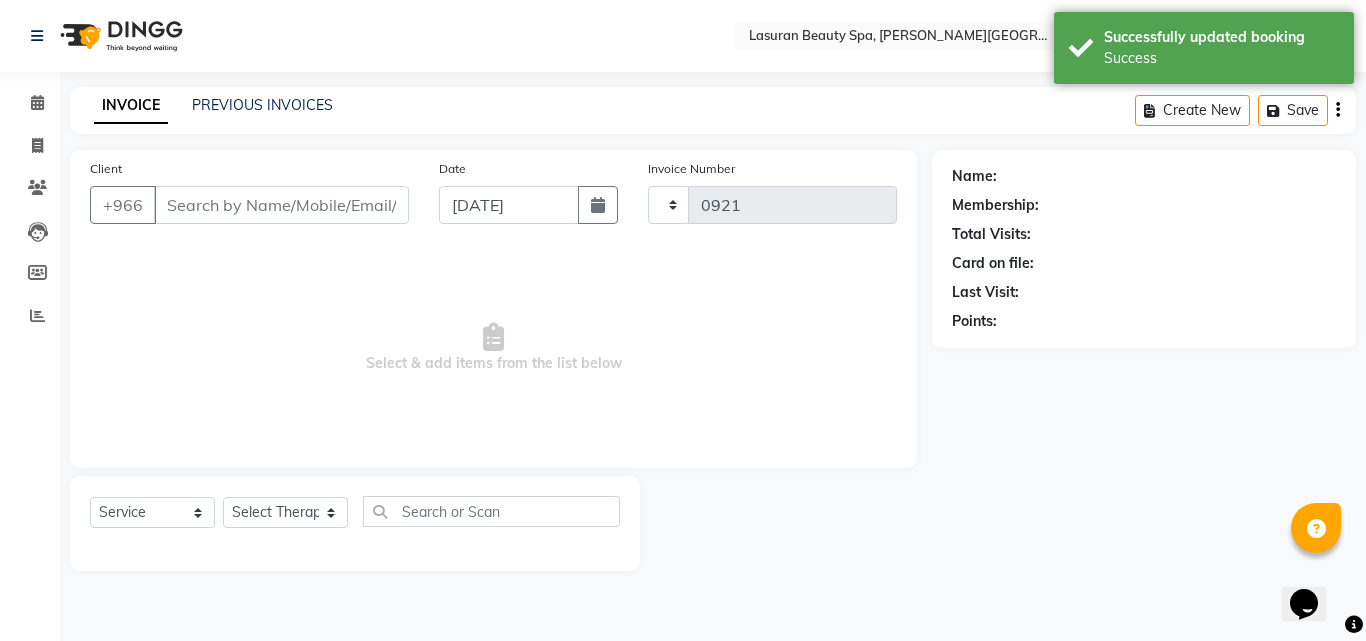 select on "6941" 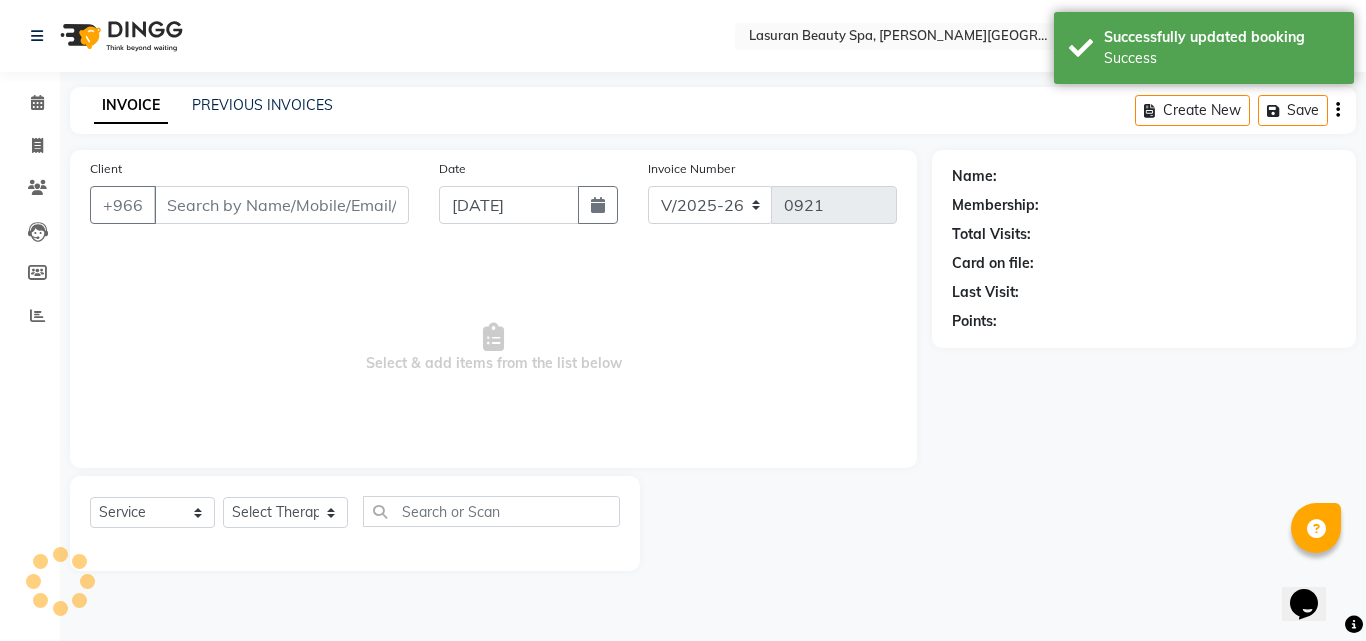 select on "V" 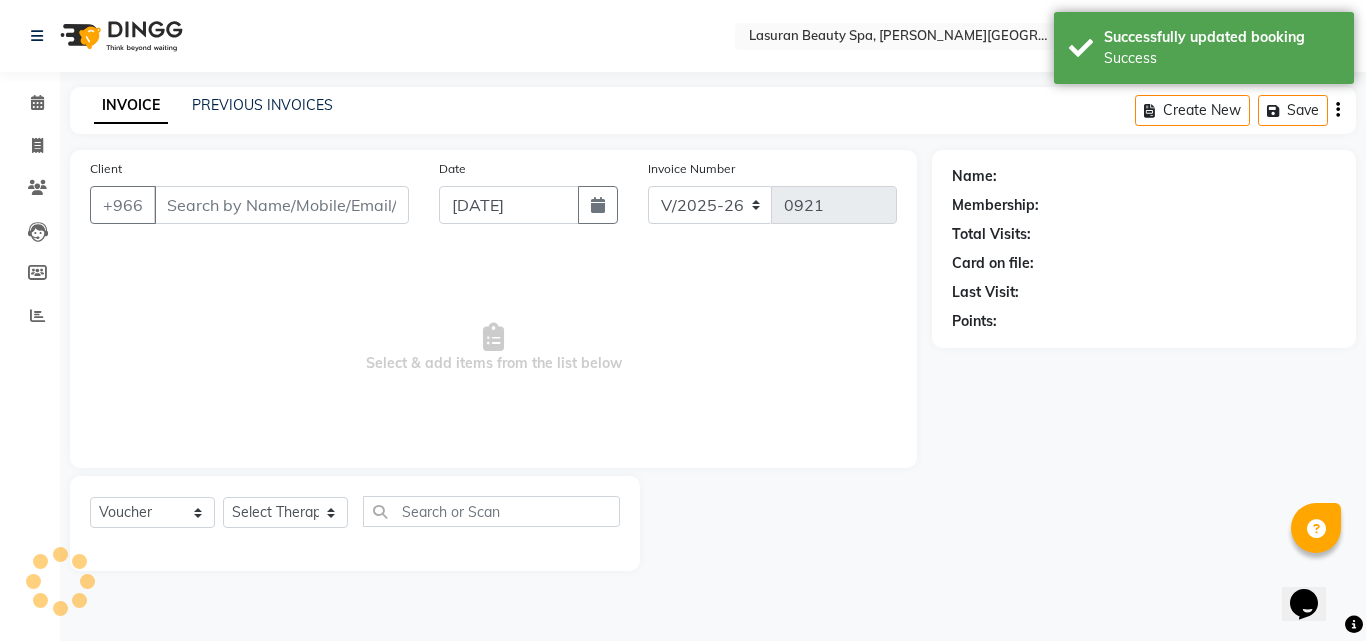 type on "50*****38" 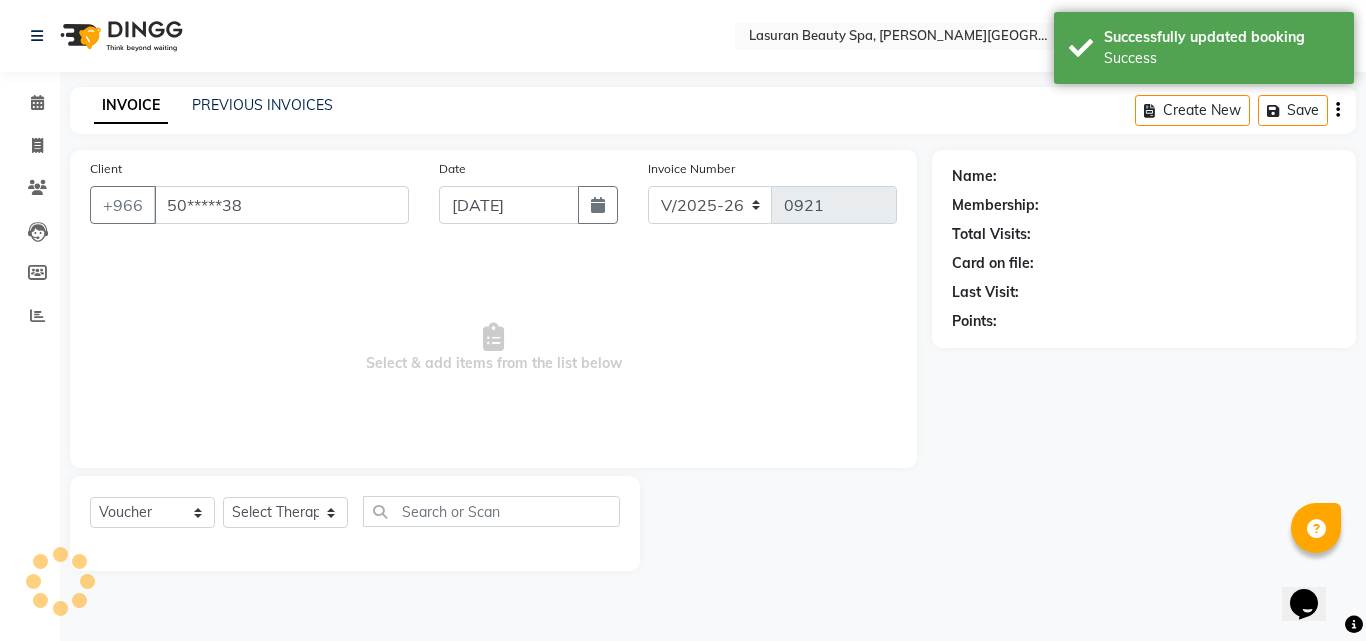 select on "66975" 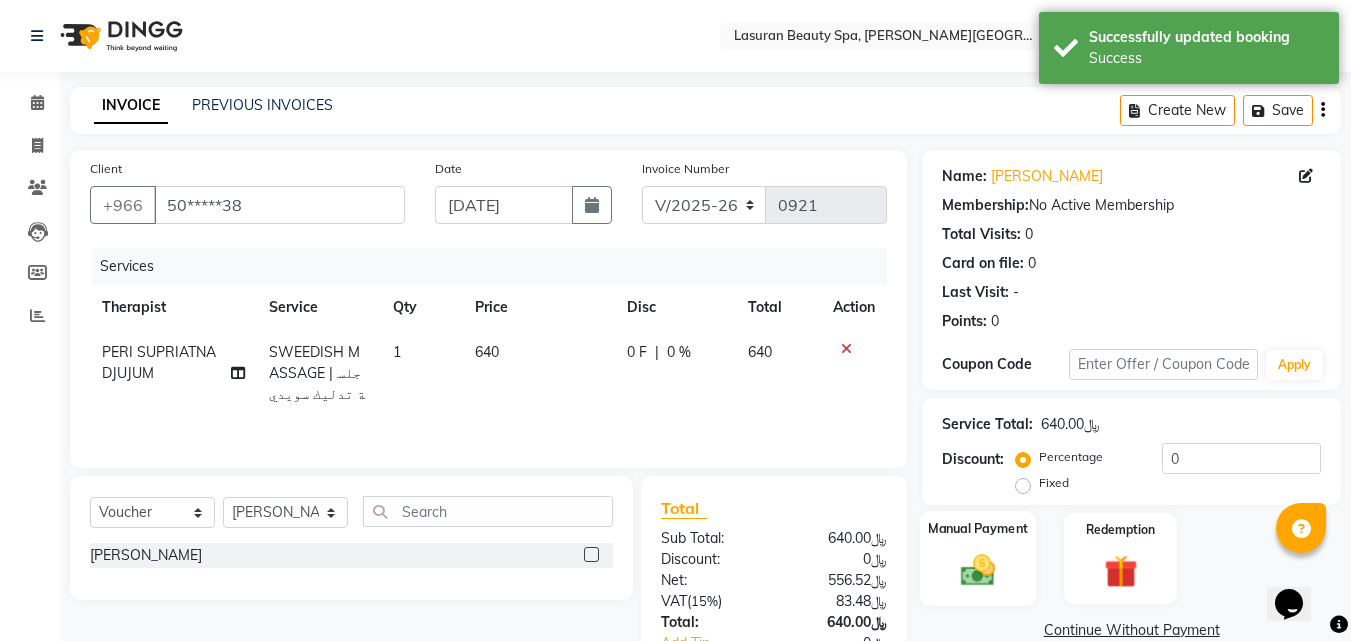 click on "Discount:" 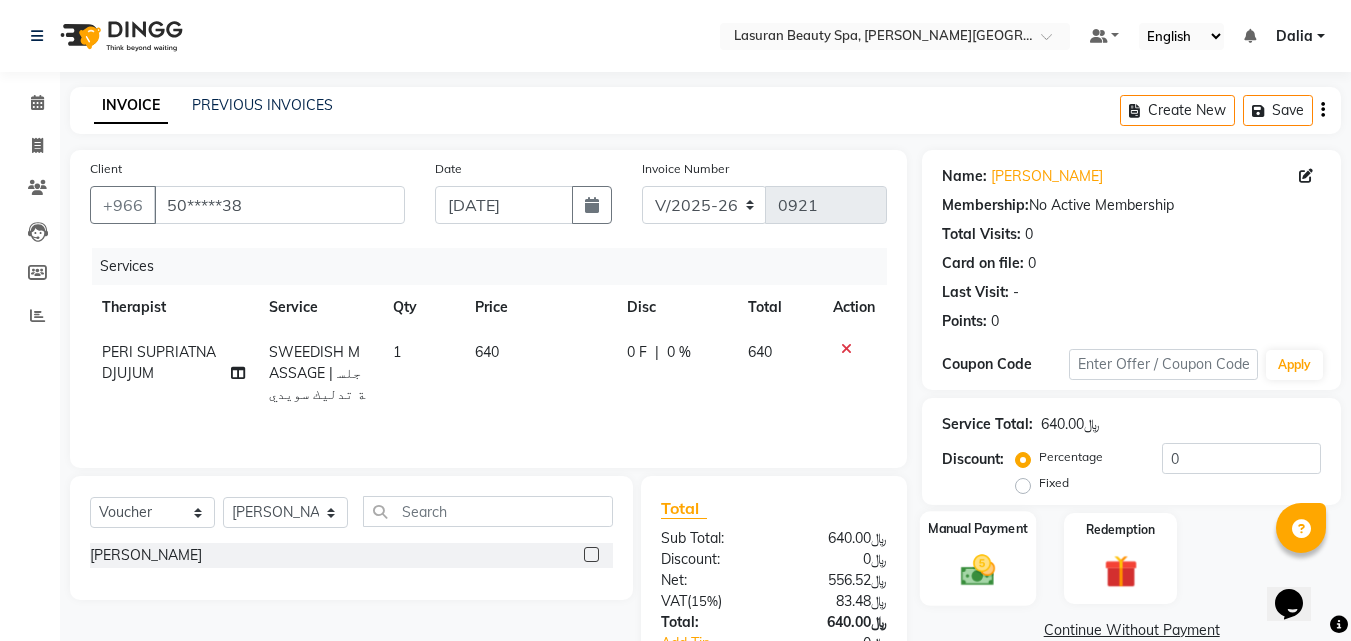 scroll, scrollTop: 138, scrollLeft: 0, axis: vertical 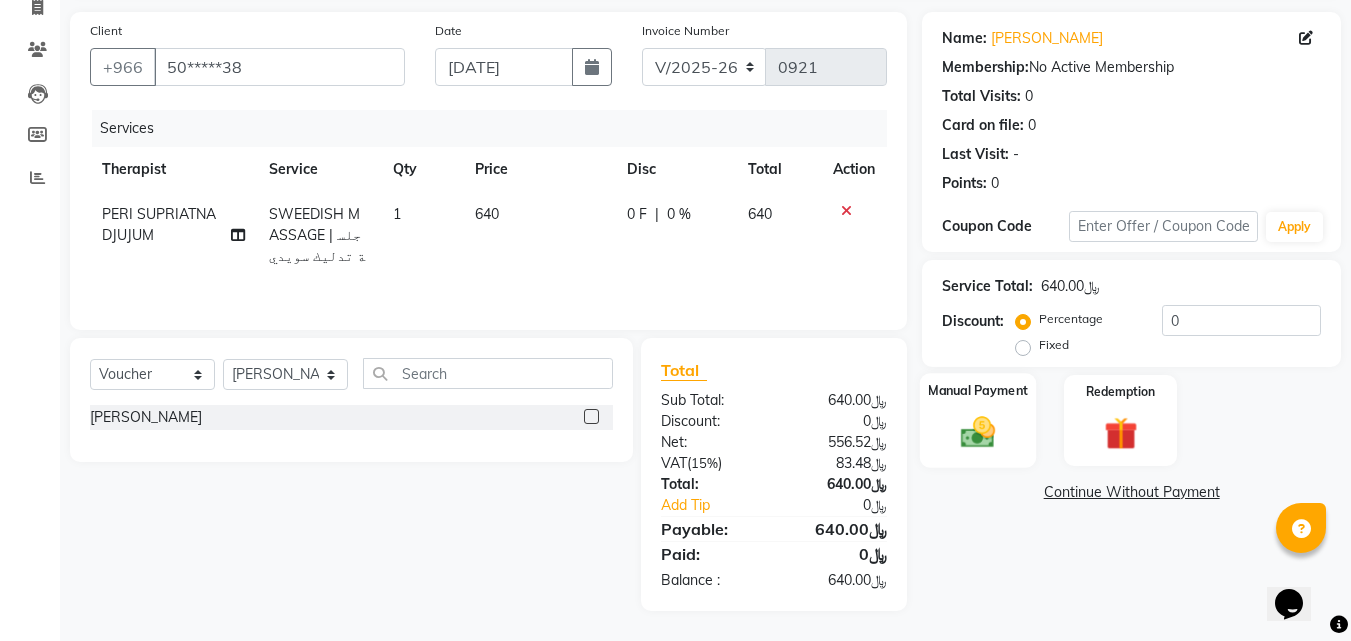 click 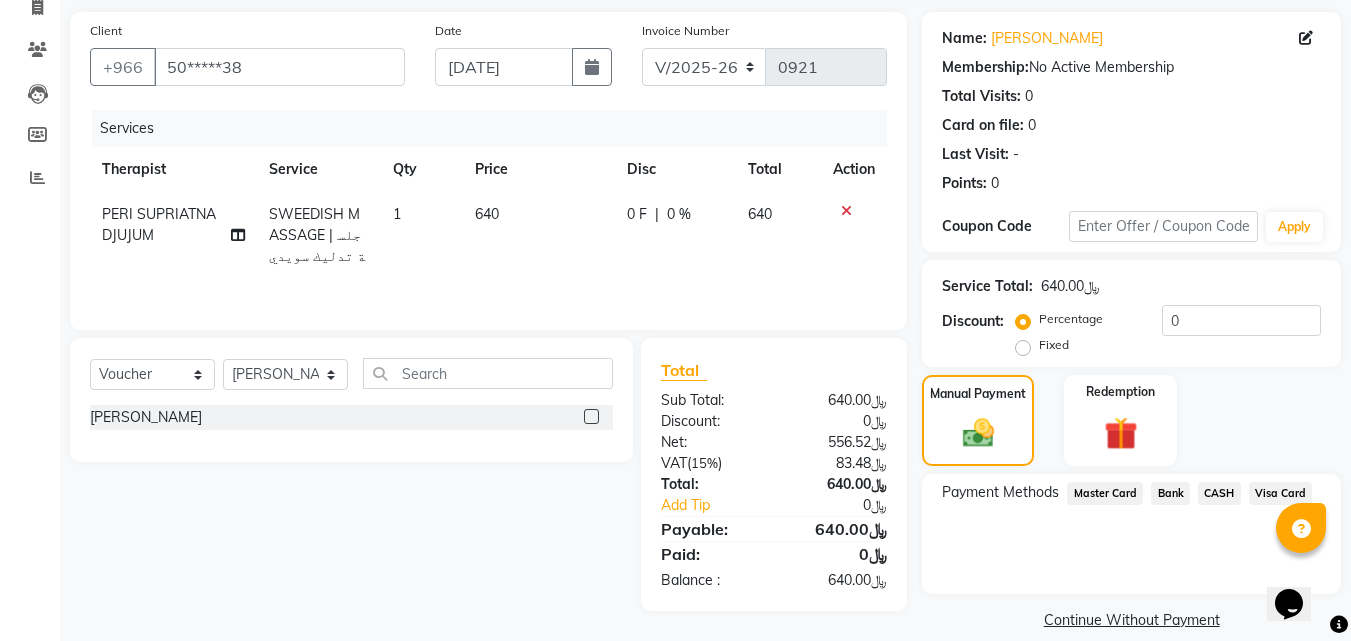 click on "Visa Card" 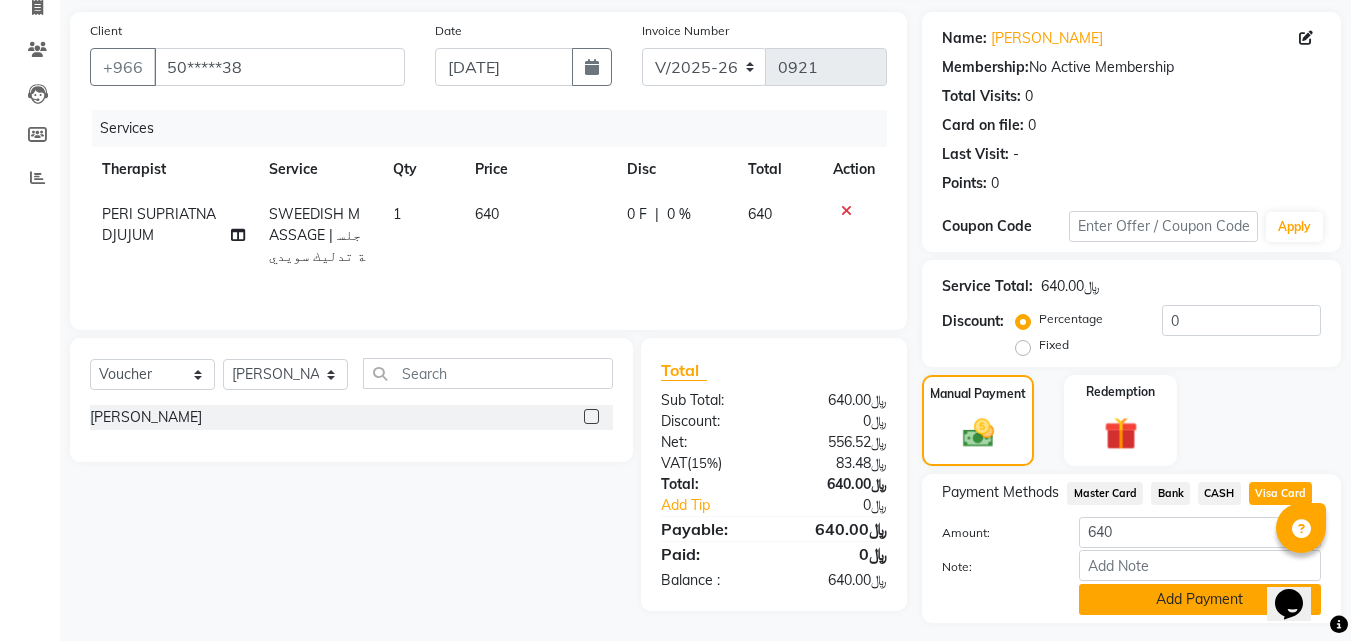 click on "Add Payment" 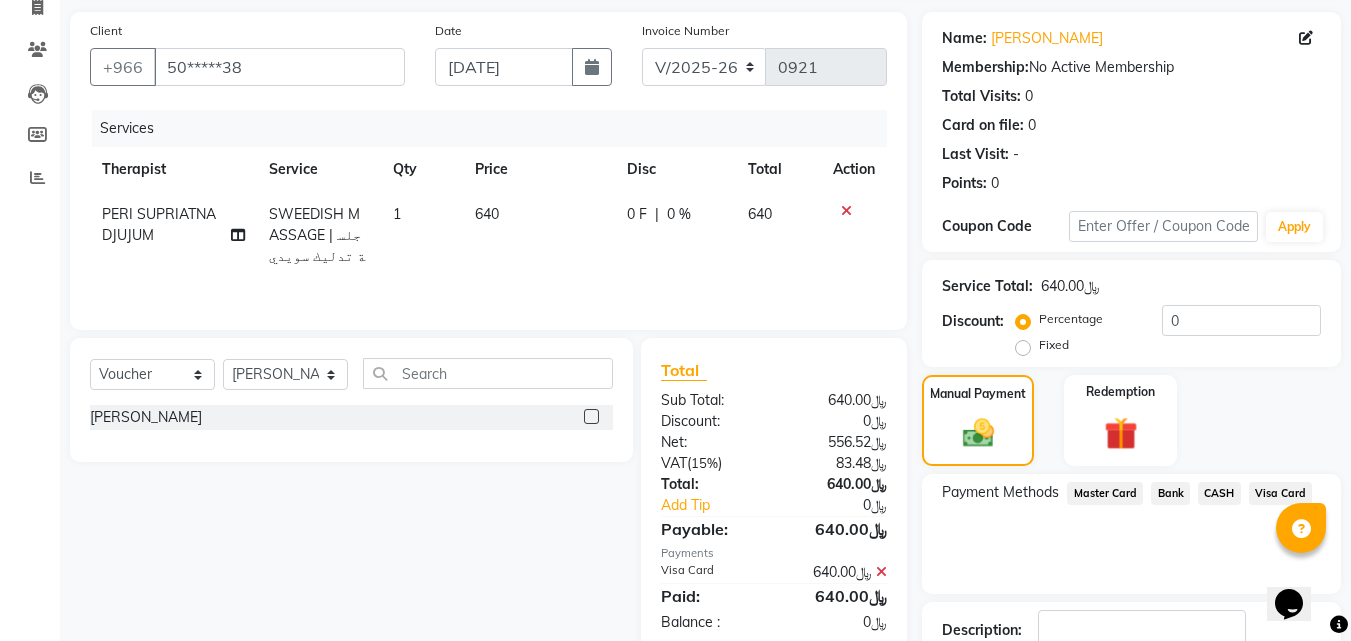 scroll, scrollTop: 191, scrollLeft: 0, axis: vertical 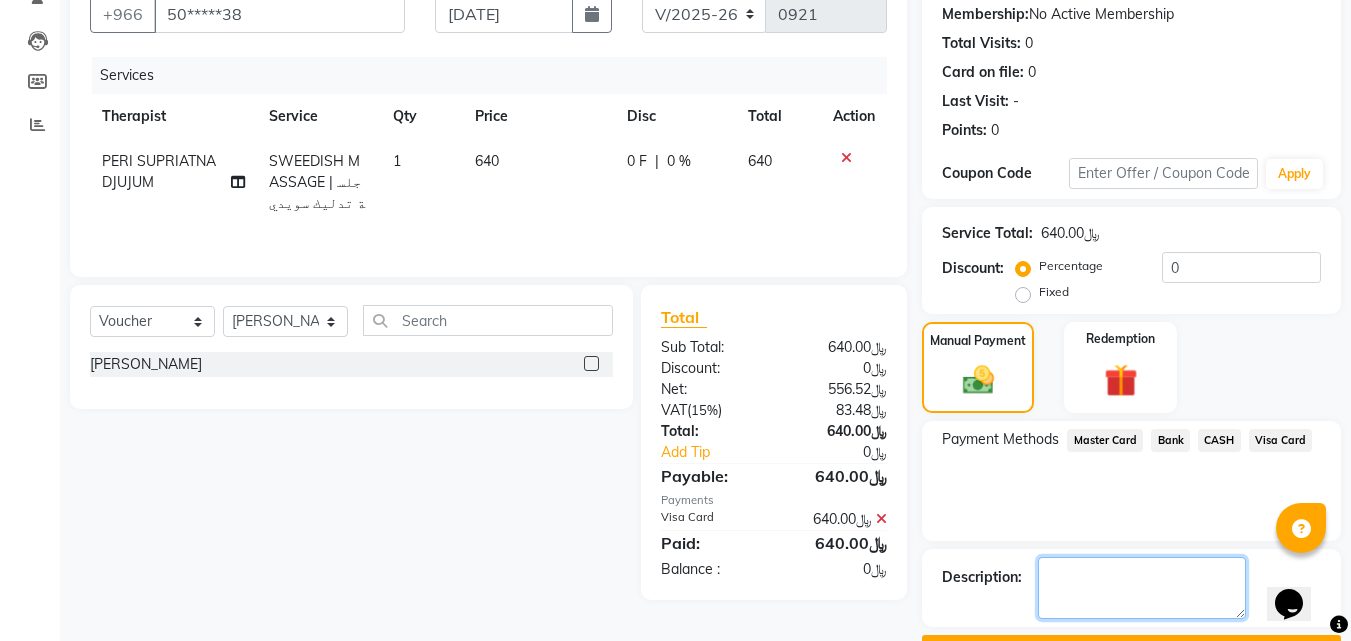 click on "Name: [PERSON_NAME] Membership:  No Active Membership  Total Visits:  0 Card on file:  0 Last Visit:   - Points:   0  Coupon Code Apply Service Total:  ﷼640.00  Discount:  Percentage   Fixed  0 Manual Payment Redemption Payment Methods  Master Card   Bank   CASH   Visa Card  Description:                   Checkout" 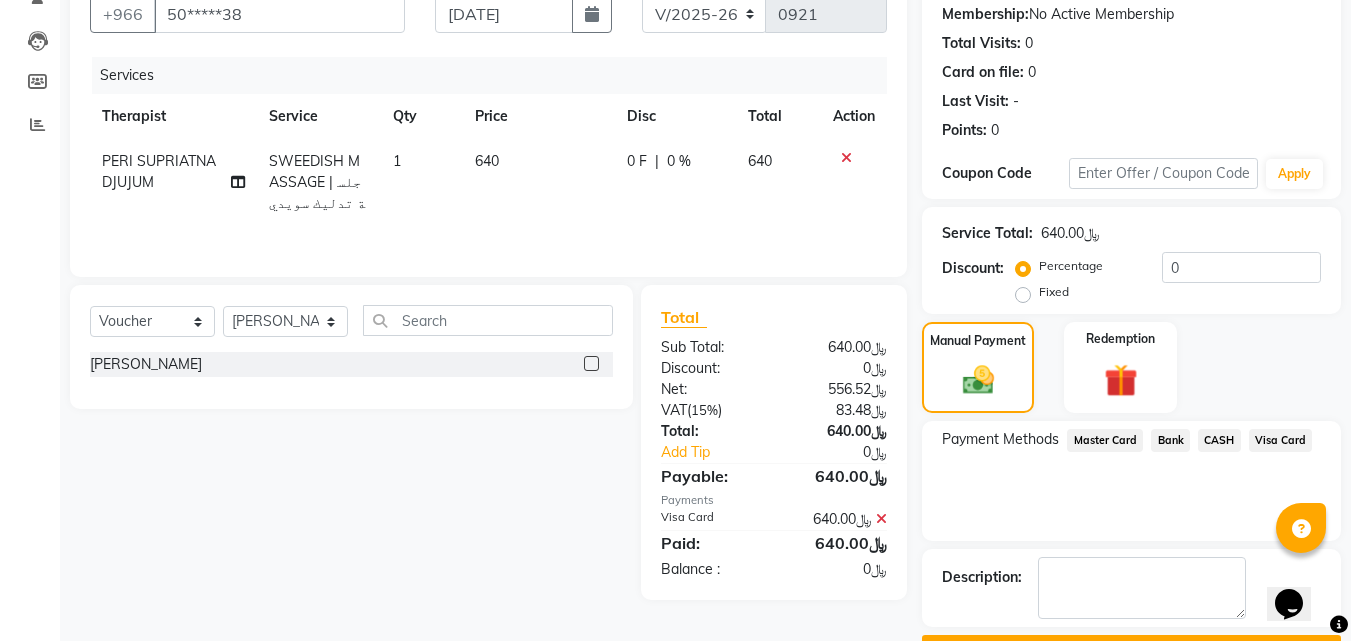 click on "Checkout" 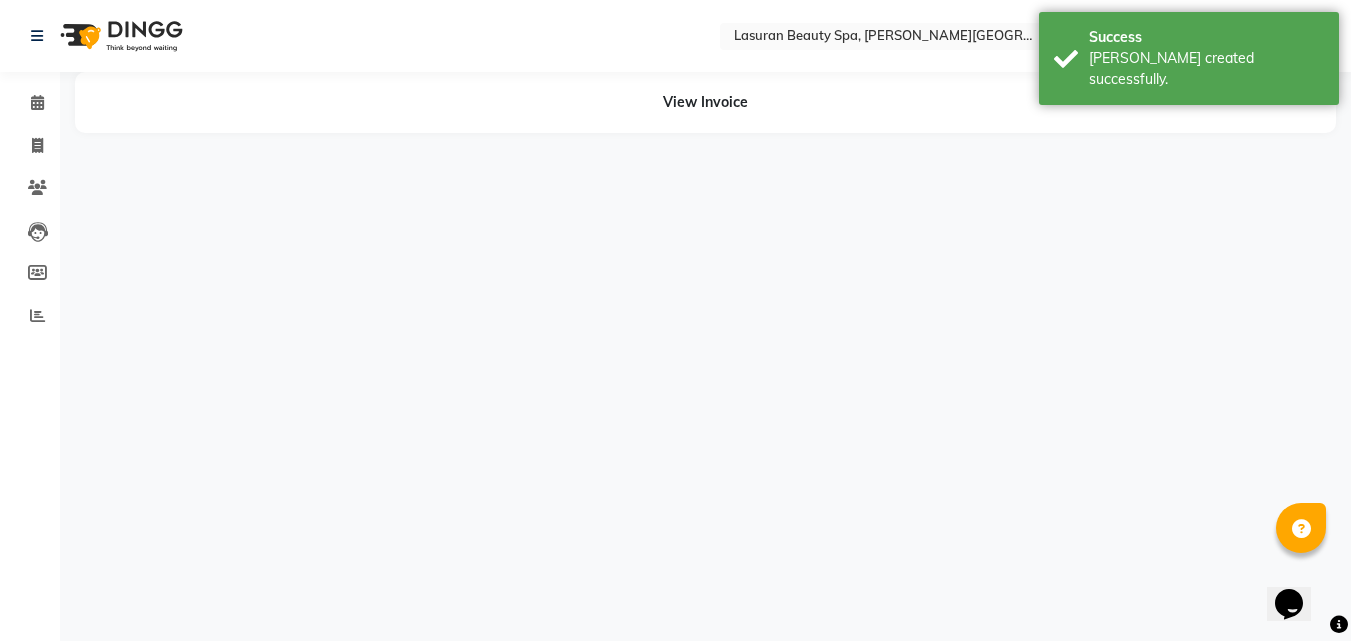 scroll, scrollTop: 0, scrollLeft: 0, axis: both 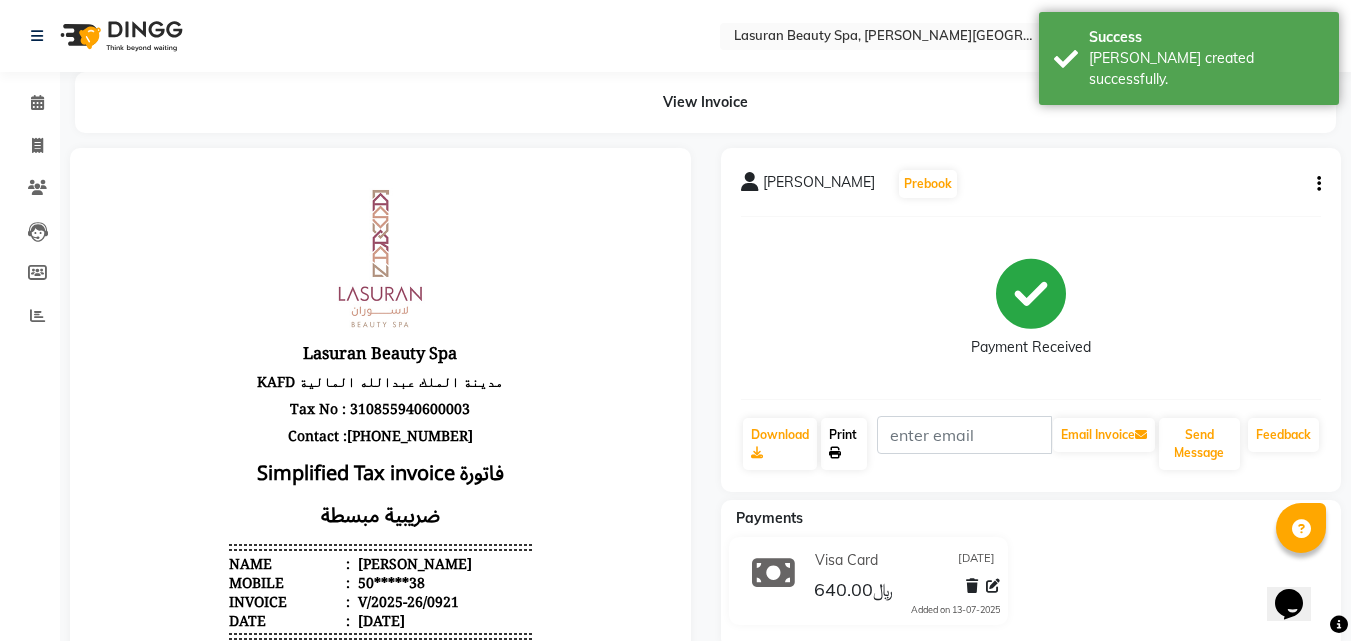 click on "Print" 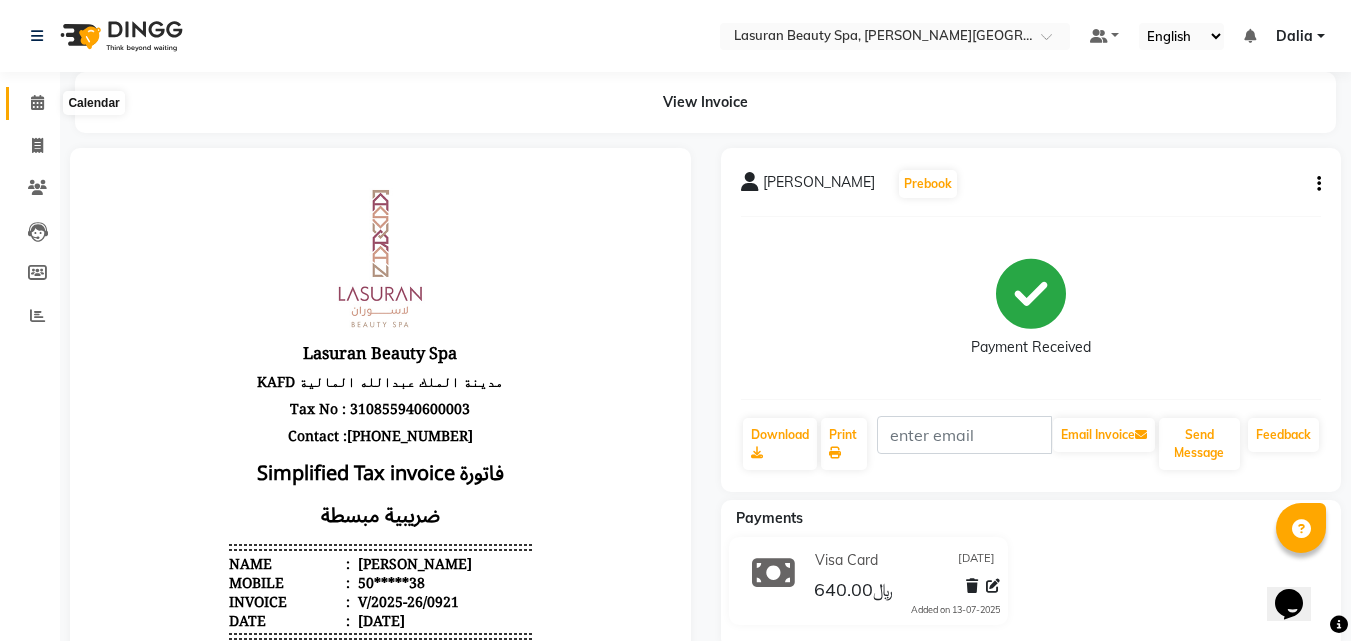 click 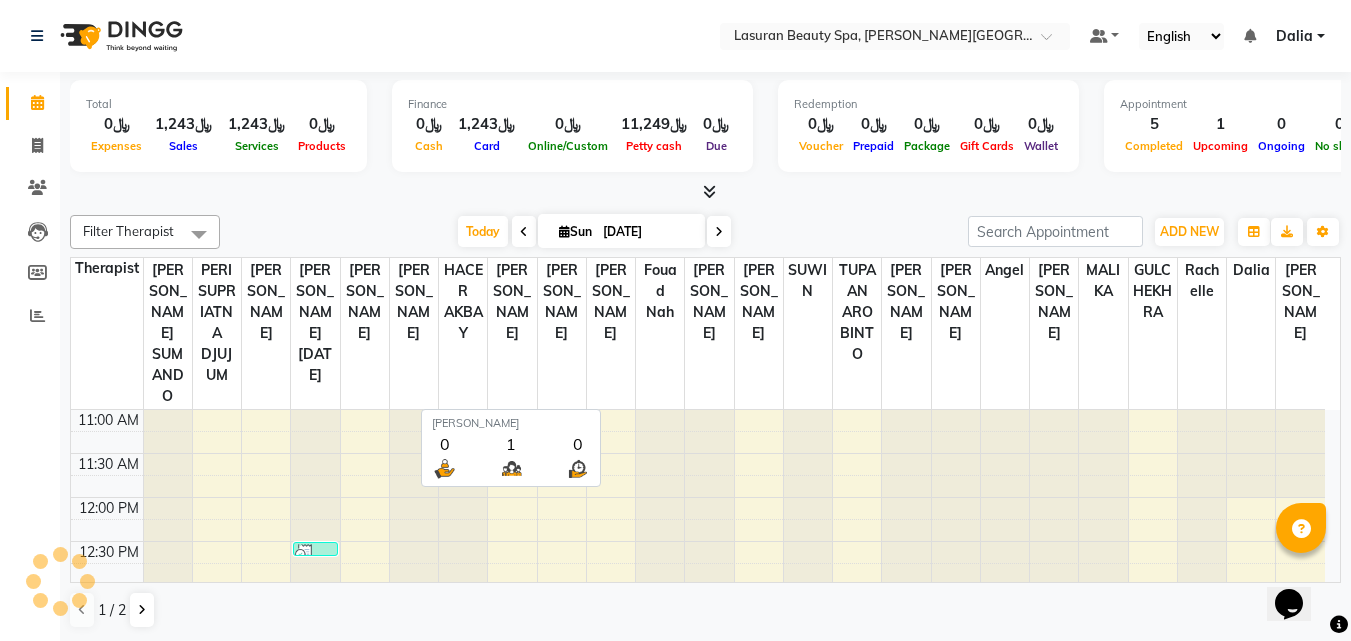 scroll, scrollTop: 0, scrollLeft: 0, axis: both 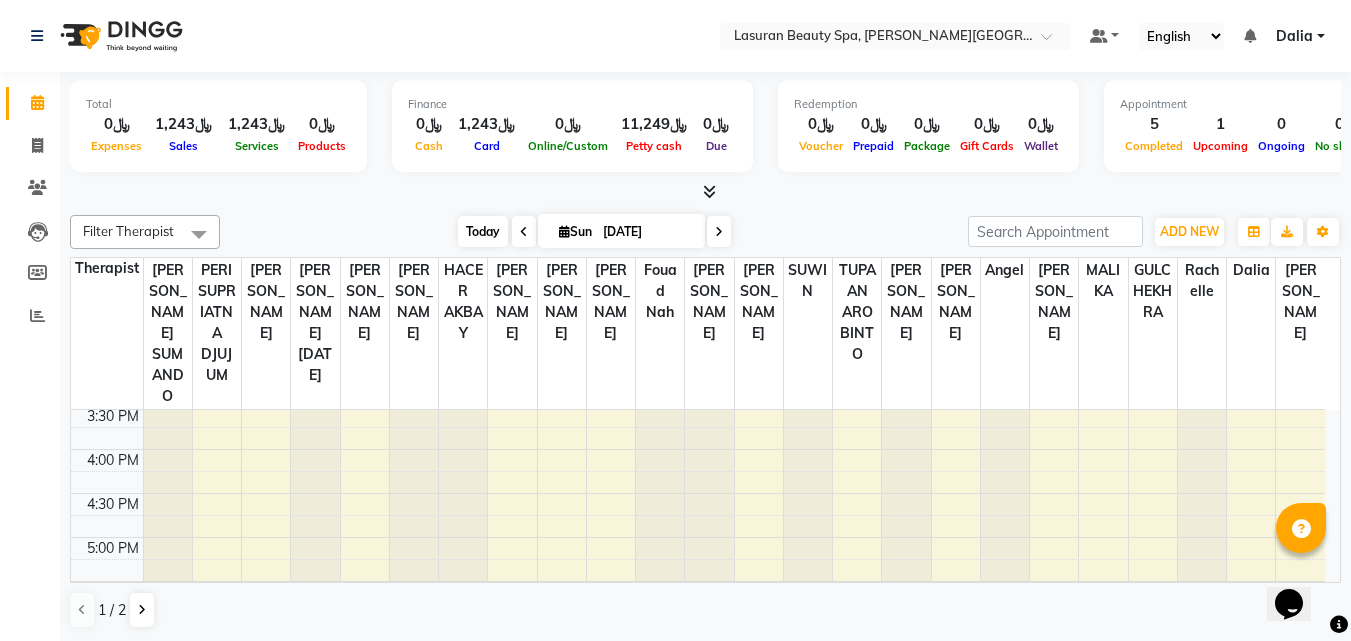 click on "Today" at bounding box center [483, 231] 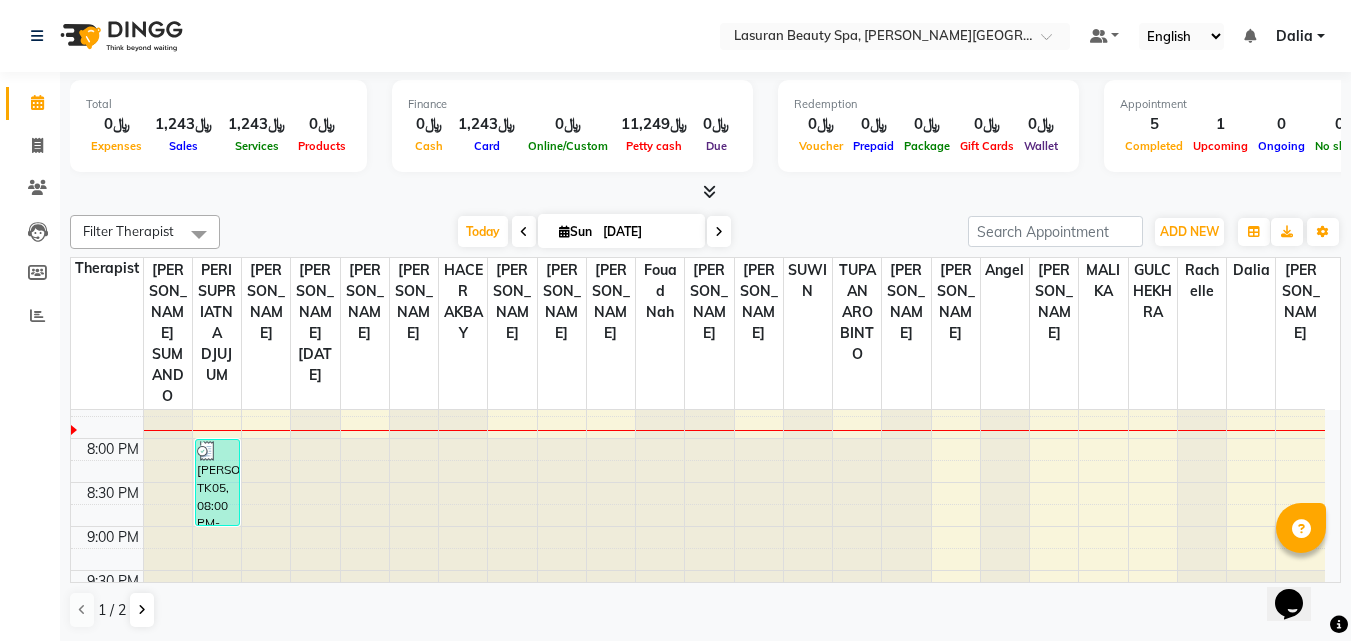 scroll, scrollTop: 795, scrollLeft: 0, axis: vertical 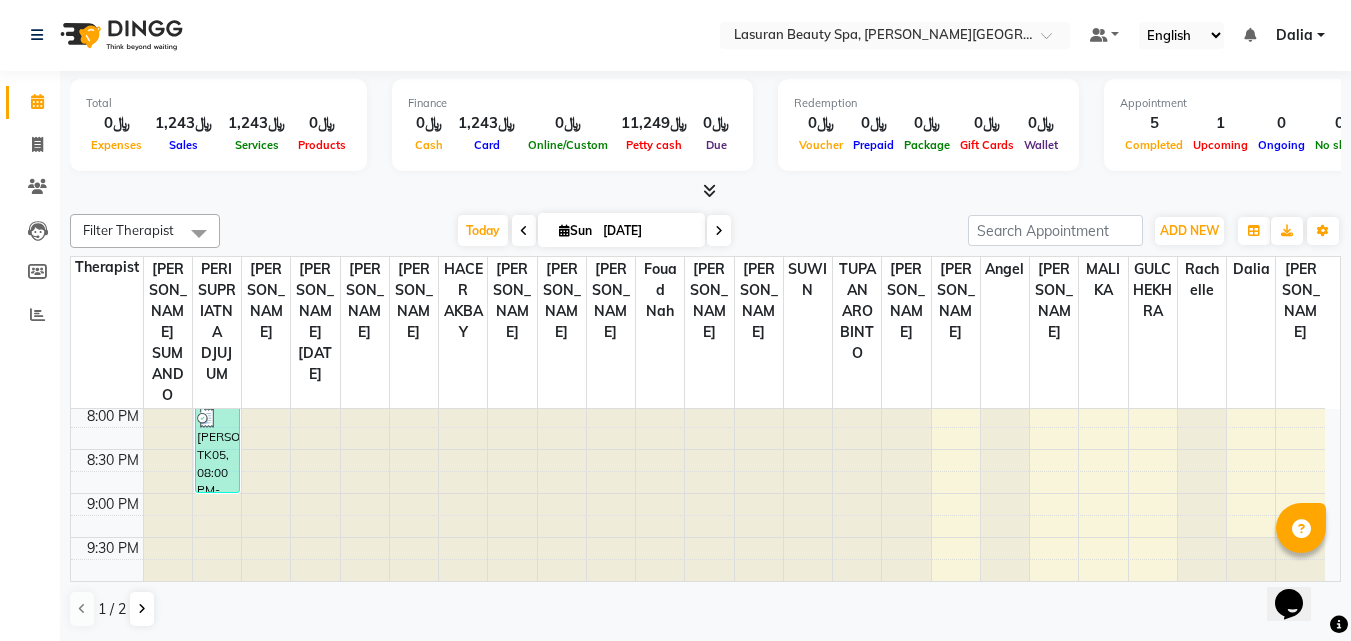 click at bounding box center [719, 231] 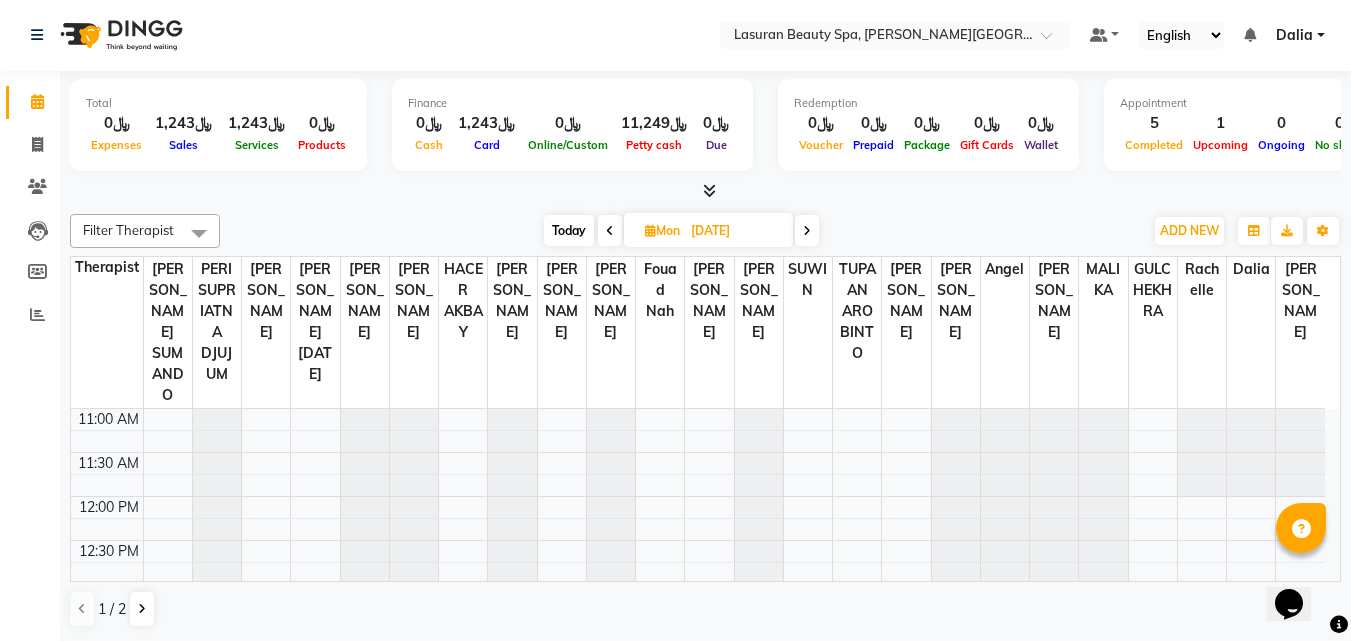 scroll, scrollTop: 100, scrollLeft: 0, axis: vertical 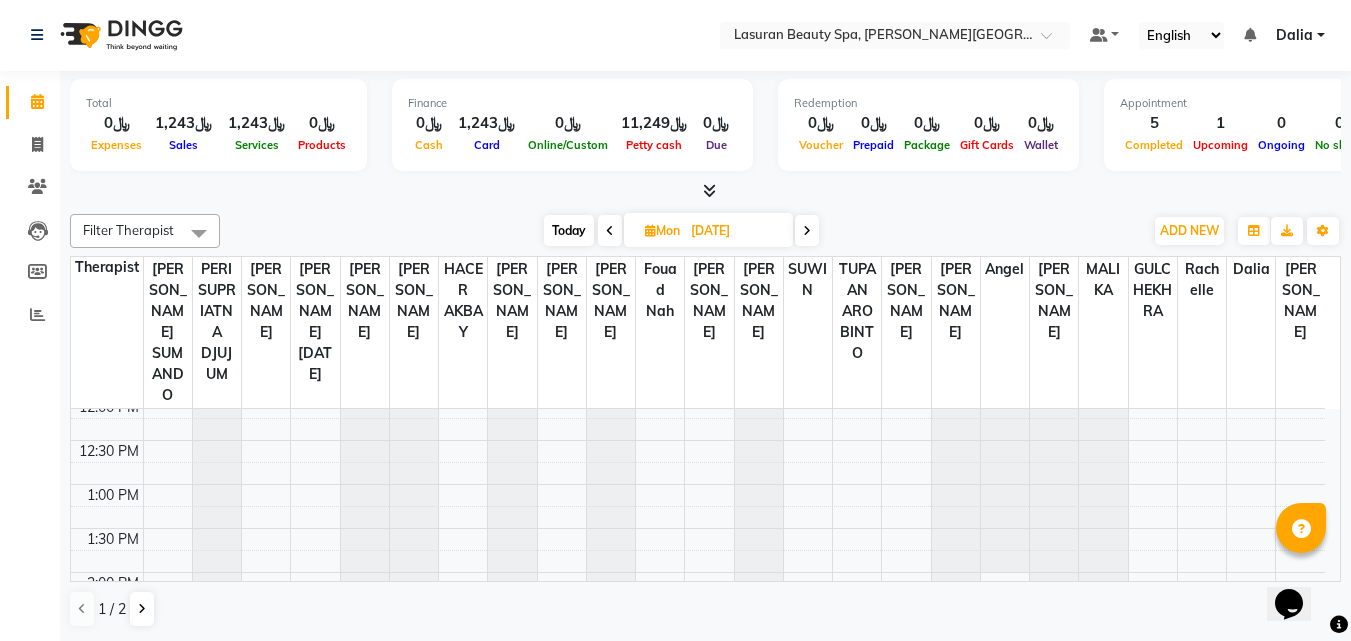 click on "11:00 AM 11:30 AM 12:00 PM 12:30 PM 1:00 PM 1:30 PM 2:00 PM 2:30 PM 3:00 PM 3:30 PM 4:00 PM 4:30 PM 5:00 PM 5:30 PM 6:00 PM 6:30 PM 7:00 PM 7:30 PM 8:00 PM 8:30 PM 9:00 PM 9:30 PM" at bounding box center [698, 792] 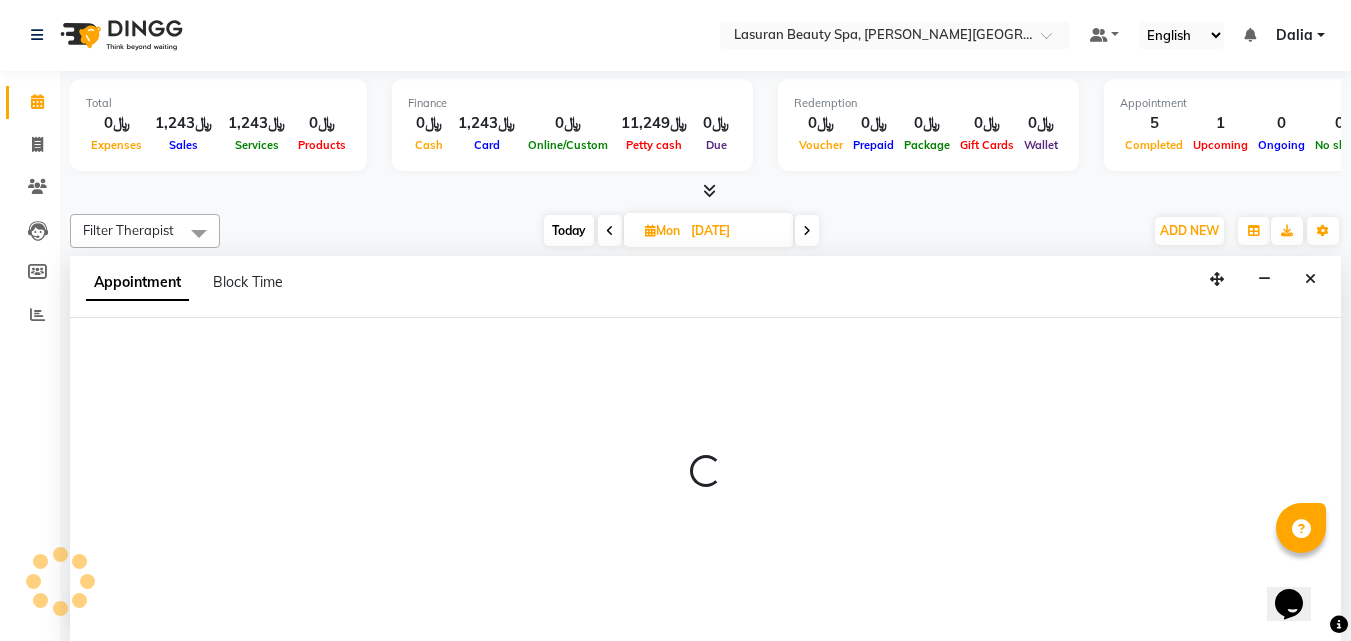 select on "54626" 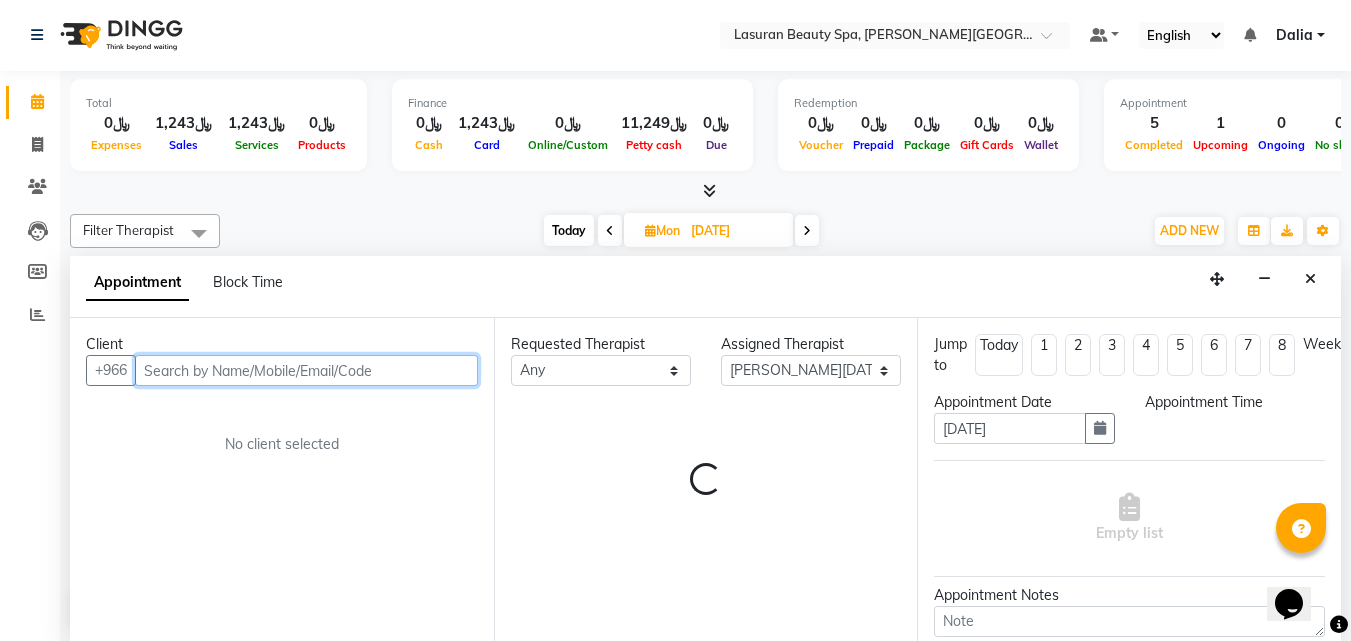 select on "780" 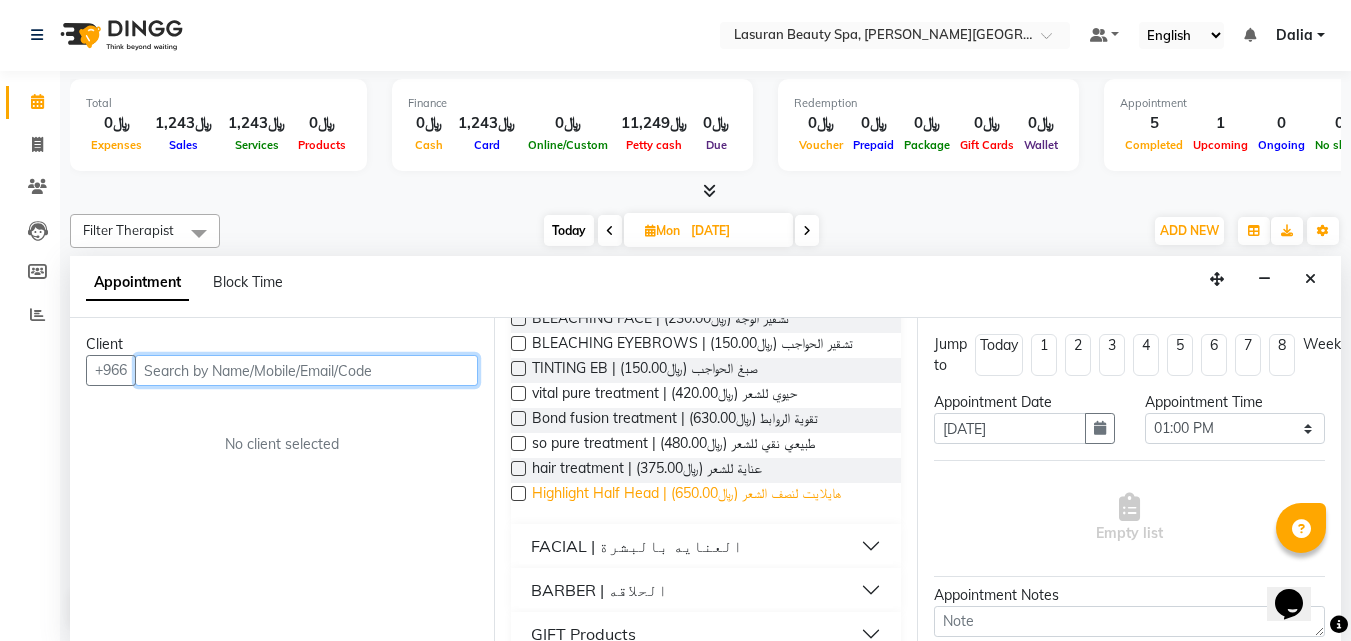 scroll, scrollTop: 1281, scrollLeft: 0, axis: vertical 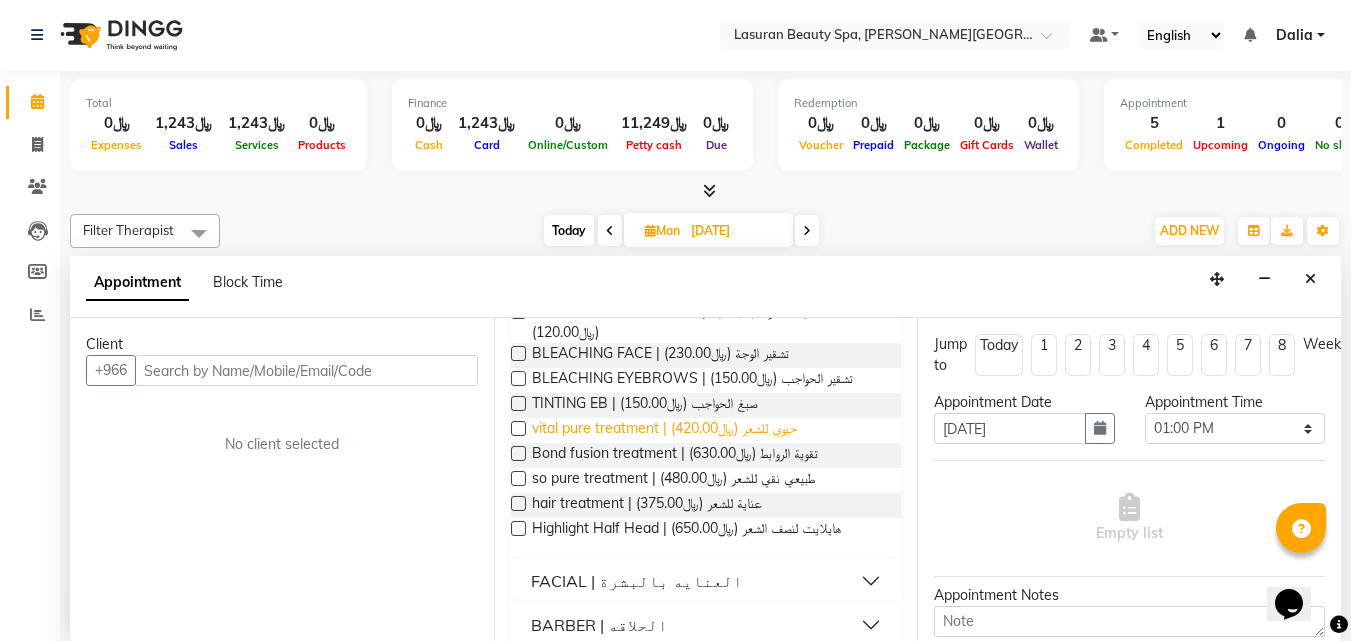 click on "vital pure treatment | حيوي للشعر (﷼420.00)" at bounding box center [664, 430] 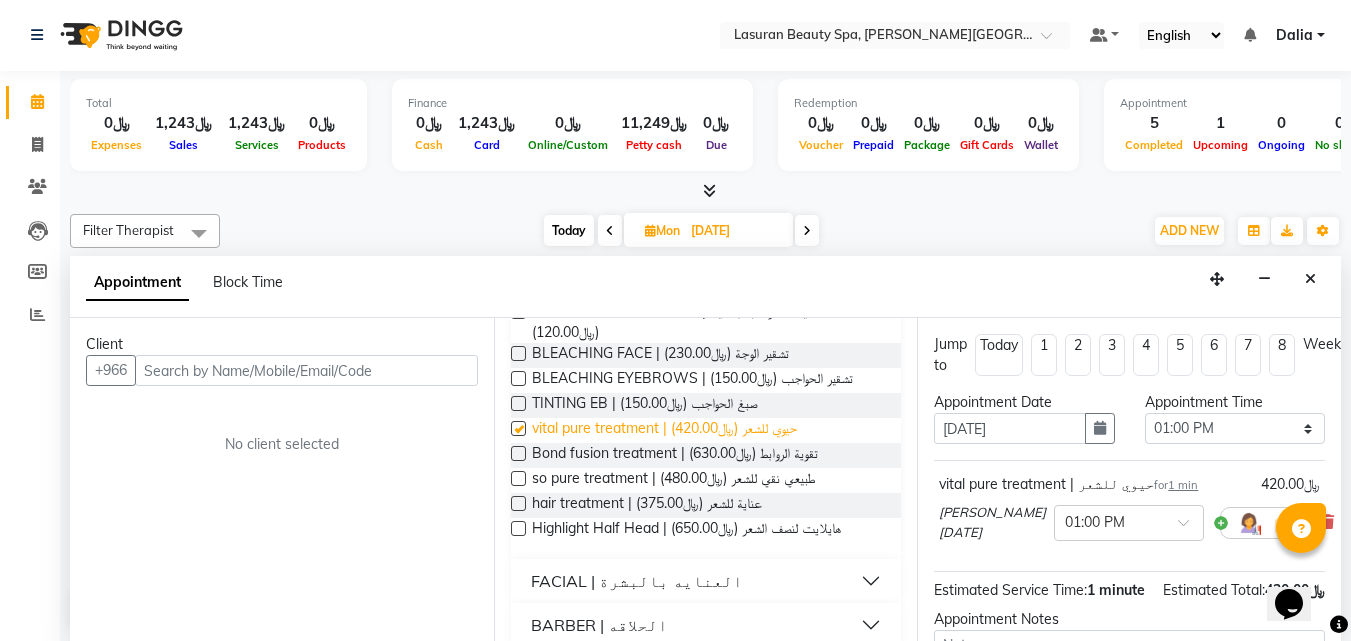 checkbox on "false" 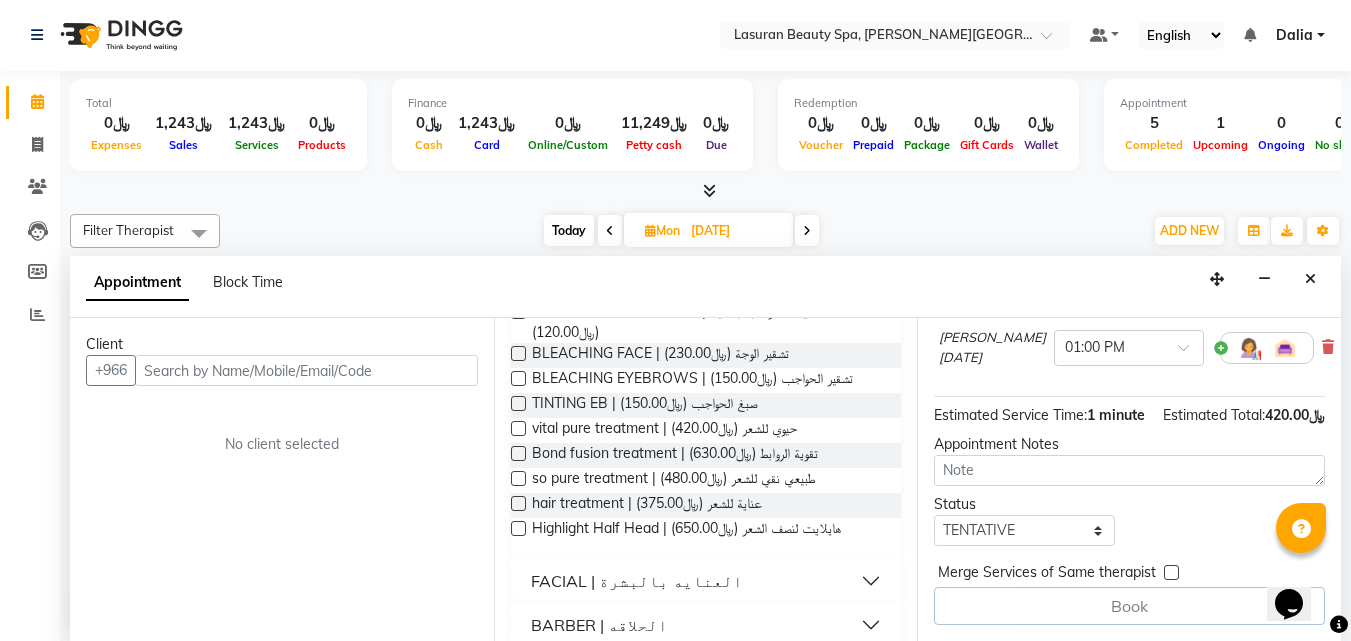 scroll, scrollTop: 211, scrollLeft: 0, axis: vertical 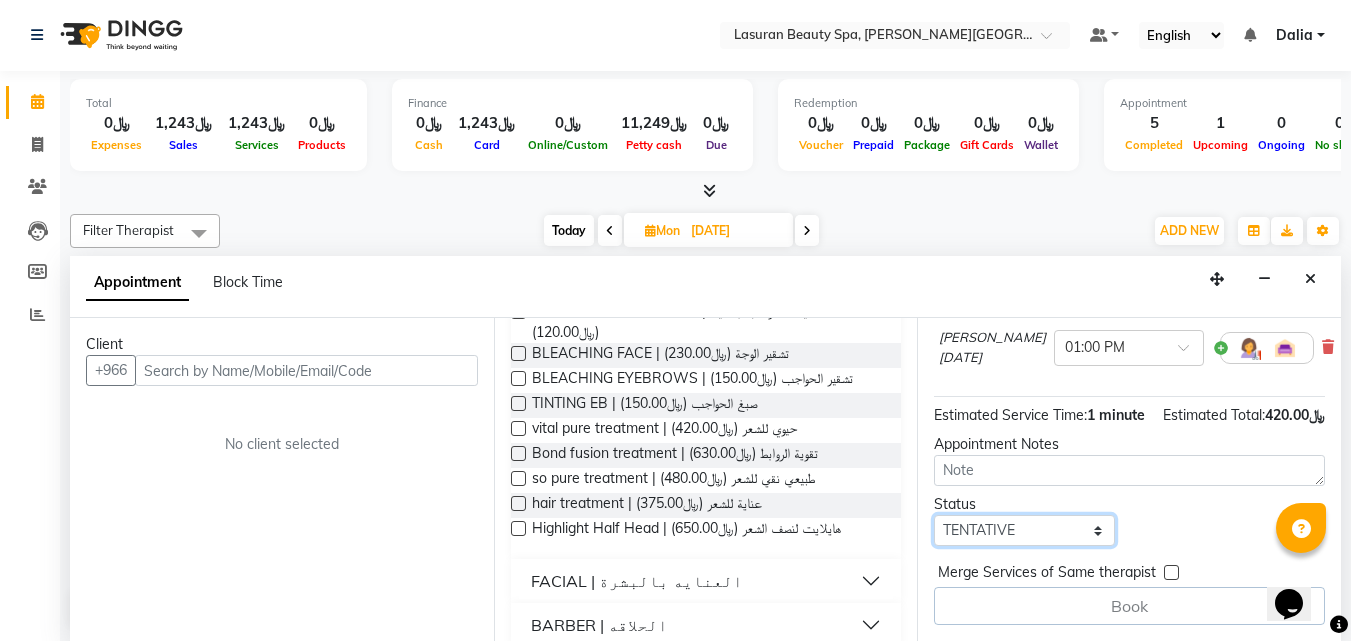 click on "Select TENTATIVE CONFIRM UPCOMING" at bounding box center (1024, 530) 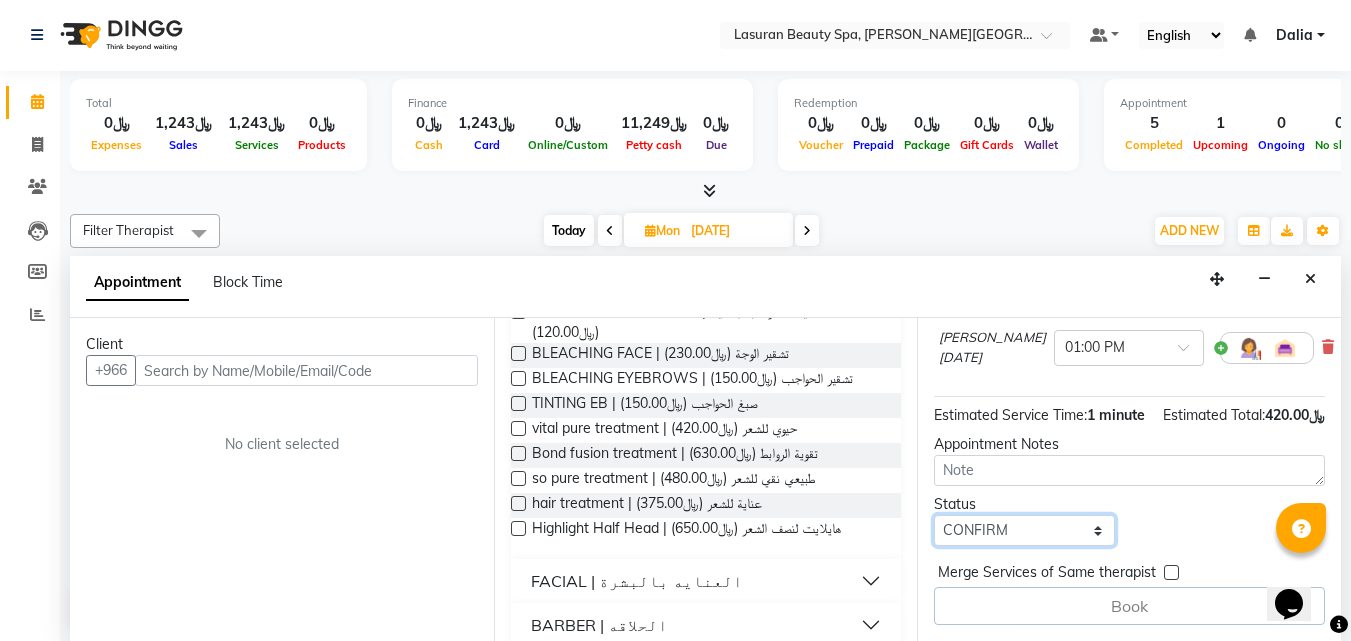 click on "Select TENTATIVE CONFIRM UPCOMING" at bounding box center [1024, 530] 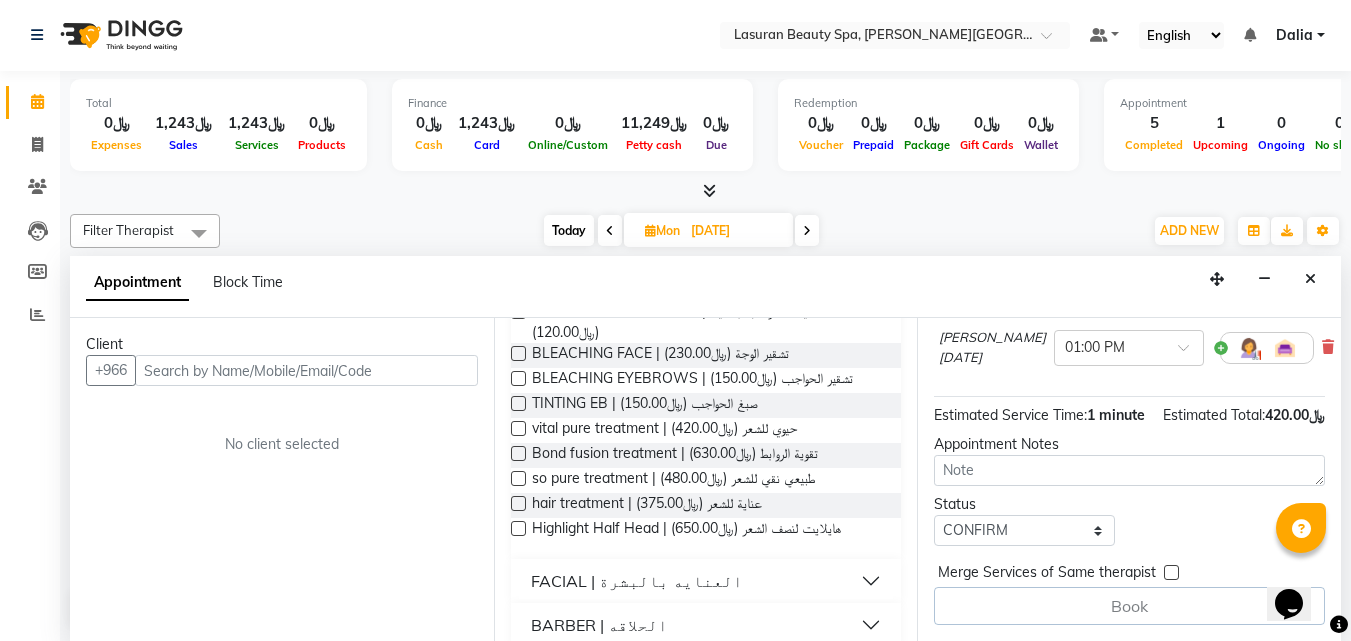 click on "Status Select TENTATIVE CONFIRM UPCOMING" at bounding box center (1024, 520) 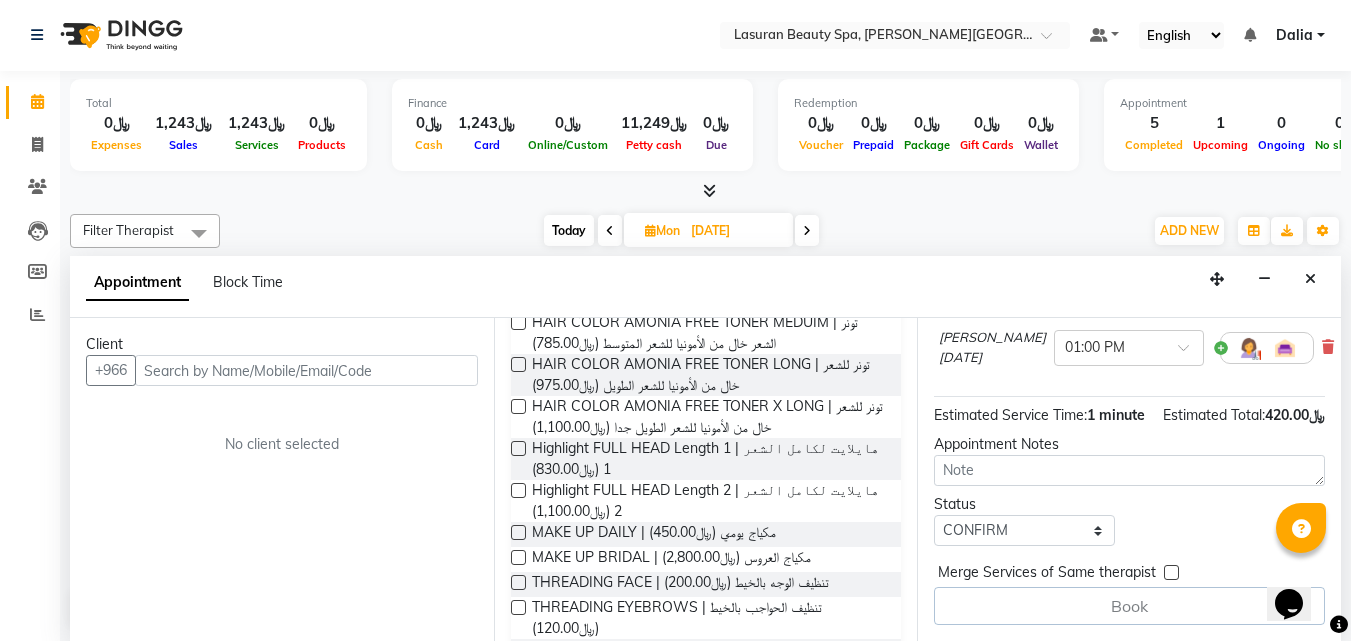 scroll, scrollTop: 943, scrollLeft: 0, axis: vertical 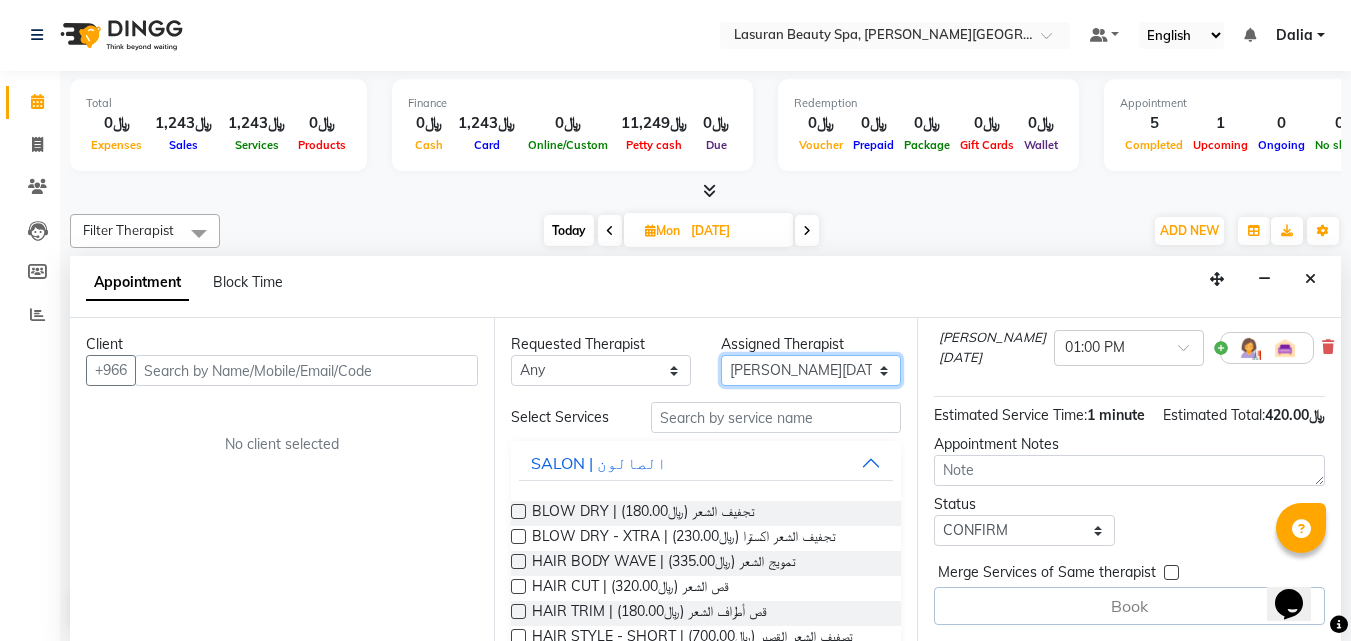 click on "Select [PERSON_NAME] ALJOHARY [PERSON_NAME] Kouraichy [PERSON_NAME] Angel [PERSON_NAME] SUMANDO [PERSON_NAME] [PERSON_NAME] [PERSON_NAME] [PERSON_NAME] Nah GULCHEKHRA HACER [PERSON_NAME] [DATE][PERSON_NAME] [PERSON_NAME] [PERSON_NAME] DJUJUM [PERSON_NAME] [PERSON_NAME] [PERSON_NAME] SUWIN [PERSON_NAME] [PERSON_NAME] AN AROBINTO zainab" at bounding box center (811, 370) 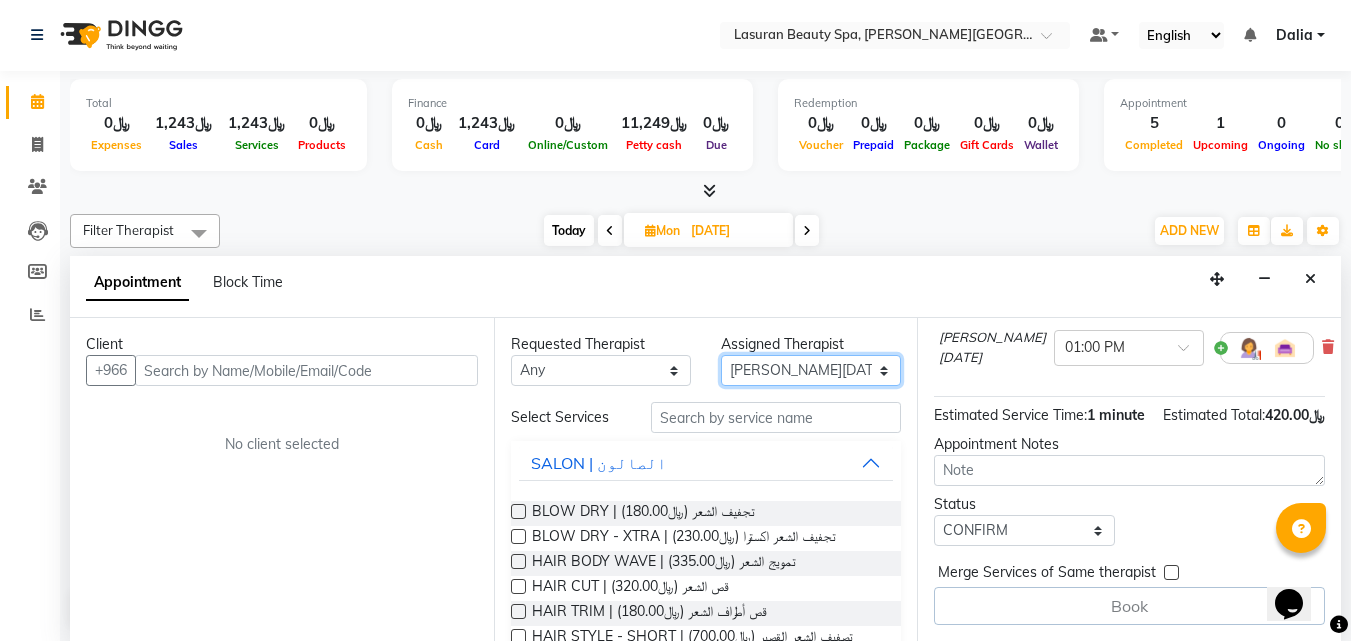 select on "54634" 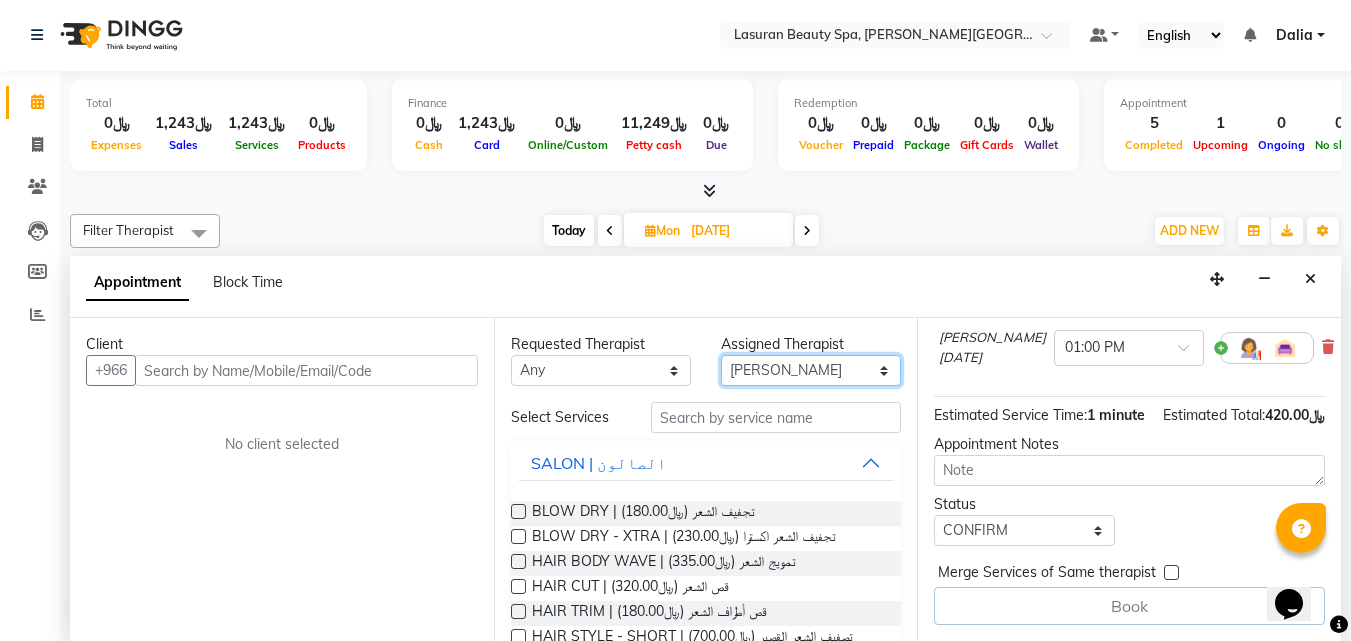 click on "Select [PERSON_NAME] ALJOHARY [PERSON_NAME] Kouraichy [PERSON_NAME] Angel [PERSON_NAME] SUMANDO [PERSON_NAME] [PERSON_NAME] [PERSON_NAME] [PERSON_NAME] Nah GULCHEKHRA HACER [PERSON_NAME] [DATE][PERSON_NAME] [PERSON_NAME] [PERSON_NAME] DJUJUM [PERSON_NAME] [PERSON_NAME] [PERSON_NAME] SUWIN [PERSON_NAME] [PERSON_NAME] AN AROBINTO zainab" at bounding box center [811, 370] 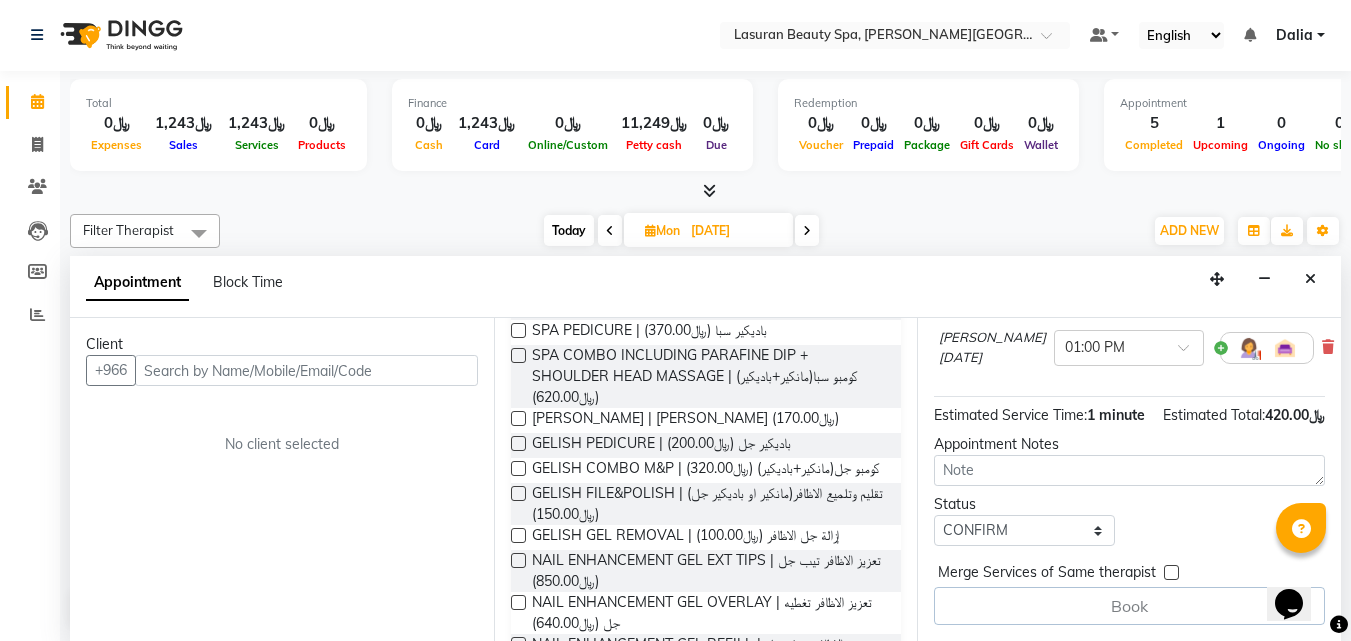 scroll, scrollTop: 500, scrollLeft: 0, axis: vertical 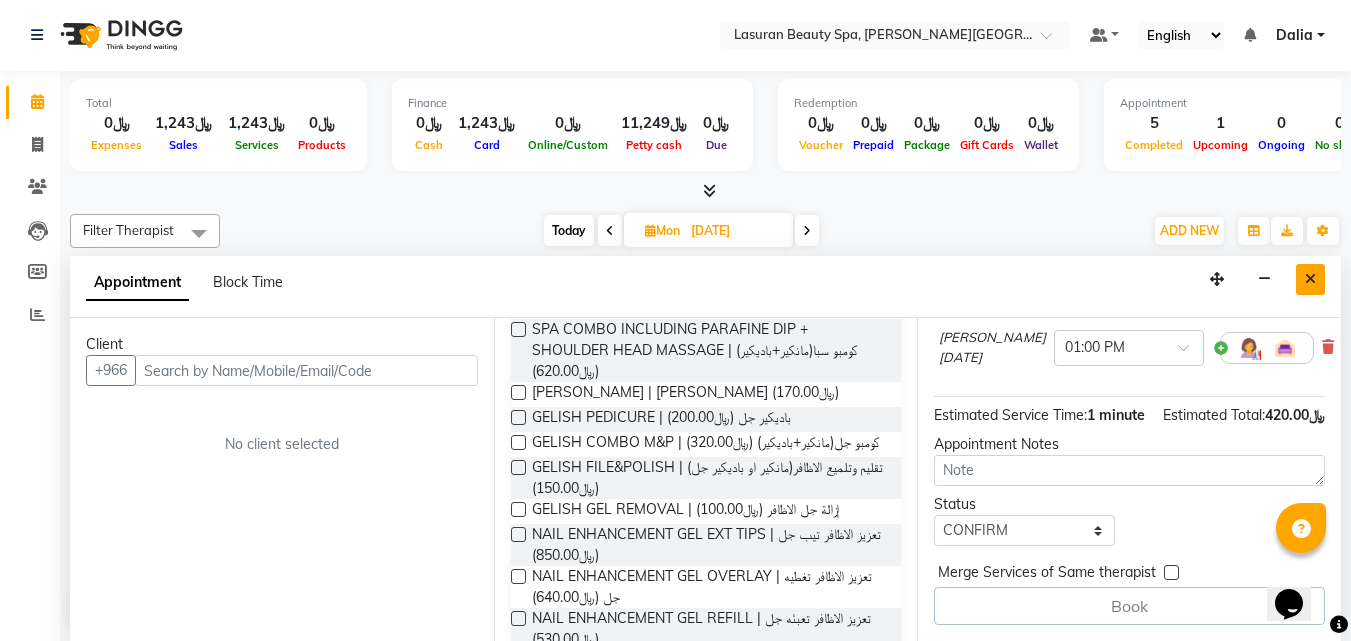 click at bounding box center [1310, 279] 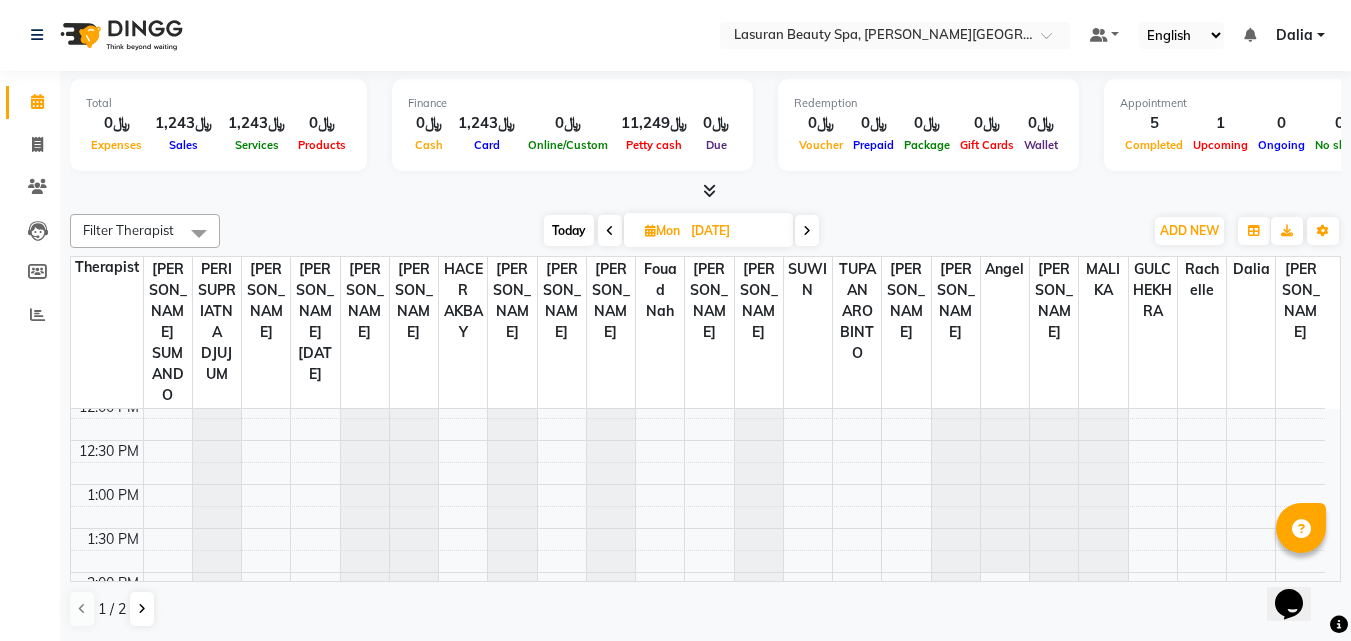 click on "Today" at bounding box center (569, 230) 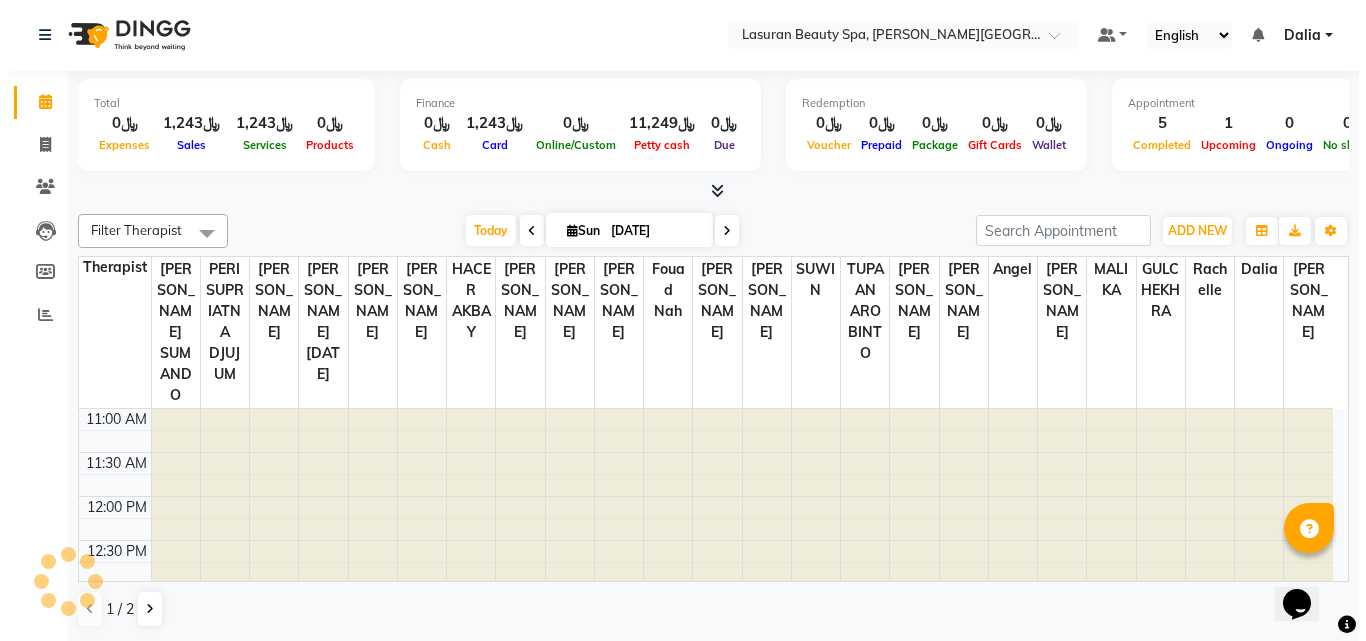 scroll, scrollTop: 793, scrollLeft: 0, axis: vertical 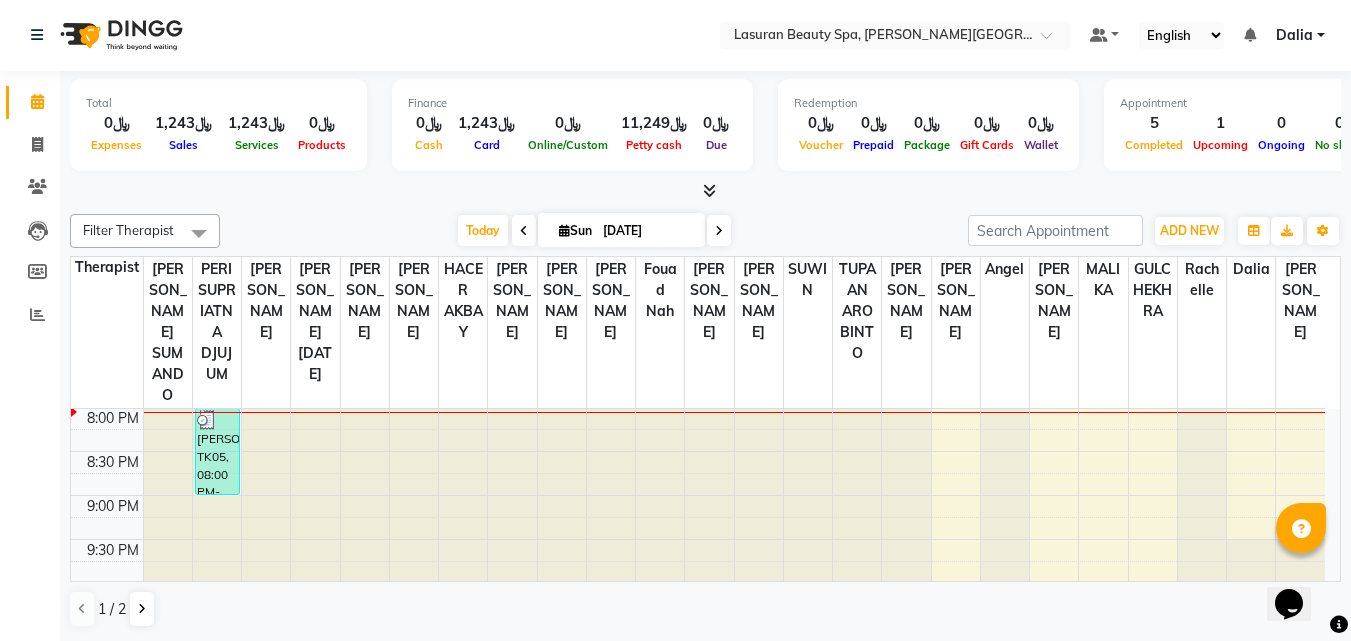 click on "[PERSON_NAME], TK05, 08:00 PM-09:00 PM, SWEEDISH MASSAGE | جلسة تدليك سويدي" at bounding box center [217, 451] 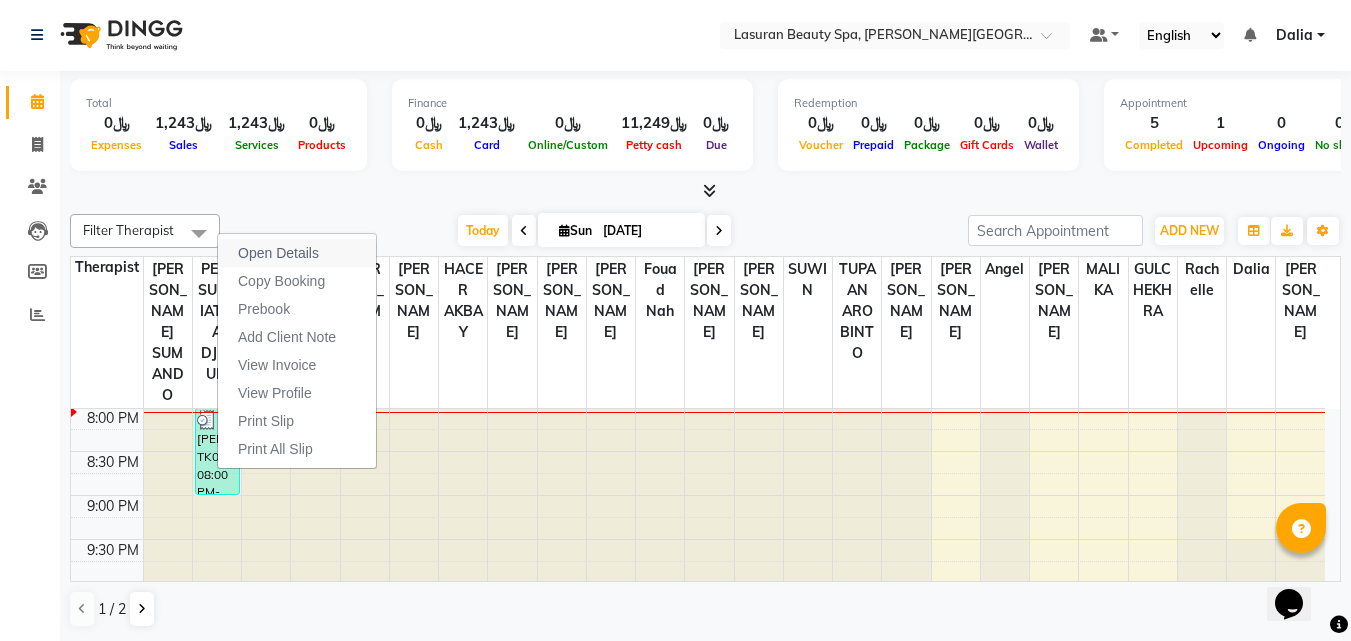 click on "Open Details" at bounding box center [278, 253] 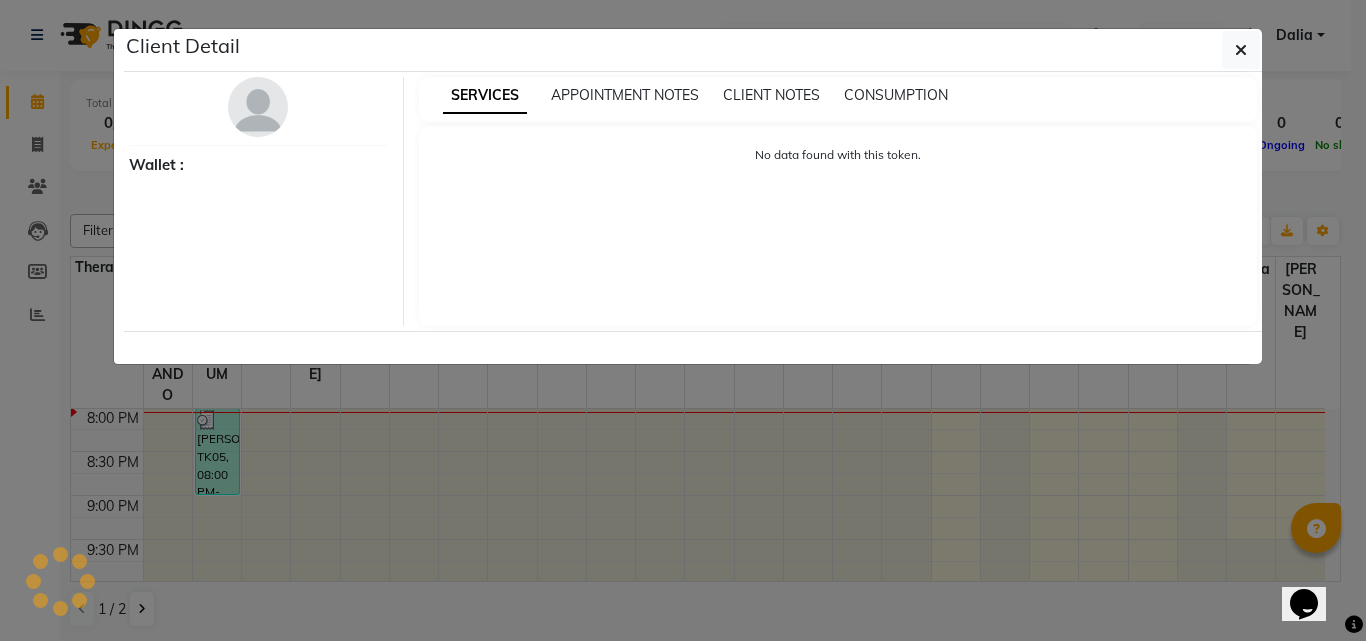 select on "3" 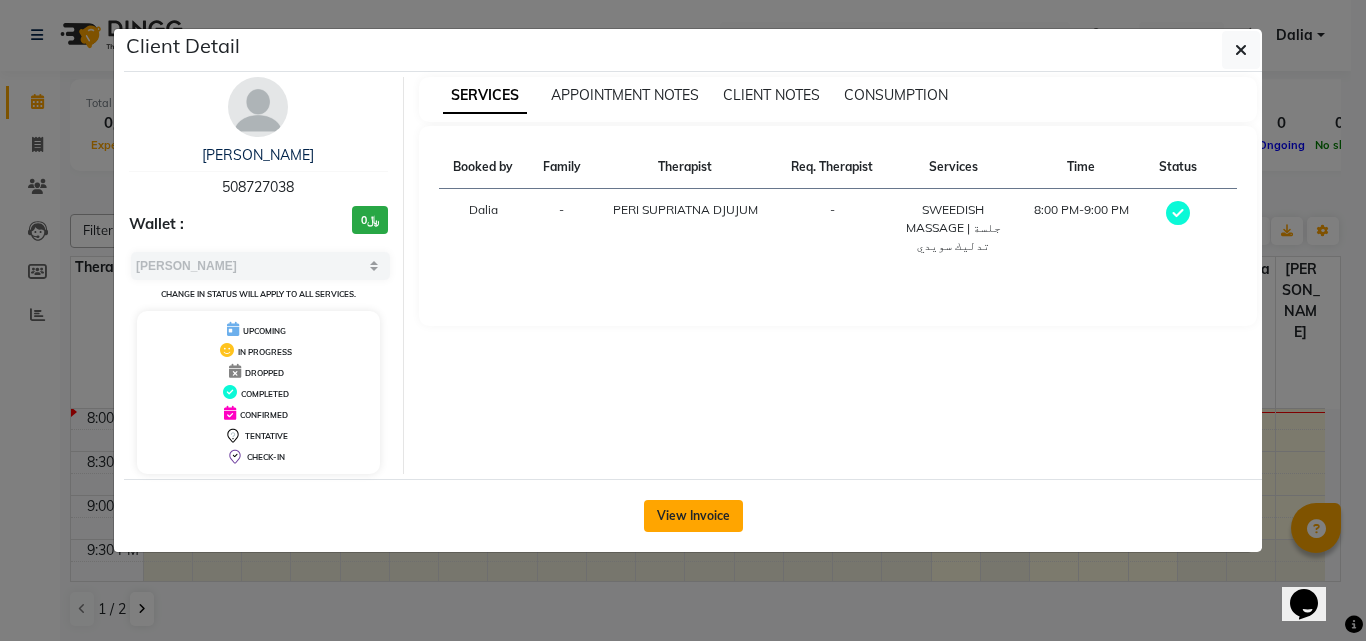 click on "View Invoice" 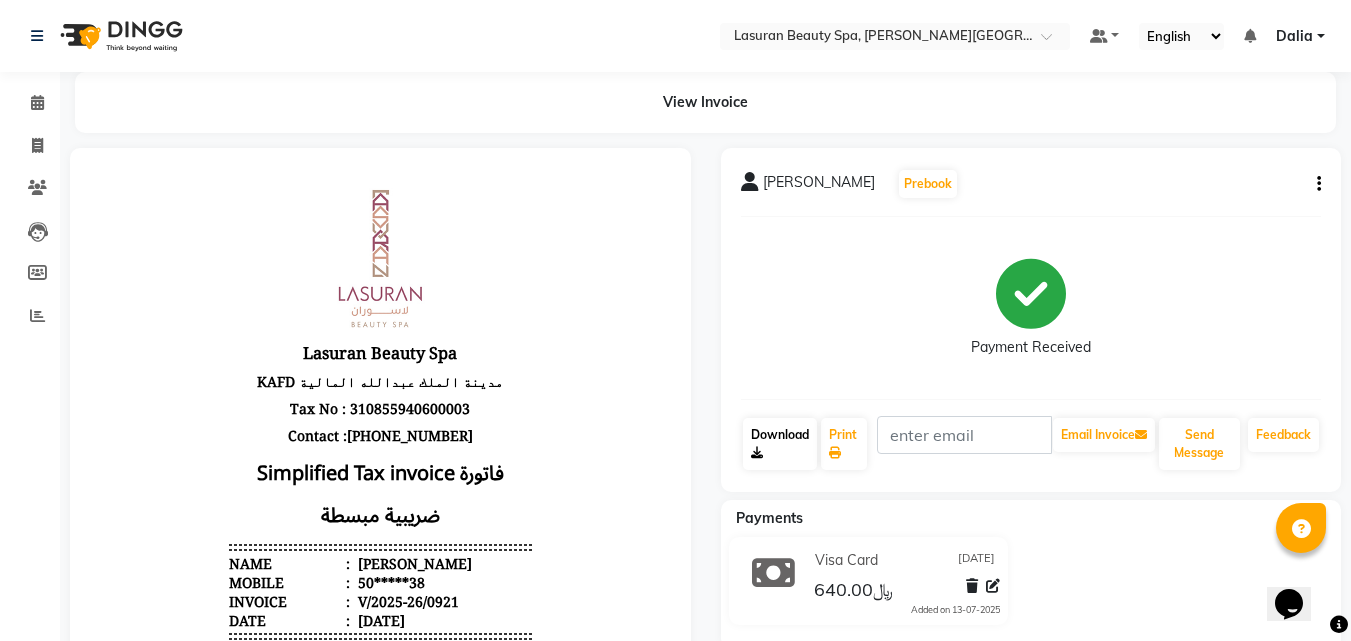 scroll, scrollTop: 0, scrollLeft: 0, axis: both 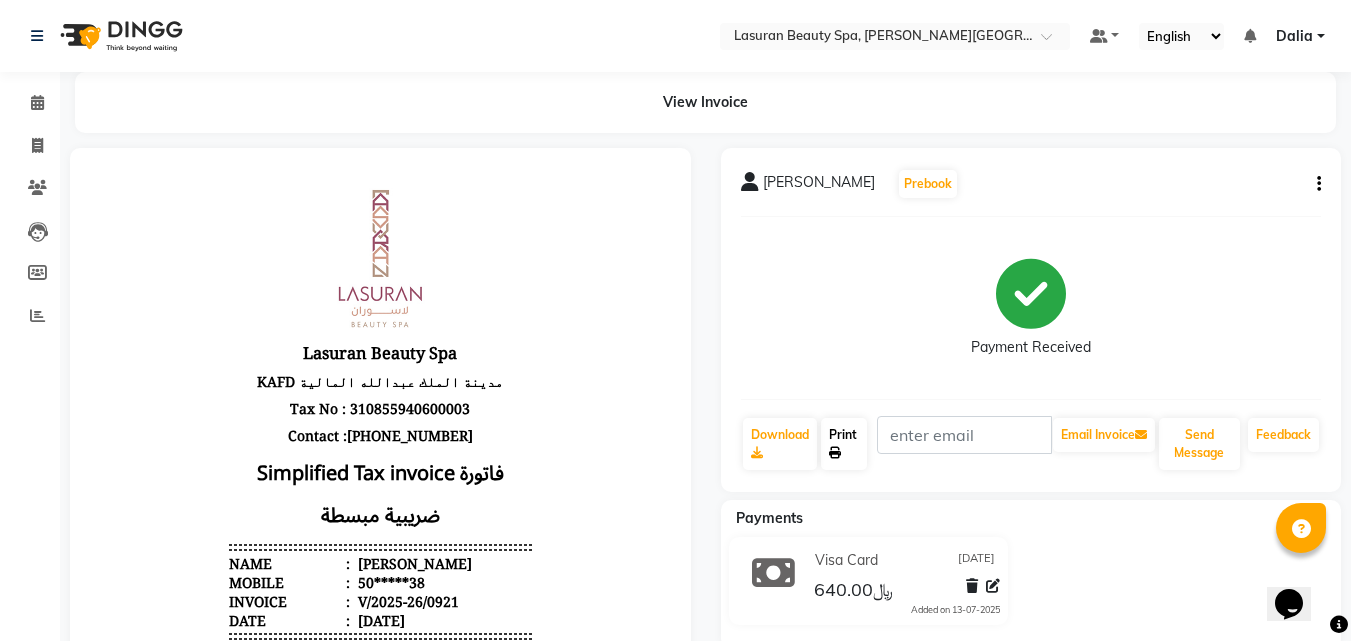 click on "Print" 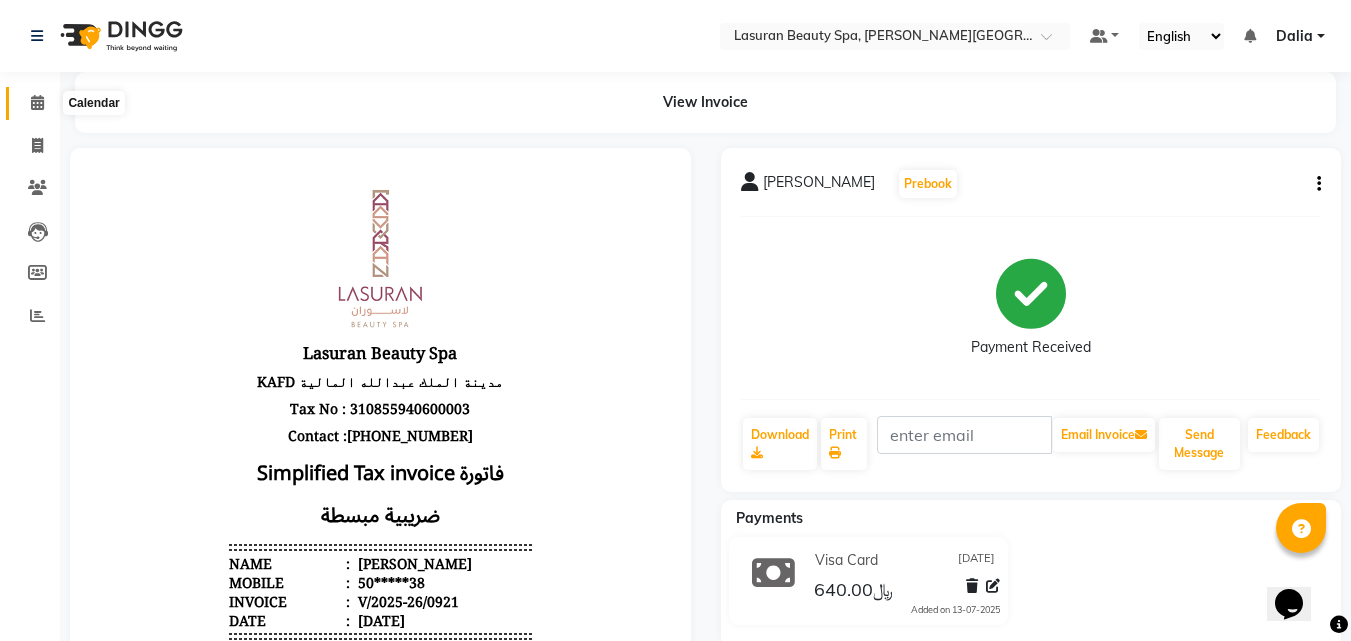 click 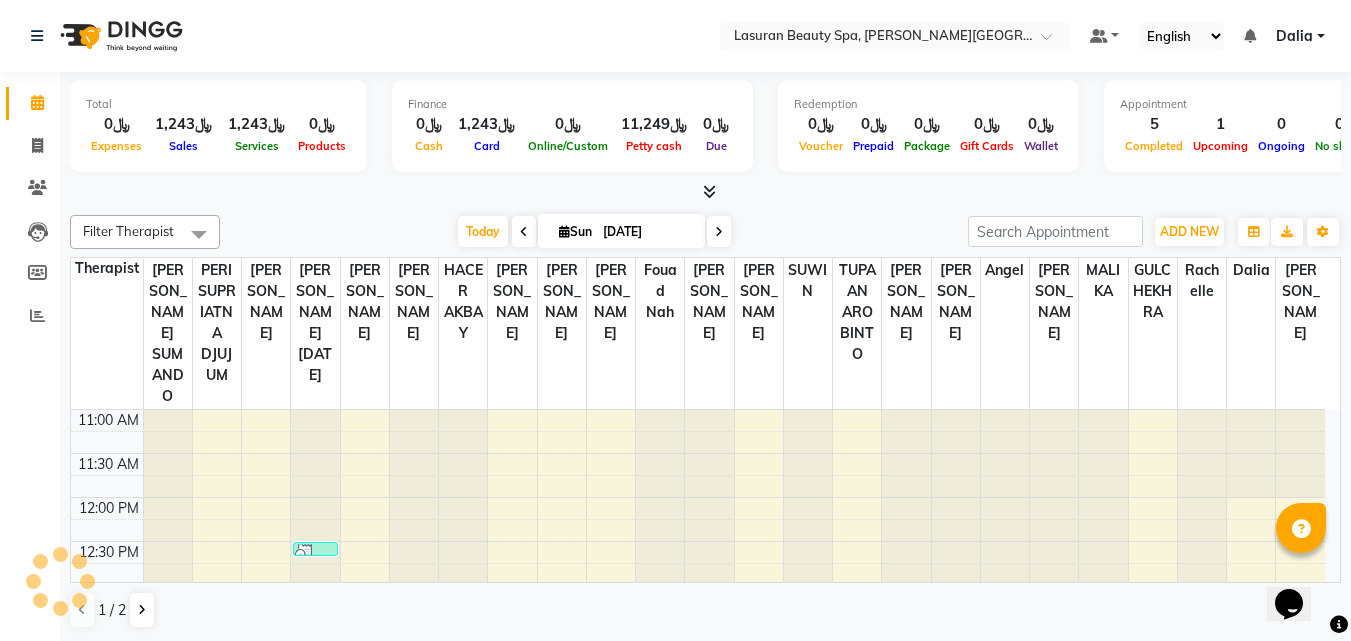 scroll, scrollTop: 0, scrollLeft: 0, axis: both 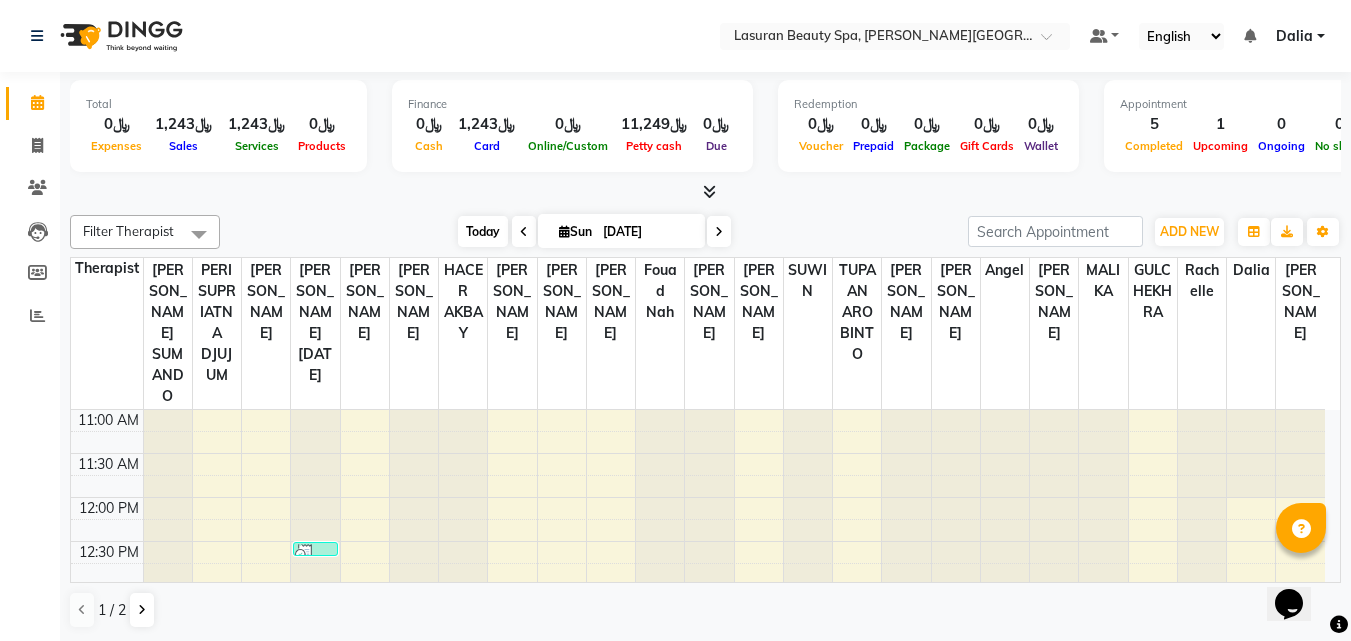 click on "Today" at bounding box center (483, 231) 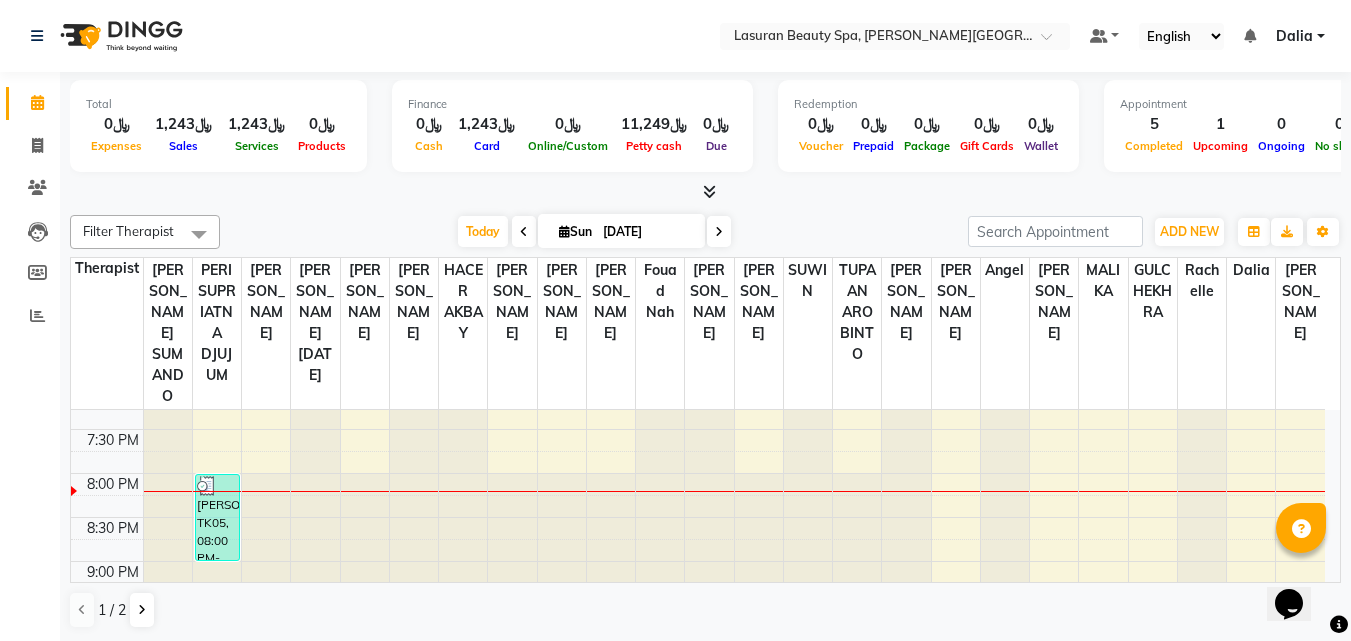 scroll, scrollTop: 693, scrollLeft: 0, axis: vertical 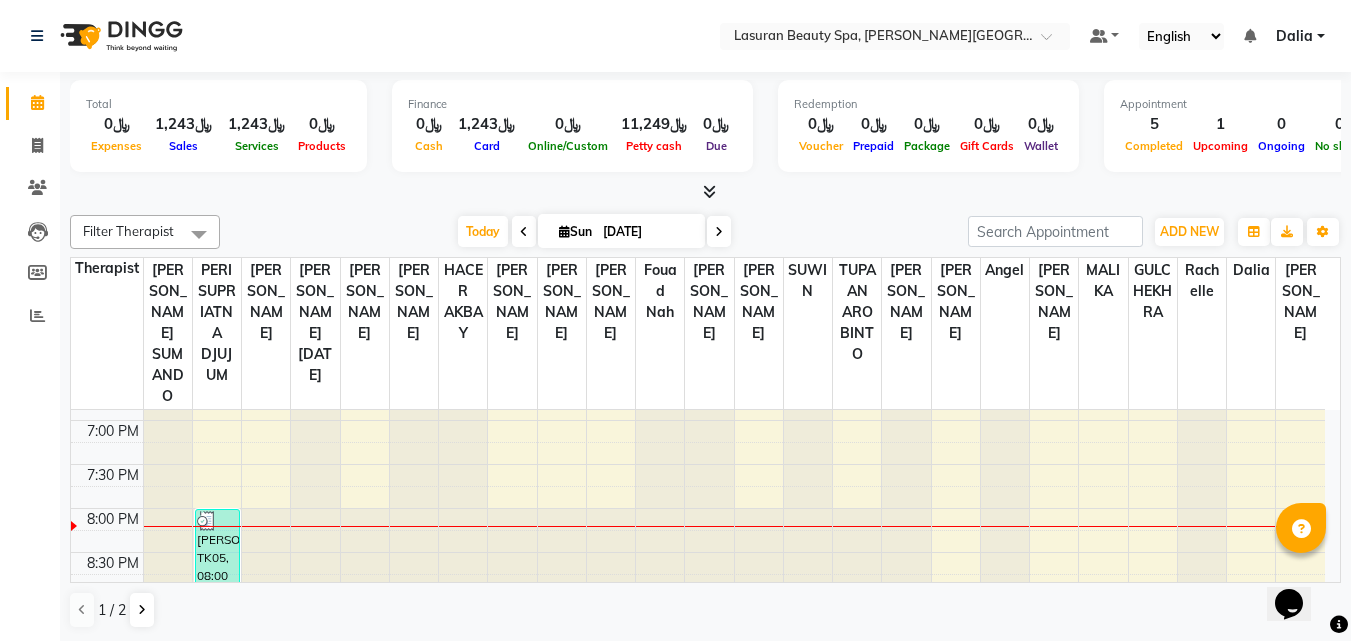 click on "11:00 AM 11:30 AM 12:00 PM 12:30 PM 1:00 PM 1:30 PM 2:00 PM 2:30 PM 3:00 PM 3:30 PM 4:00 PM 4:30 PM 5:00 PM 5:30 PM 6:00 PM 6:30 PM 7:00 PM 7:30 PM 8:00 PM 8:30 PM 9:00 PM 9:30 PM     [PERSON_NAME] al qahtani, TK05, 08:00 PM-09:00 PM, SWEEDISH MASSAGE | جلسة تدليك سويدي     hala, TK01, 12:30 PM-12:31 PM, BLOW DRY | تجفيف الشعر     [PERSON_NAME], TK04, 06:00 PM-06:01 PM, FRENCH COMBO M&P | كومبو فرنسي(مانكير +باديكير)     Haneen, TK02, 01:15 PM-01:16 PM, BLOW DRY | تجفيف الشعر     Haneen, TK02, 01:15 PM-01:16 PM, BLOW DRY | تجفيف الشعر" at bounding box center [698, 200] 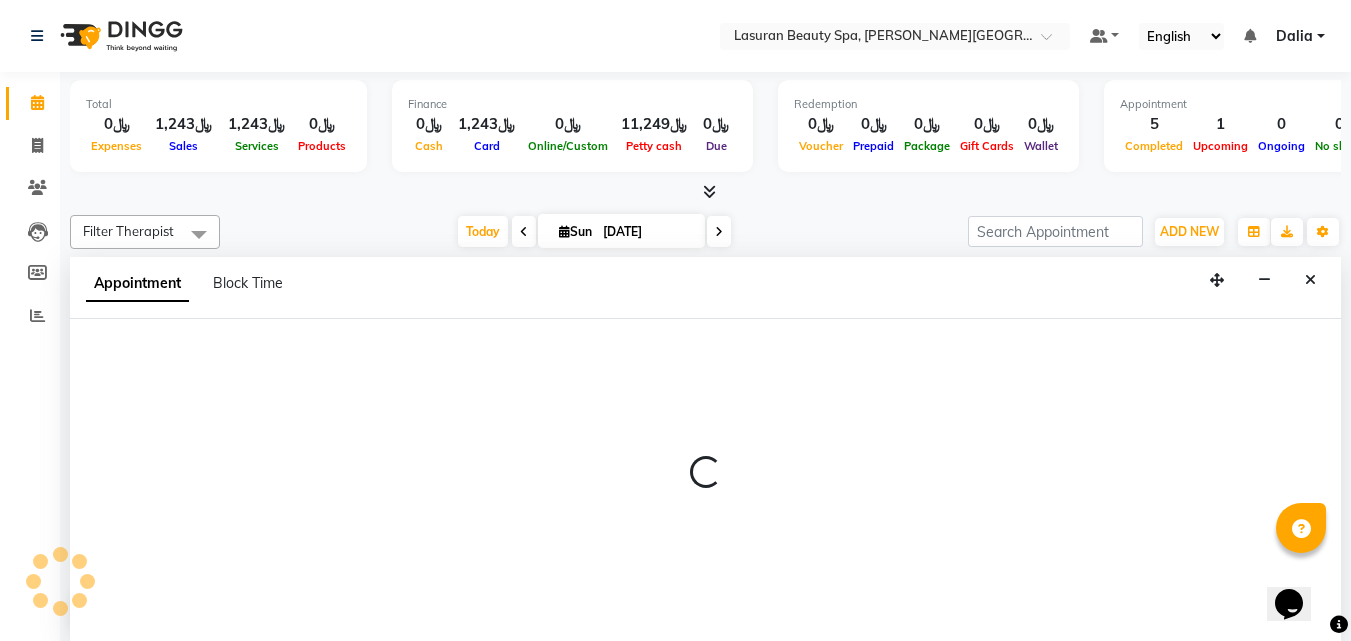 select on "81235" 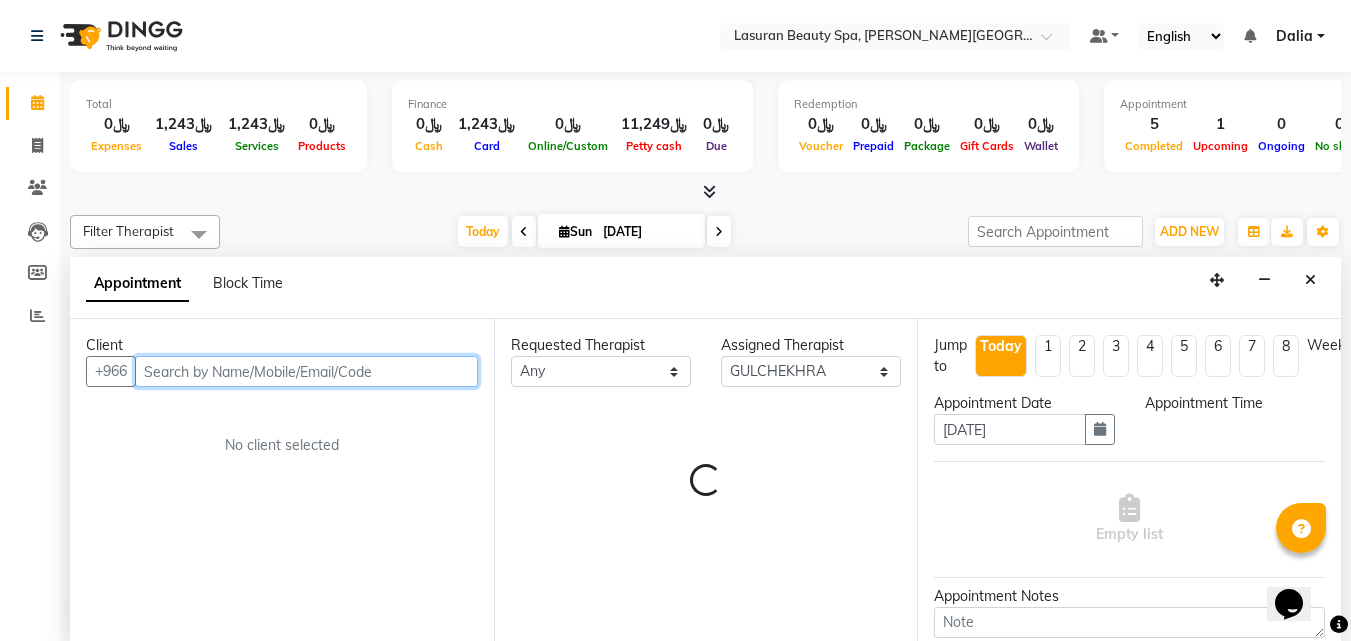 select on "1215" 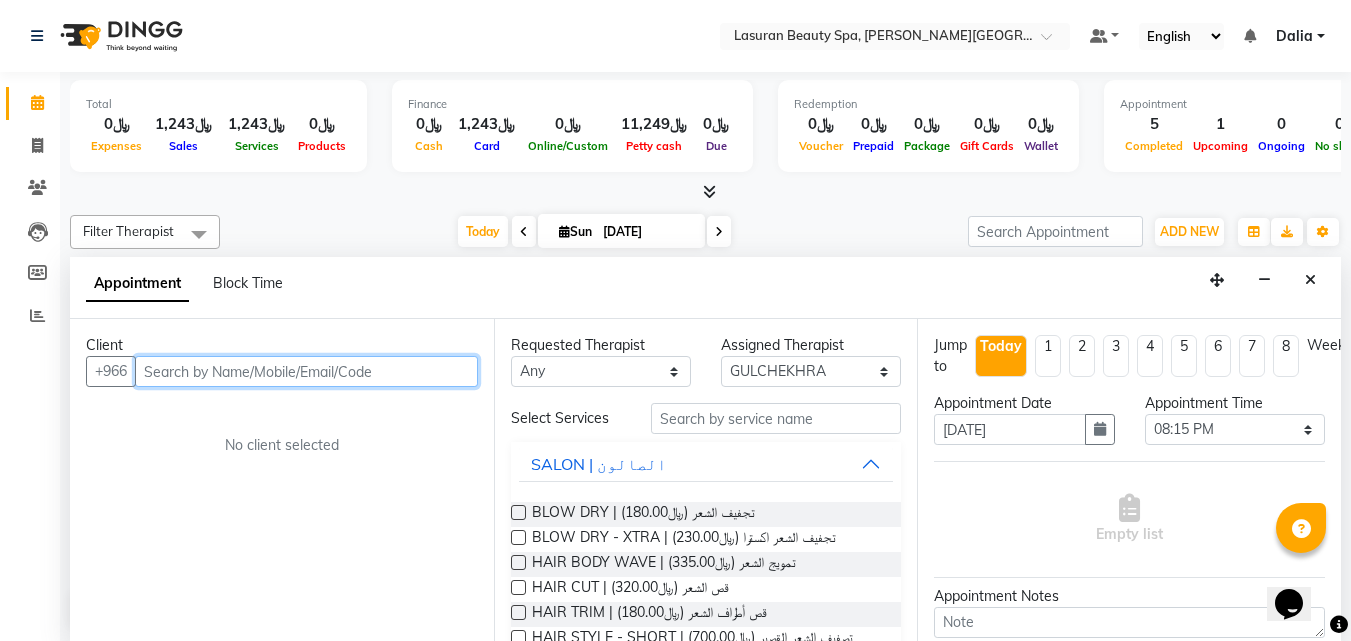 scroll, scrollTop: 1, scrollLeft: 0, axis: vertical 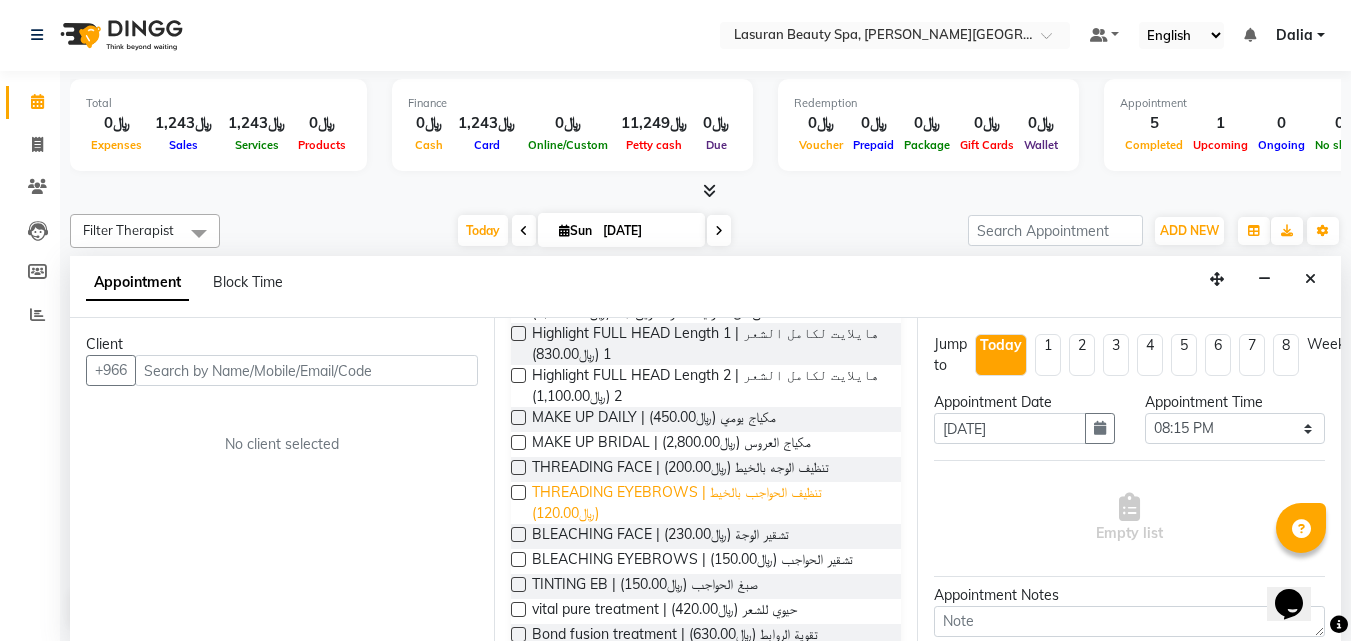 click on "THREADING EYEBROWS | تنظيف الحواجب بالخيط (﷼120.00)" at bounding box center (709, 503) 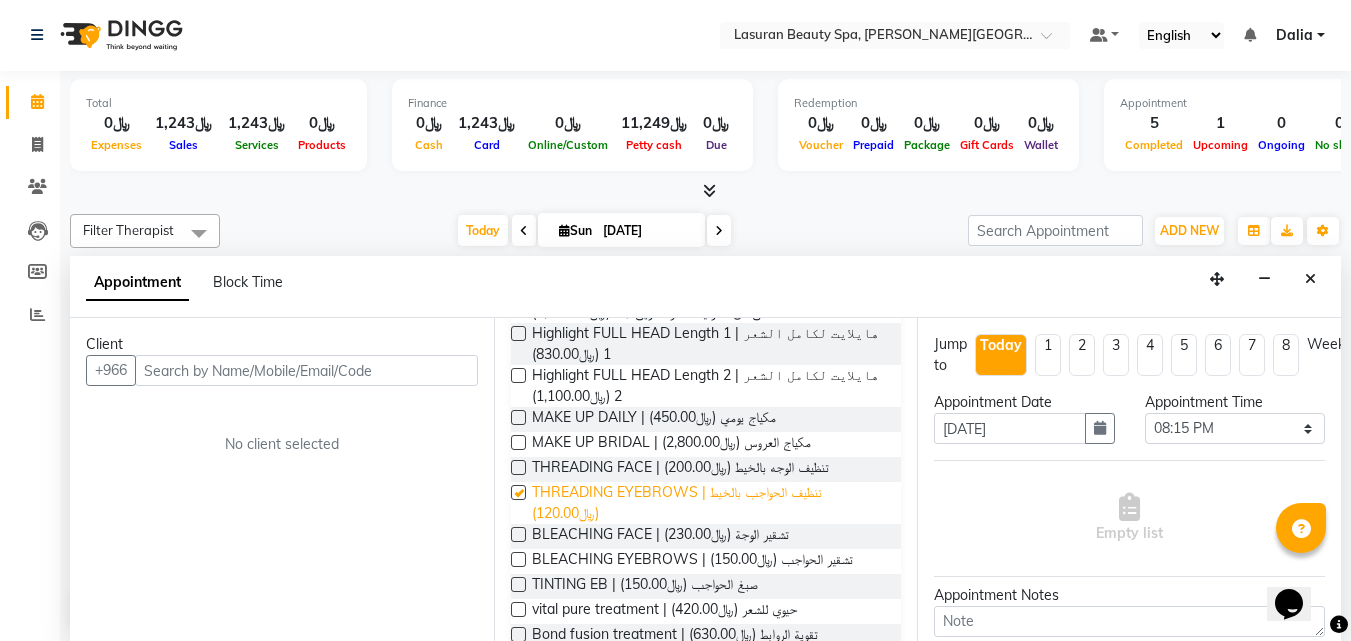 checkbox on "false" 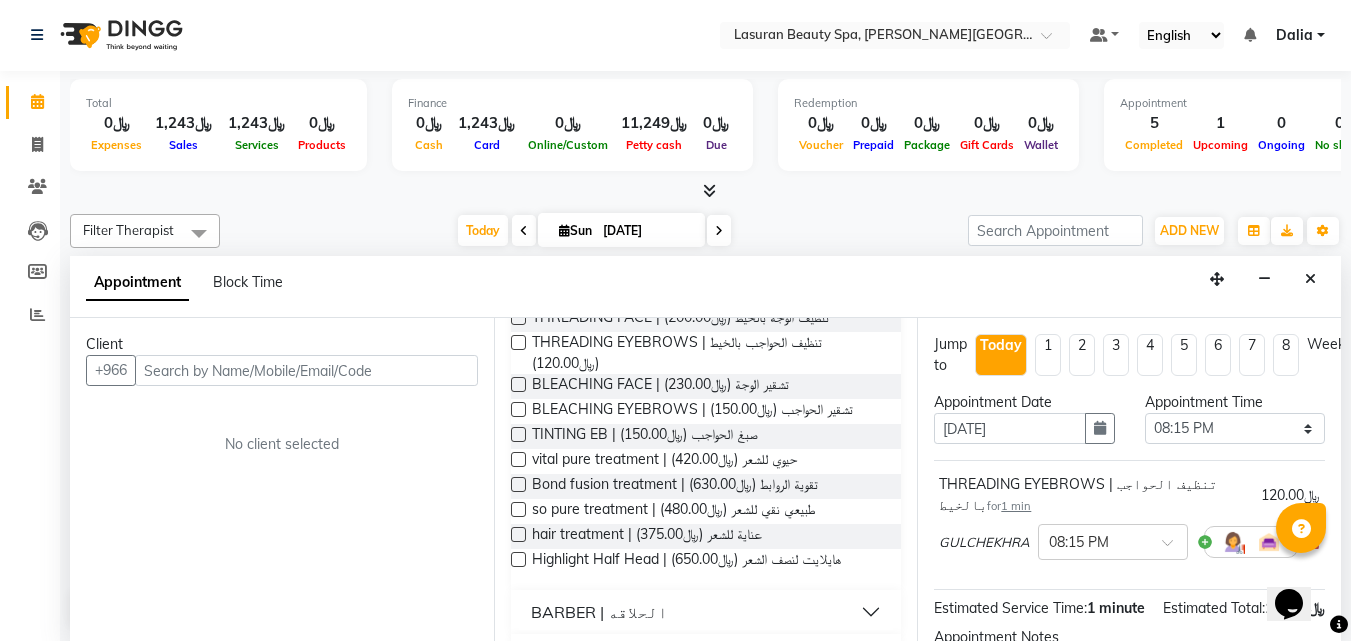 scroll, scrollTop: 1337, scrollLeft: 0, axis: vertical 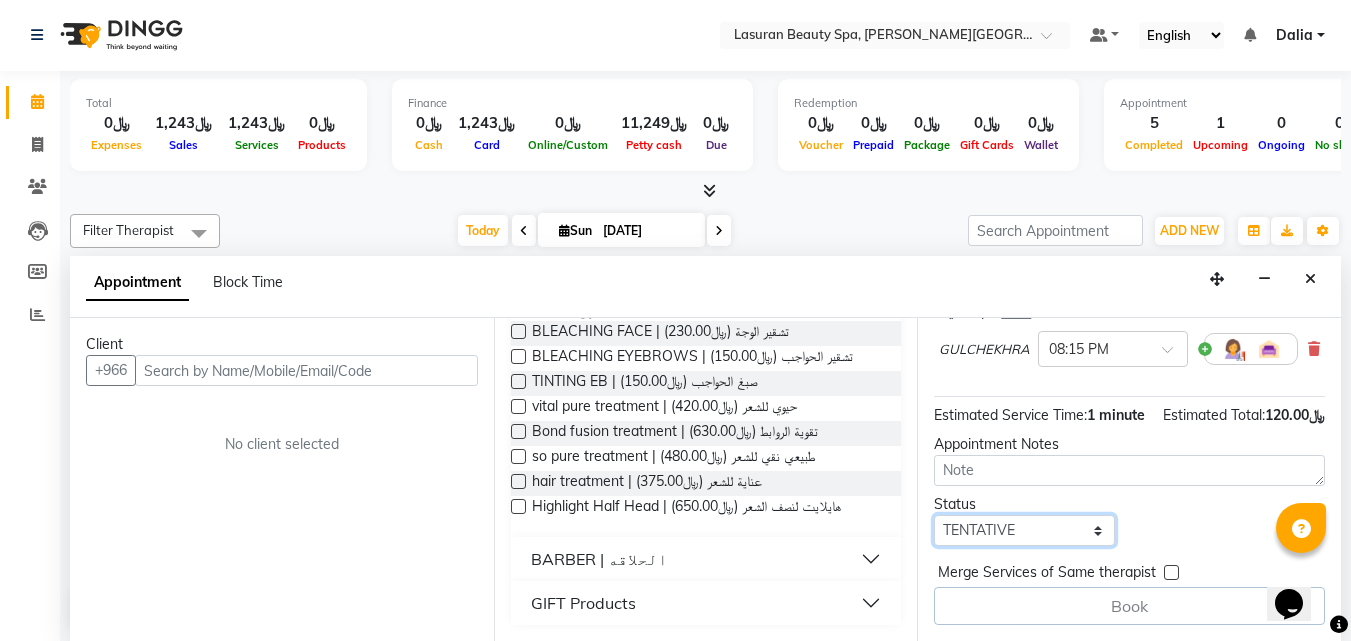 click on "Select TENTATIVE CONFIRM CHECK-IN UPCOMING" at bounding box center (1024, 530) 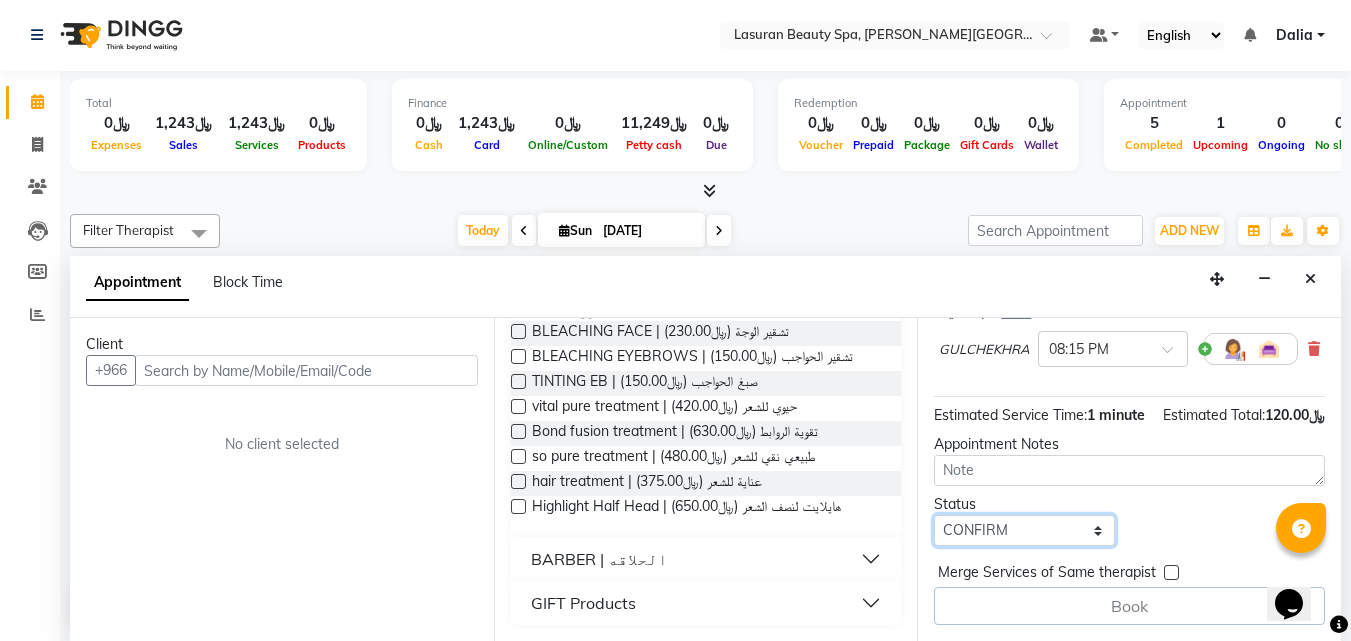 click on "Select TENTATIVE CONFIRM CHECK-IN UPCOMING" at bounding box center [1024, 530] 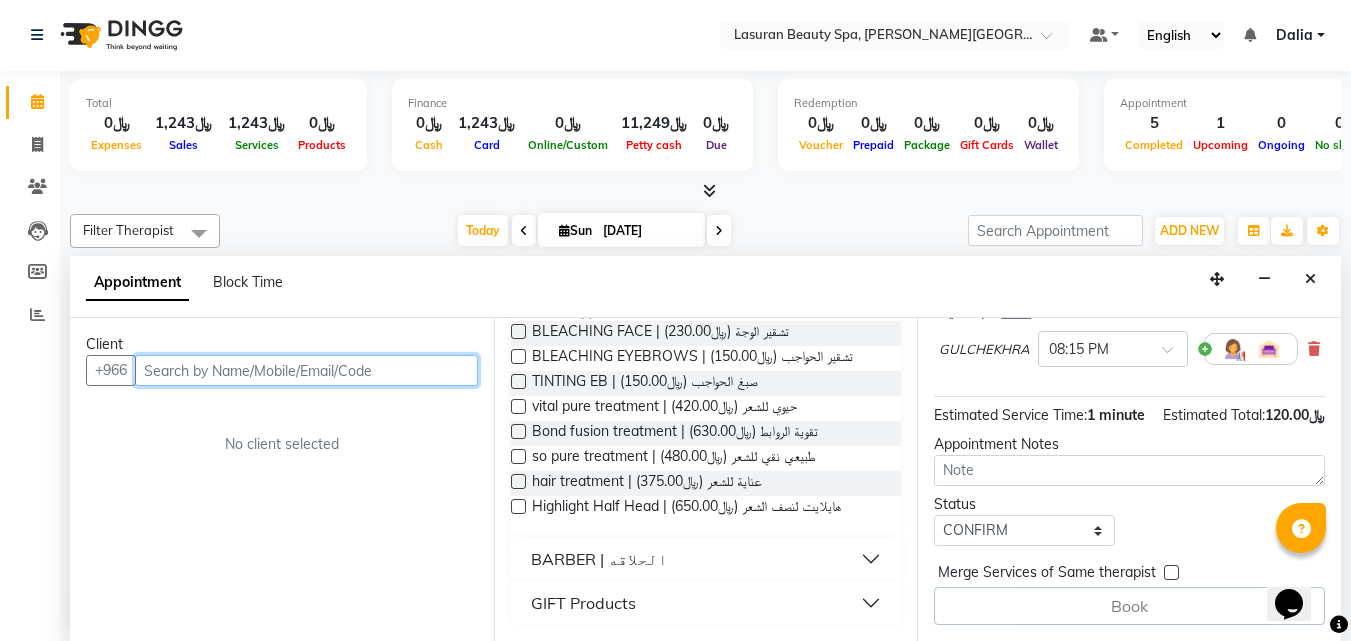 click at bounding box center (306, 370) 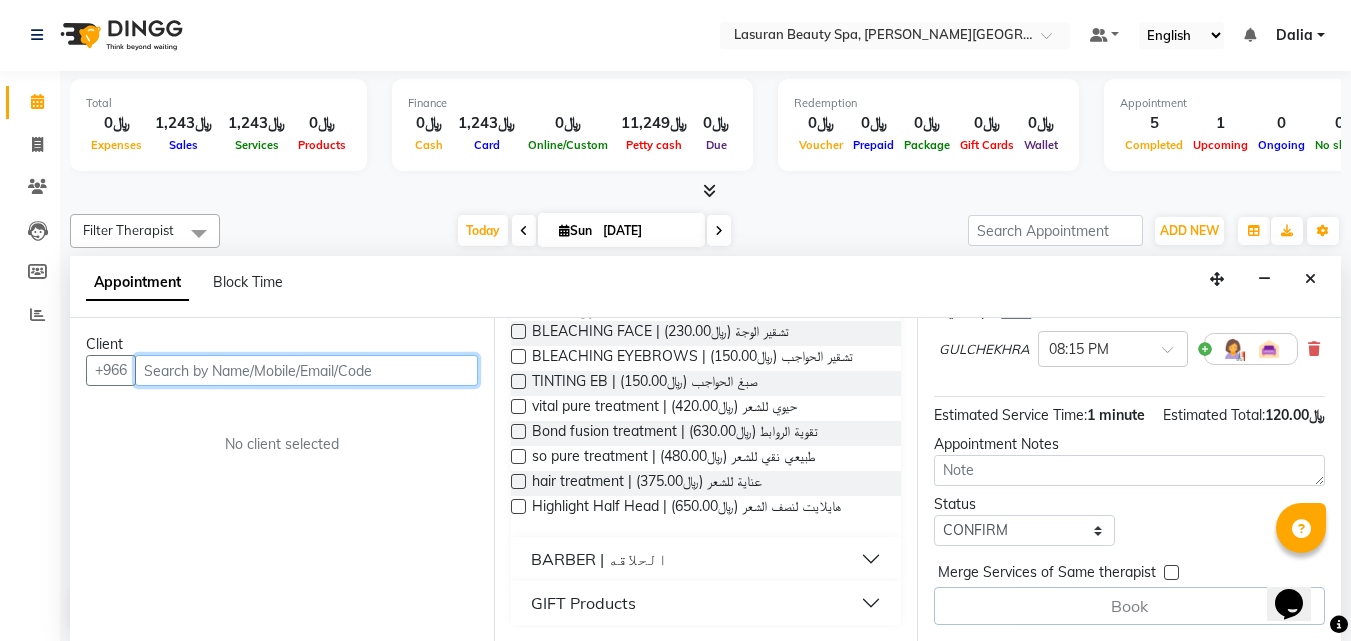 scroll, scrollTop: 229, scrollLeft: 0, axis: vertical 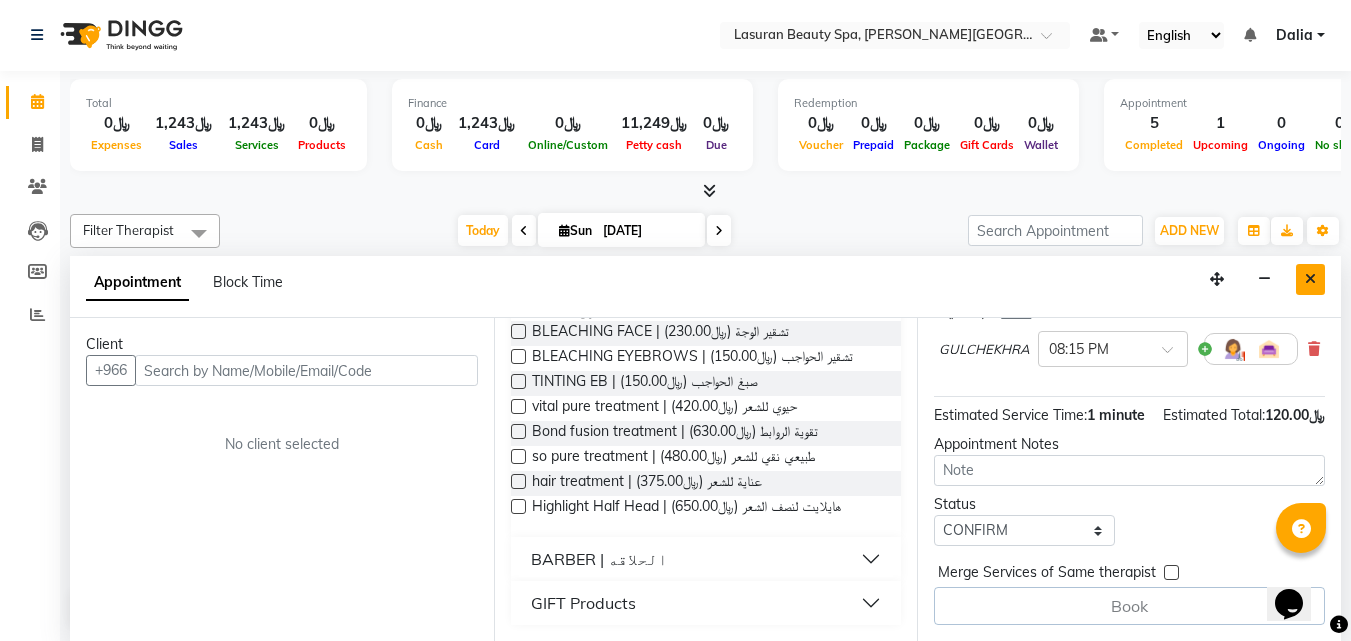click at bounding box center [1310, 279] 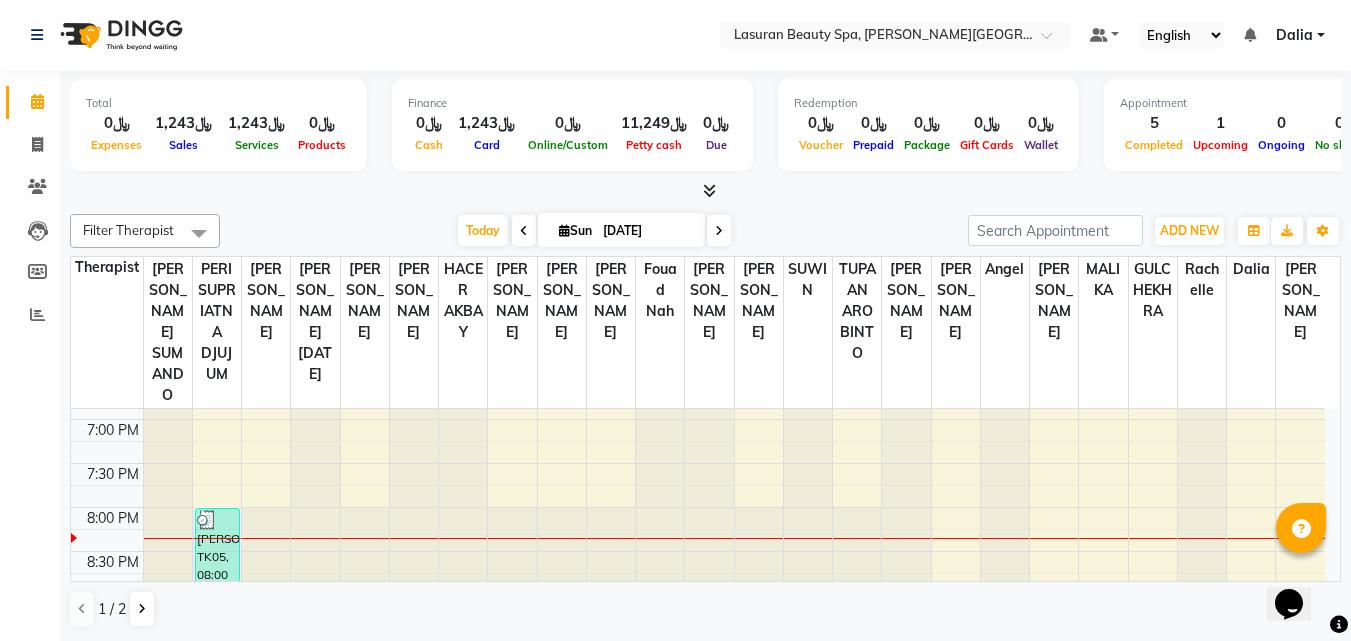 click on "Sun" at bounding box center (575, 230) 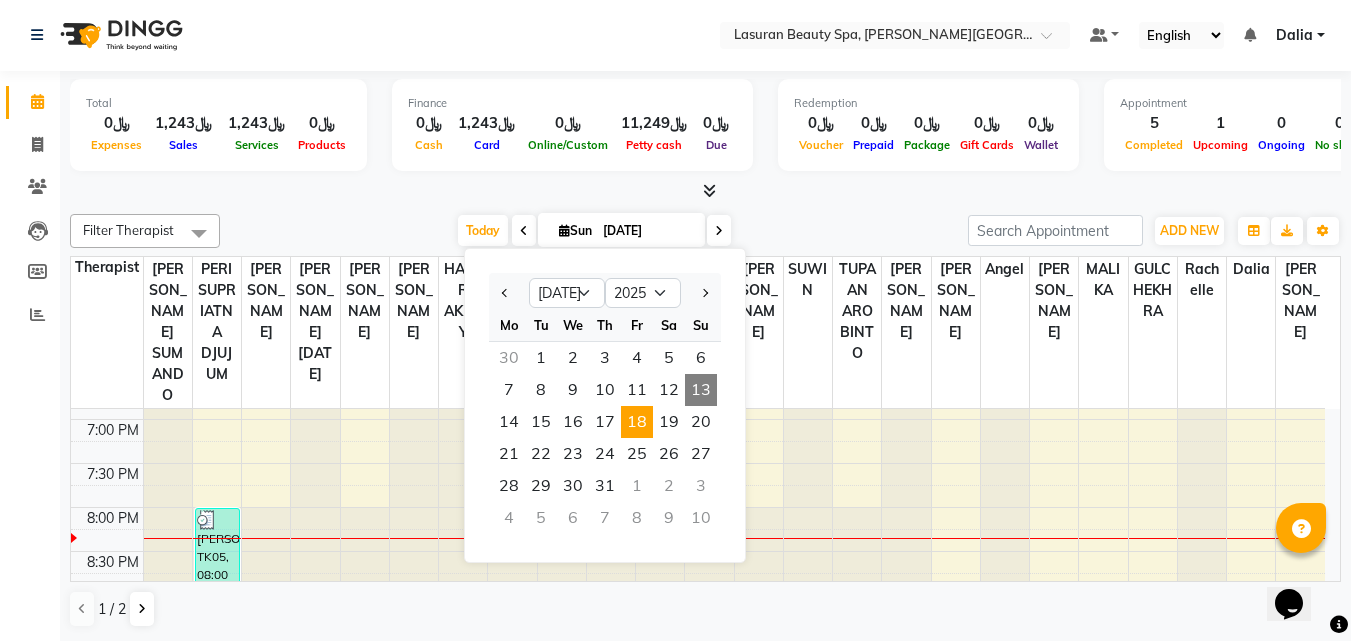 click on "18" at bounding box center [637, 422] 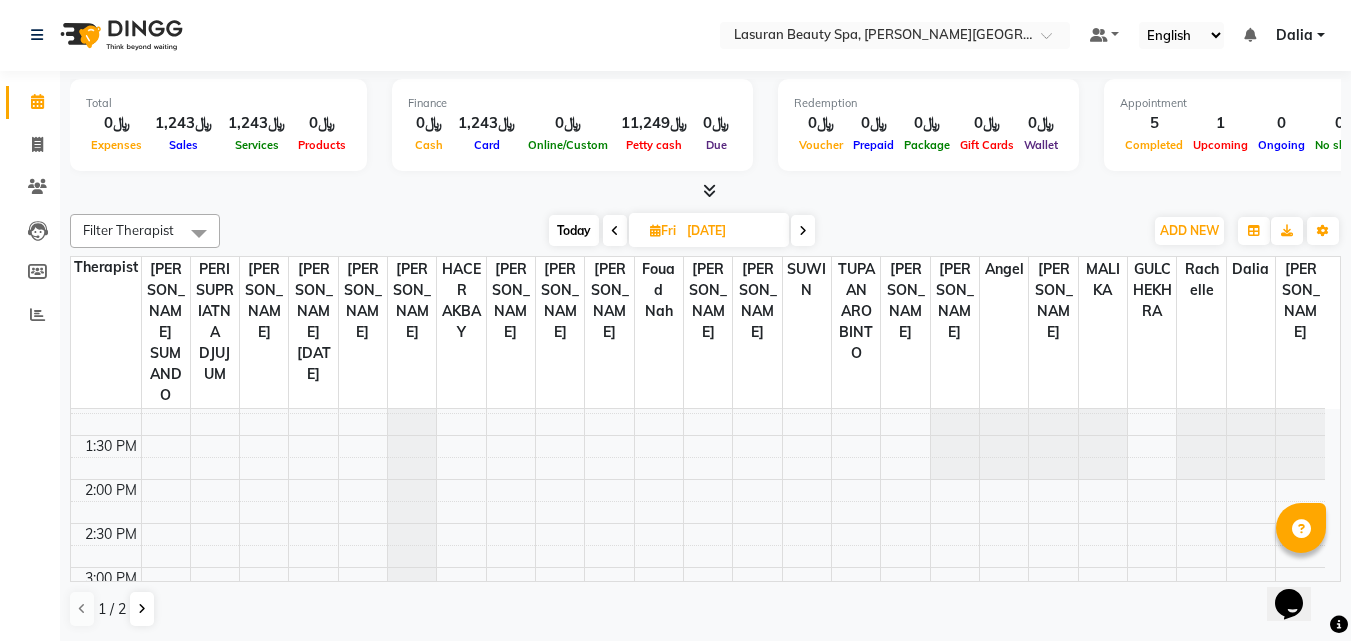 scroll, scrollTop: 117, scrollLeft: 0, axis: vertical 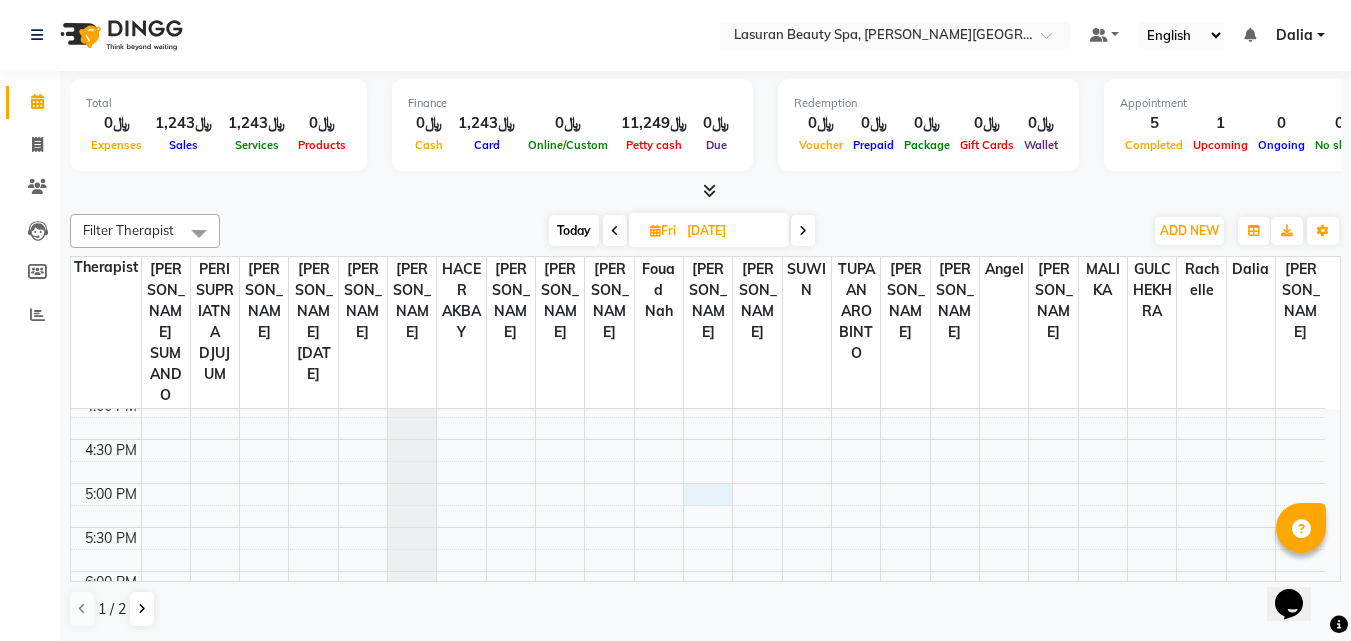 click on "1:00 PM 1:30 PM 2:00 PM 2:30 PM 3:00 PM 3:30 PM 4:00 PM 4:30 PM 5:00 PM 5:30 PM 6:00 PM 6:30 PM 7:00 PM 7:30 PM 8:00 PM 8:30 PM 9:00 PM 9:30 PM 10:00 PM 10:30 PM 11:00 PM 11:30 PM" at bounding box center [698, 615] 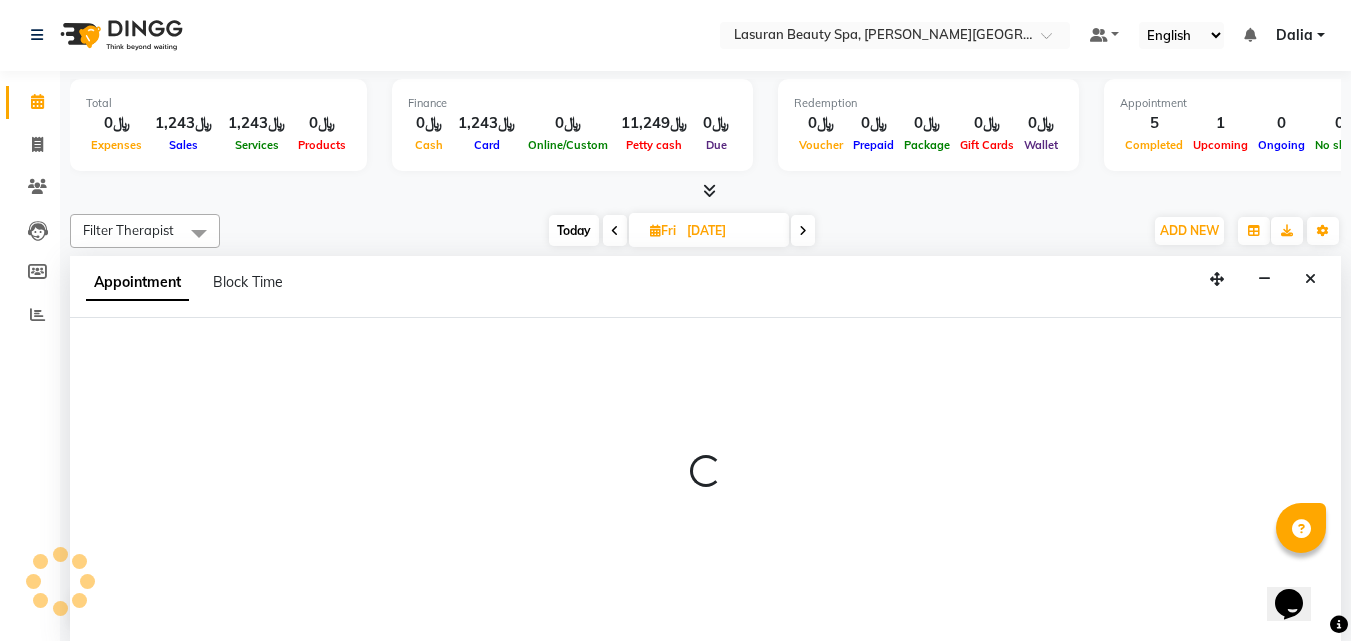 select on "54640" 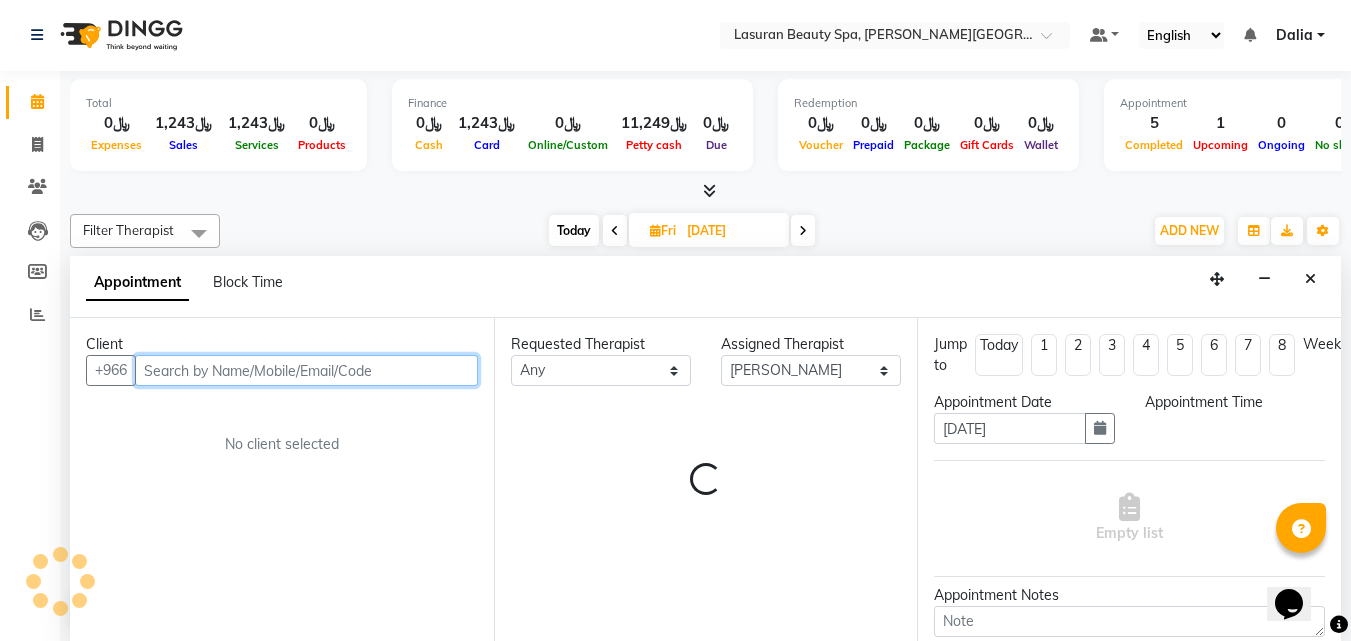 select on "1020" 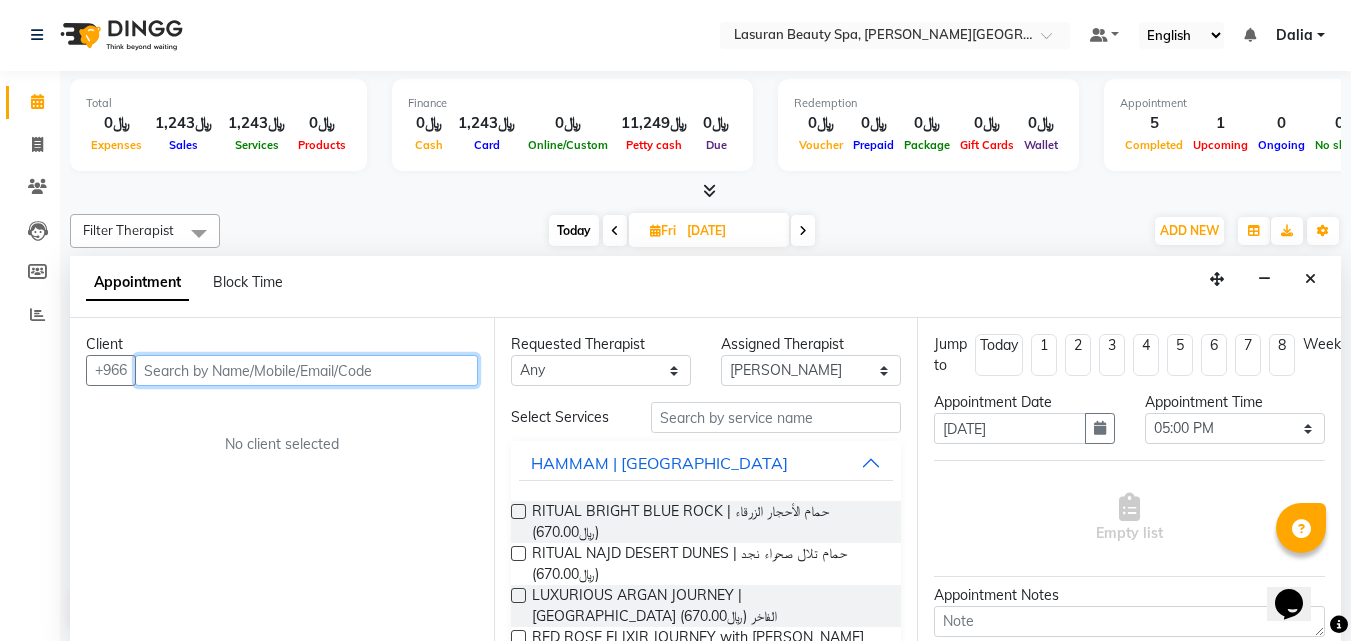 click at bounding box center [306, 370] 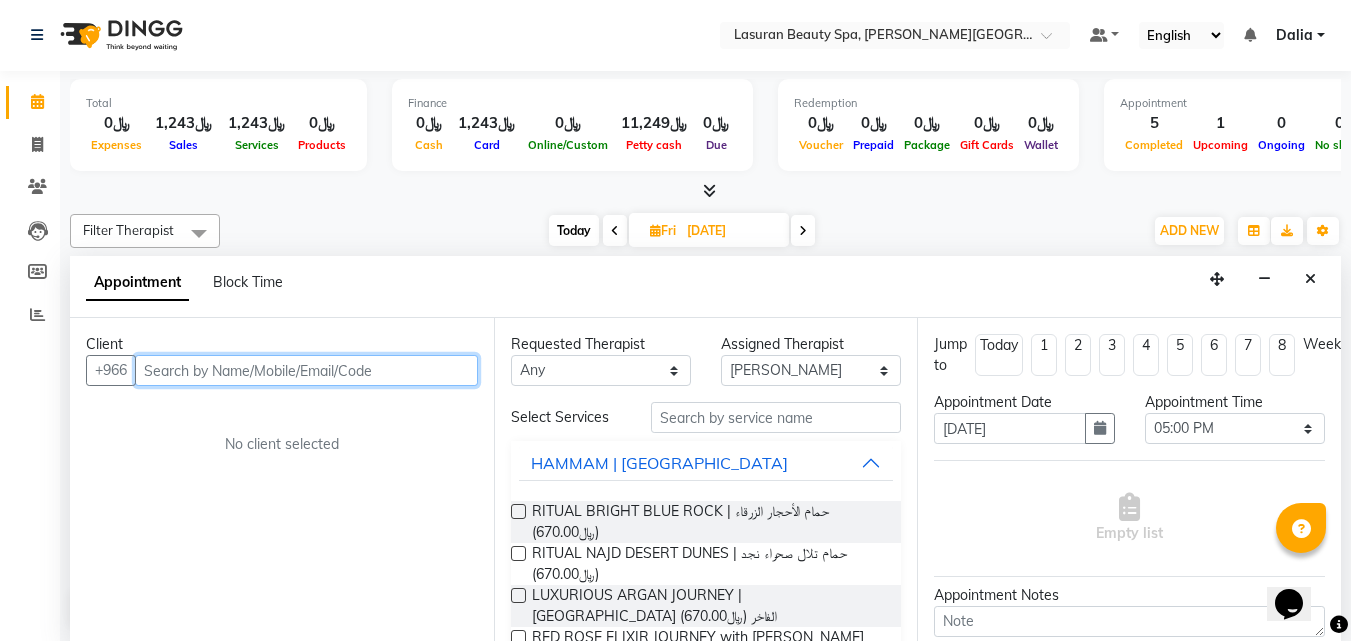 paste on "561796487" 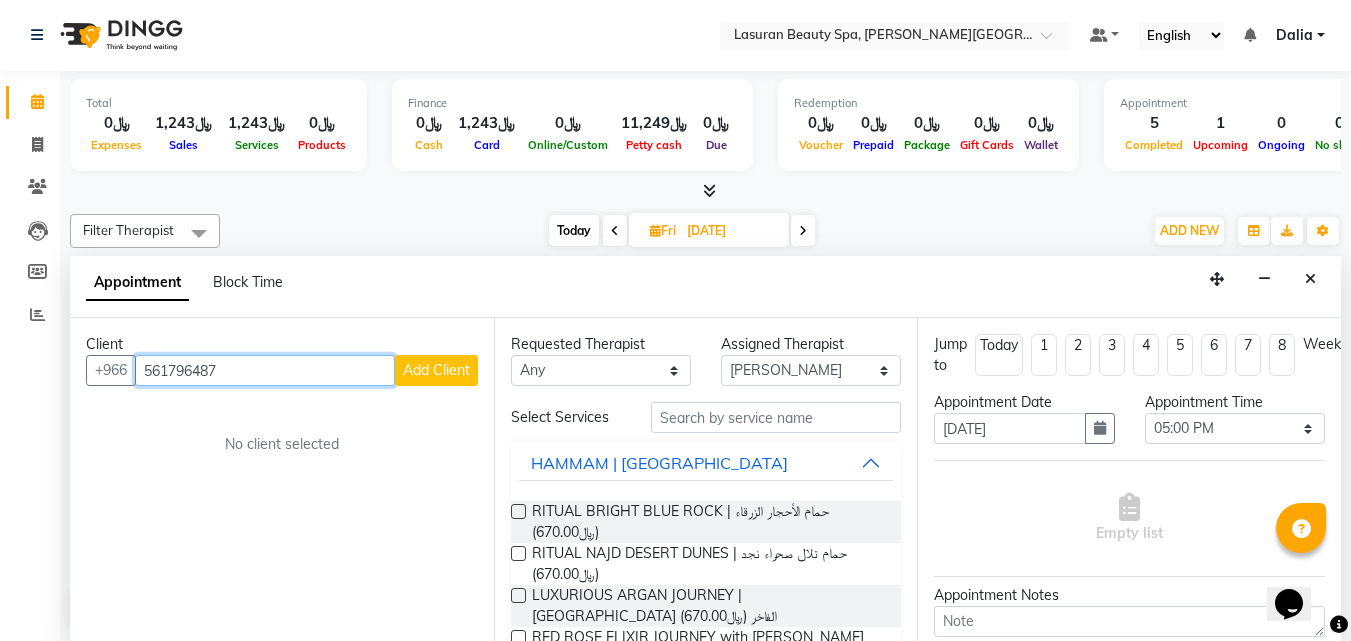 type on "561796487" 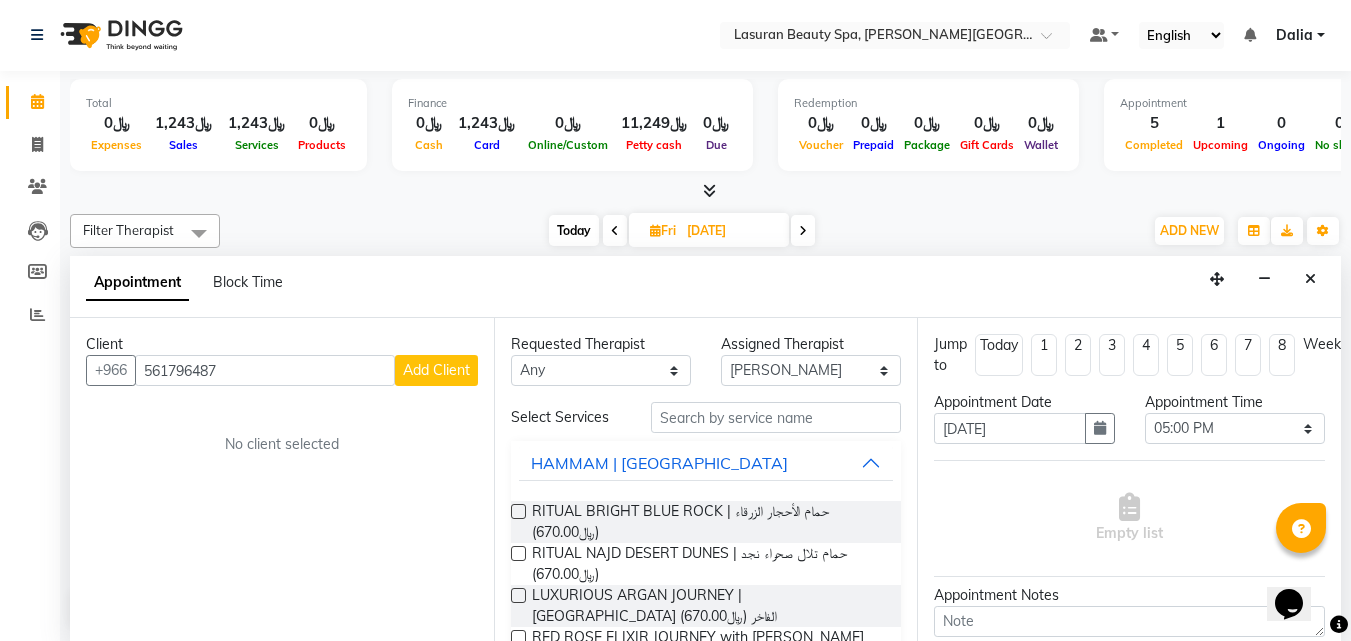 click on "Add Client" at bounding box center [436, 370] 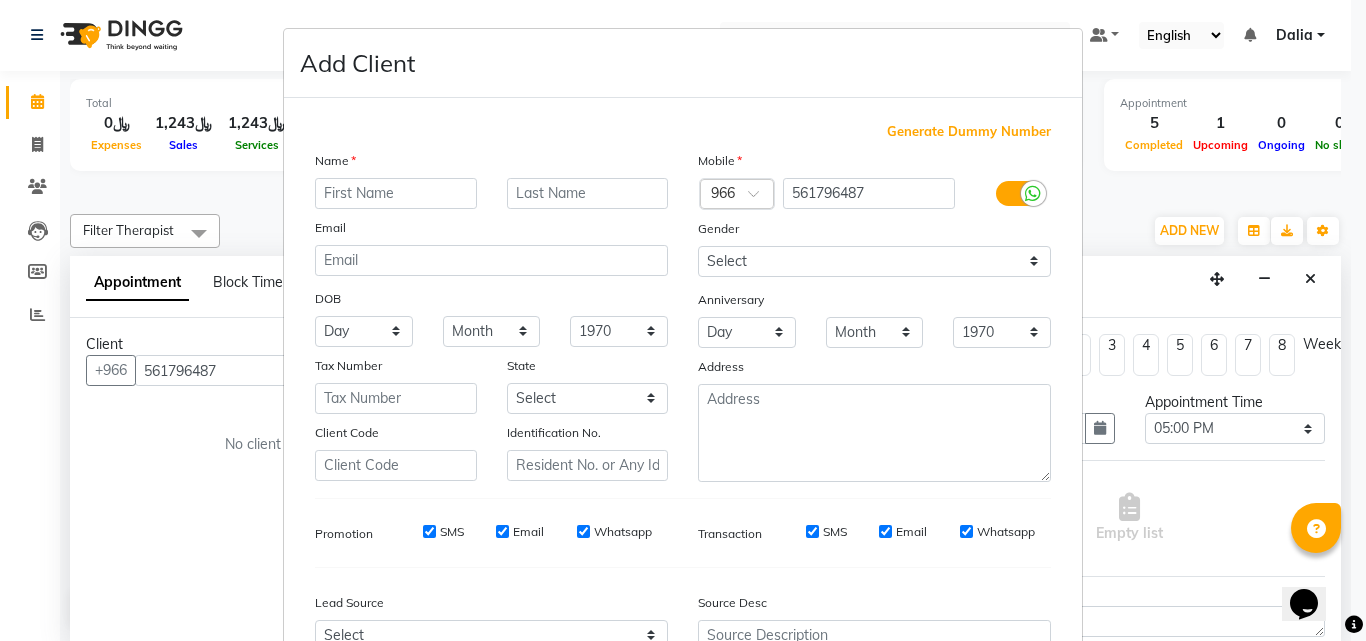 click at bounding box center [396, 193] 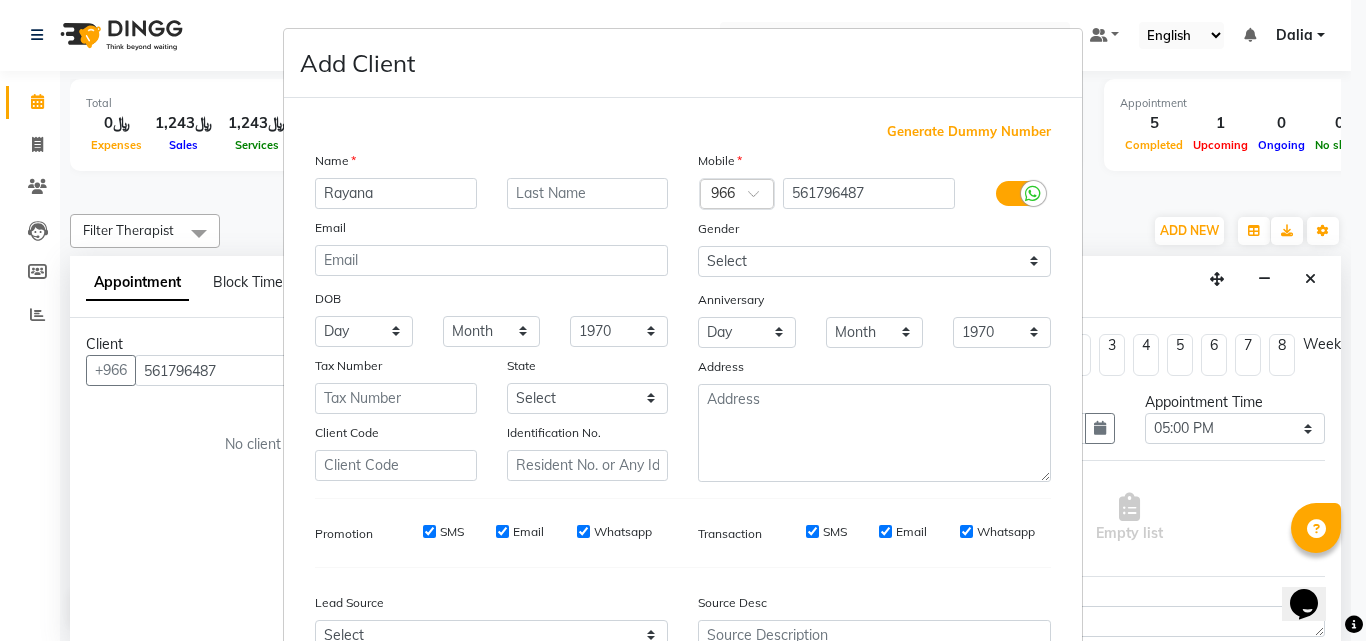 type on "Rayana" 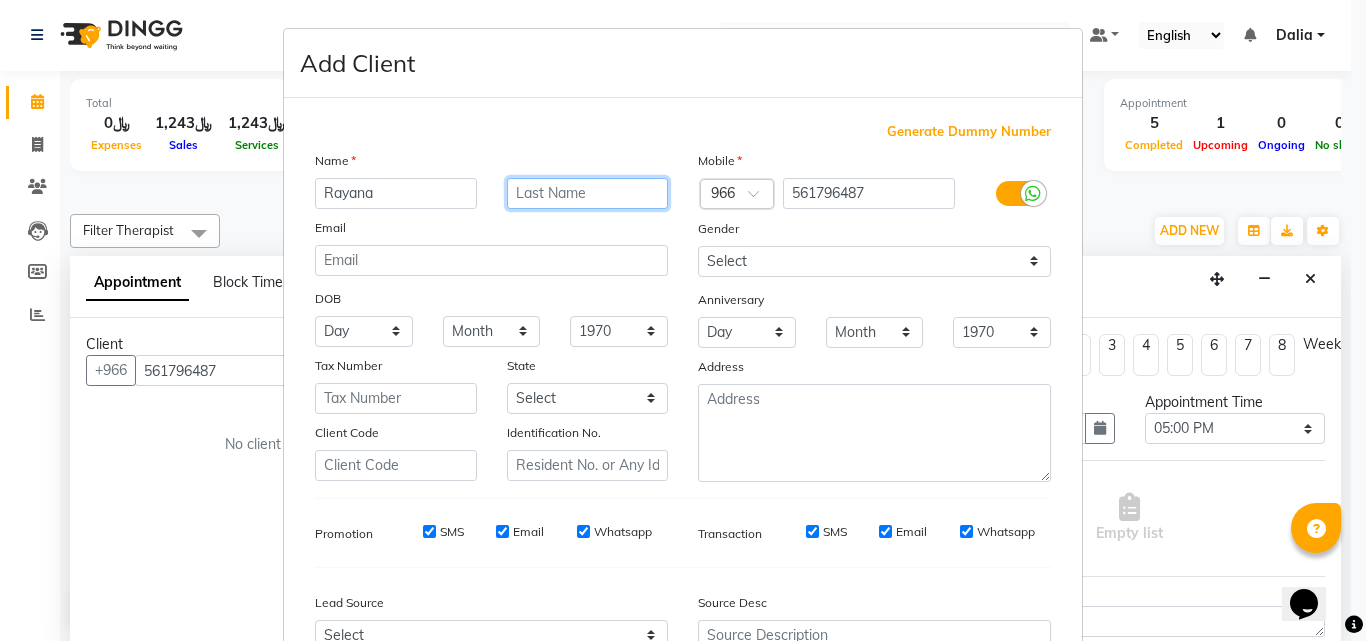 click at bounding box center [588, 193] 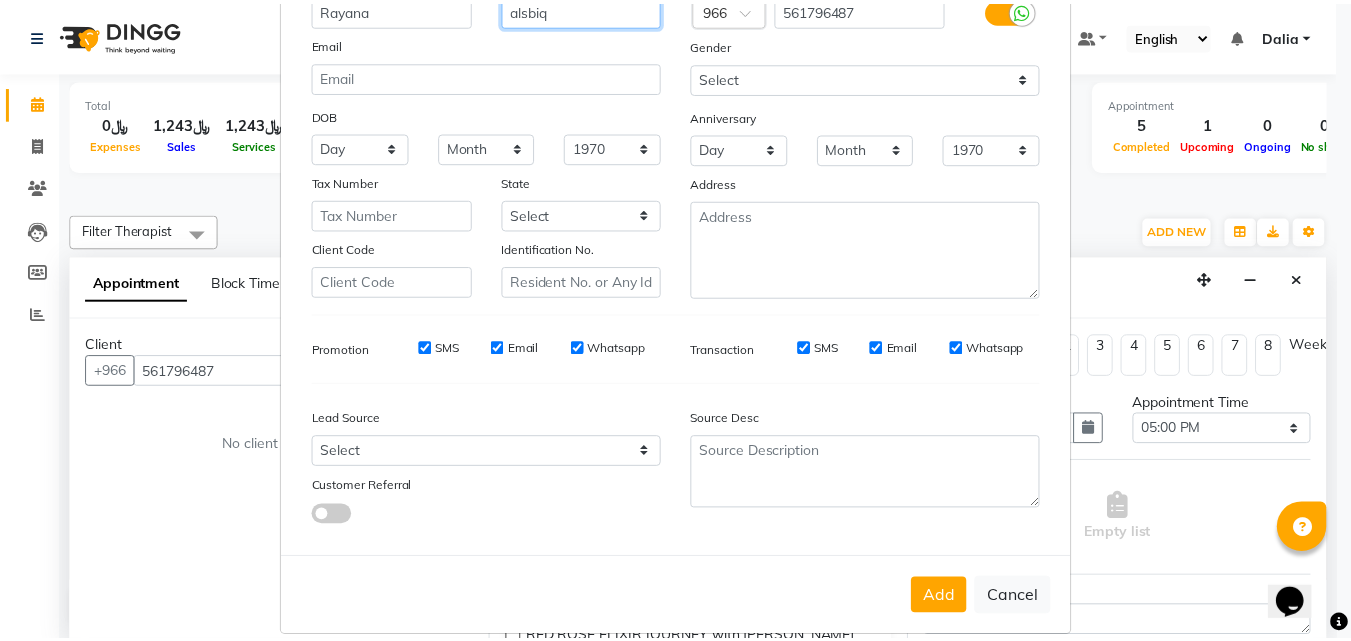 scroll, scrollTop: 200, scrollLeft: 0, axis: vertical 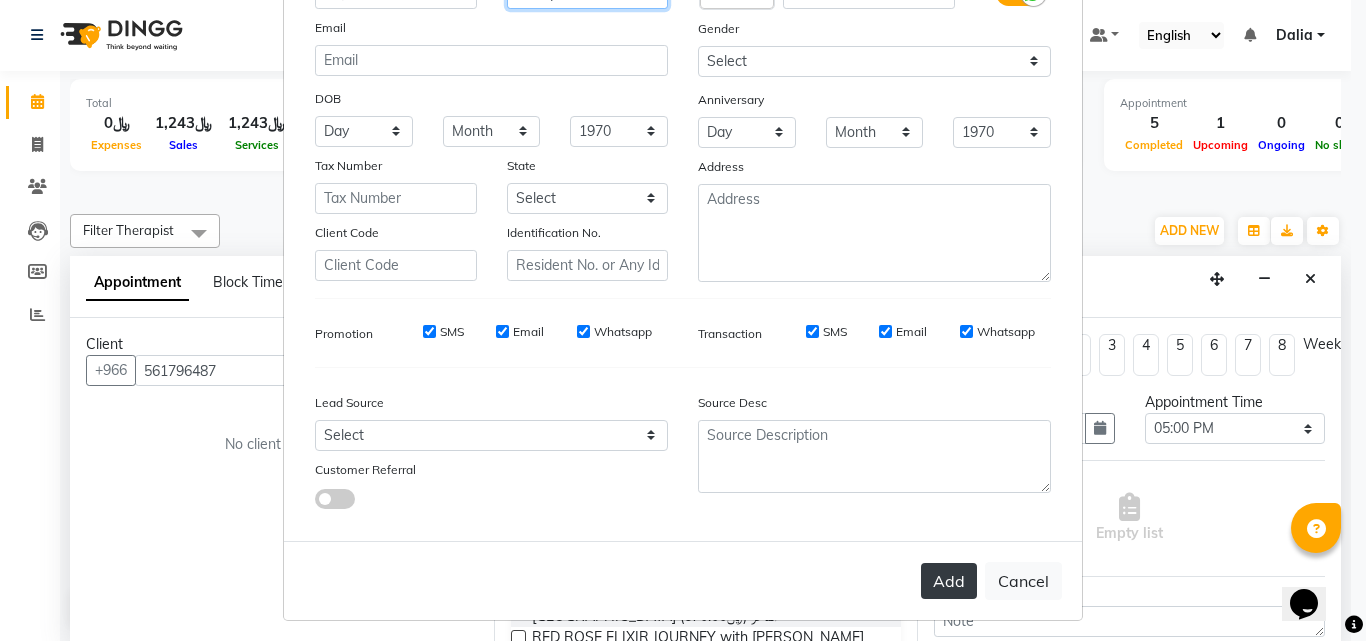 type on "alsbiq" 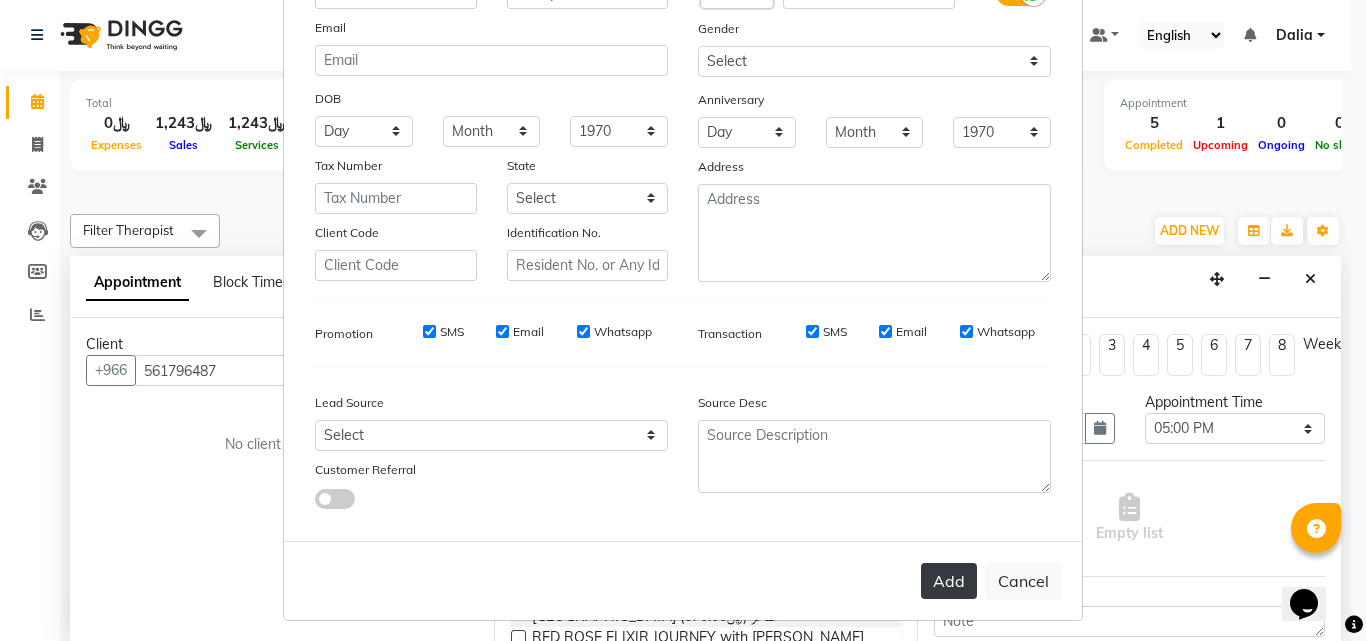 click on "Add" at bounding box center (949, 581) 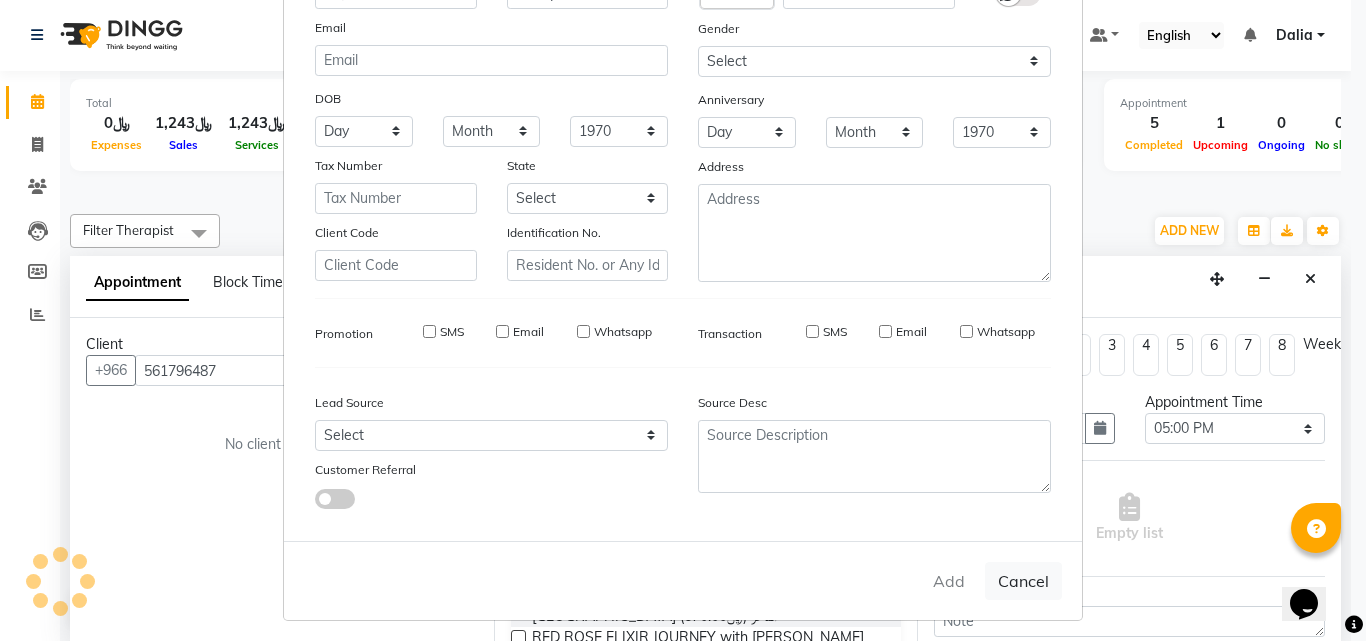type on "56*****87" 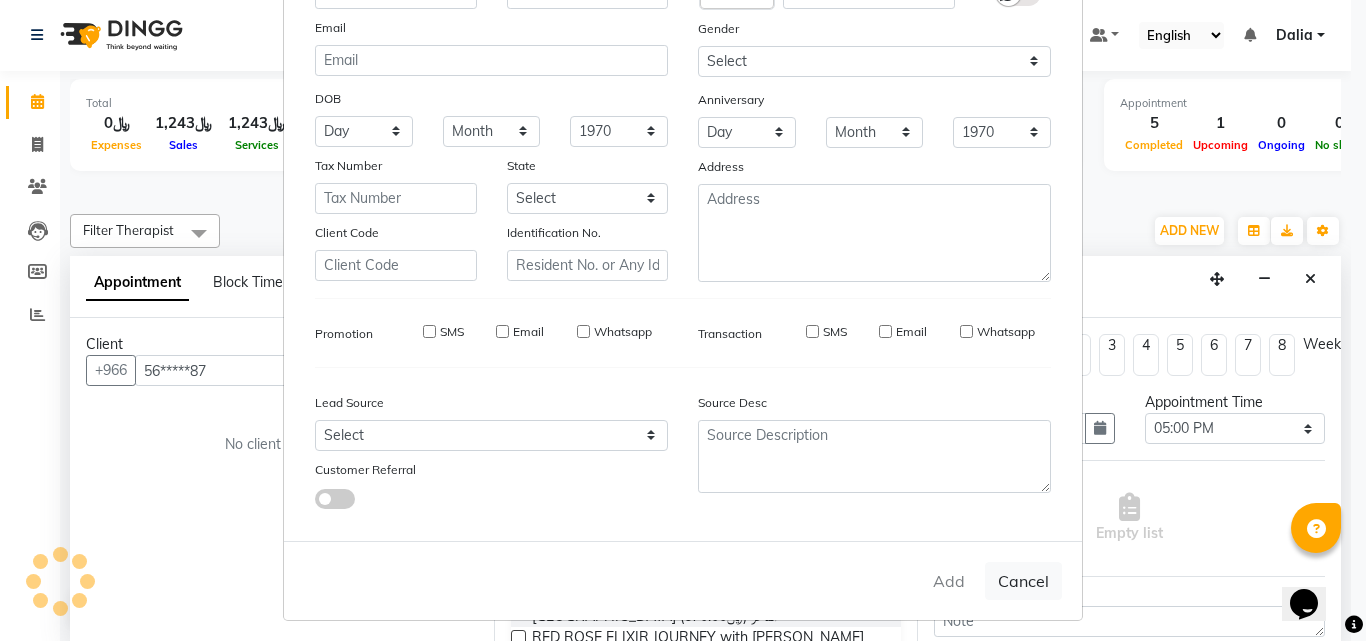 select 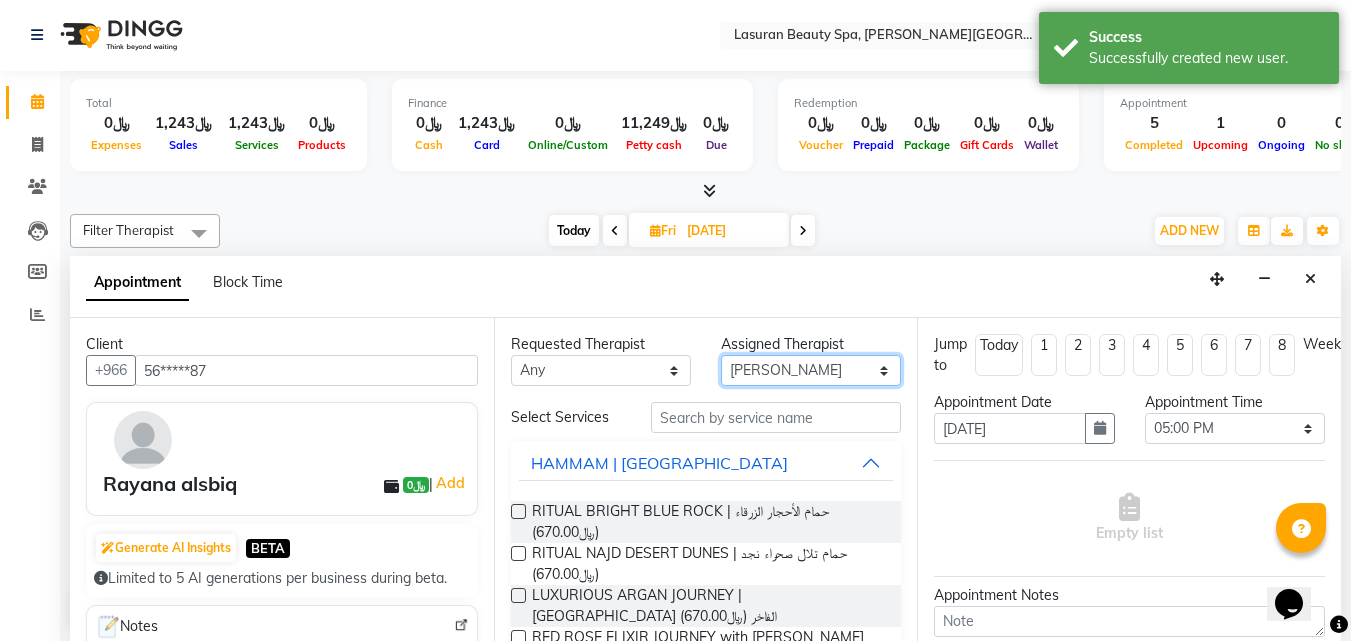 click on "Select [PERSON_NAME] ALJOHARY [PERSON_NAME] Kouraichy [PERSON_NAME] Angel [PERSON_NAME] SUMANDO [PERSON_NAME] [PERSON_NAME] [PERSON_NAME] [PERSON_NAME] Nah GULCHEKHRA HACER [PERSON_NAME] [DATE][PERSON_NAME] [PERSON_NAME] [PERSON_NAME] DJUJUM [PERSON_NAME] [PERSON_NAME] [PERSON_NAME] SUWIN [PERSON_NAME] [PERSON_NAME] AN AROBINTO zainab" at bounding box center [811, 370] 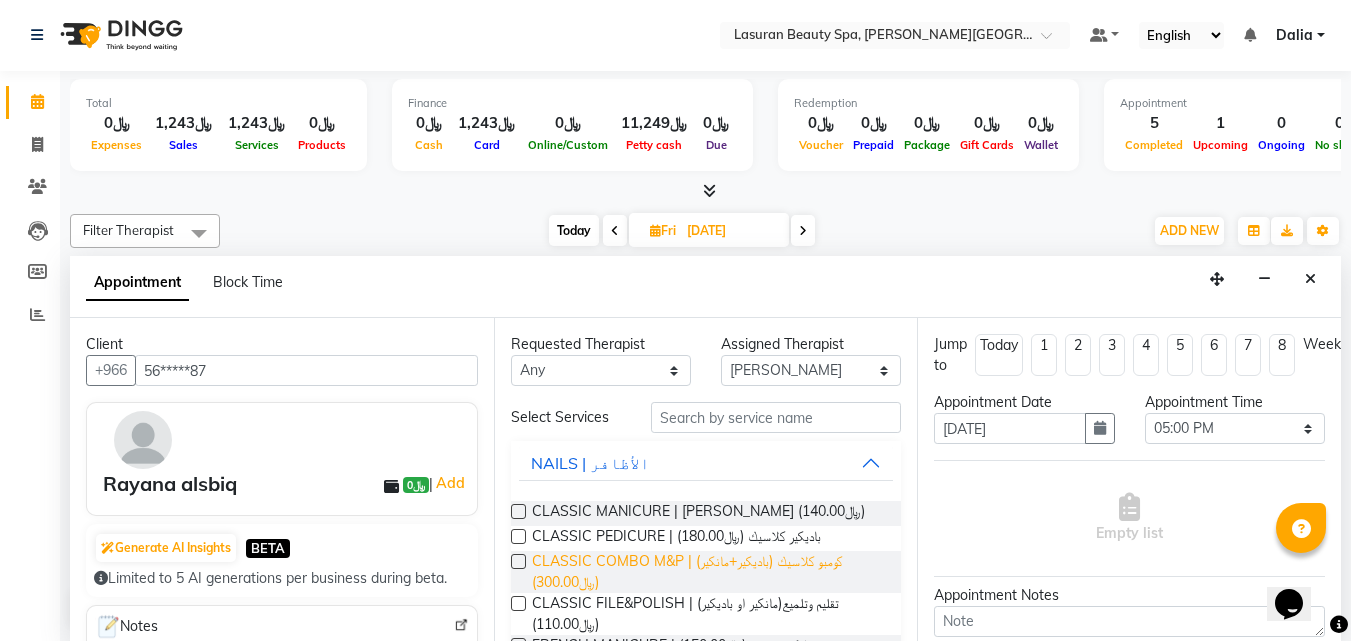 click on "CLASSIC COMBO M&P | كومبو كلاسيك (باديكير+مانكير) (﷼300.00)" at bounding box center (709, 572) 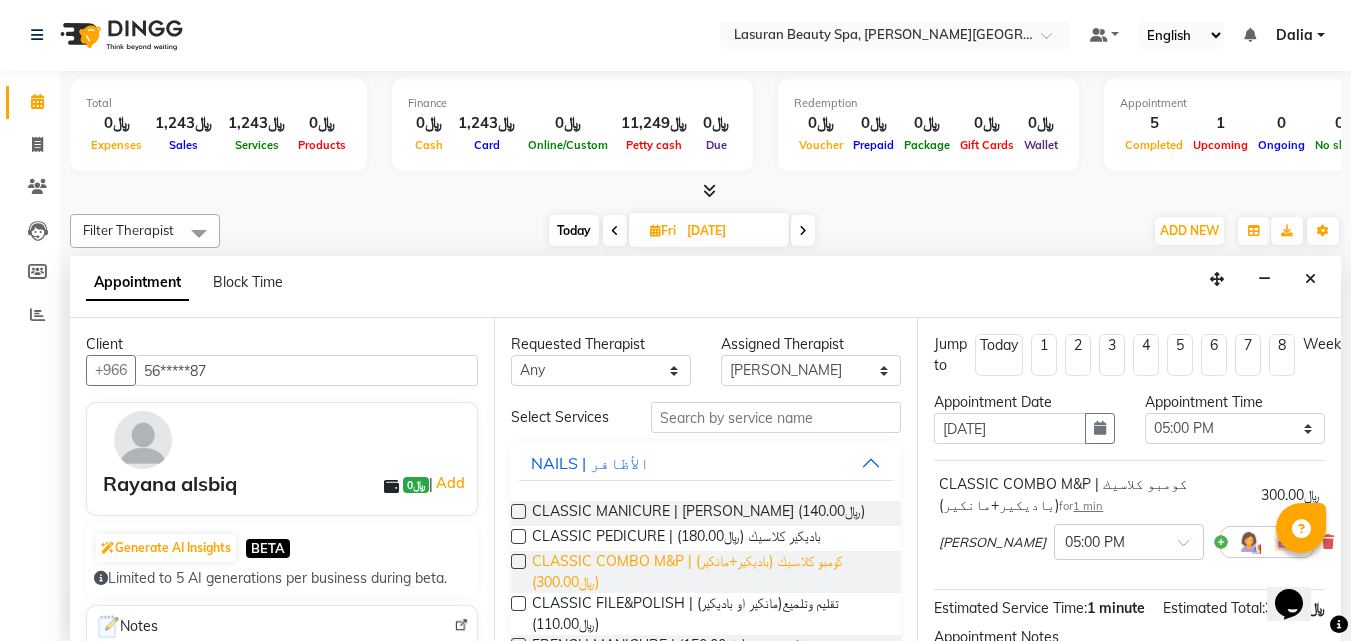 click on "CLASSIC COMBO M&P | كومبو كلاسيك (باديكير+مانكير) (﷼300.00)" at bounding box center [709, 572] 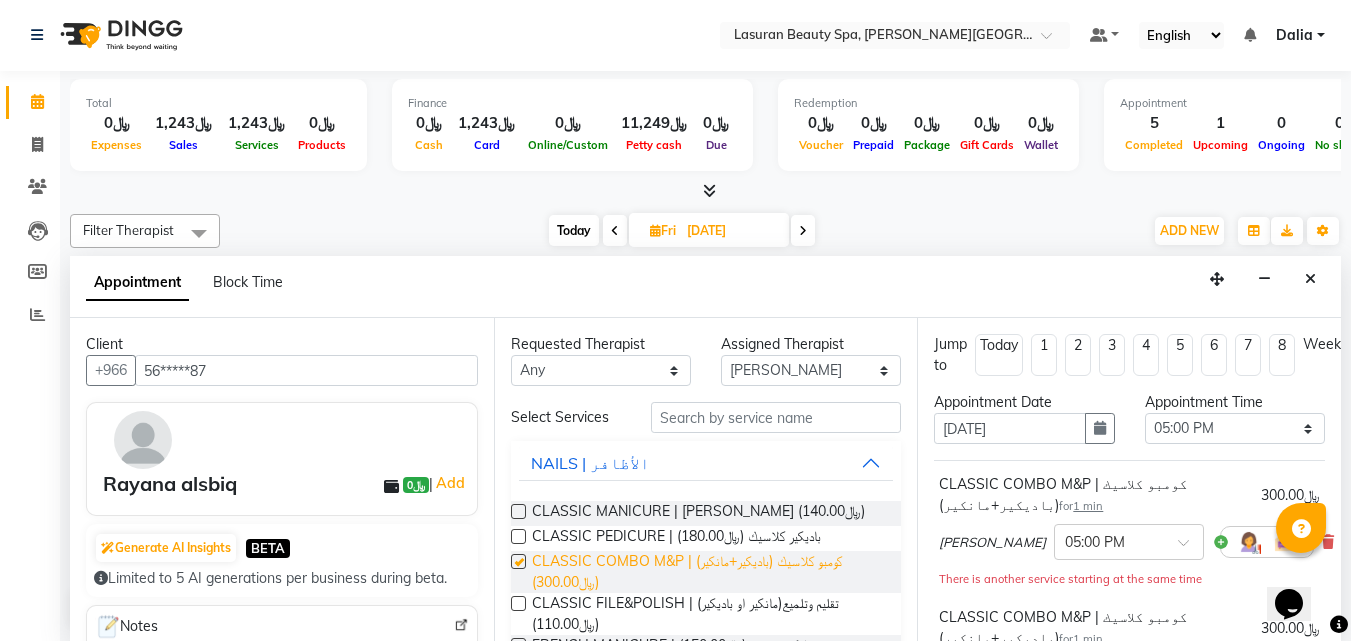 checkbox on "false" 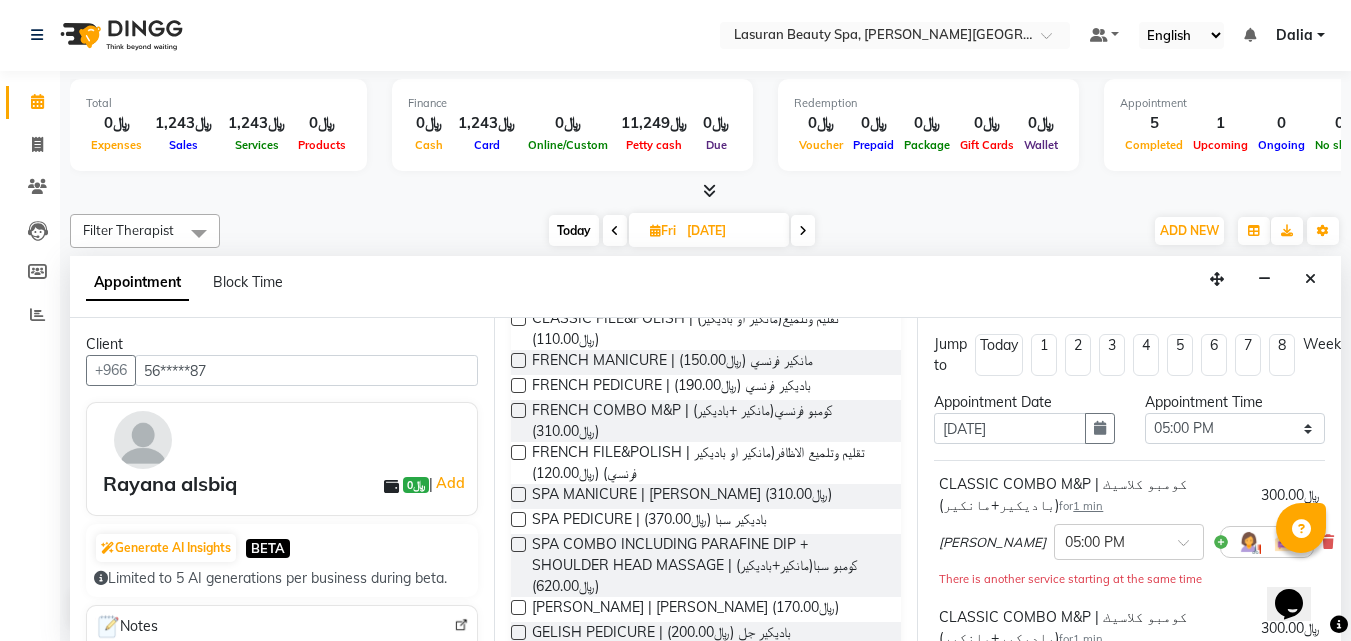 scroll, scrollTop: 292, scrollLeft: 0, axis: vertical 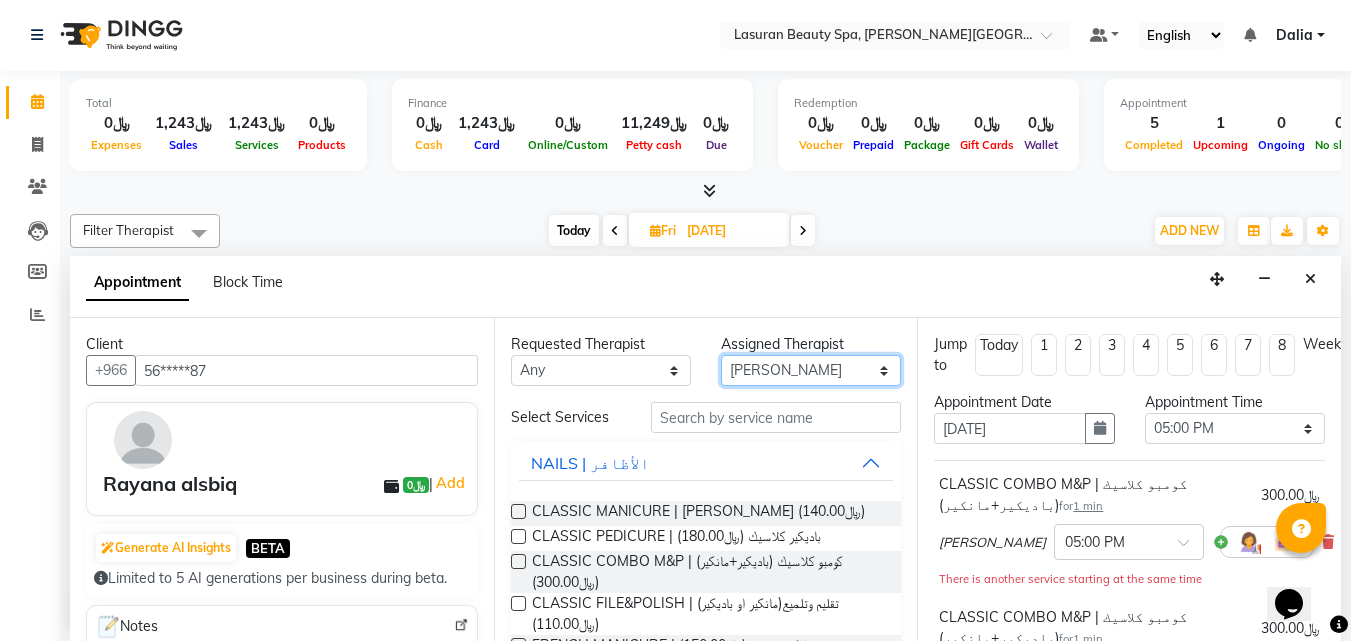 click on "Select [PERSON_NAME] ALJOHARY [PERSON_NAME] Kouraichy [PERSON_NAME] Angel [PERSON_NAME] SUMANDO [PERSON_NAME] [PERSON_NAME] [PERSON_NAME] [PERSON_NAME] Nah GULCHEKHRA HACER [PERSON_NAME] [DATE][PERSON_NAME] [PERSON_NAME] [PERSON_NAME] DJUJUM [PERSON_NAME] [PERSON_NAME] [PERSON_NAME] SUWIN [PERSON_NAME] [PERSON_NAME] AN AROBINTO zainab" at bounding box center [811, 370] 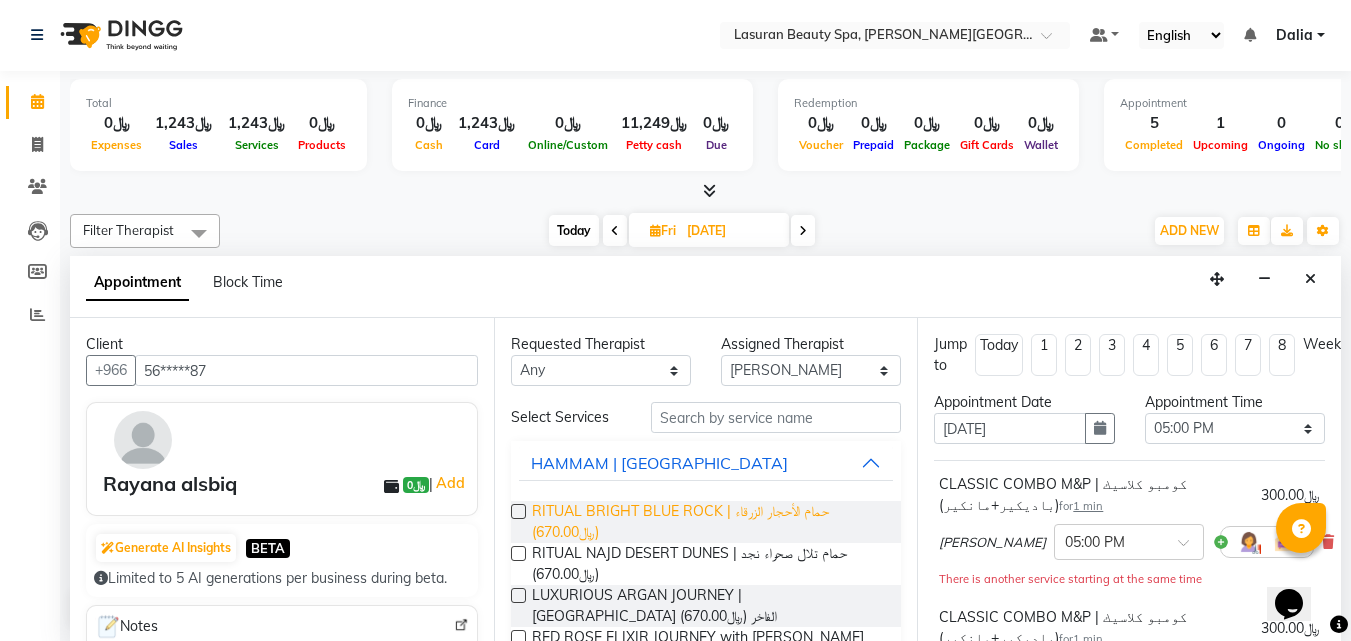 click on "RITUAL BRIGHT BLUE ROCK | حمام الأحجار الزرقاء (﷼670.00)" at bounding box center (709, 522) 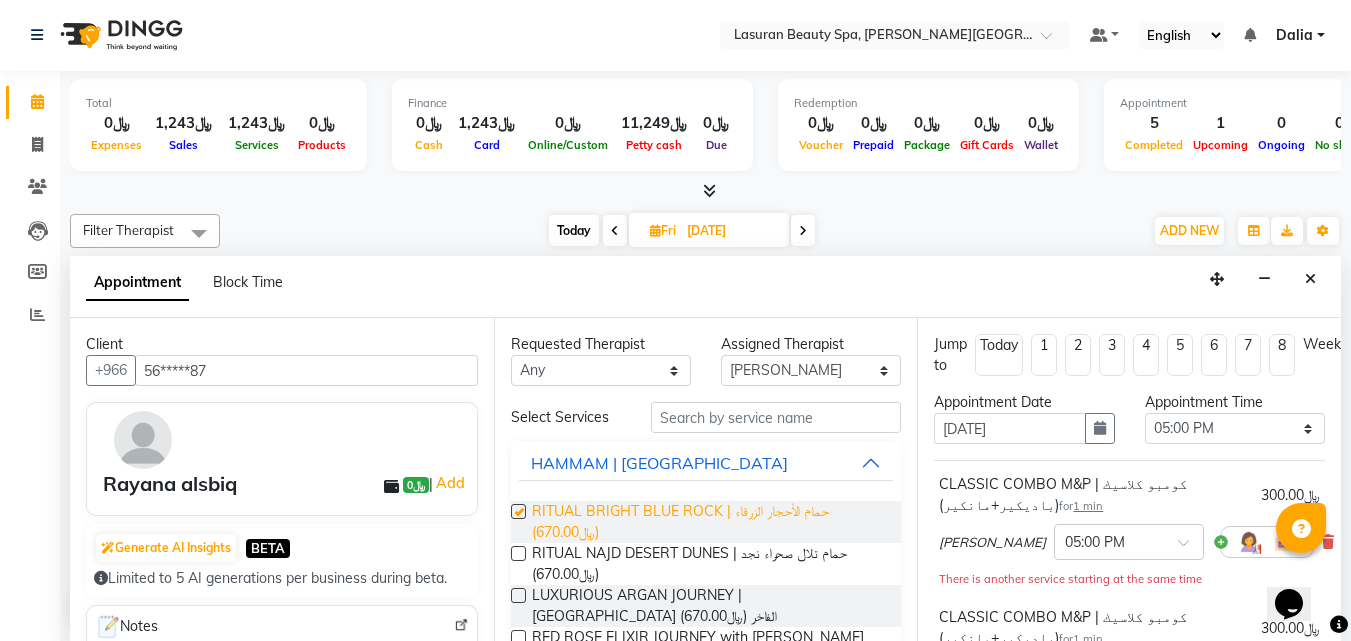 checkbox on "false" 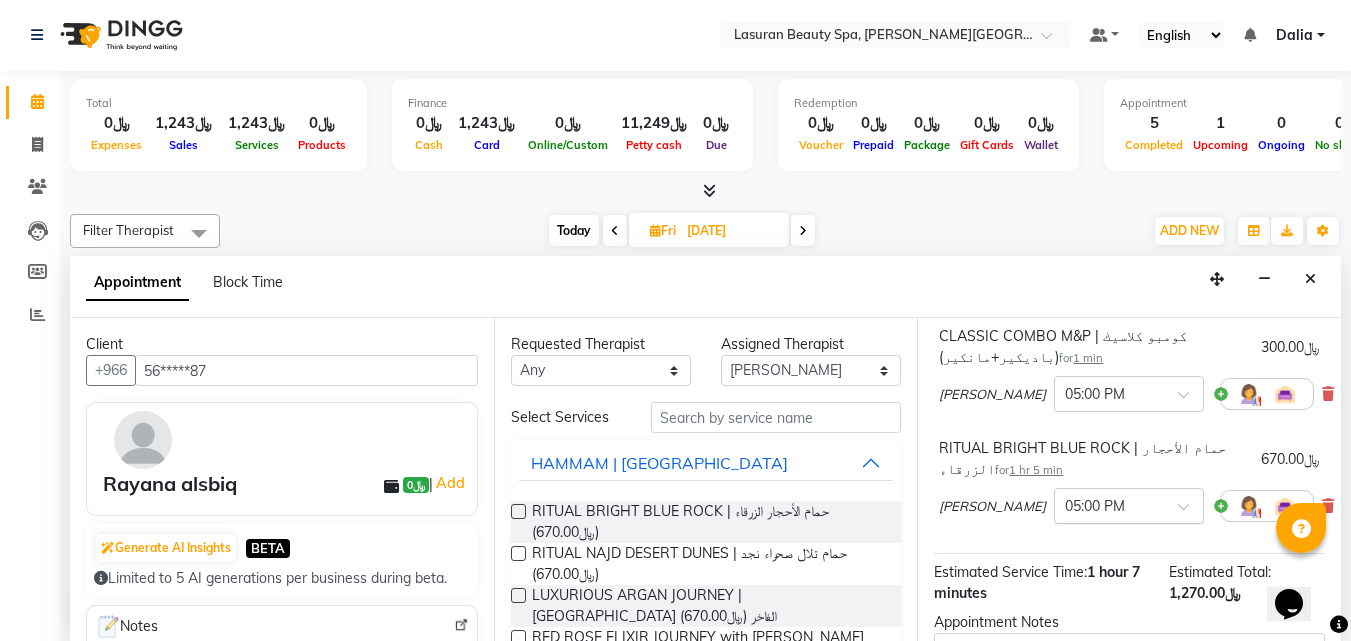 scroll, scrollTop: 181, scrollLeft: 0, axis: vertical 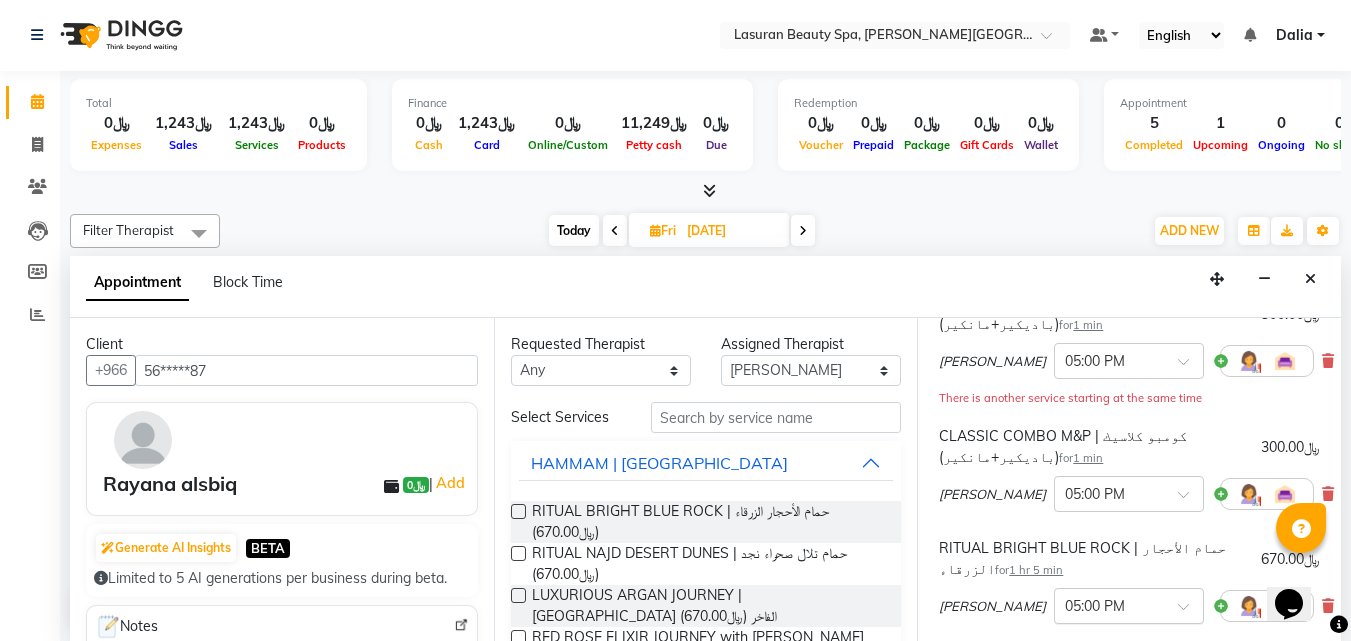 click at bounding box center [1109, 492] 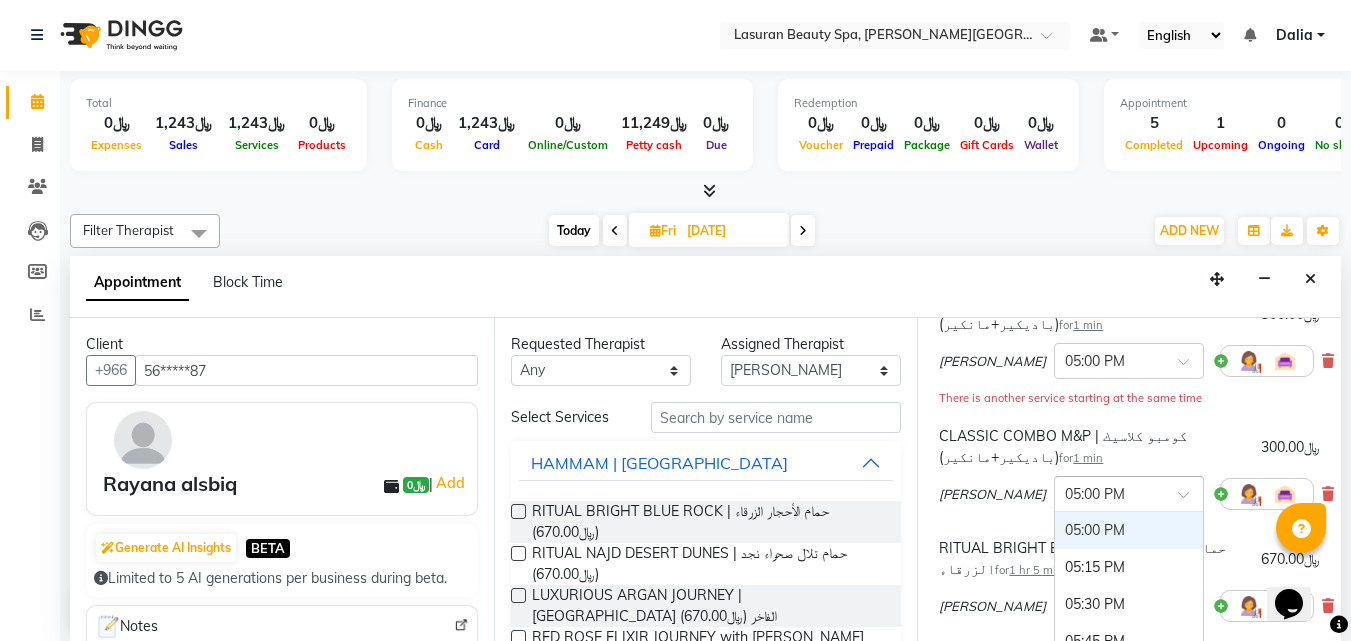 scroll, scrollTop: 544, scrollLeft: 0, axis: vertical 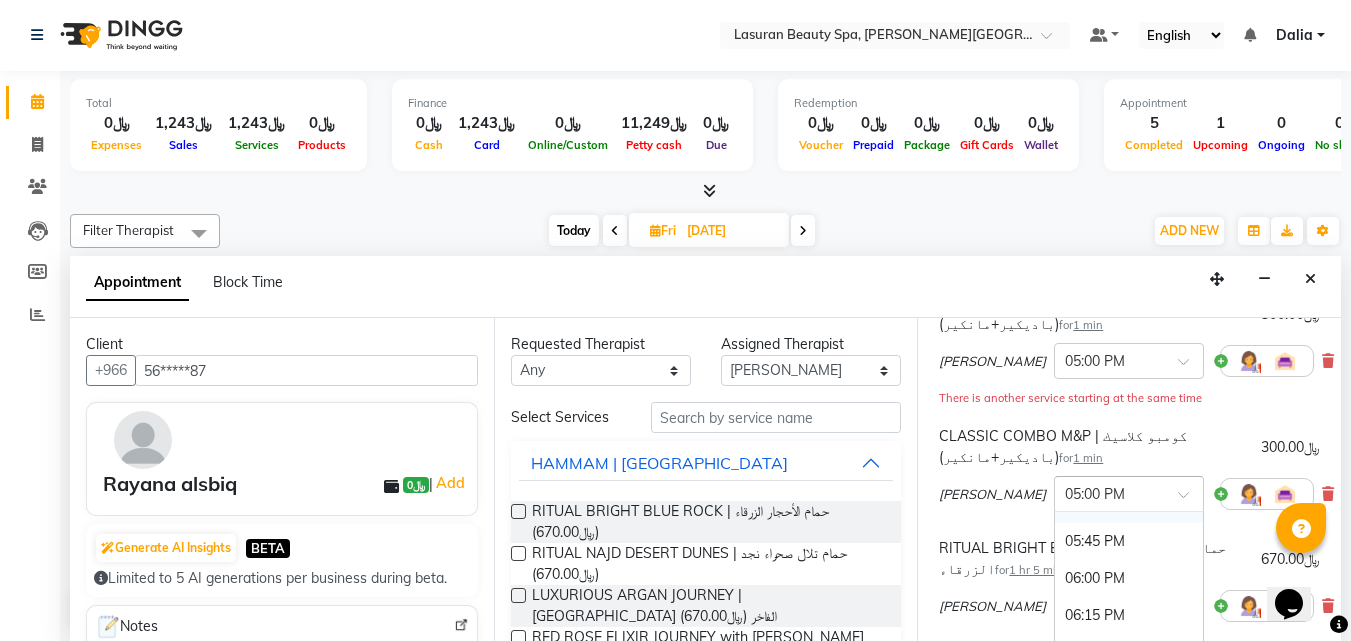 click at bounding box center [1190, 500] 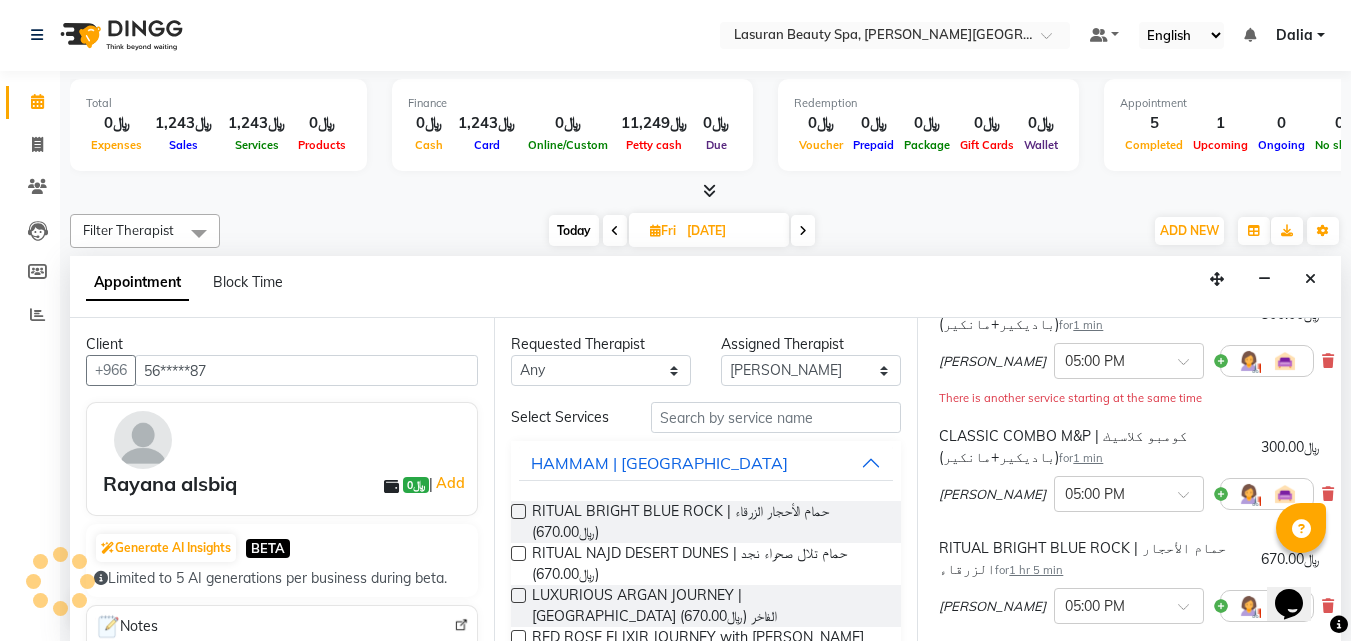 click on "CLASSIC COMBO M&P | كومبو كلاسيك (باديكير+مانكير)   for  1 min" at bounding box center (1096, 447) 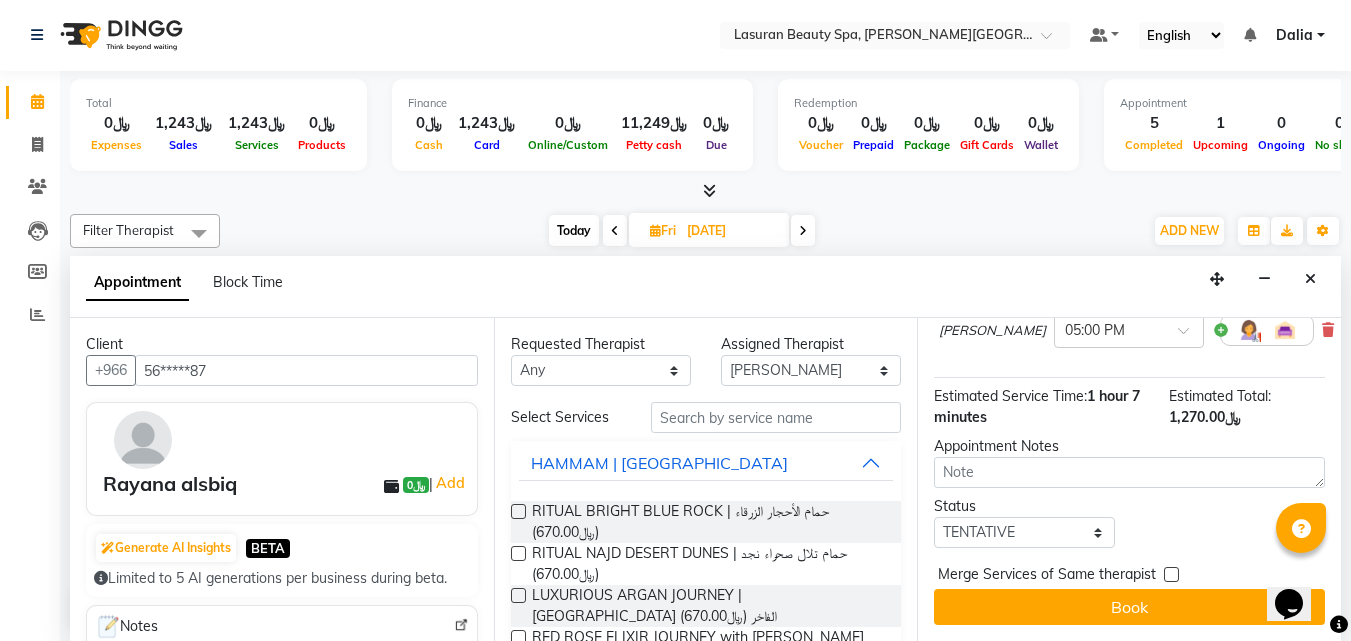 scroll, scrollTop: 481, scrollLeft: 0, axis: vertical 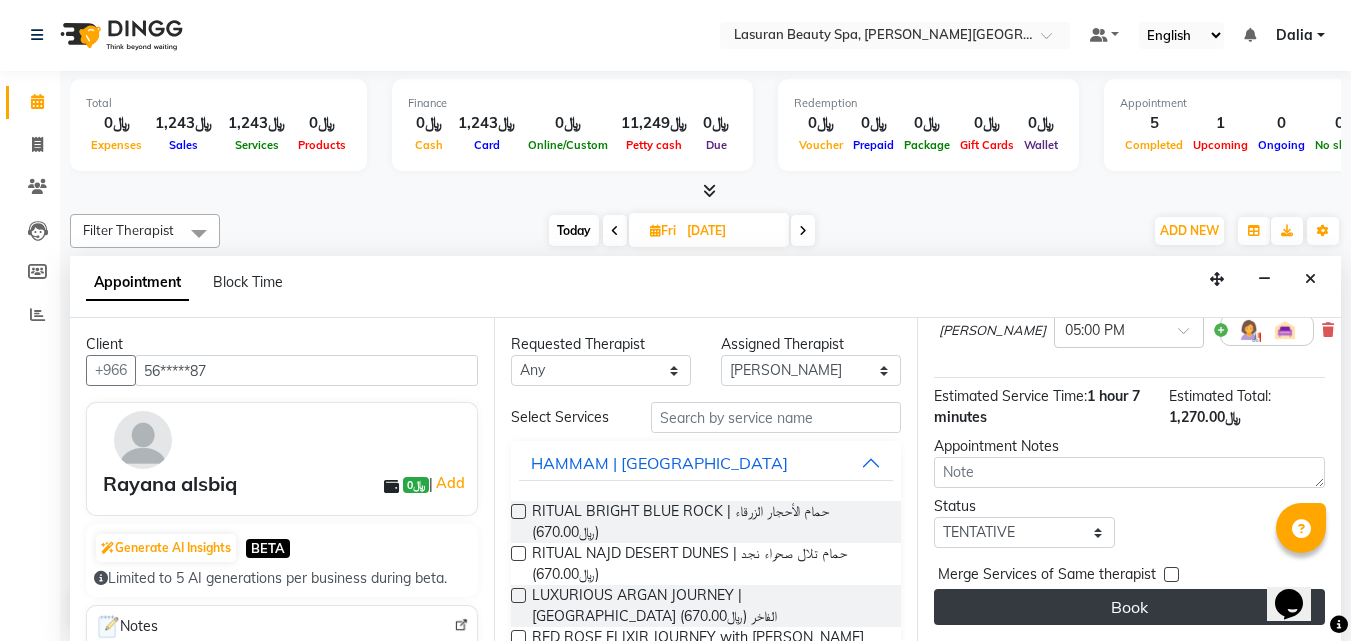 click on "Book" at bounding box center [1129, 607] 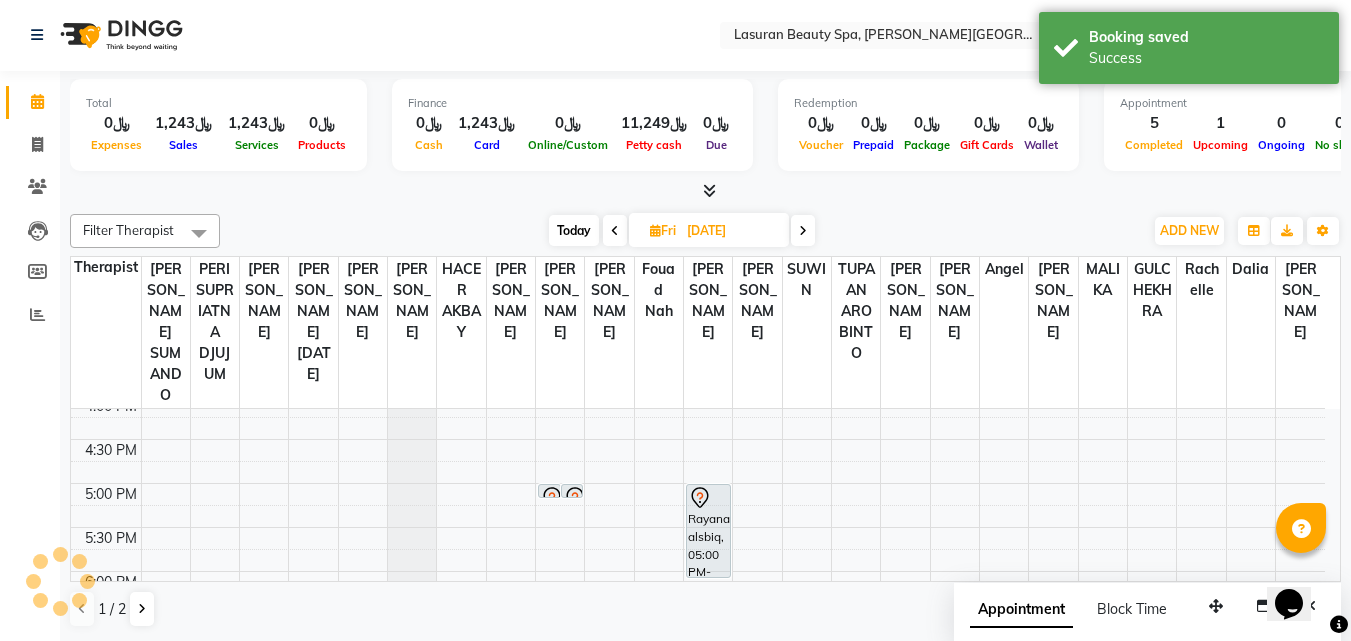 scroll, scrollTop: 0, scrollLeft: 0, axis: both 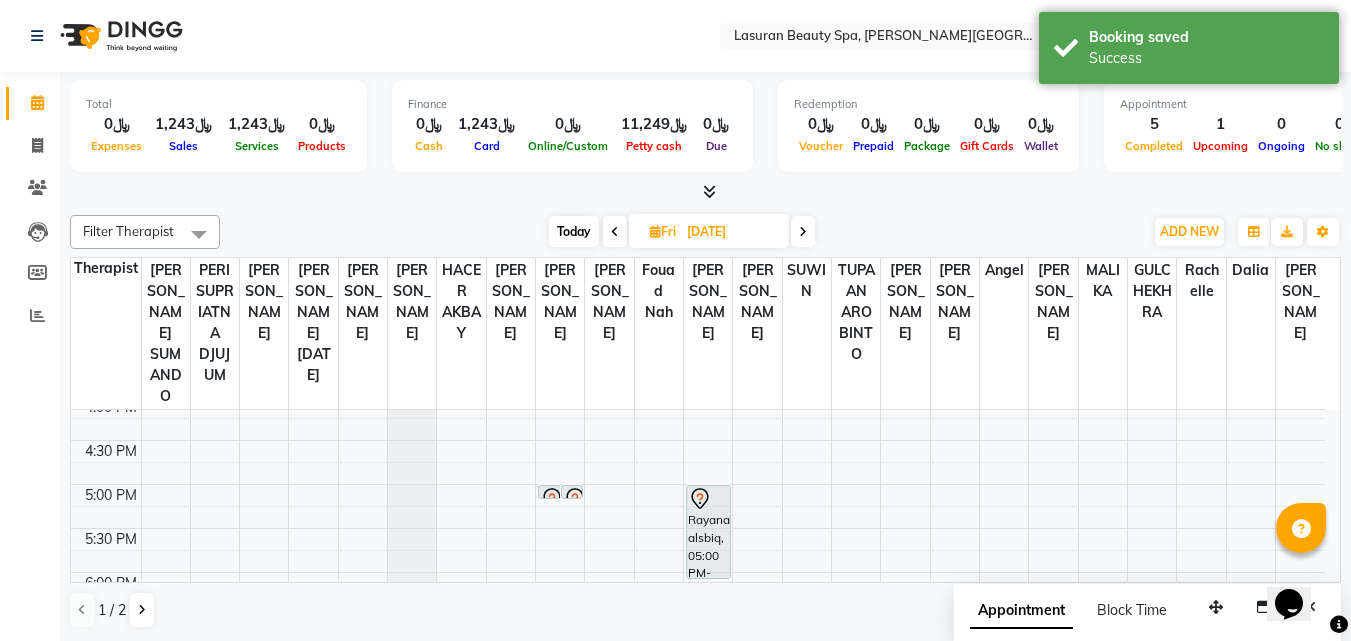 click at bounding box center (708, 499) 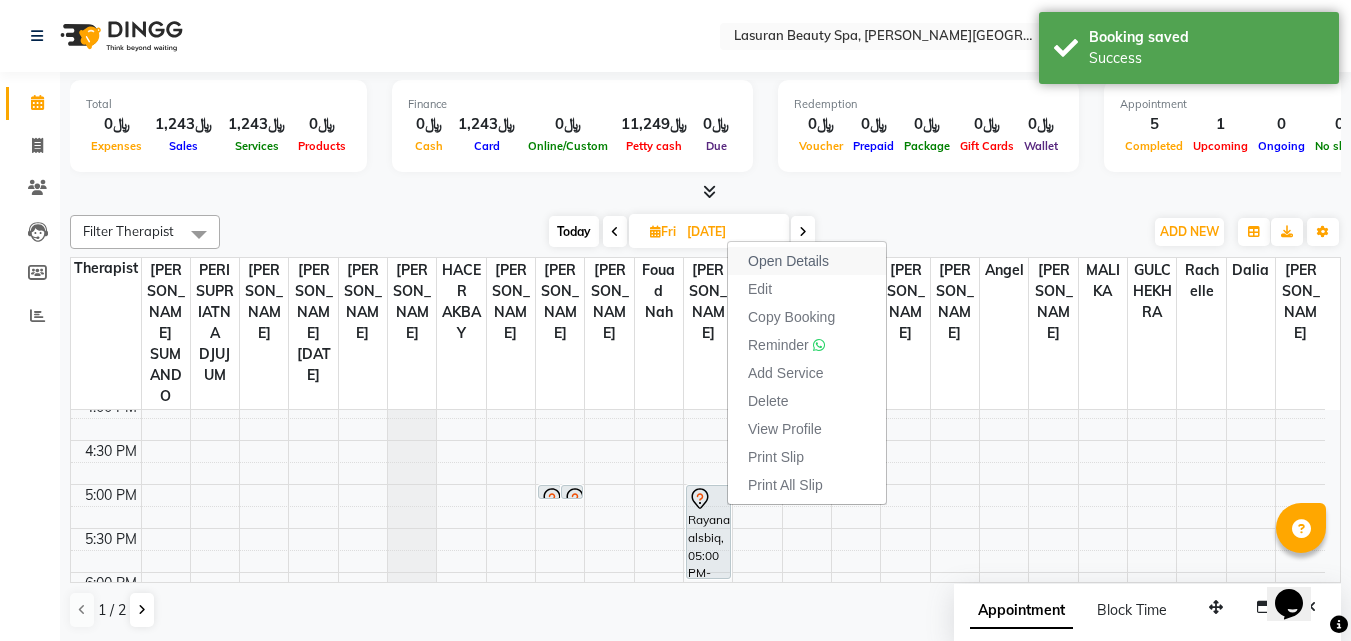 click on "Open Details" at bounding box center [788, 261] 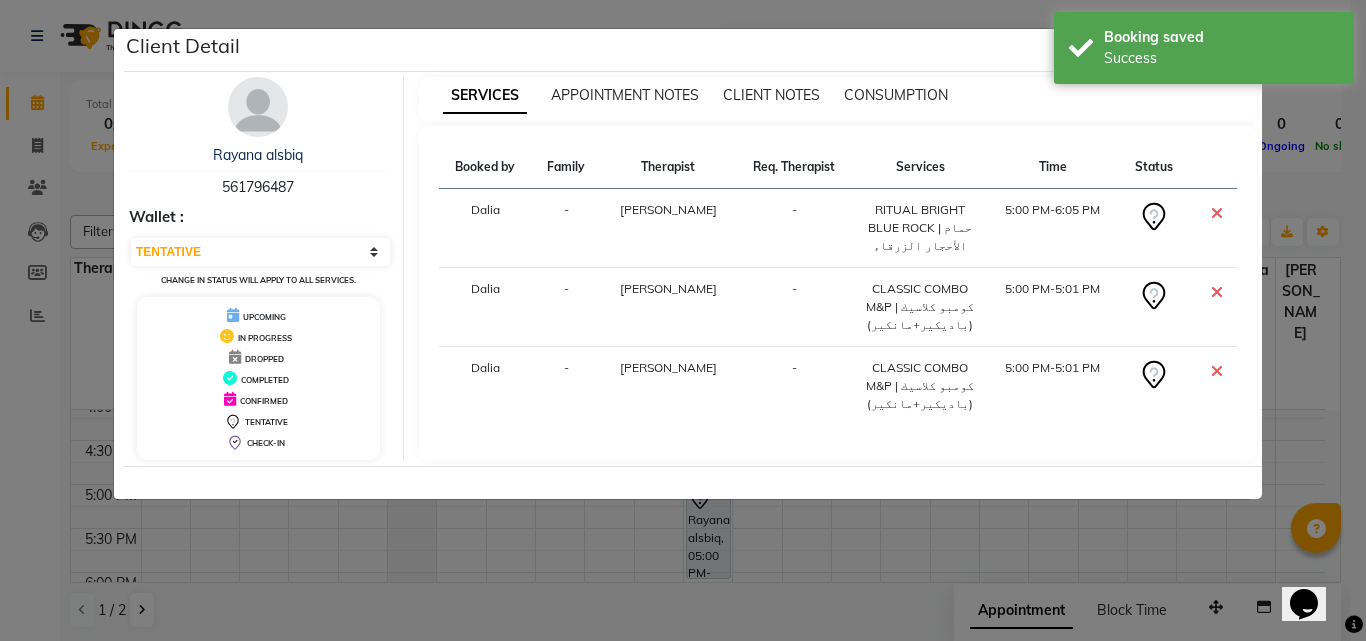 click 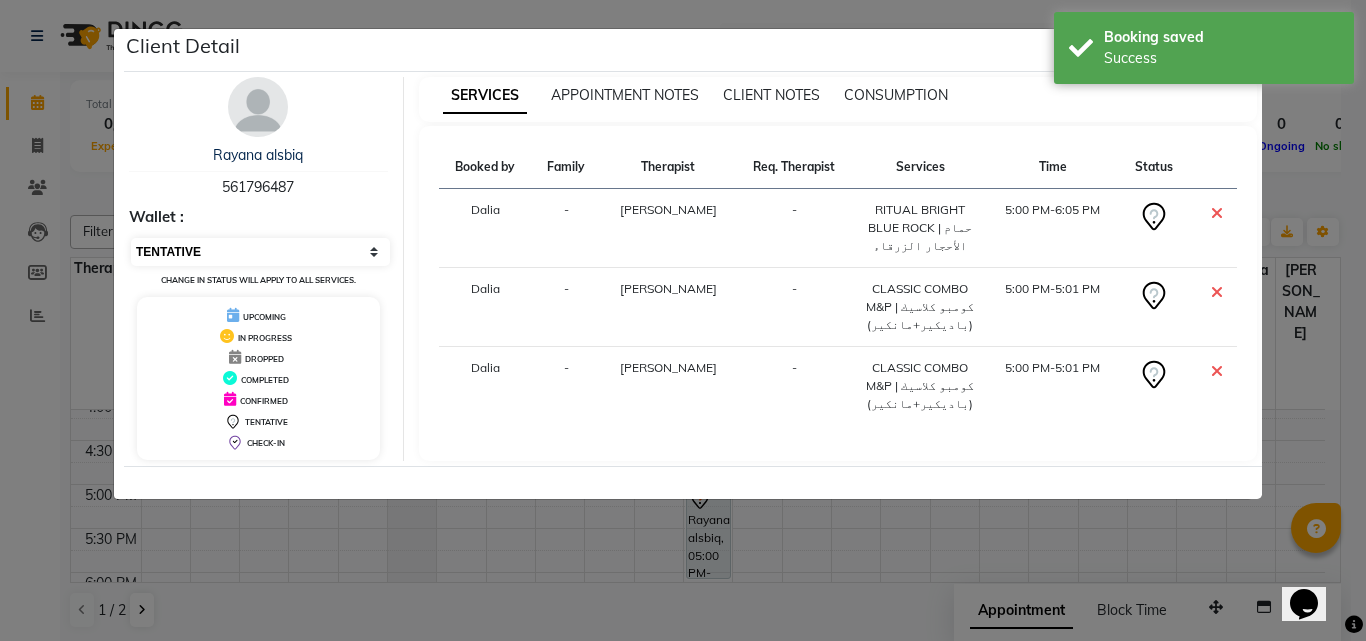 click on "Select CONFIRMED TENTATIVE" at bounding box center (260, 252) 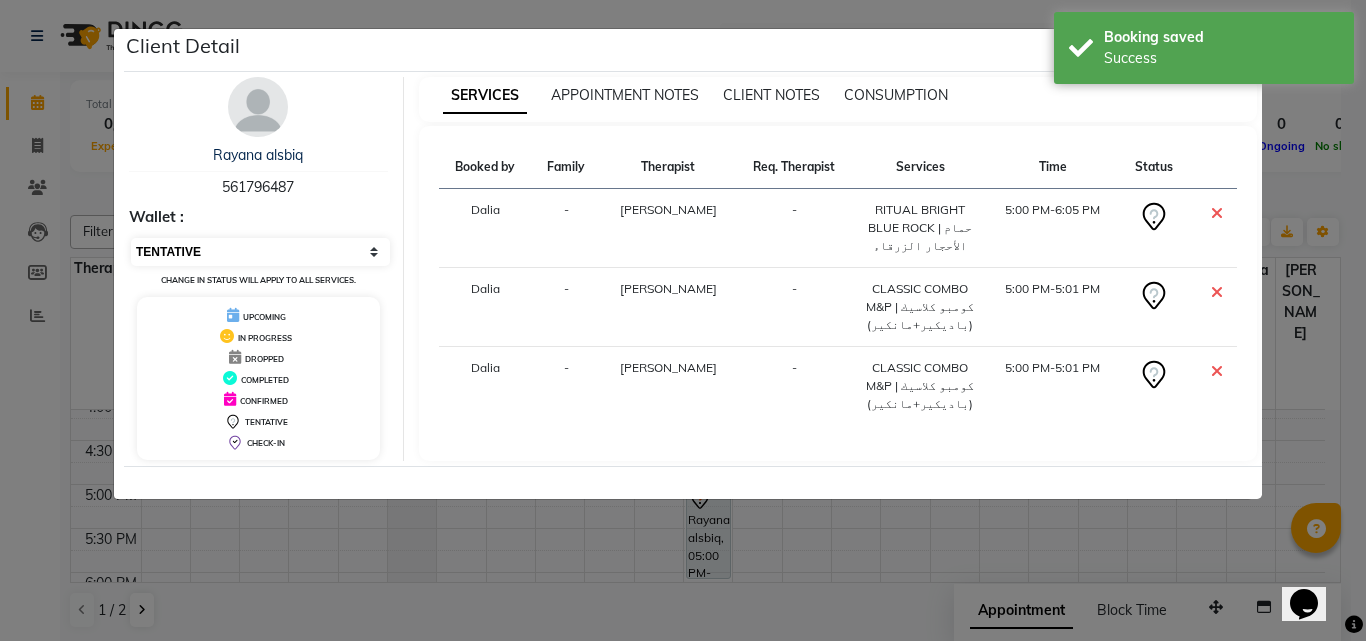 select on "6" 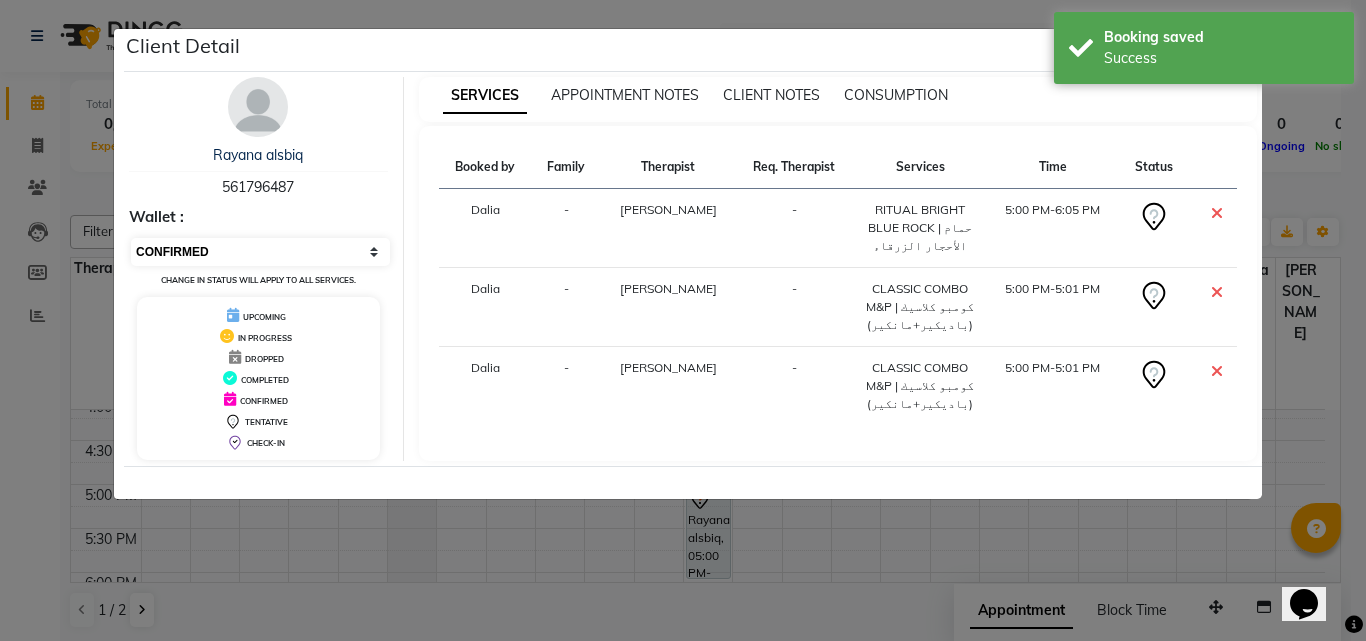 click on "Select CONFIRMED TENTATIVE" at bounding box center [260, 252] 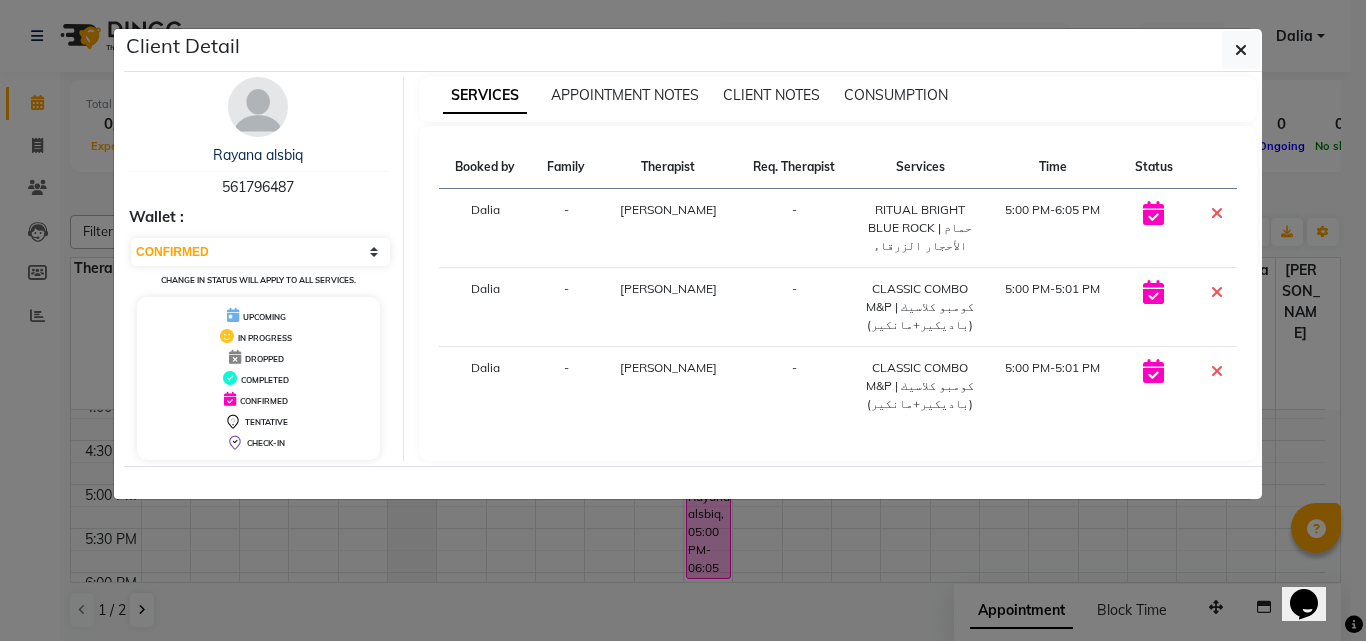 click on "Client Detail" 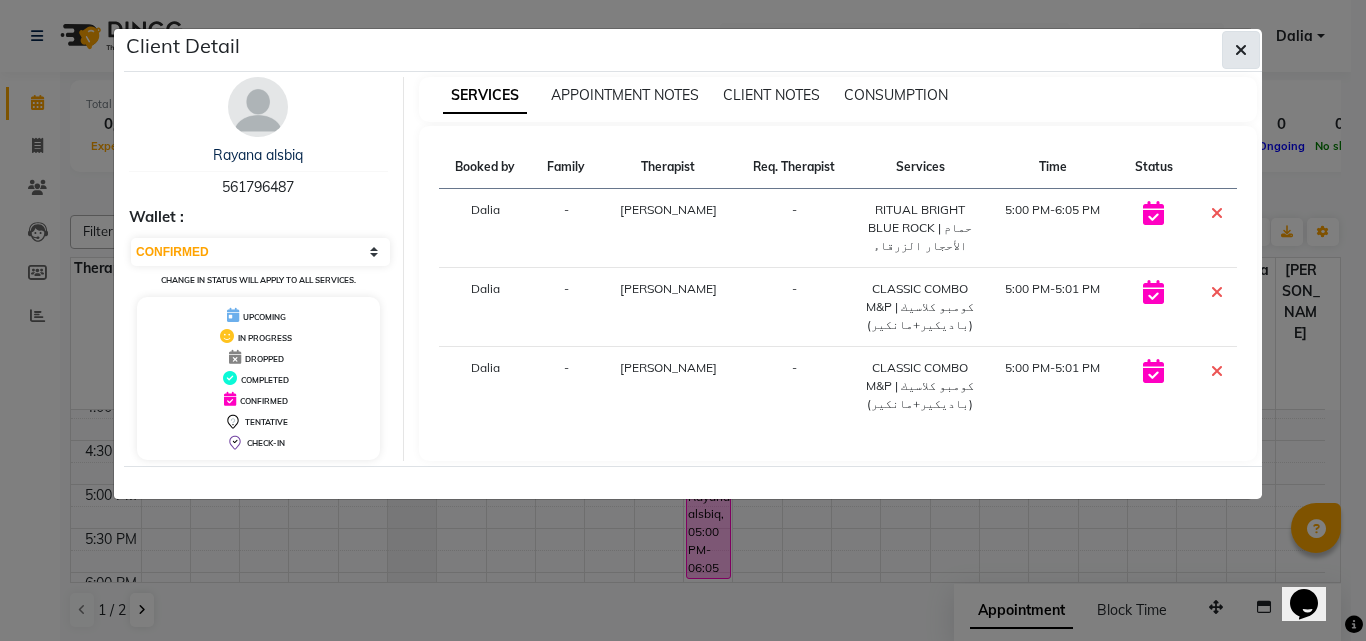 click 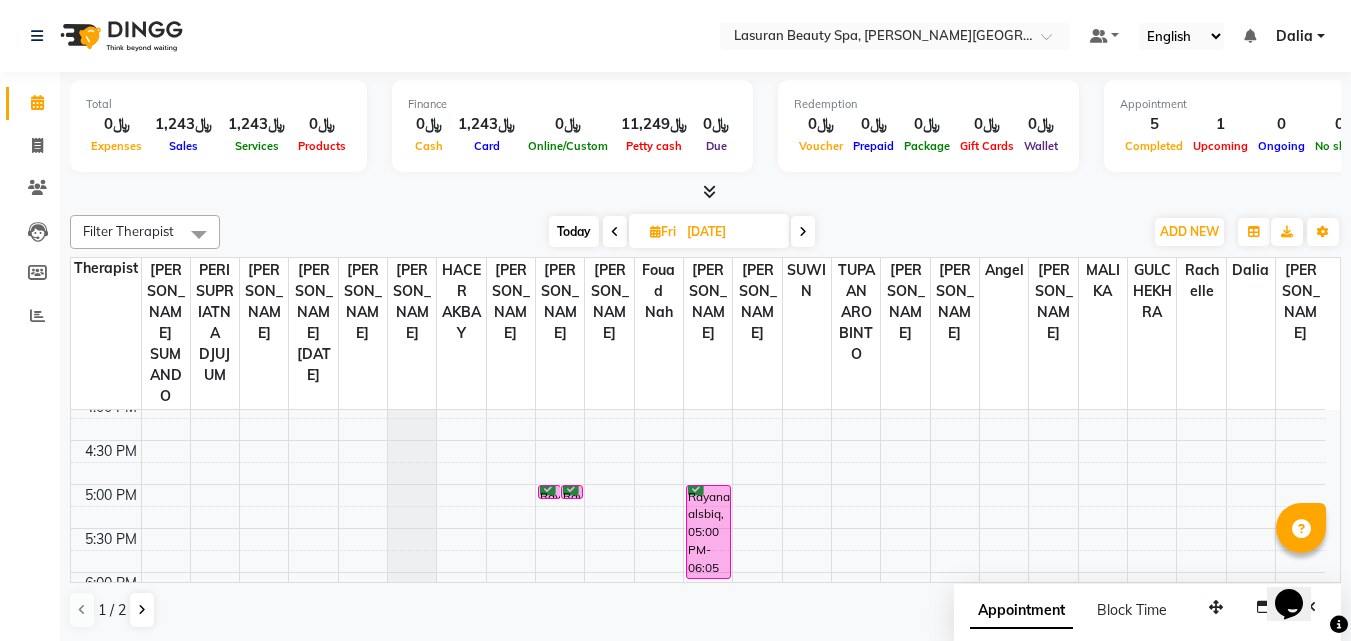 click on "Today" at bounding box center [574, 231] 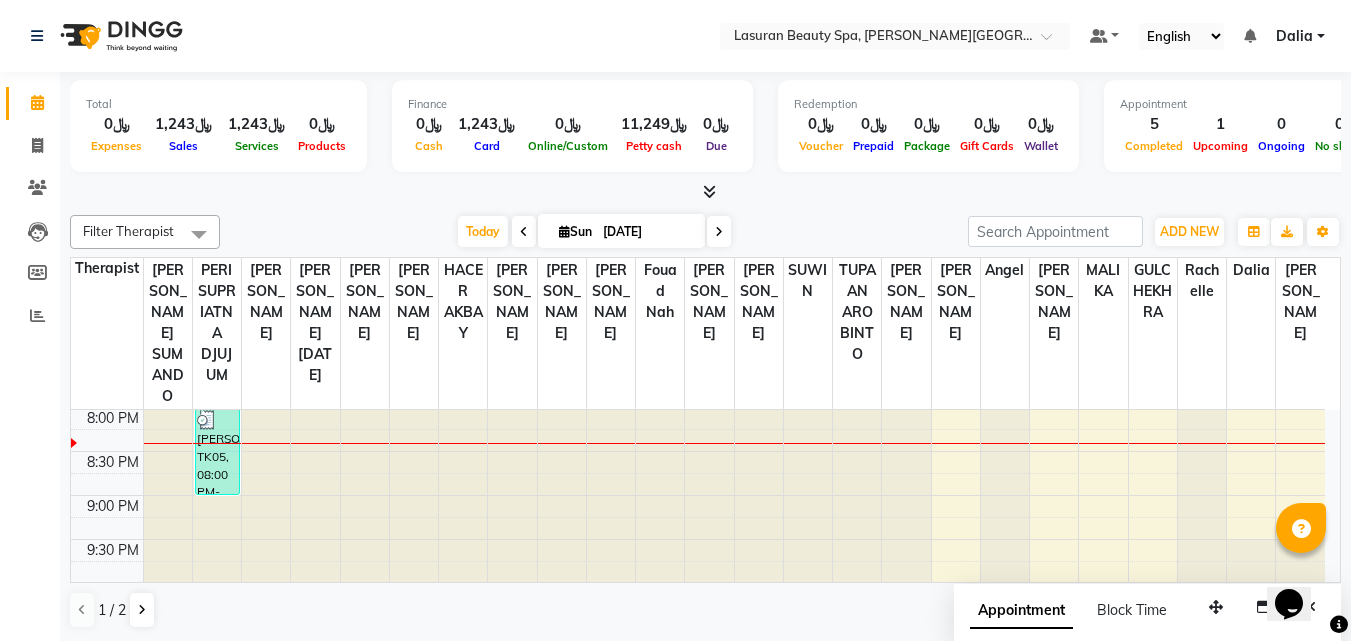 scroll, scrollTop: 795, scrollLeft: 0, axis: vertical 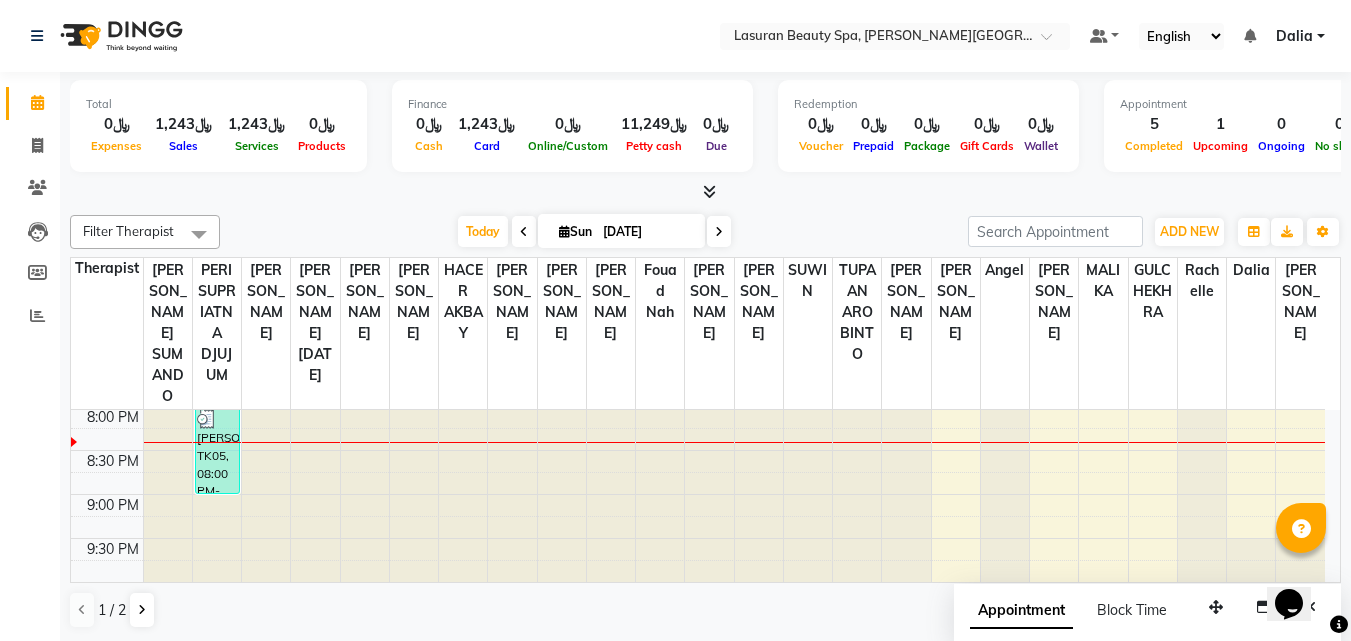 click on "11:00 AM 11:30 AM 12:00 PM 12:30 PM 1:00 PM 1:30 PM 2:00 PM 2:30 PM 3:00 PM 3:30 PM 4:00 PM 4:30 PM 5:00 PM 5:30 PM 6:00 PM 6:30 PM 7:00 PM 7:30 PM 8:00 PM 8:30 PM 9:00 PM 9:30 PM     [PERSON_NAME] al qahtani, TK05, 08:00 PM-09:00 PM, SWEEDISH MASSAGE | جلسة تدليك سويدي     hala, TK01, 12:30 PM-12:31 PM, BLOW DRY | تجفيف الشعر     [PERSON_NAME], TK04, 06:00 PM-06:01 PM, FRENCH COMBO M&P | كومبو فرنسي(مانكير +باديكير)     Haneen, TK02, 01:15 PM-01:16 PM, BLOW DRY | تجفيف الشعر     Haneen, TK02, 01:15 PM-01:16 PM, BLOW DRY | تجفيف الشعر" at bounding box center (698, 98) 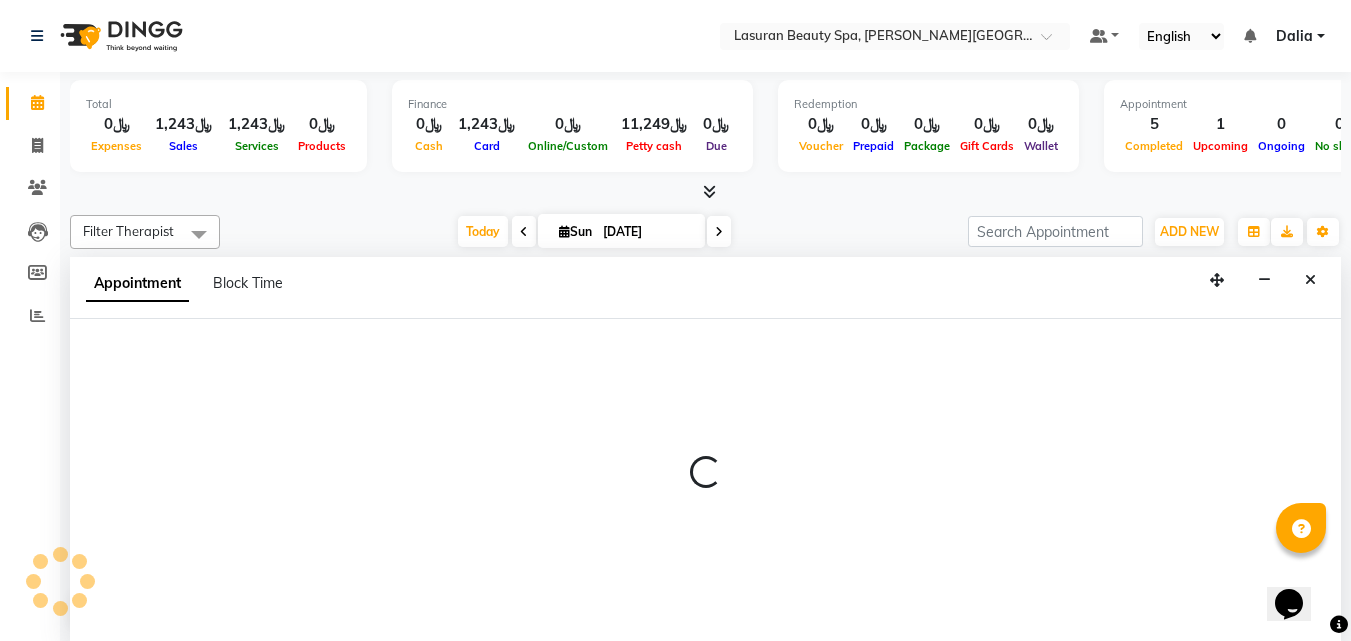 select on "81235" 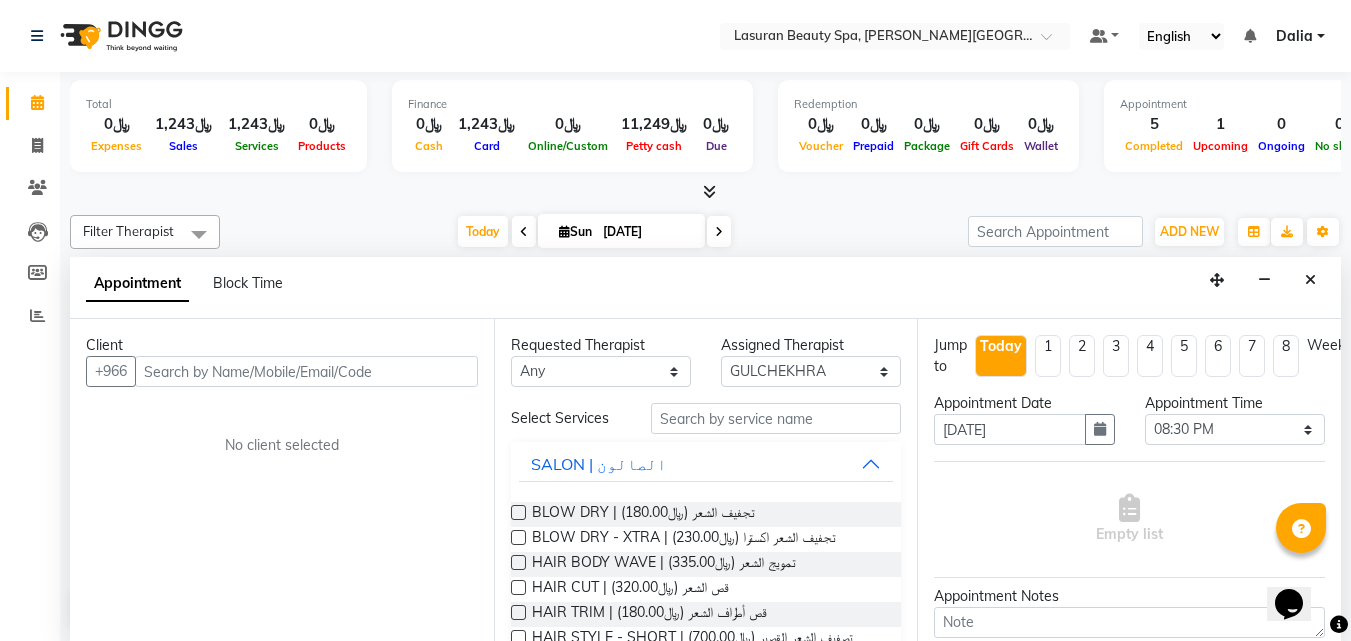 scroll, scrollTop: 1, scrollLeft: 0, axis: vertical 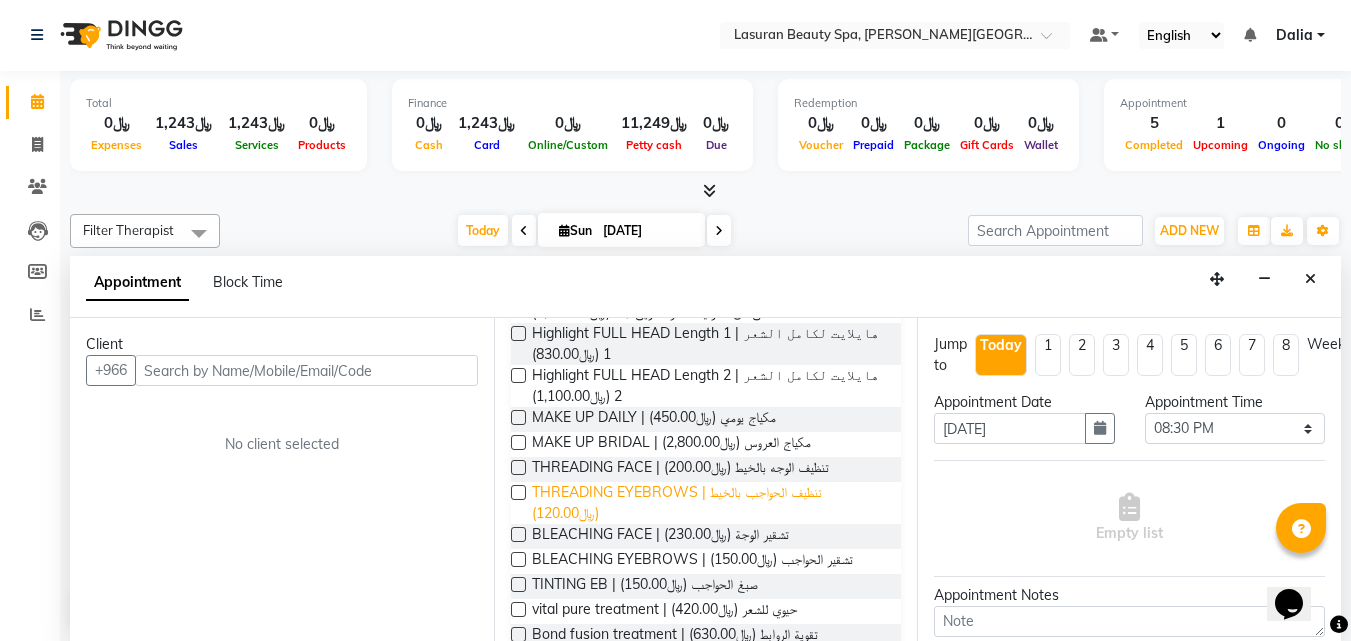 click on "THREADING EYEBROWS | تنظيف الحواجب بالخيط (﷼120.00)" at bounding box center (709, 503) 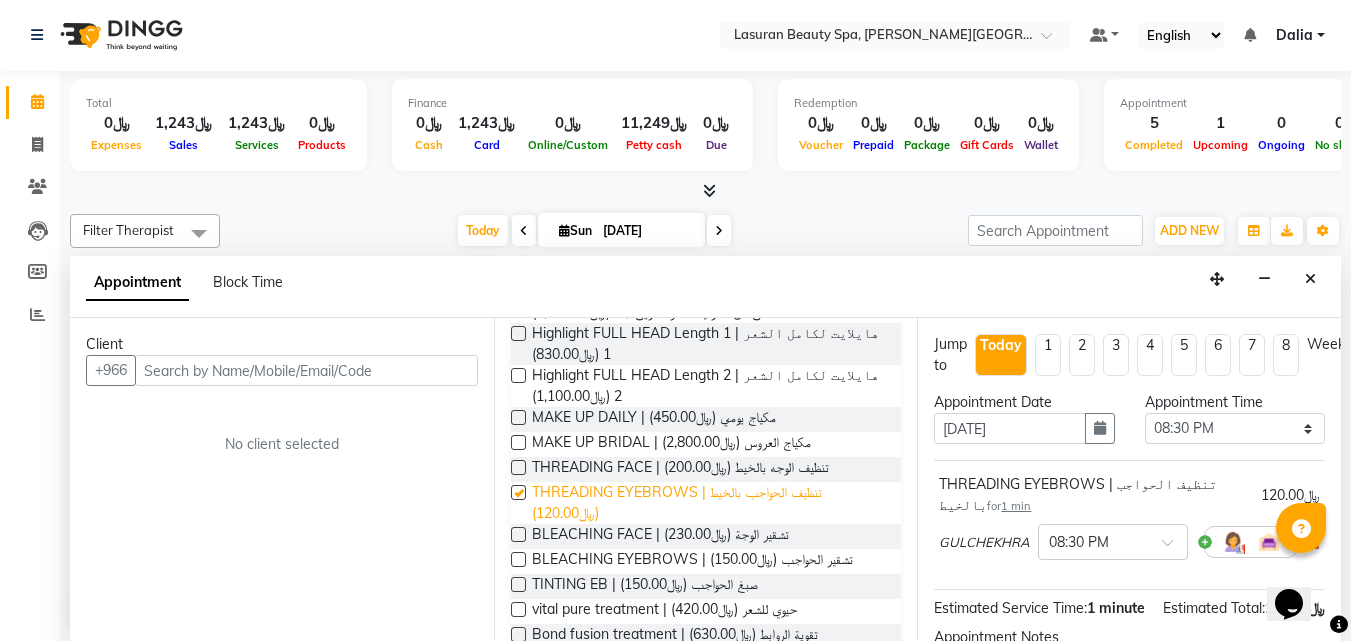 checkbox on "false" 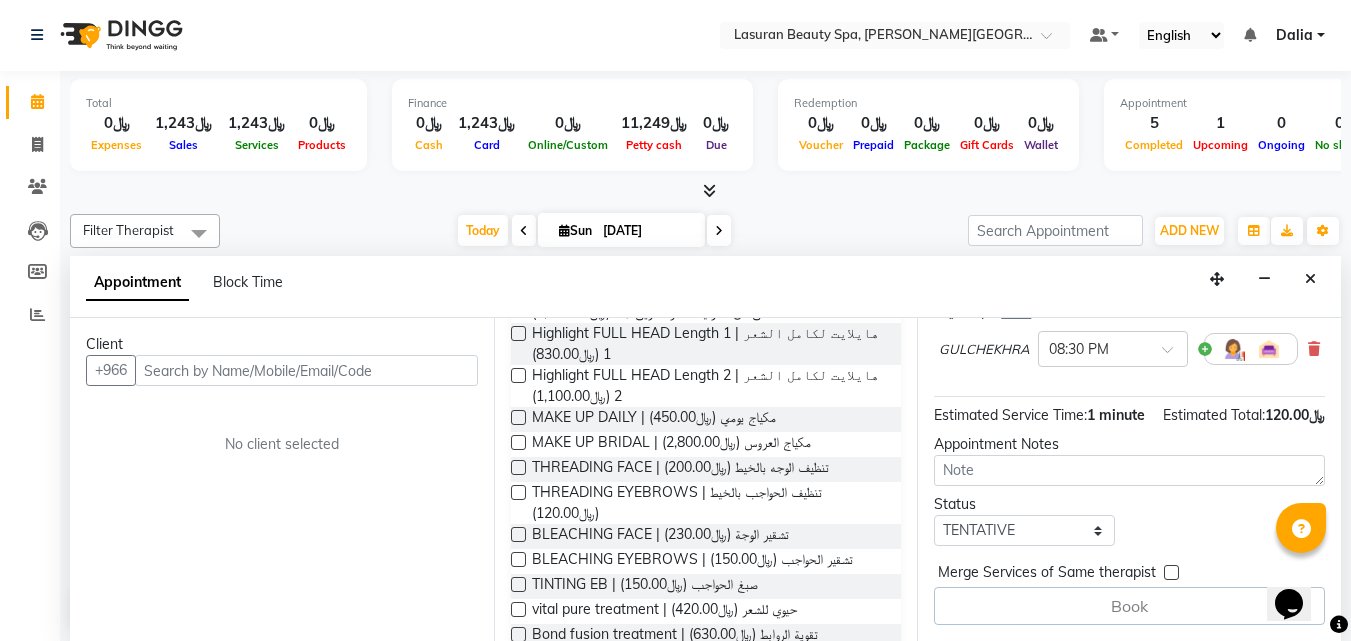 scroll, scrollTop: 229, scrollLeft: 0, axis: vertical 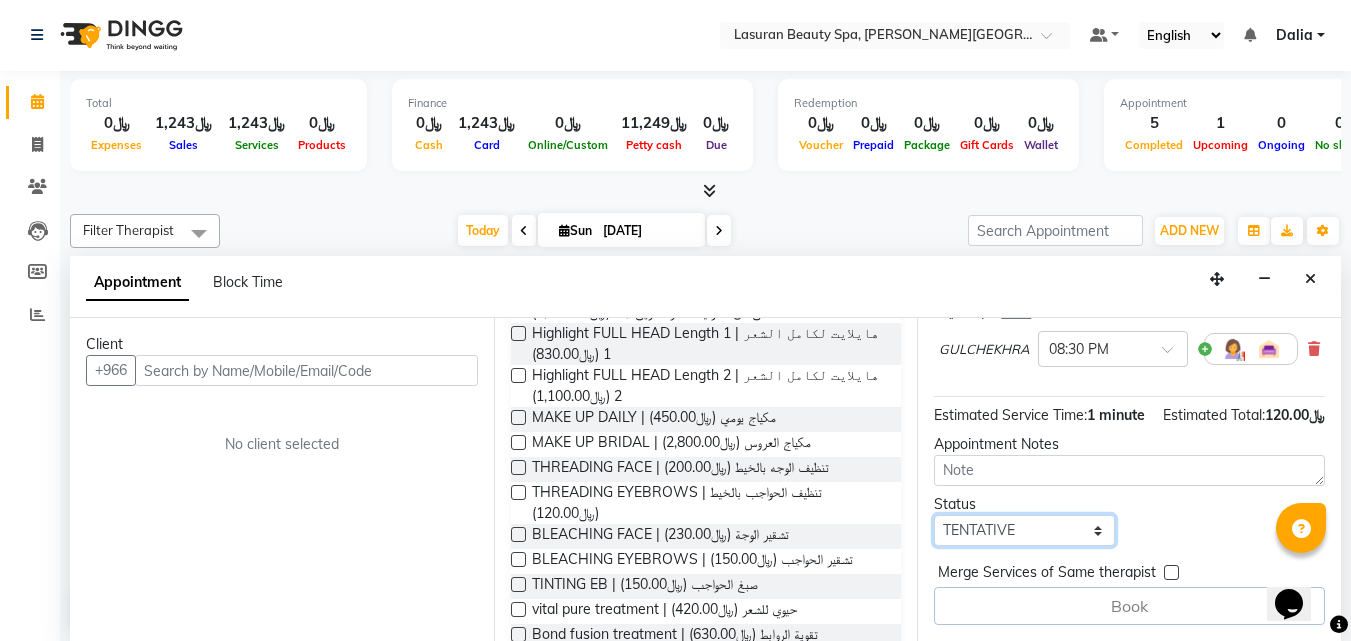 click on "Select TENTATIVE CONFIRM CHECK-IN UPCOMING" at bounding box center [1024, 530] 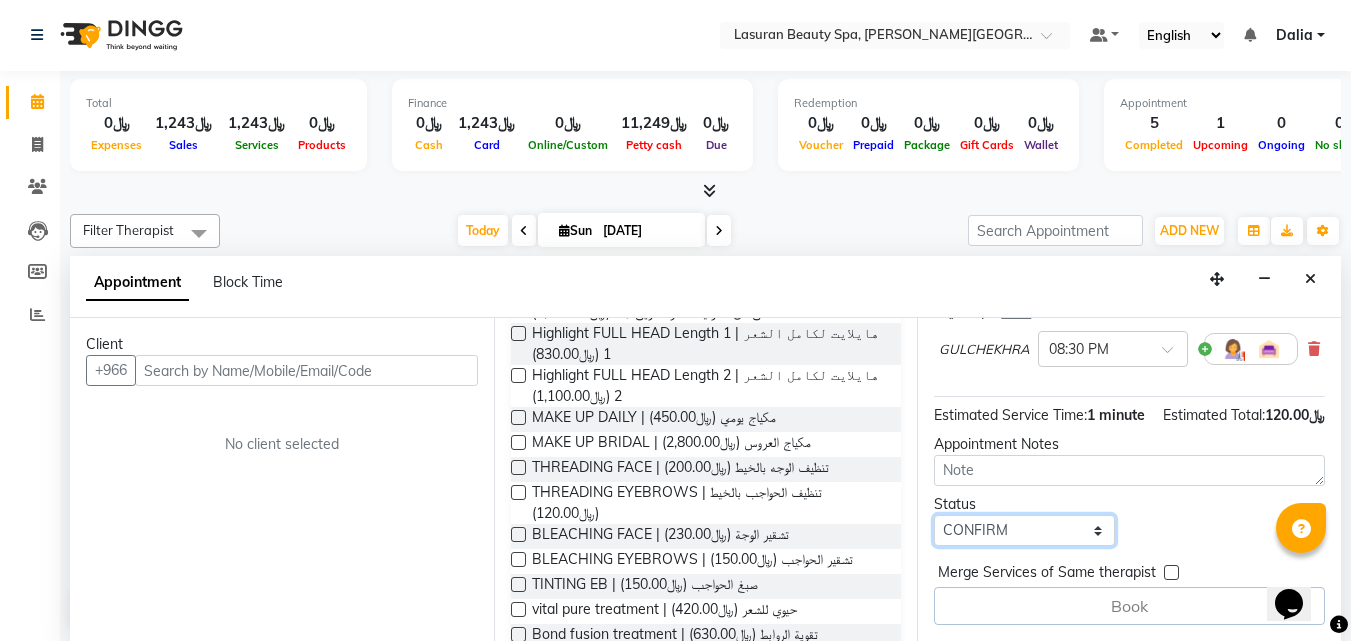 click on "Select TENTATIVE CONFIRM CHECK-IN UPCOMING" at bounding box center (1024, 530) 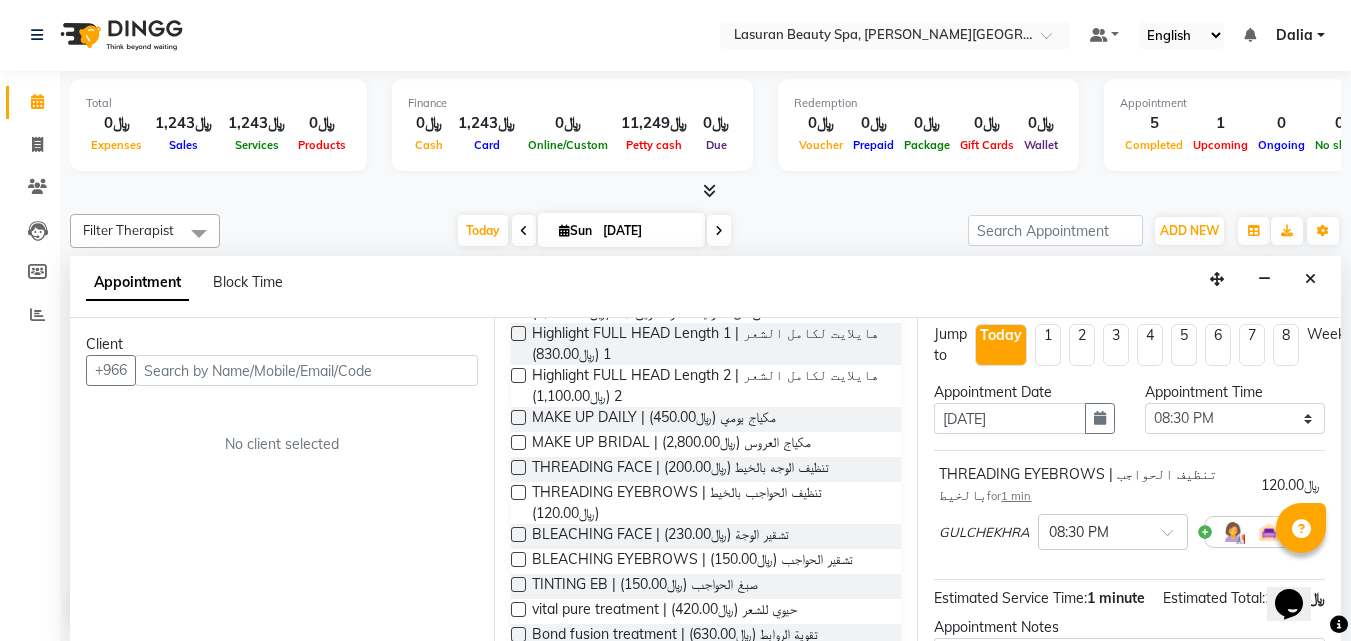 scroll, scrollTop: 0, scrollLeft: 0, axis: both 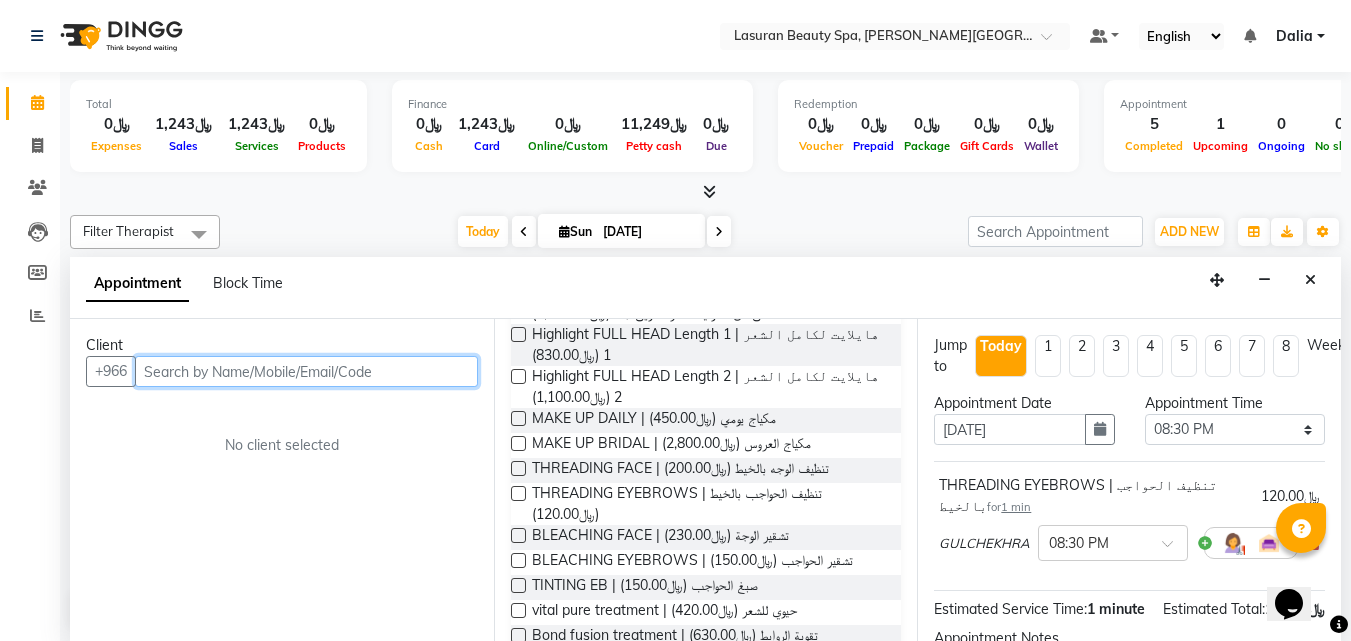 click at bounding box center [306, 371] 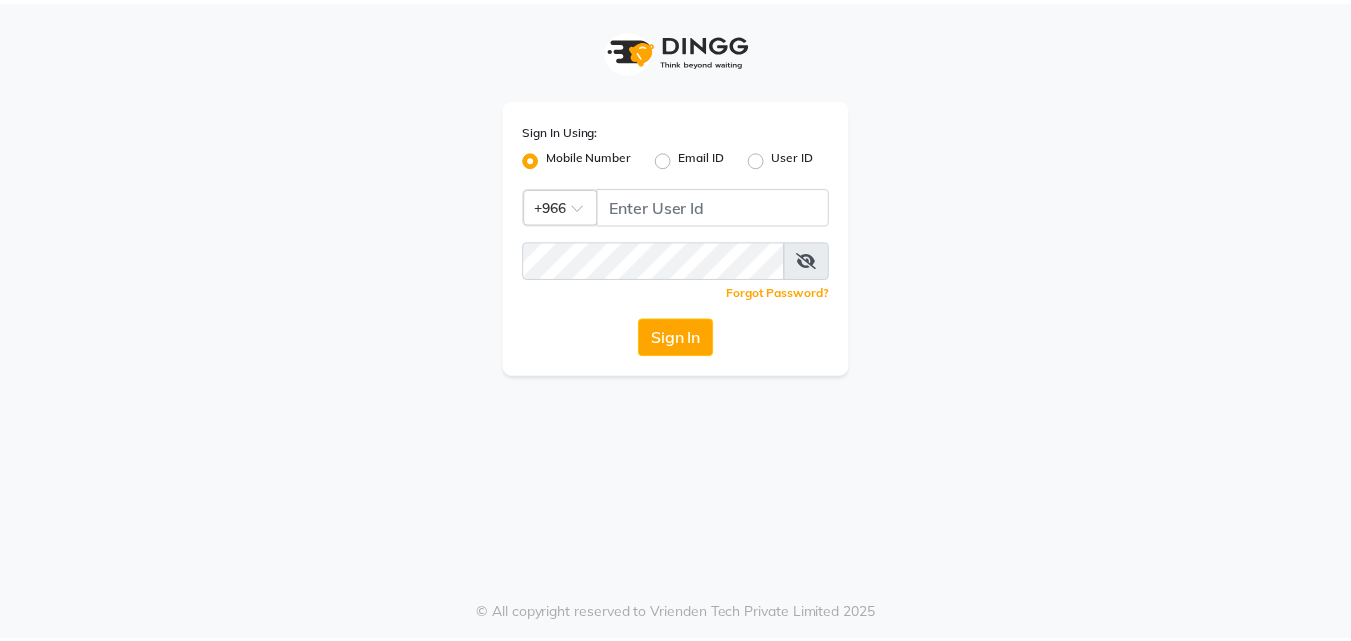 scroll, scrollTop: 0, scrollLeft: 0, axis: both 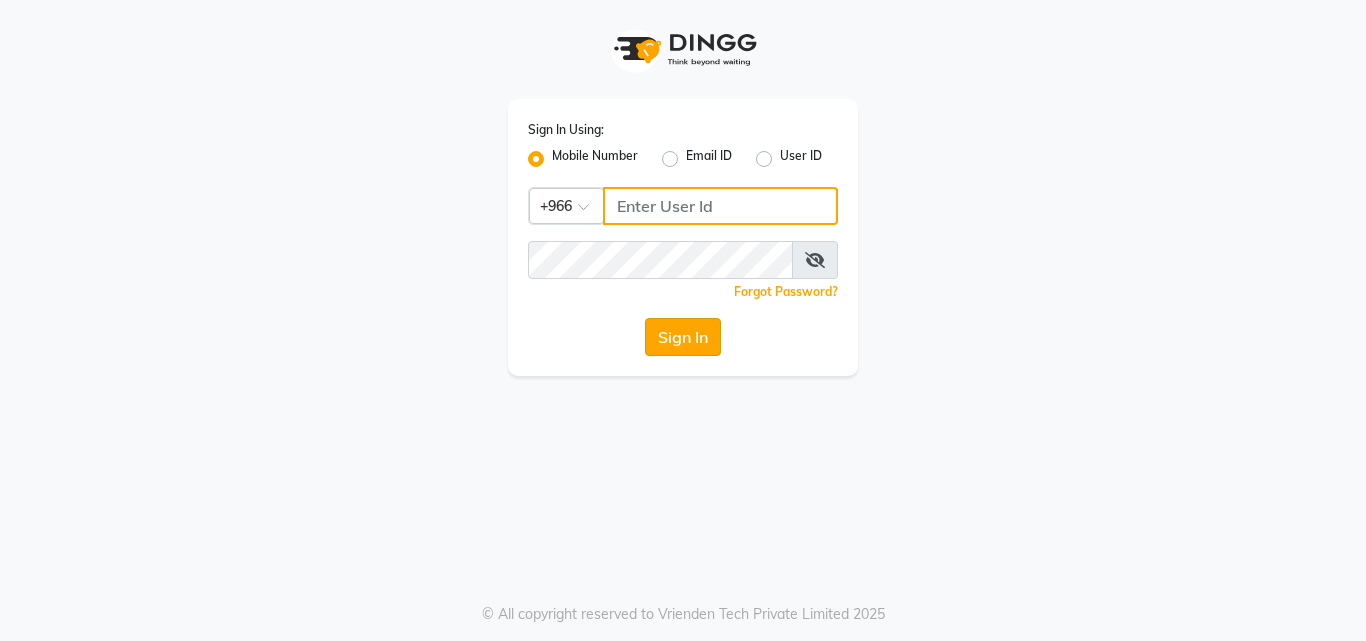 type on "561695339" 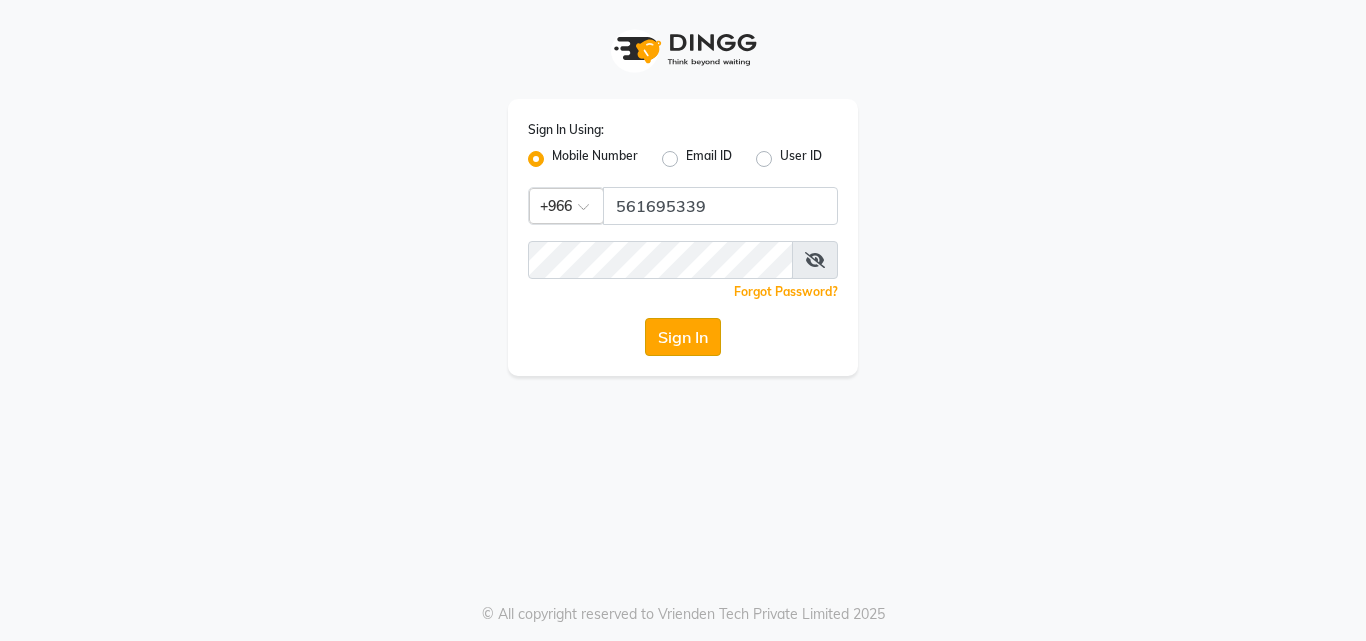 click on "Sign In" 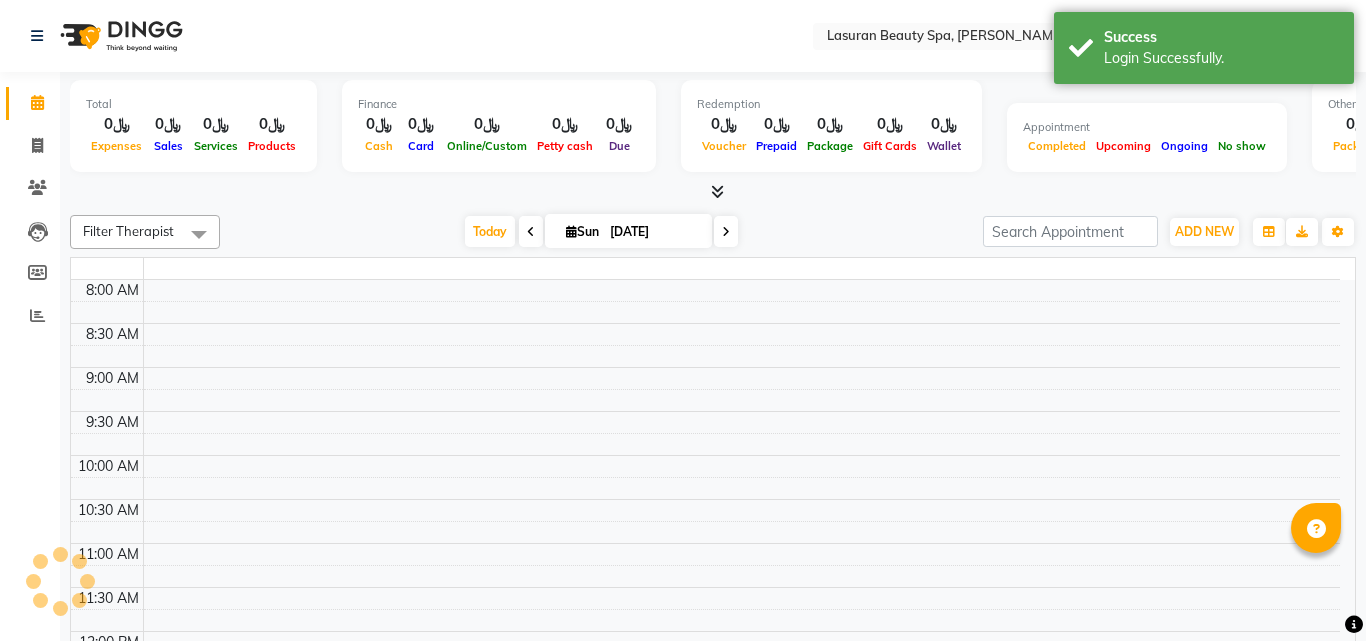 select on "en" 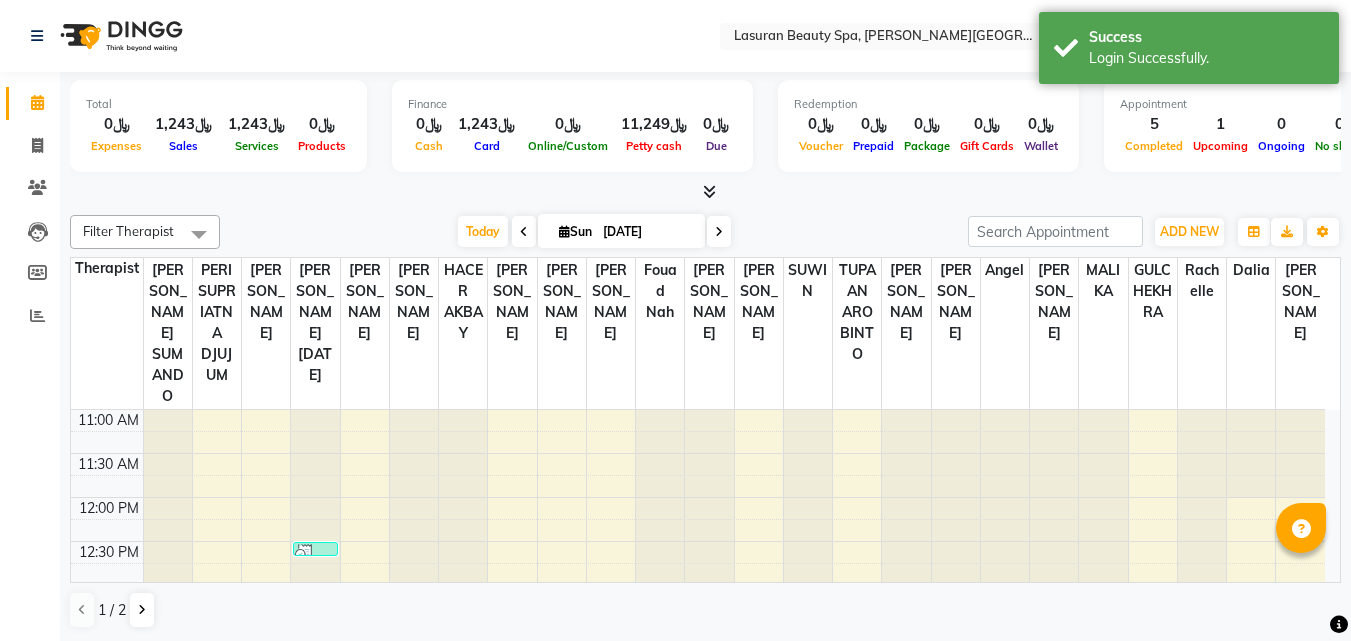 scroll, scrollTop: 0, scrollLeft: 0, axis: both 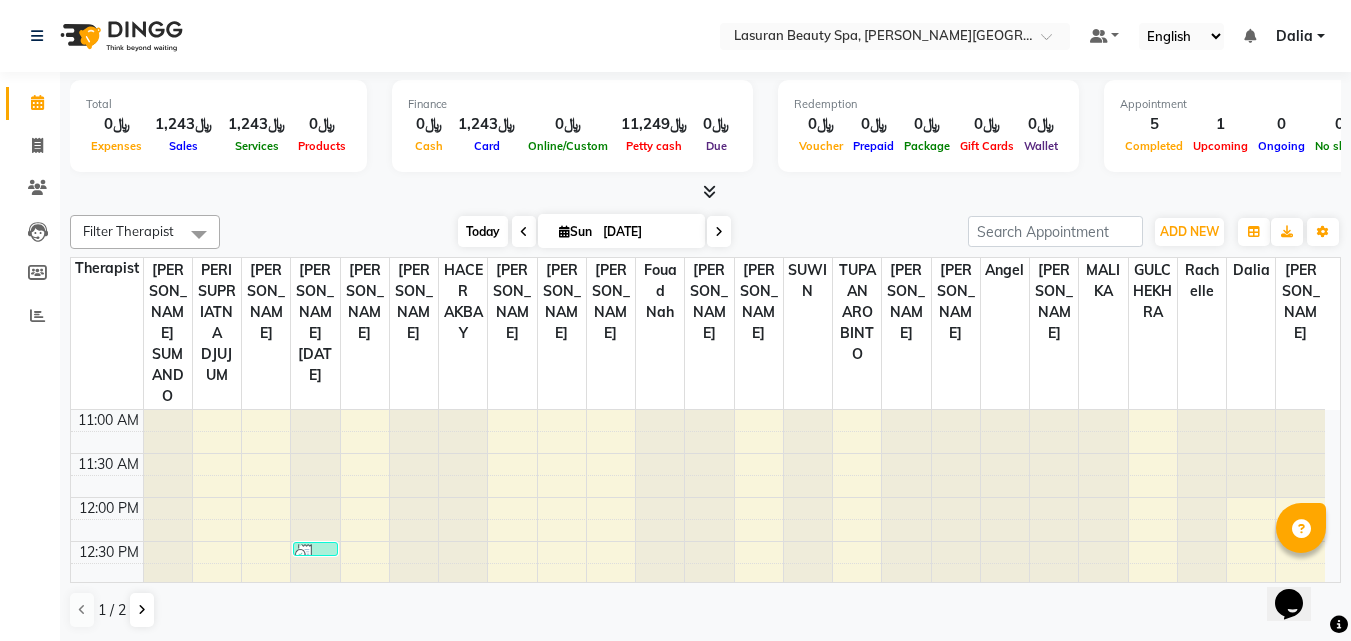 click on "Today" at bounding box center (483, 231) 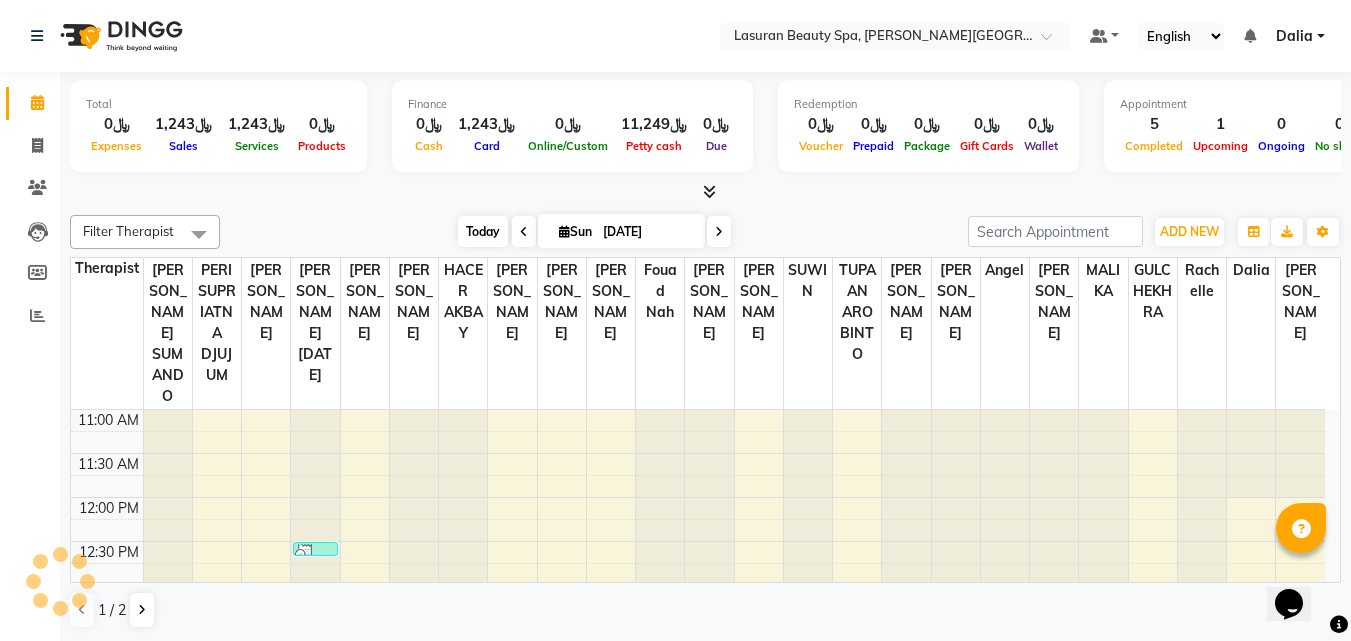 scroll, scrollTop: 795, scrollLeft: 0, axis: vertical 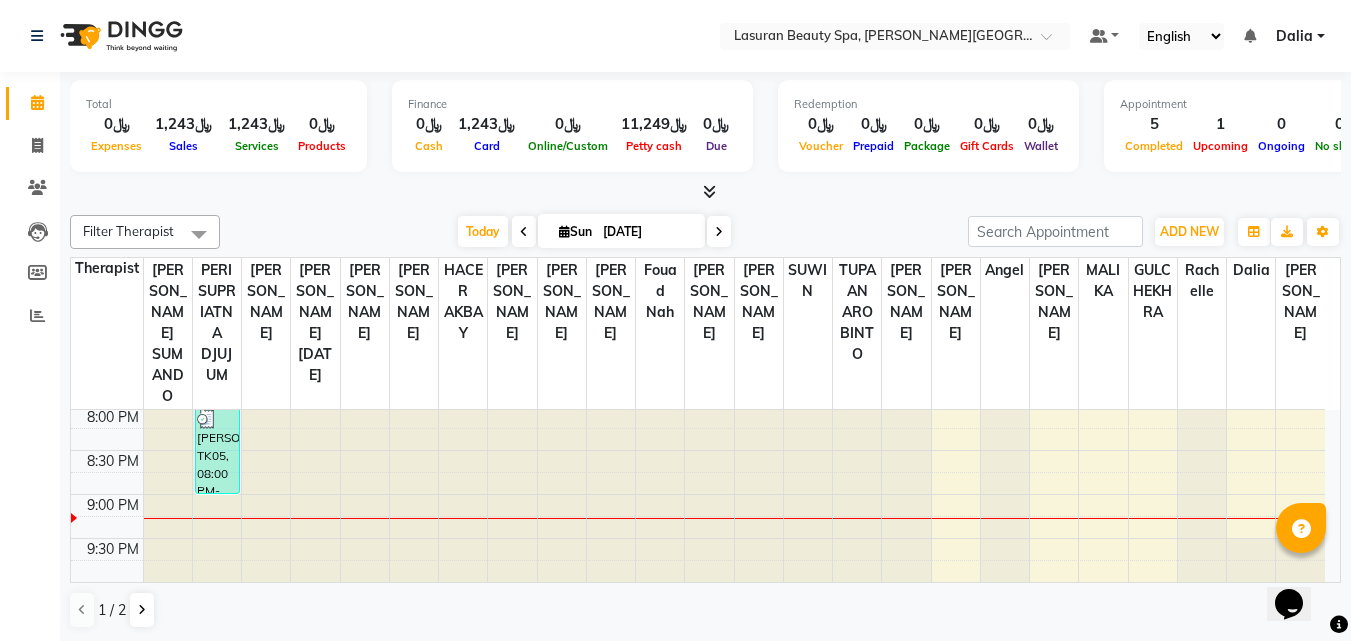 click at bounding box center [709, 191] 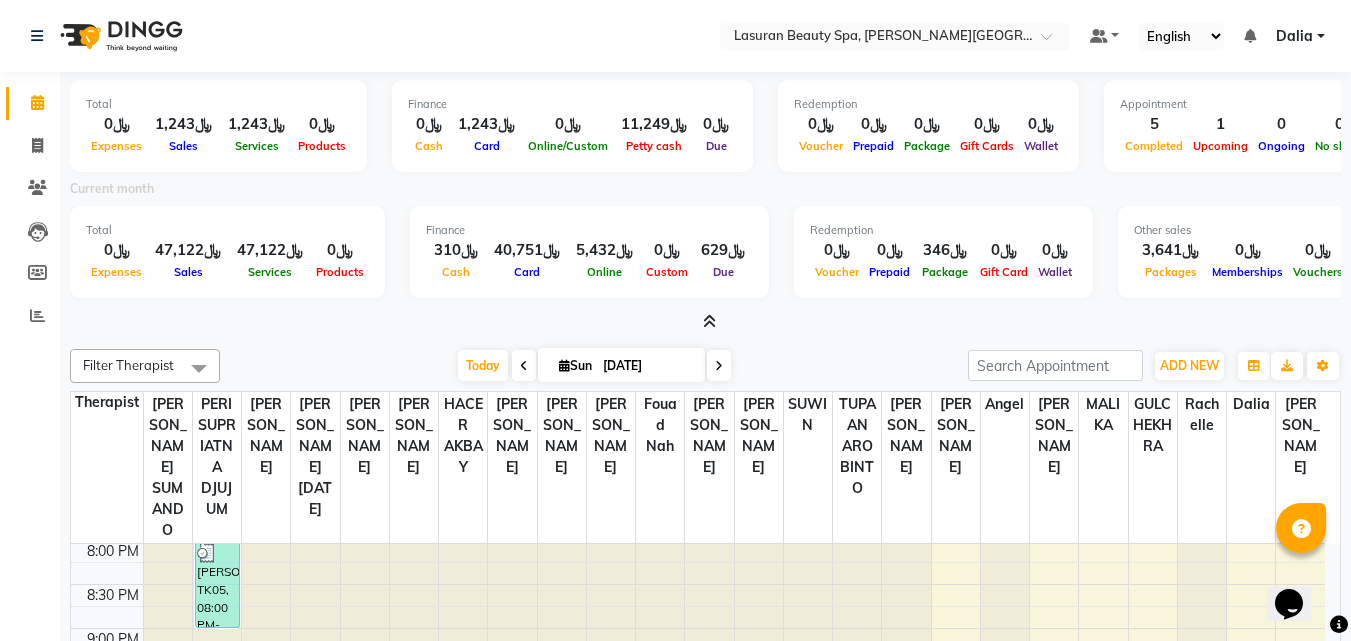 click at bounding box center (709, 321) 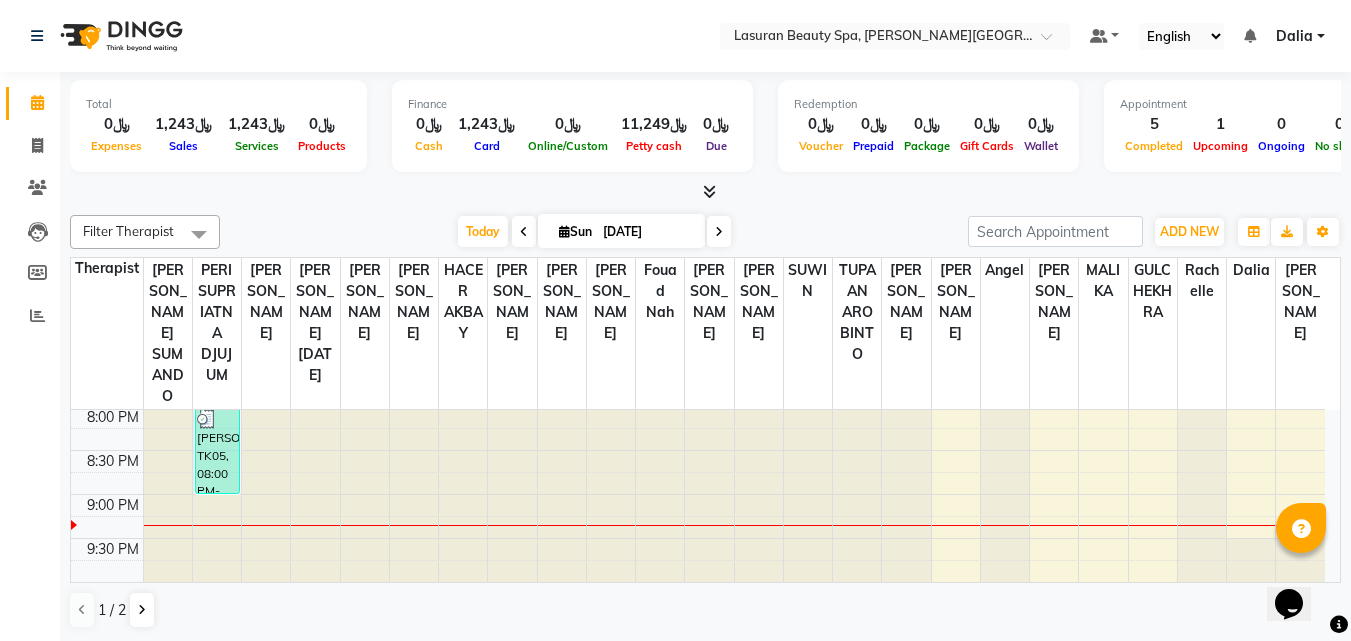 click at bounding box center (719, 231) 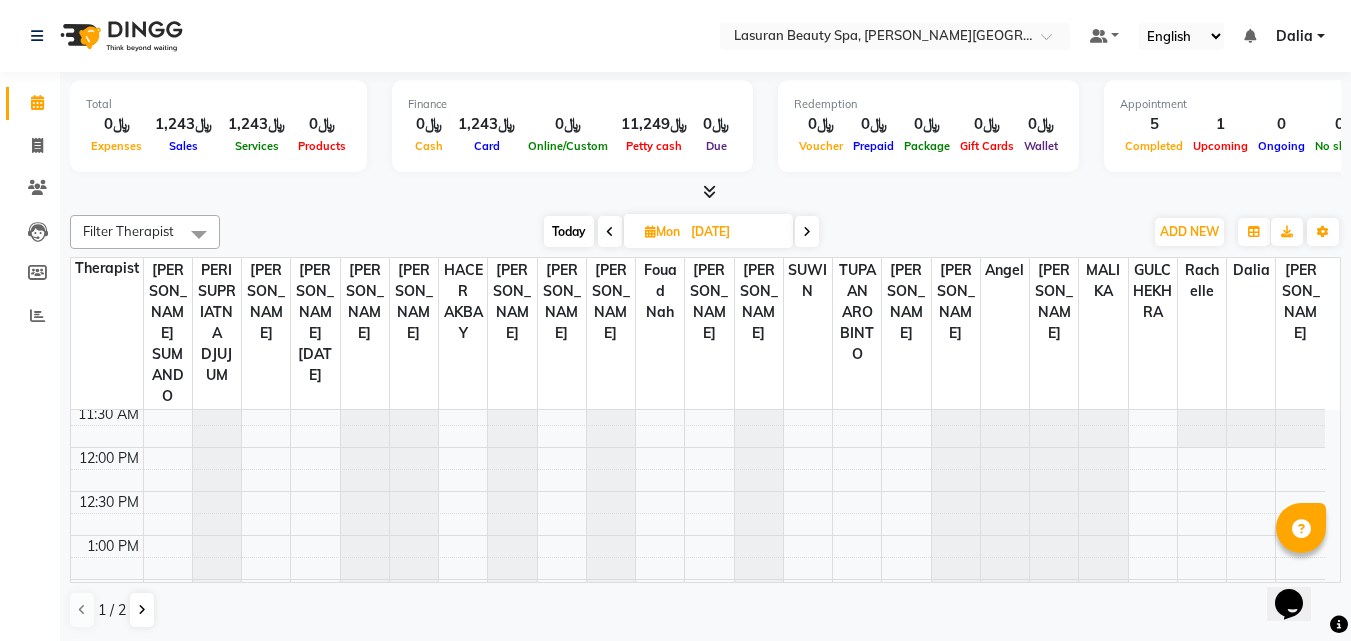scroll, scrollTop: 0, scrollLeft: 0, axis: both 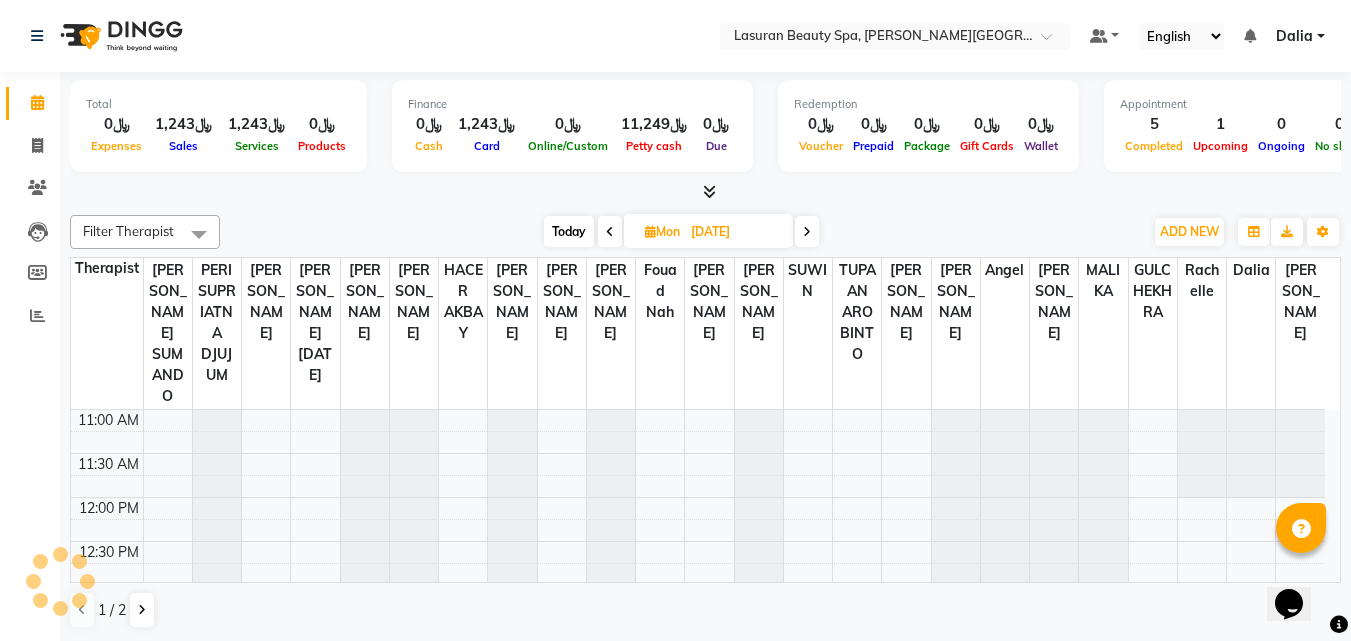 click at bounding box center [956, 410] 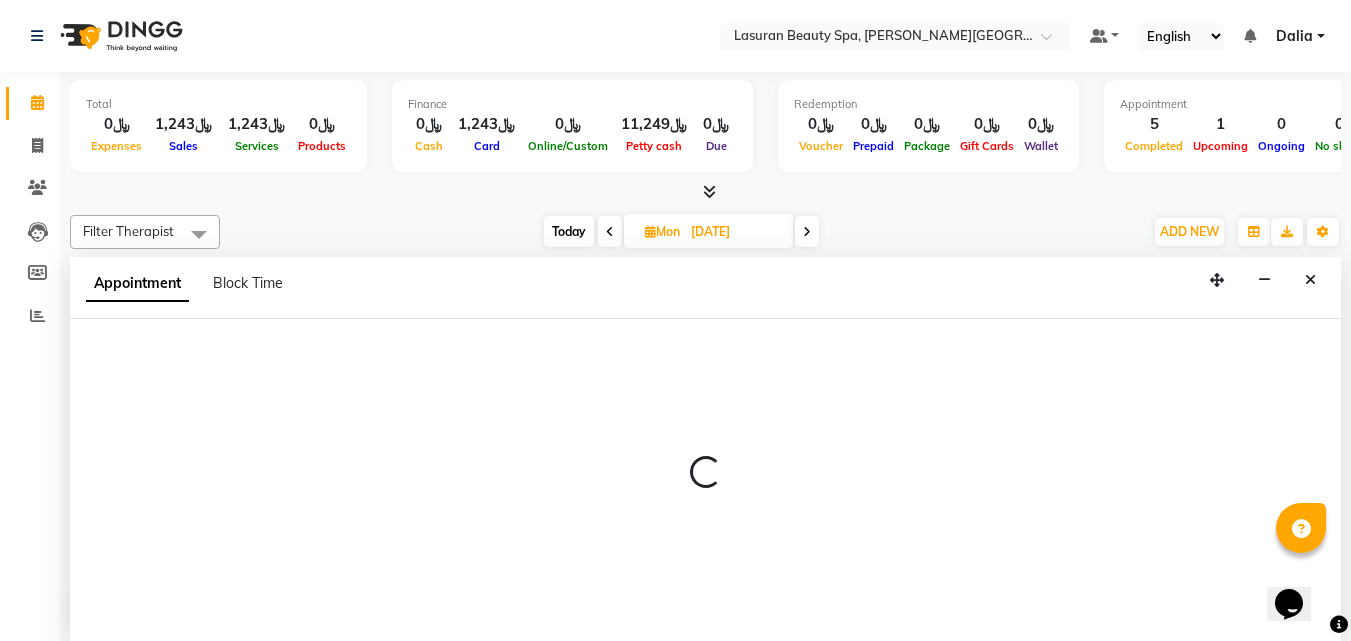 scroll, scrollTop: 1, scrollLeft: 0, axis: vertical 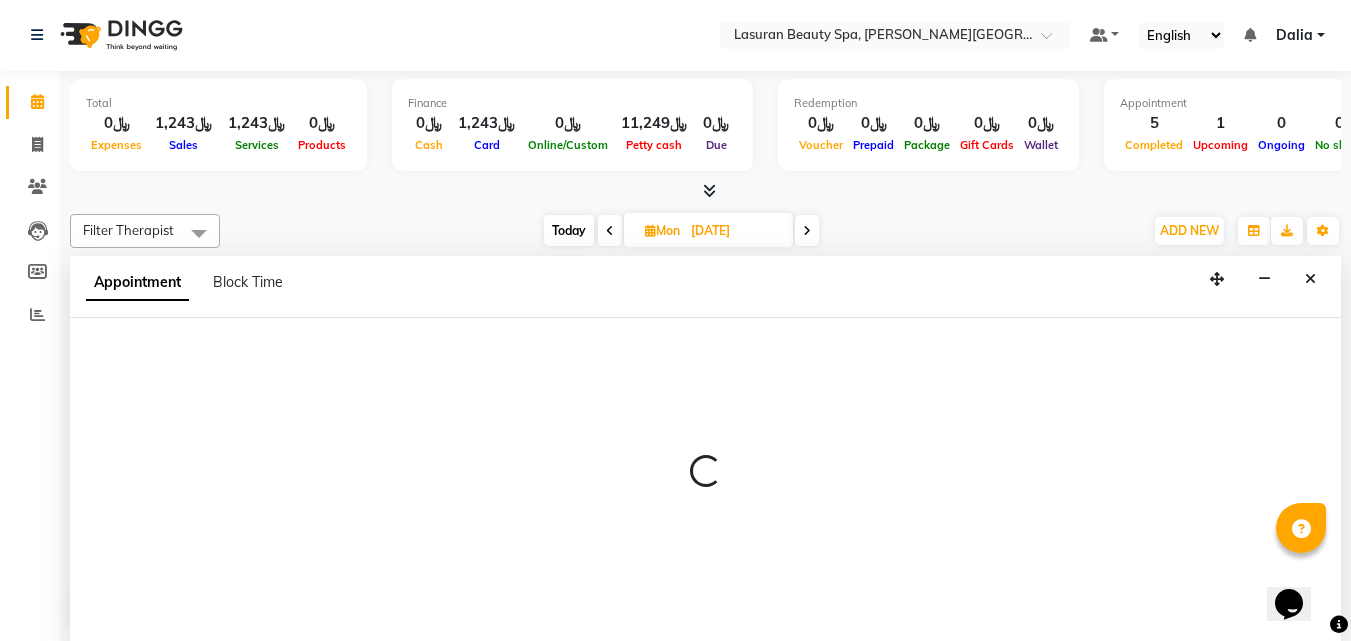 select on "66975" 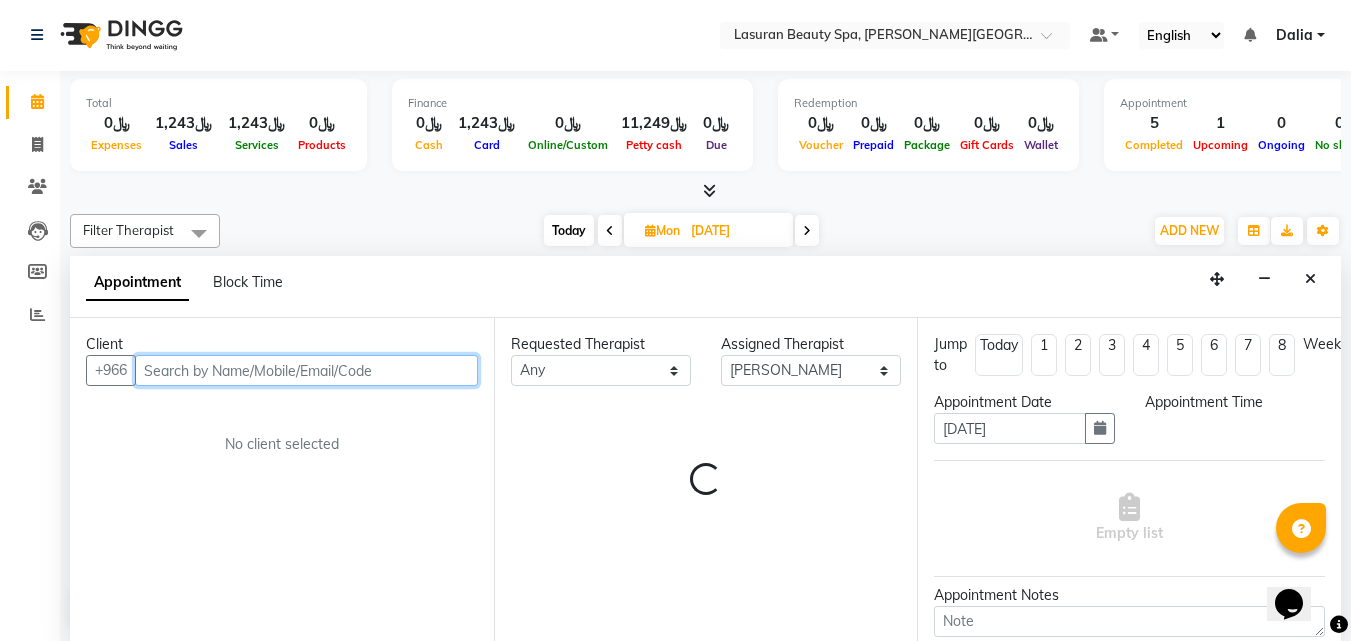 select on "735" 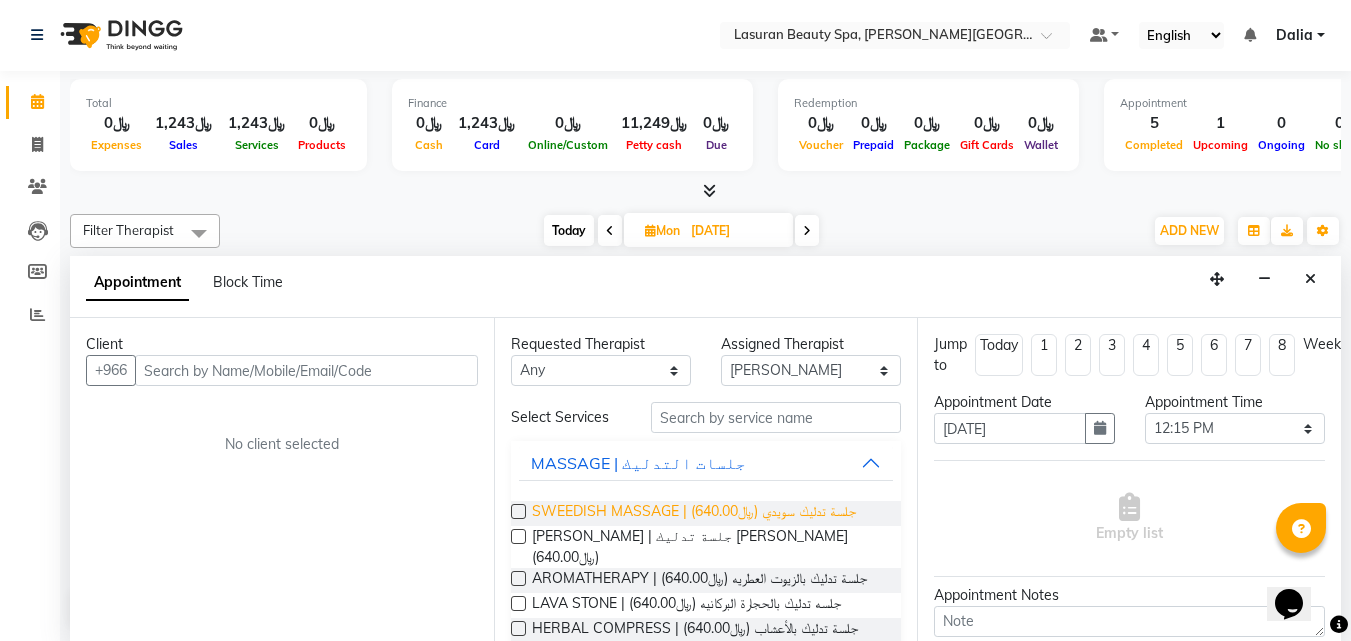 click on "SWEEDISH MASSAGE | جلسة تدليك سويدي (﷼640.00)" at bounding box center [694, 513] 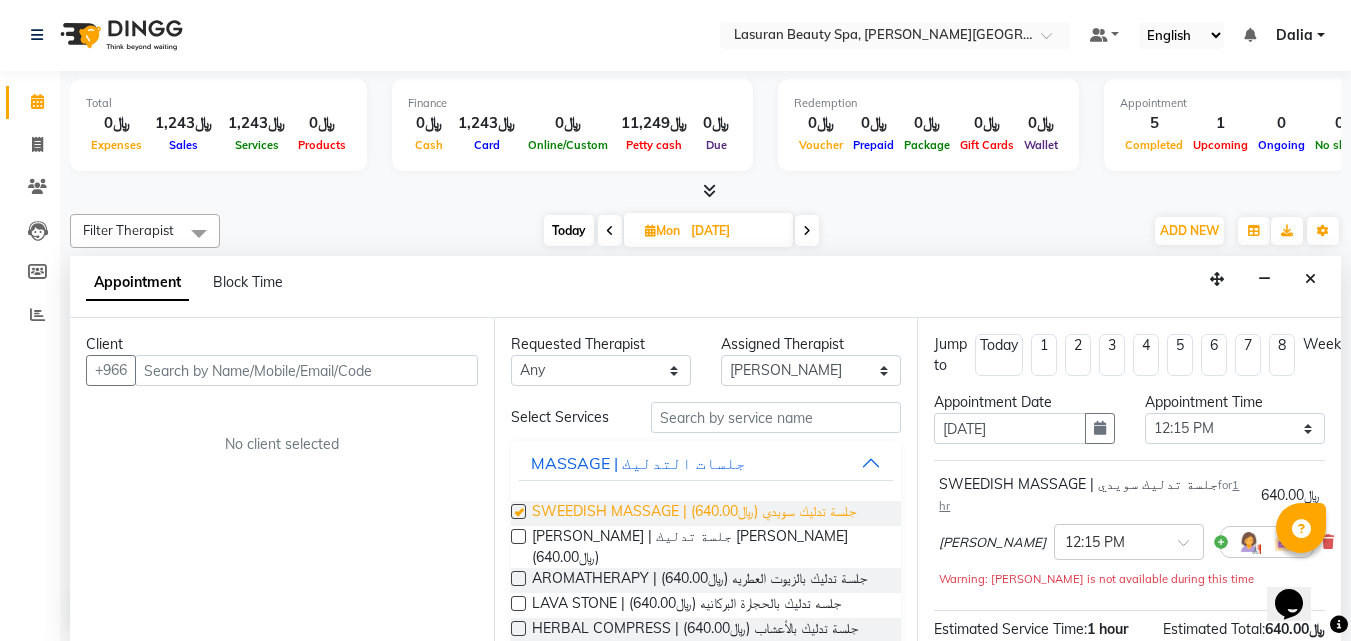 checkbox on "false" 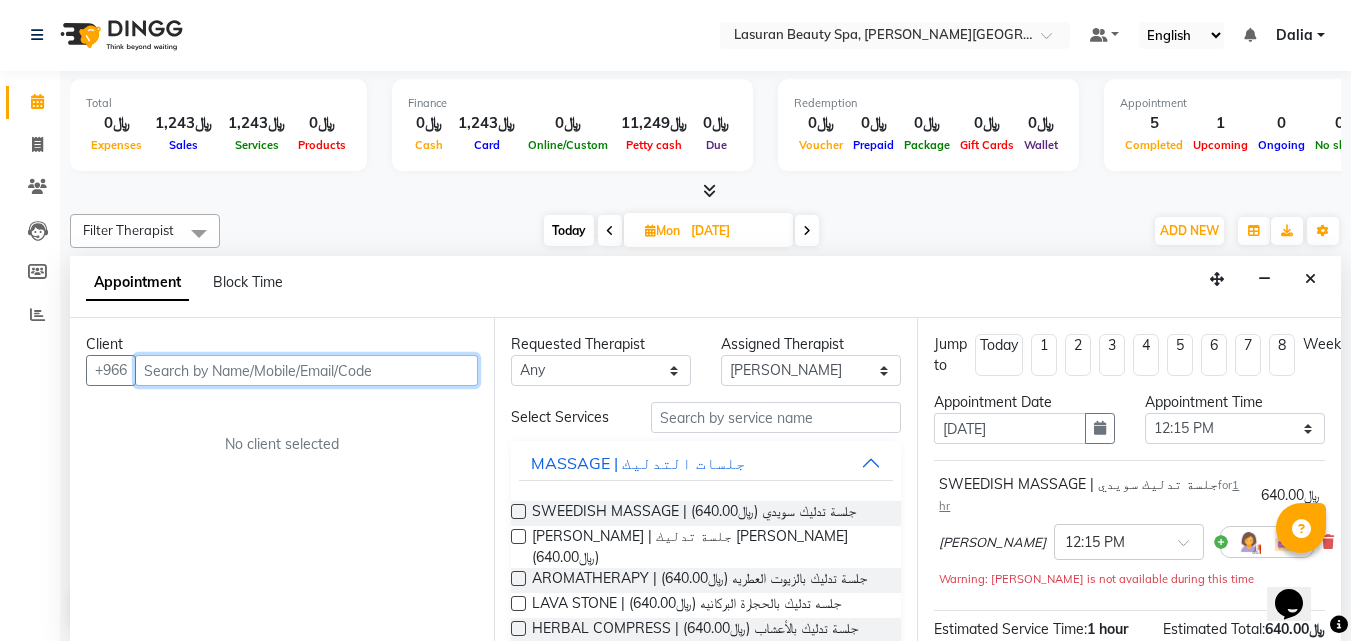click at bounding box center (306, 370) 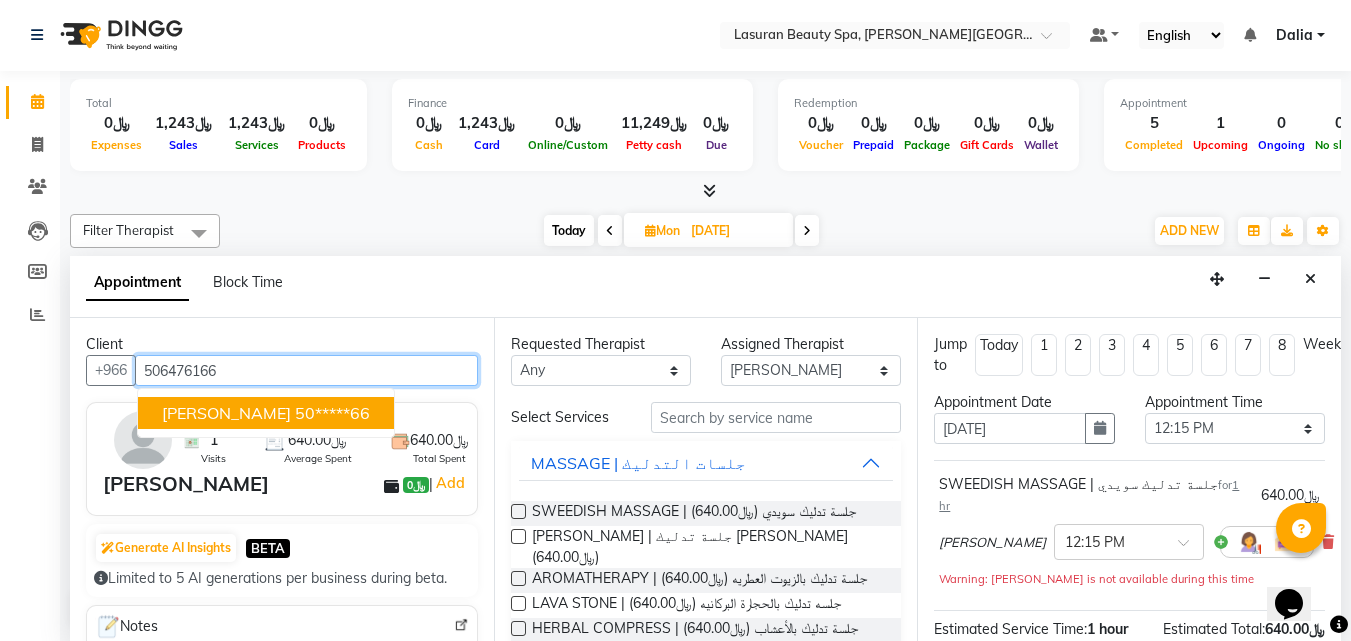 type on "506476166" 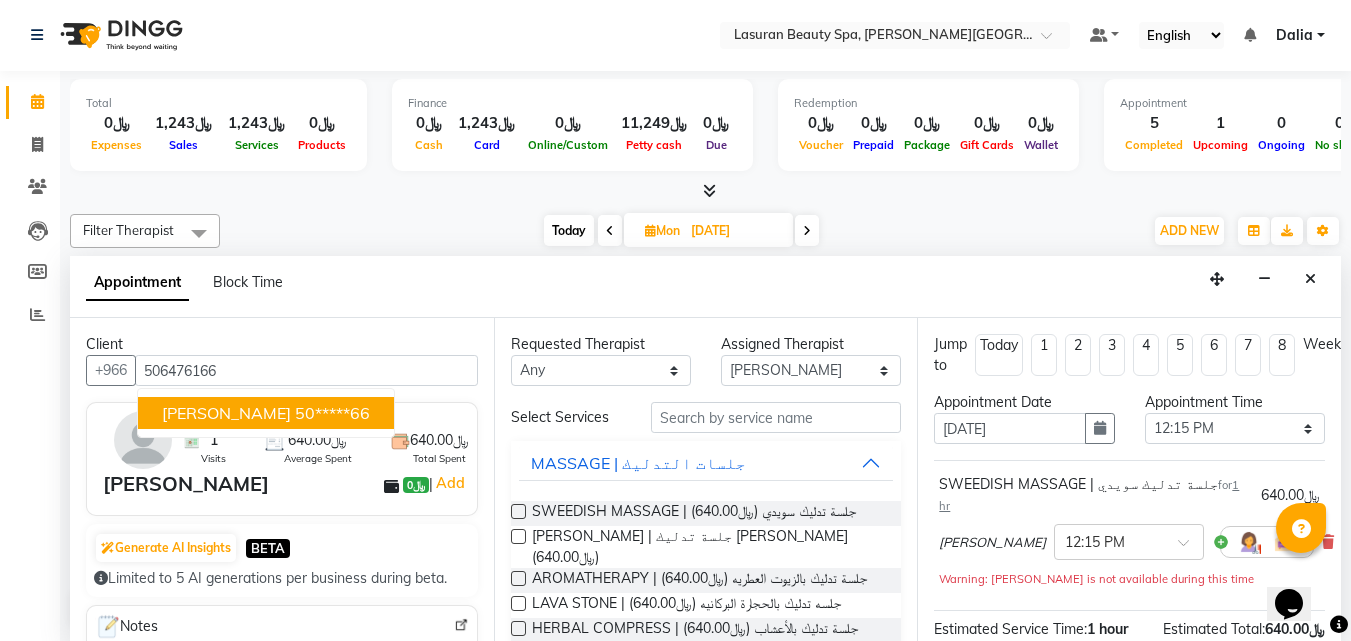 click on "Rana Almadani" at bounding box center [186, 484] 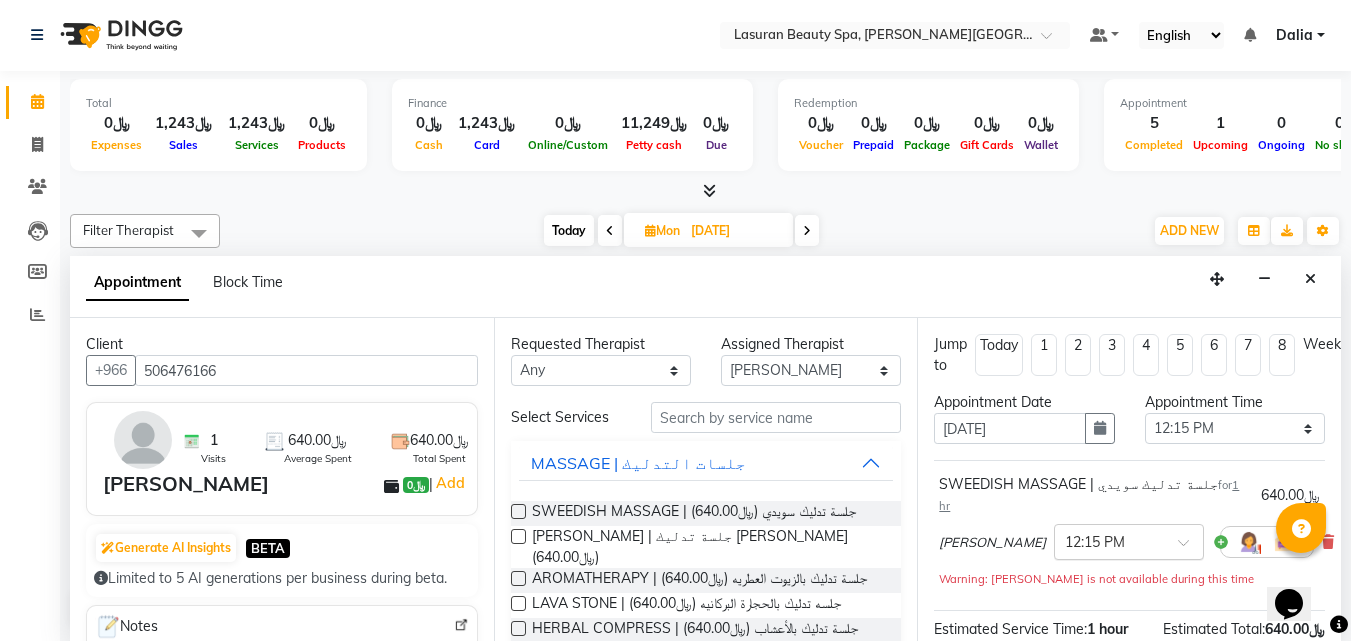 click at bounding box center [1190, 548] 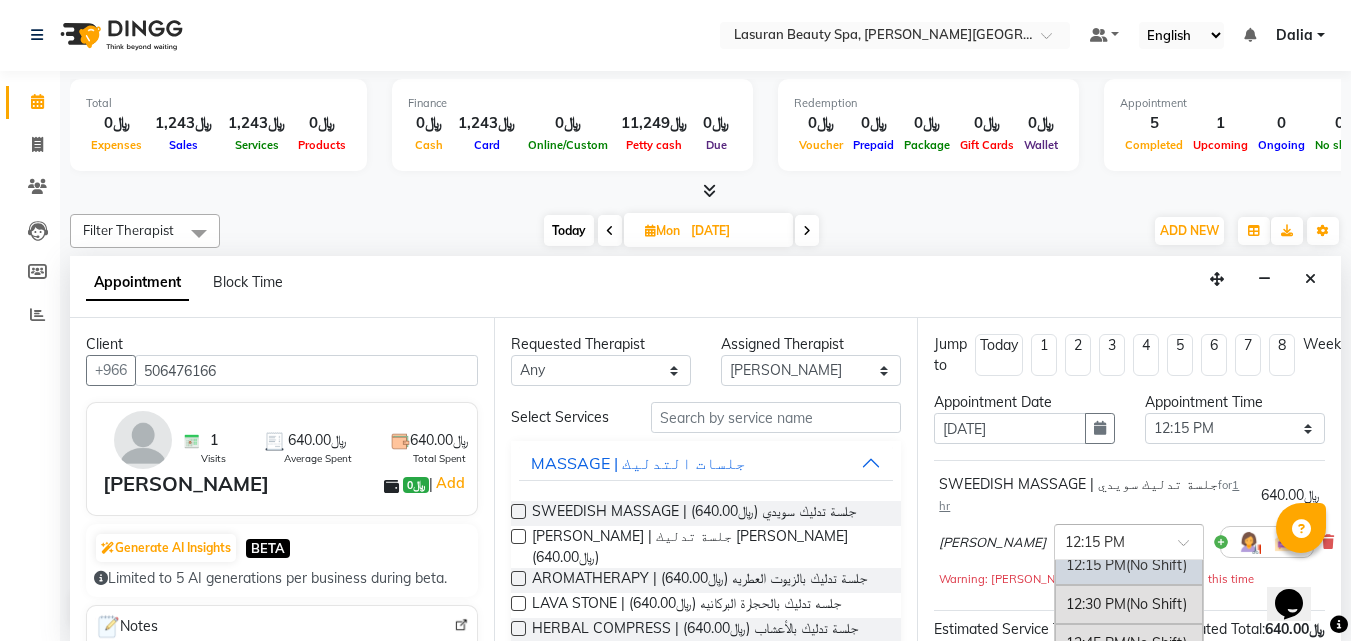 scroll, scrollTop: 100, scrollLeft: 0, axis: vertical 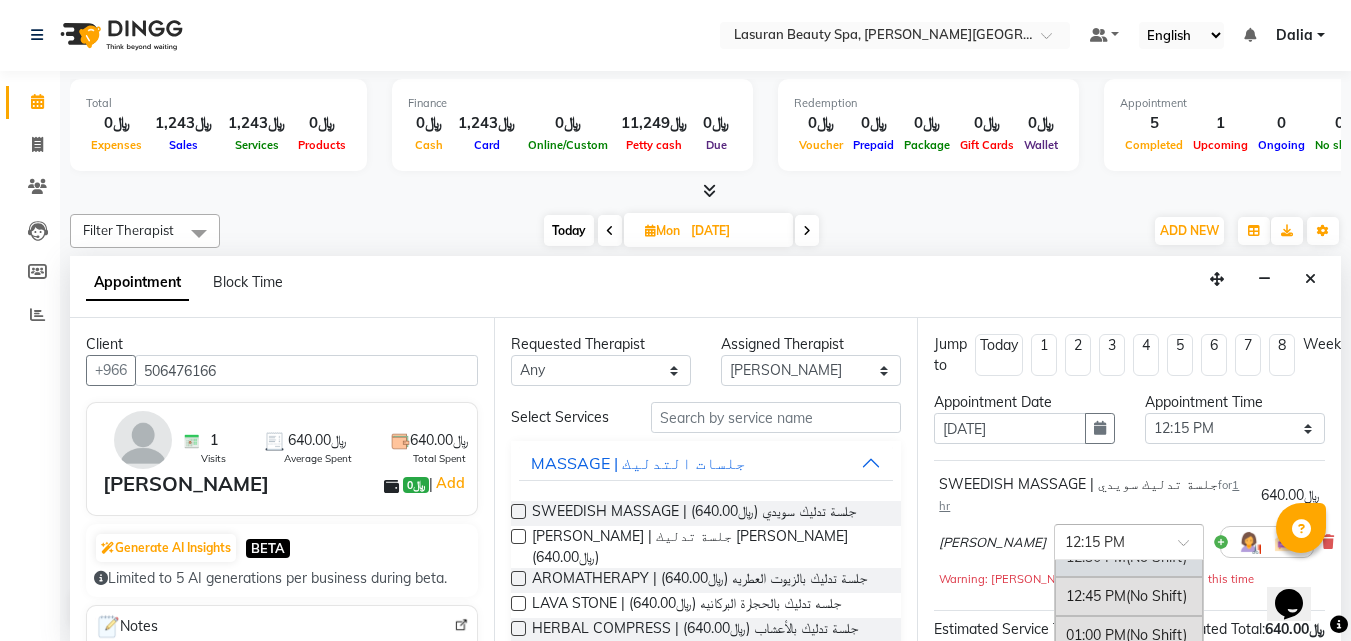 click on "12:30 PM   (No Shift)" at bounding box center [1129, 557] 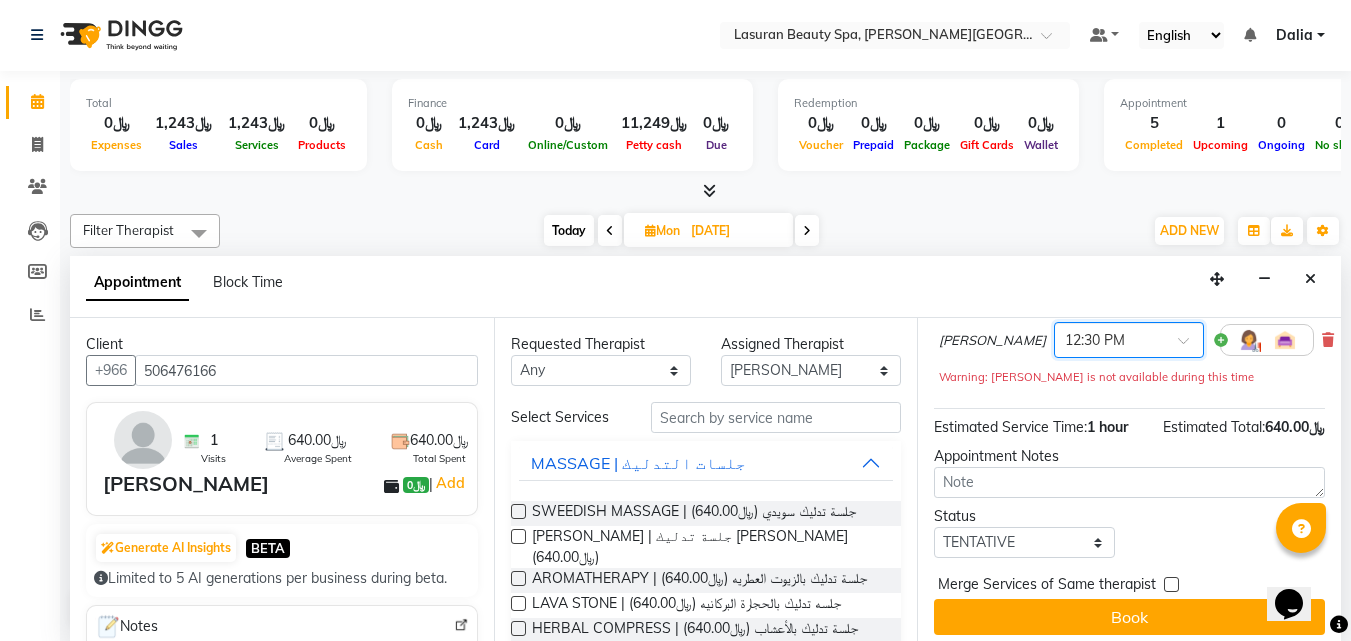 scroll, scrollTop: 206, scrollLeft: 0, axis: vertical 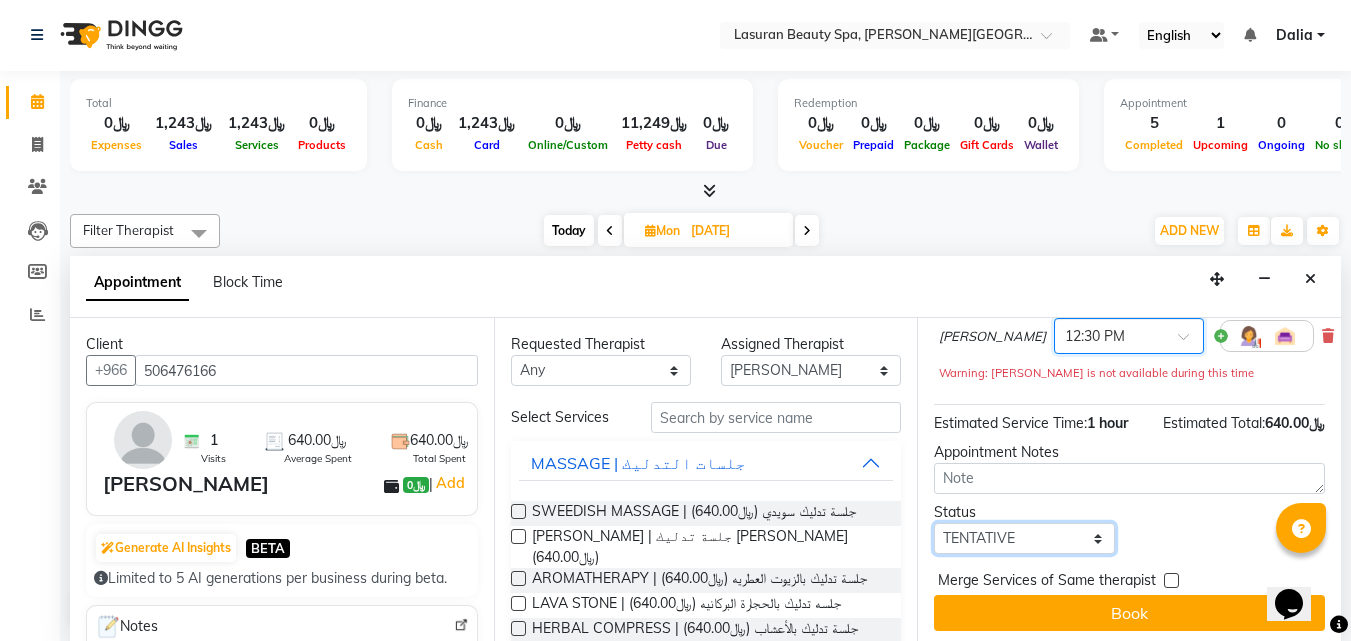 click on "Select TENTATIVE CONFIRM UPCOMING" at bounding box center [1024, 538] 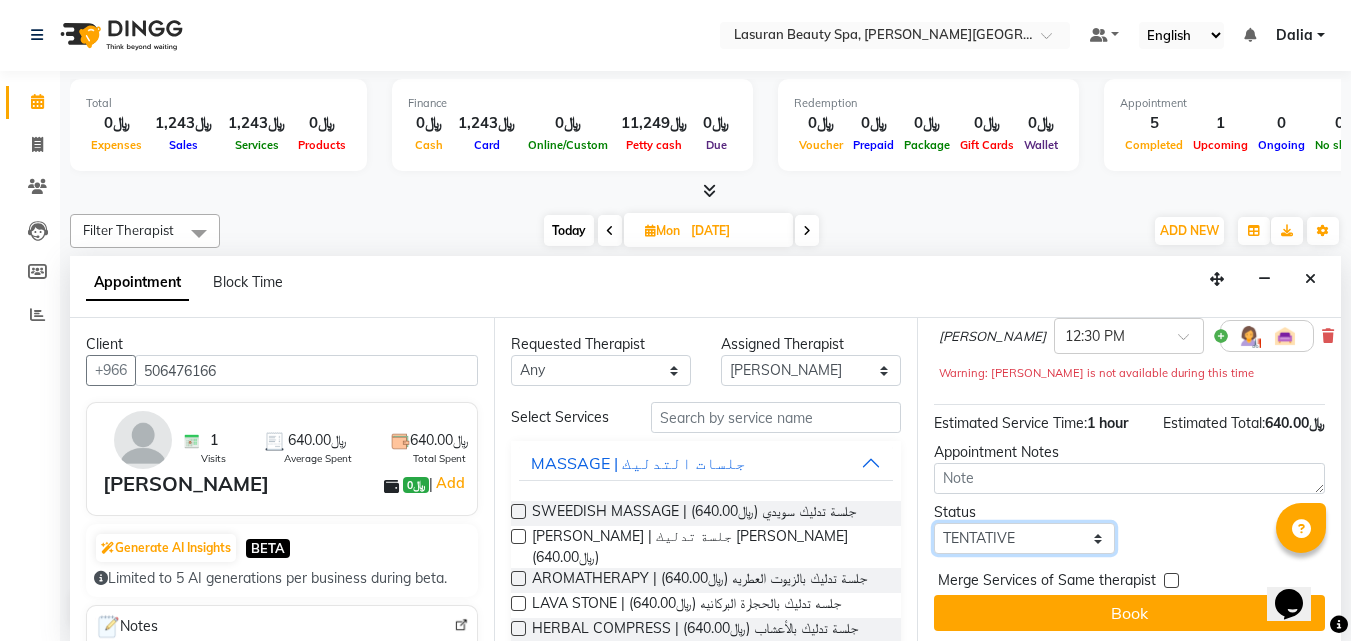 select on "confirm booking" 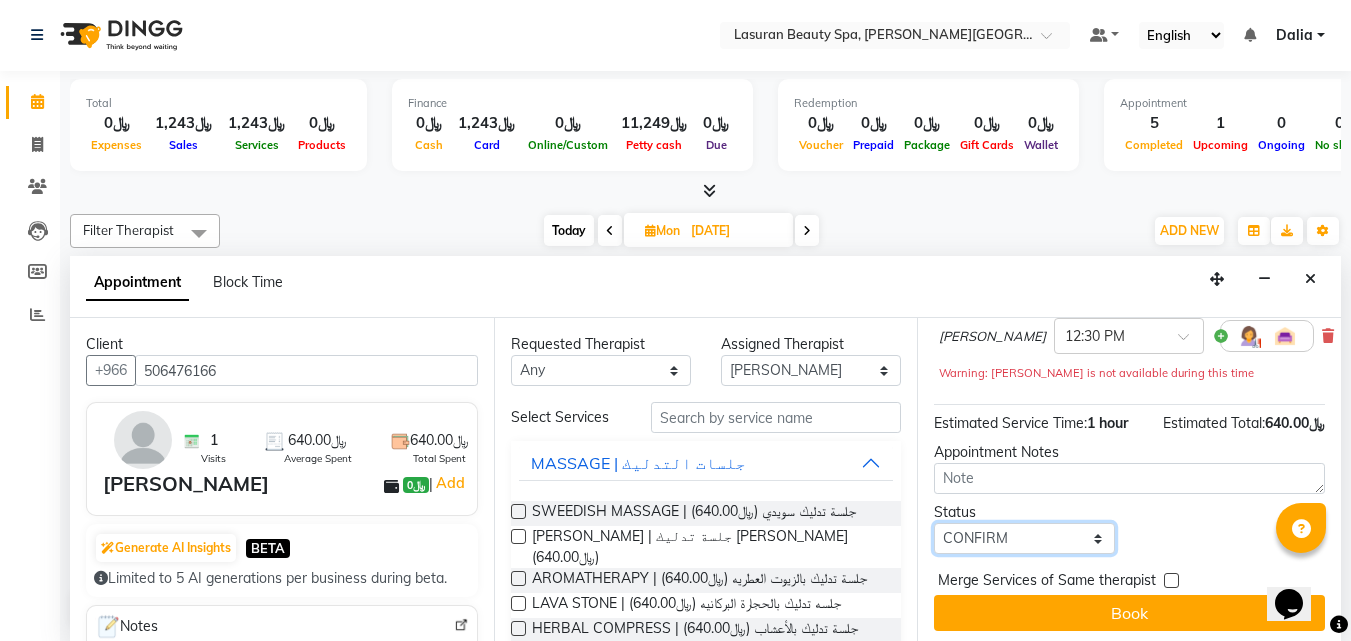 click on "Select TENTATIVE CONFIRM UPCOMING" at bounding box center [1024, 538] 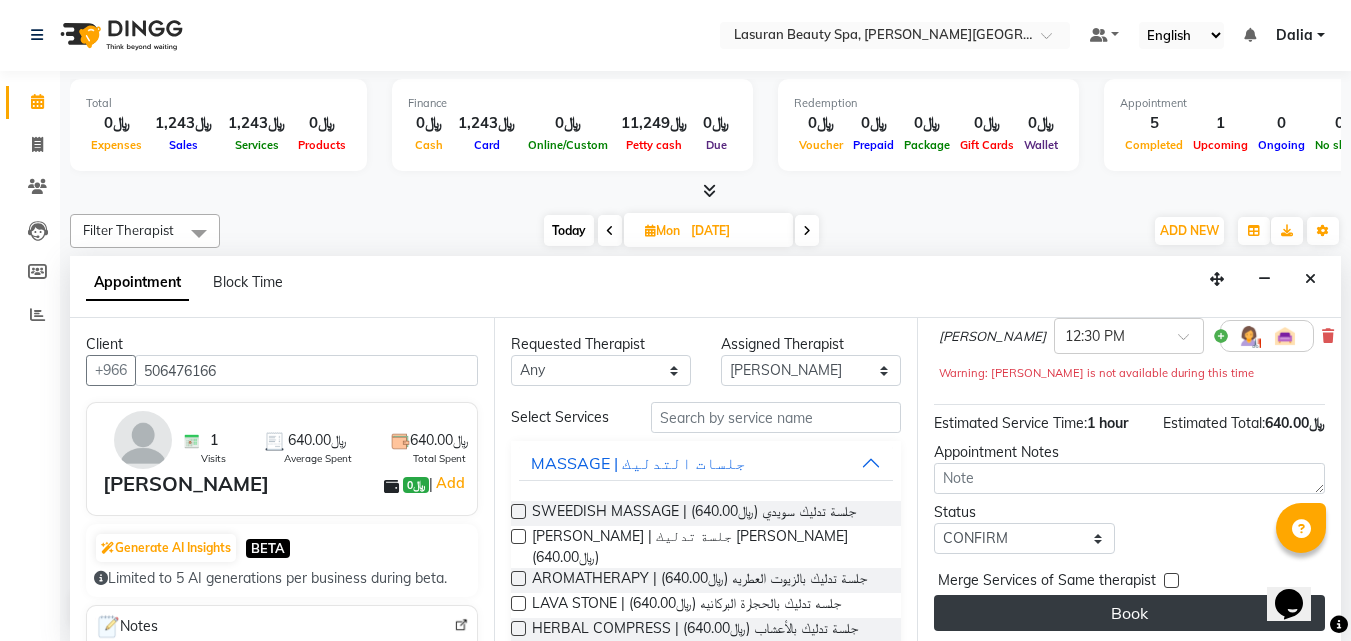 click on "Book" at bounding box center [1129, 613] 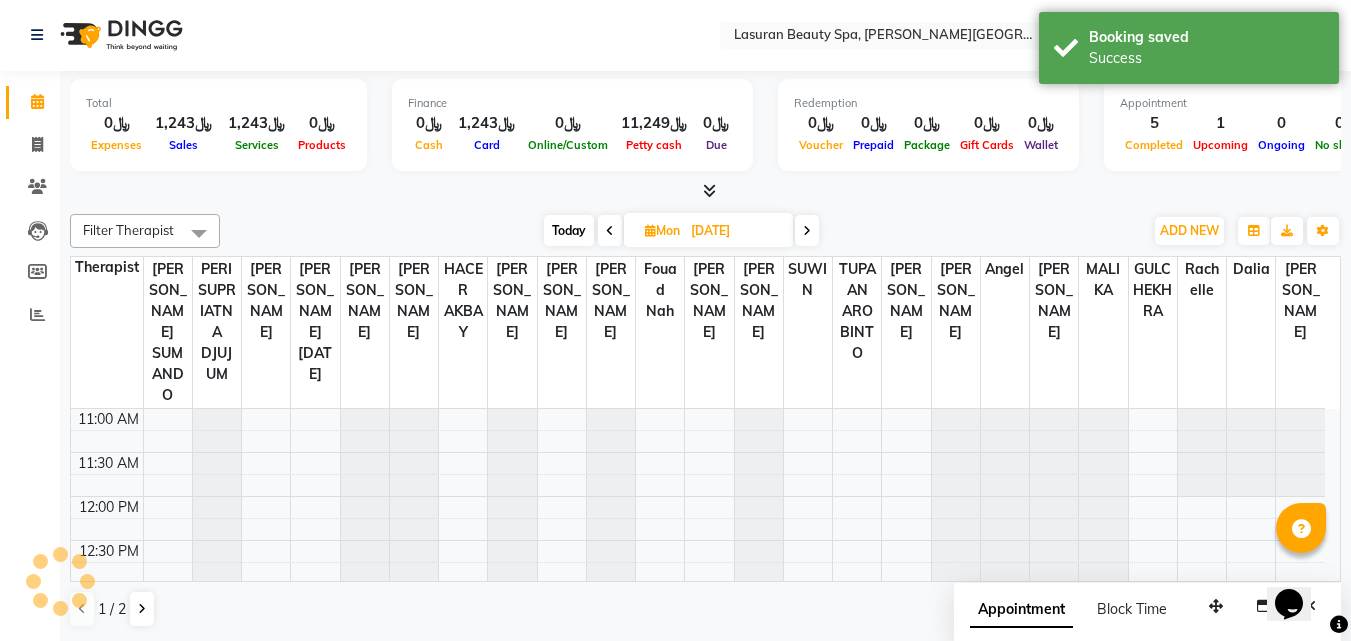 scroll, scrollTop: 0, scrollLeft: 0, axis: both 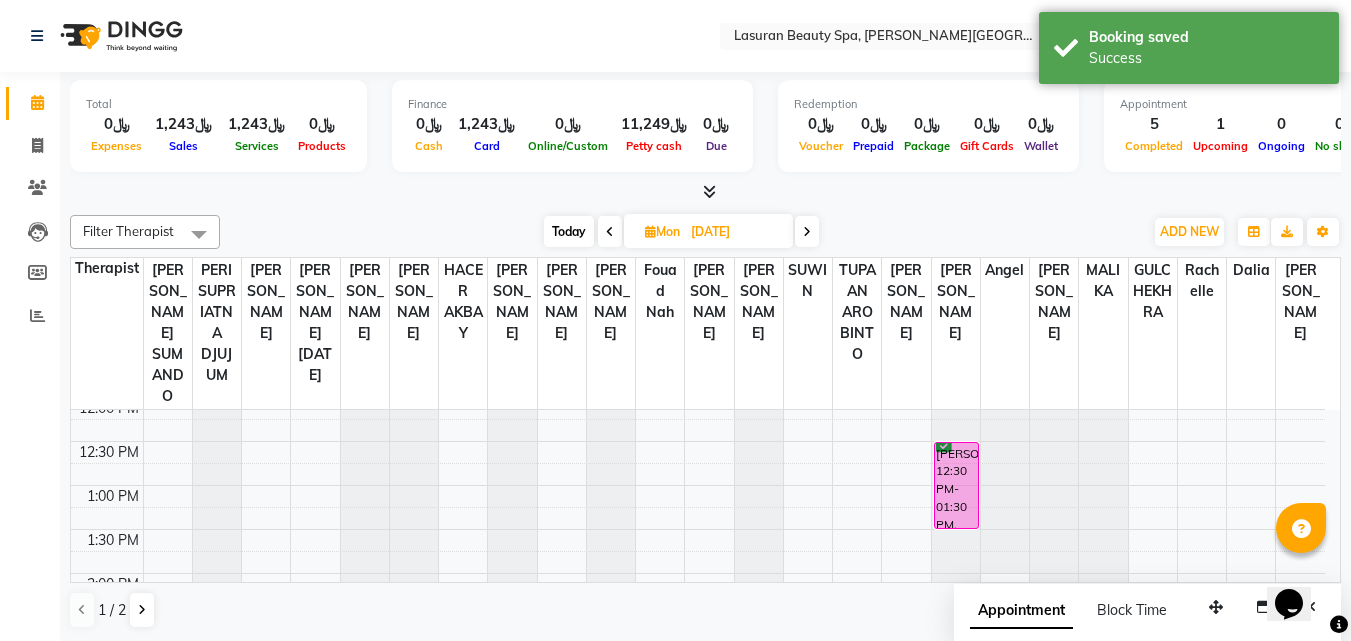 click at bounding box center [610, 231] 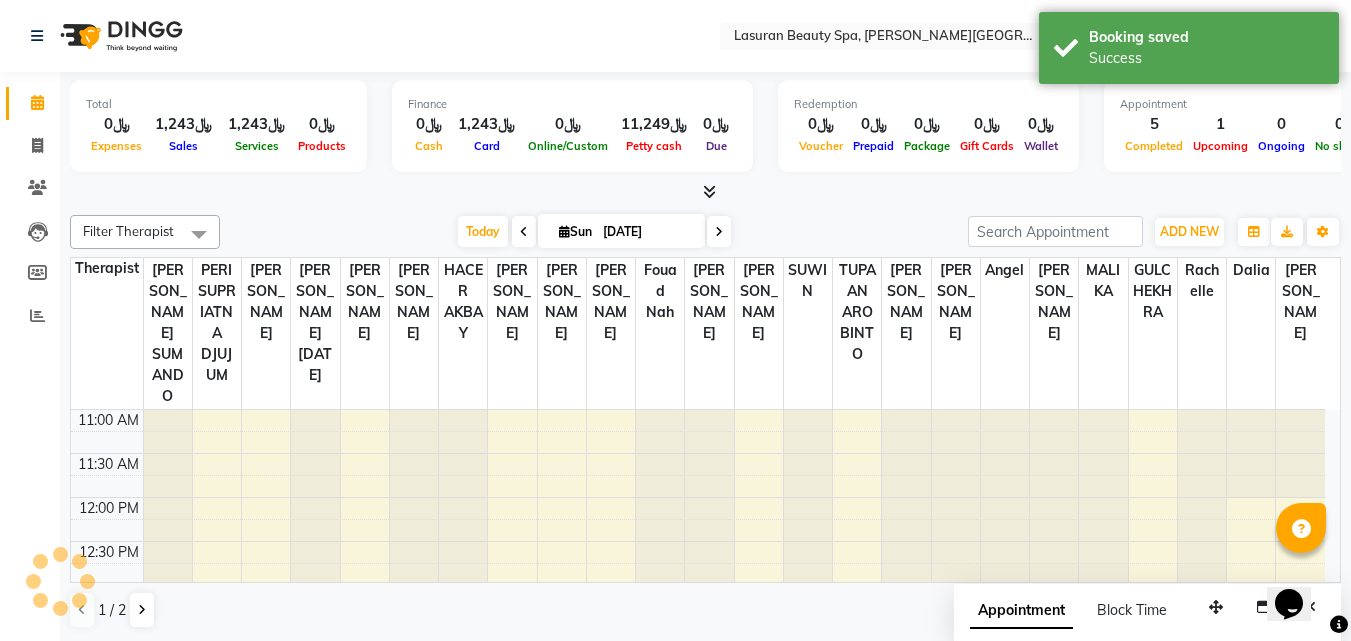 scroll, scrollTop: 795, scrollLeft: 0, axis: vertical 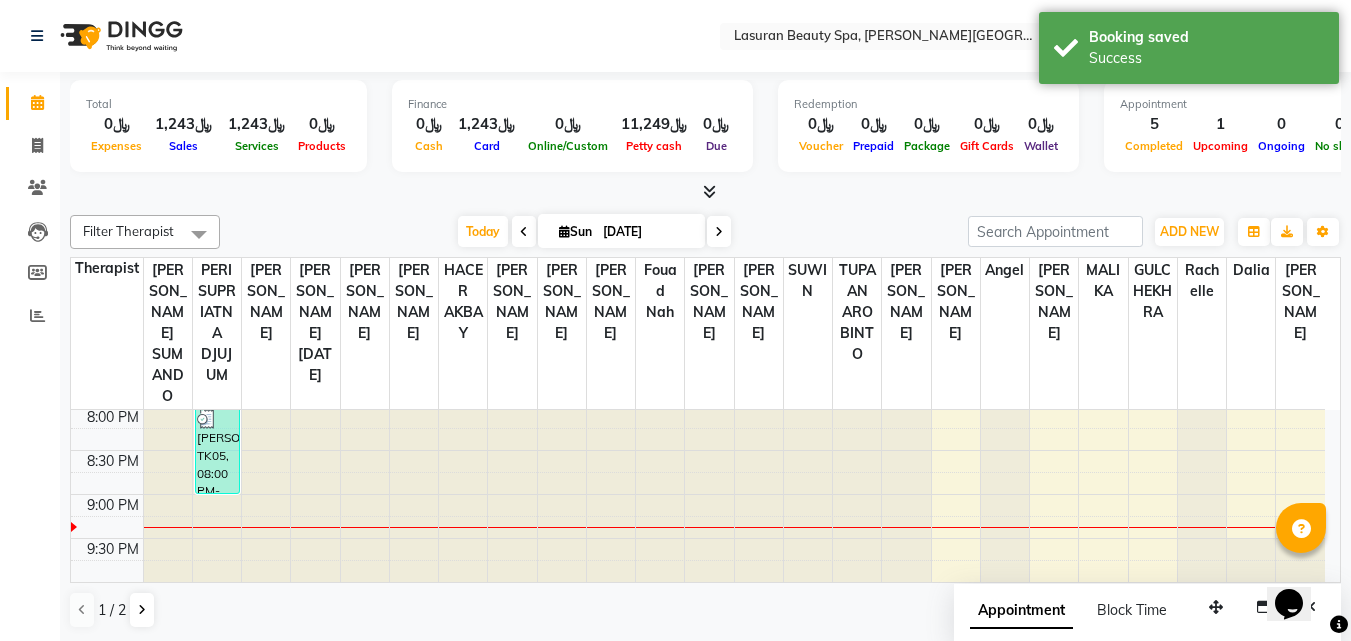 click at bounding box center (719, 232) 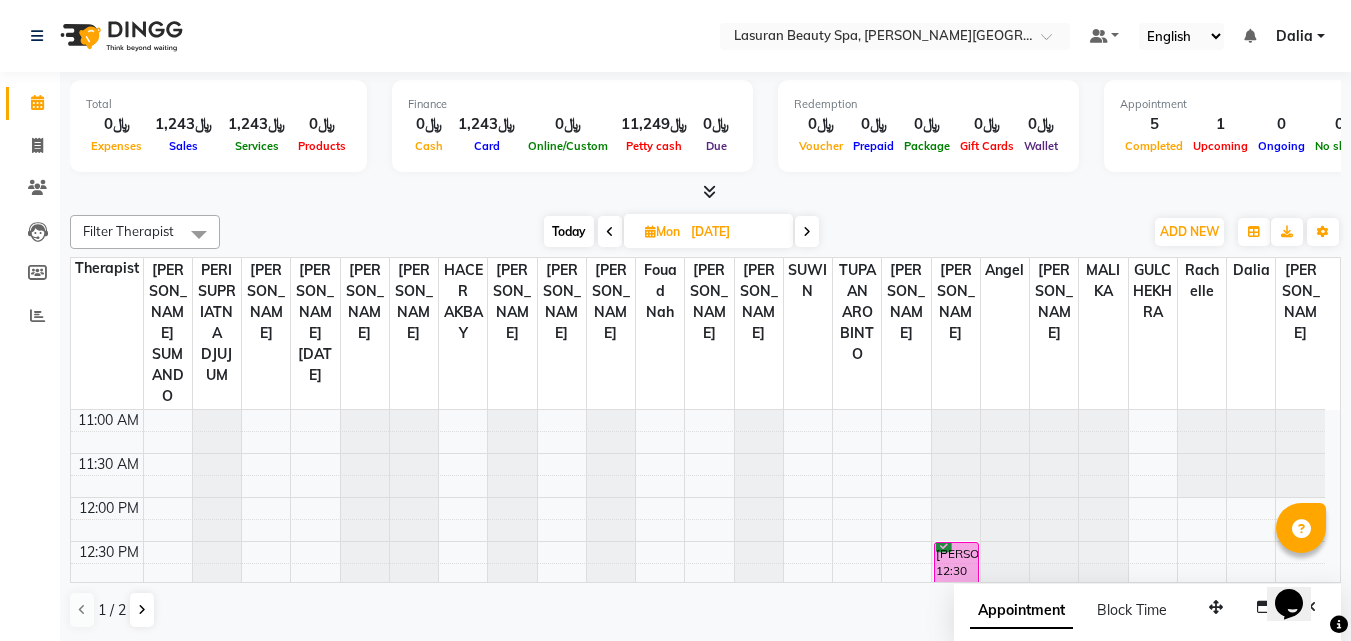 scroll, scrollTop: 100, scrollLeft: 0, axis: vertical 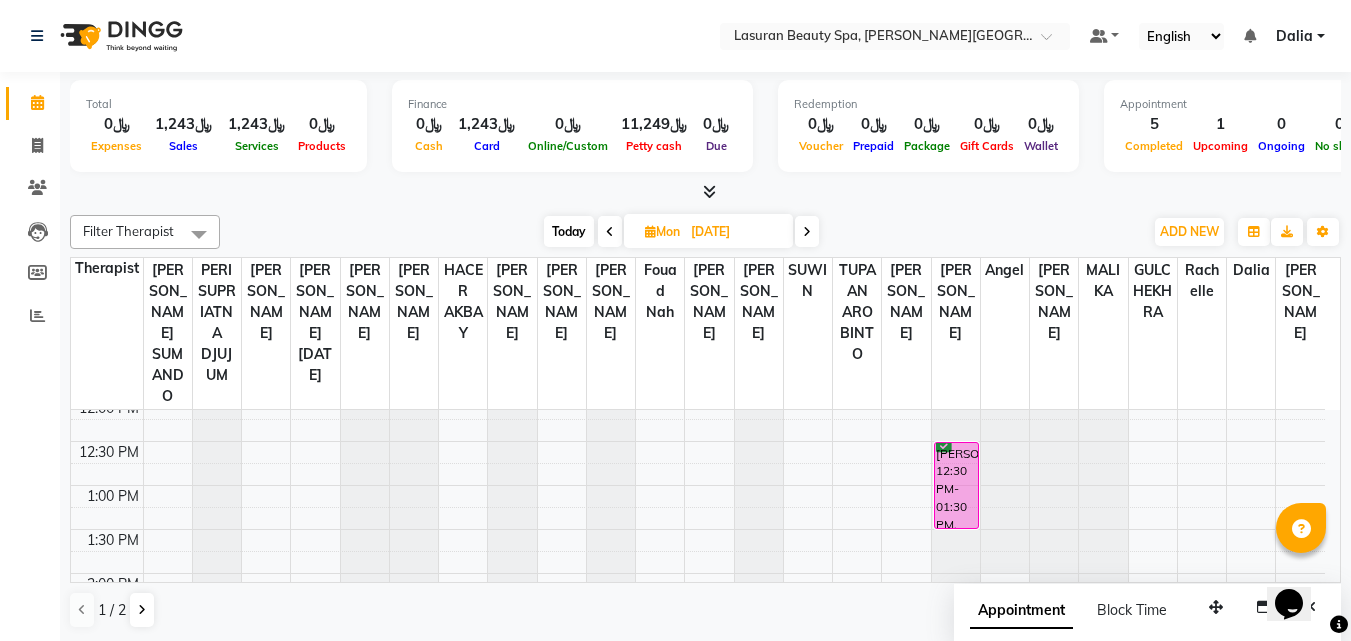 click on "Today" at bounding box center [569, 231] 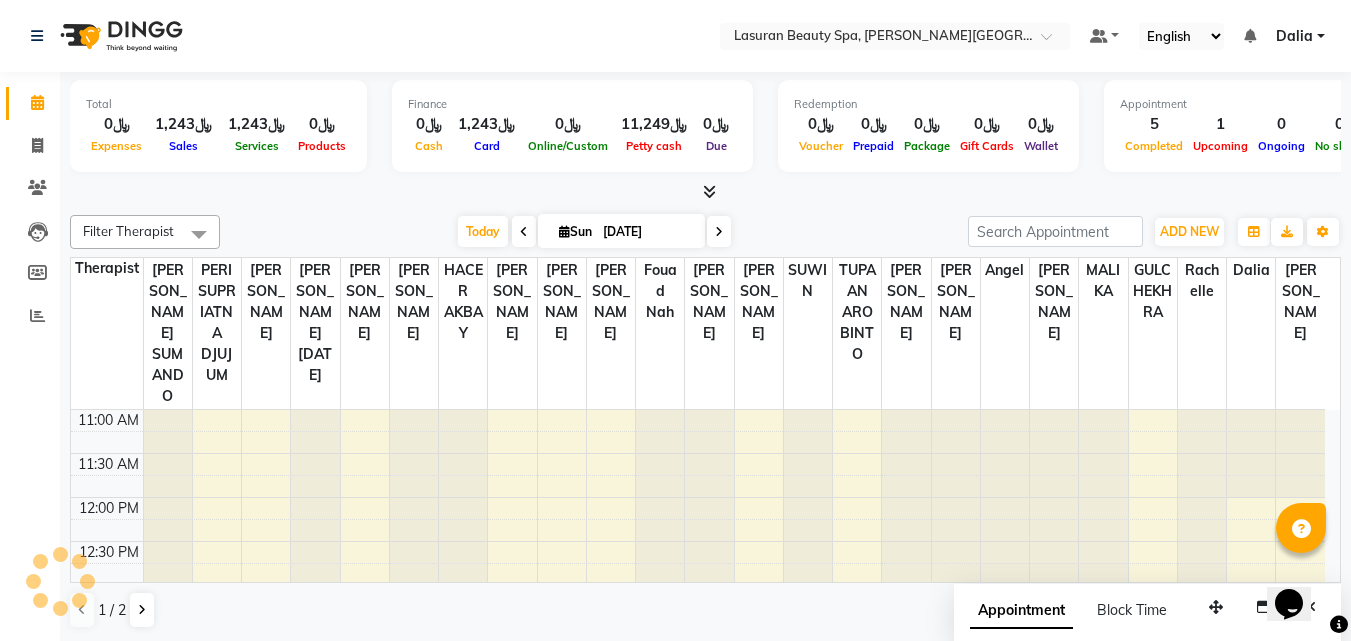 scroll, scrollTop: 795, scrollLeft: 0, axis: vertical 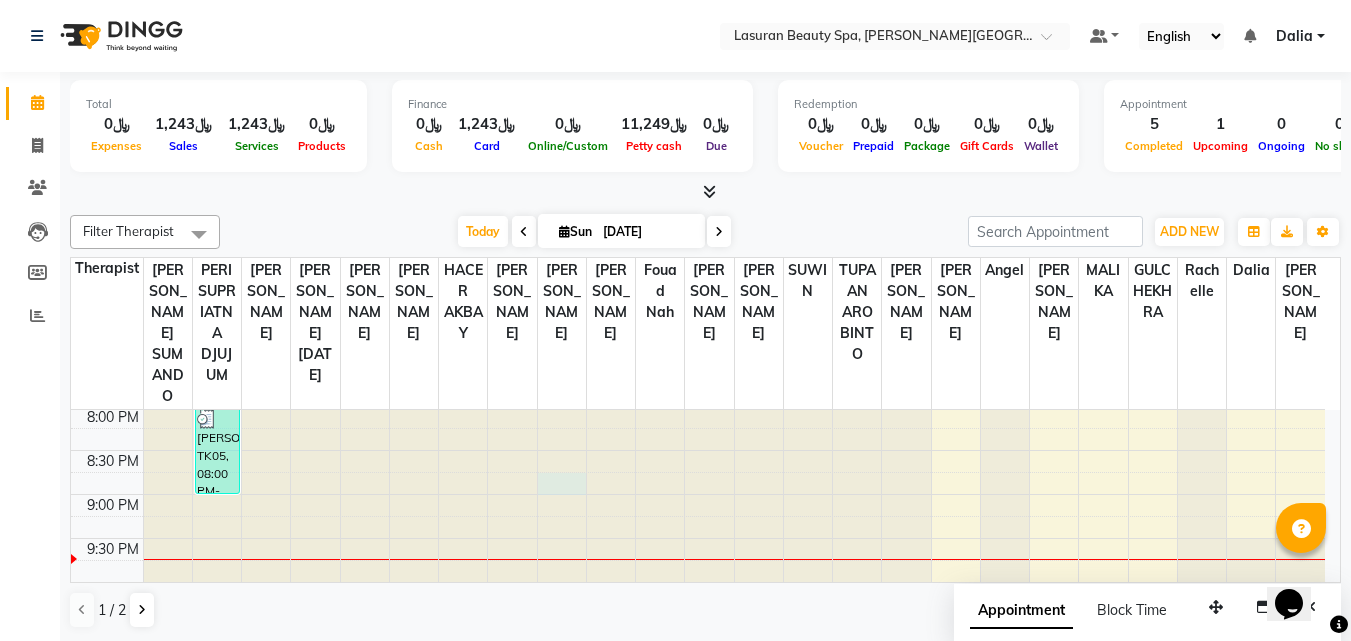click at bounding box center [562, -385] 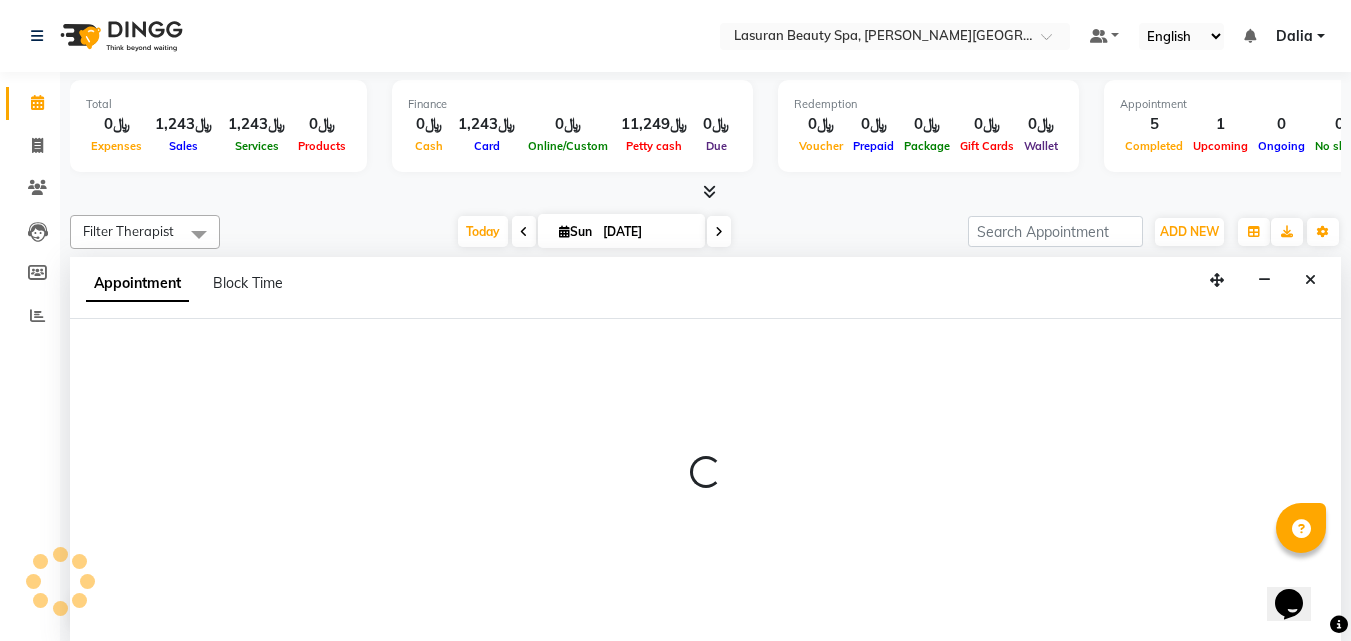 scroll, scrollTop: 1, scrollLeft: 0, axis: vertical 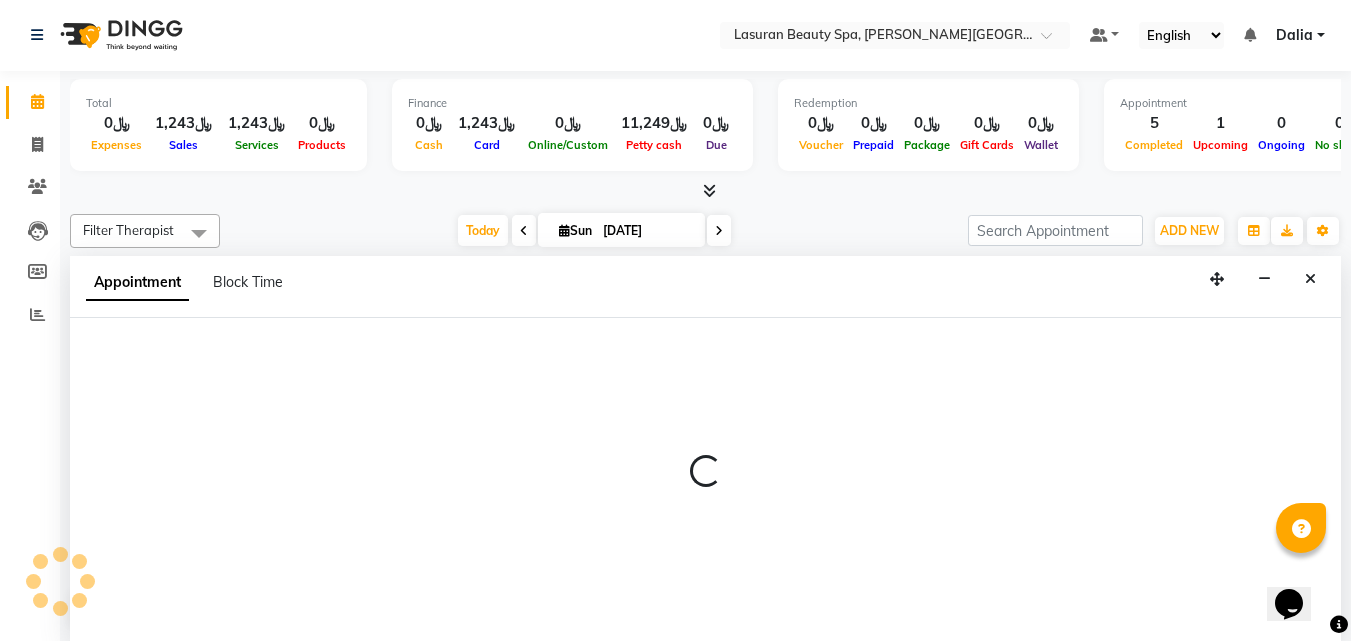 select on "54634" 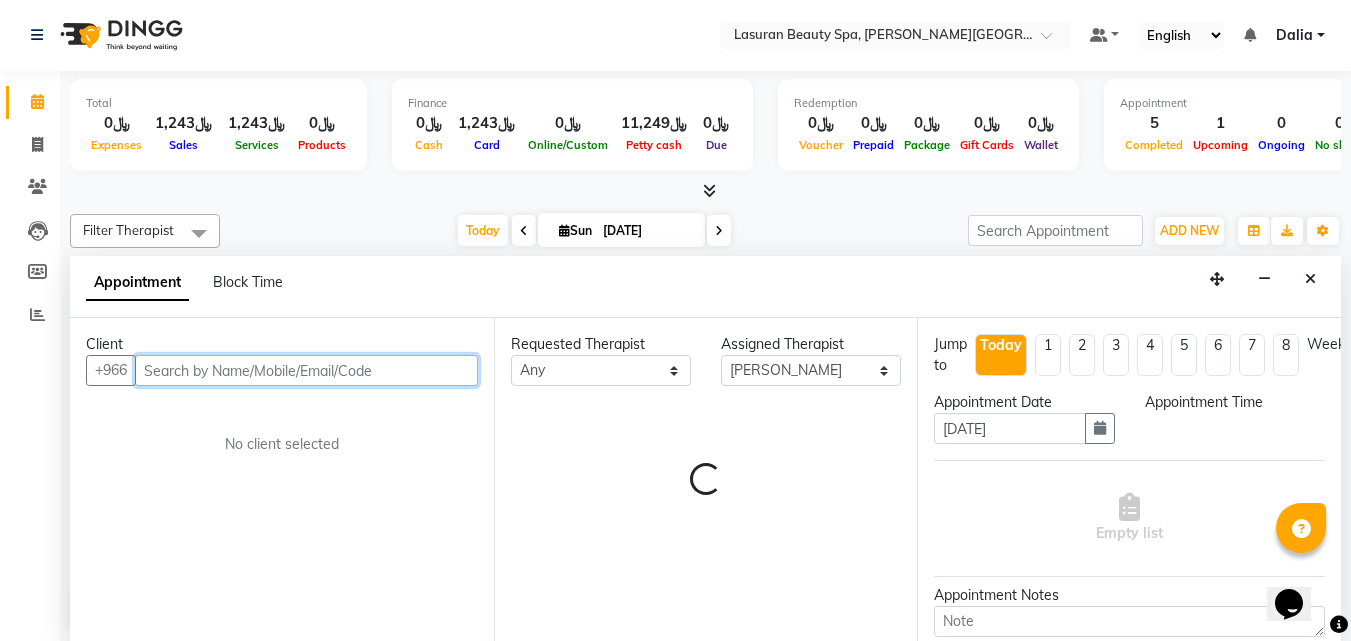 select on "1245" 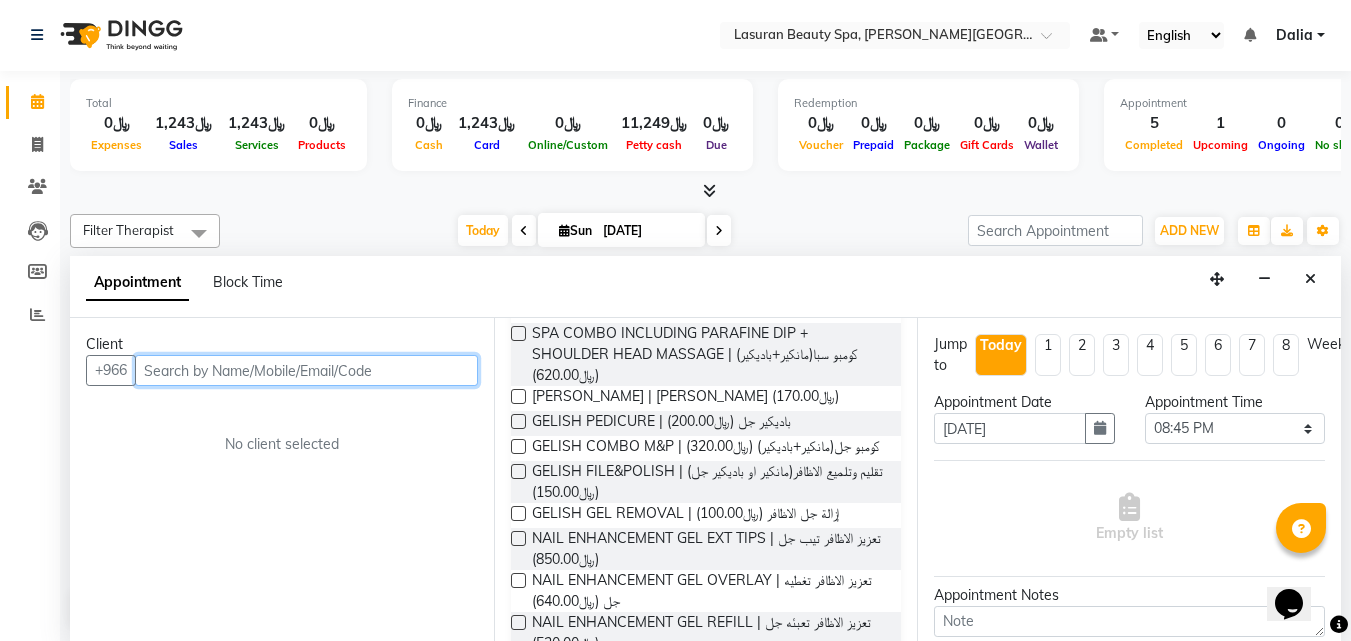 scroll, scrollTop: 500, scrollLeft: 0, axis: vertical 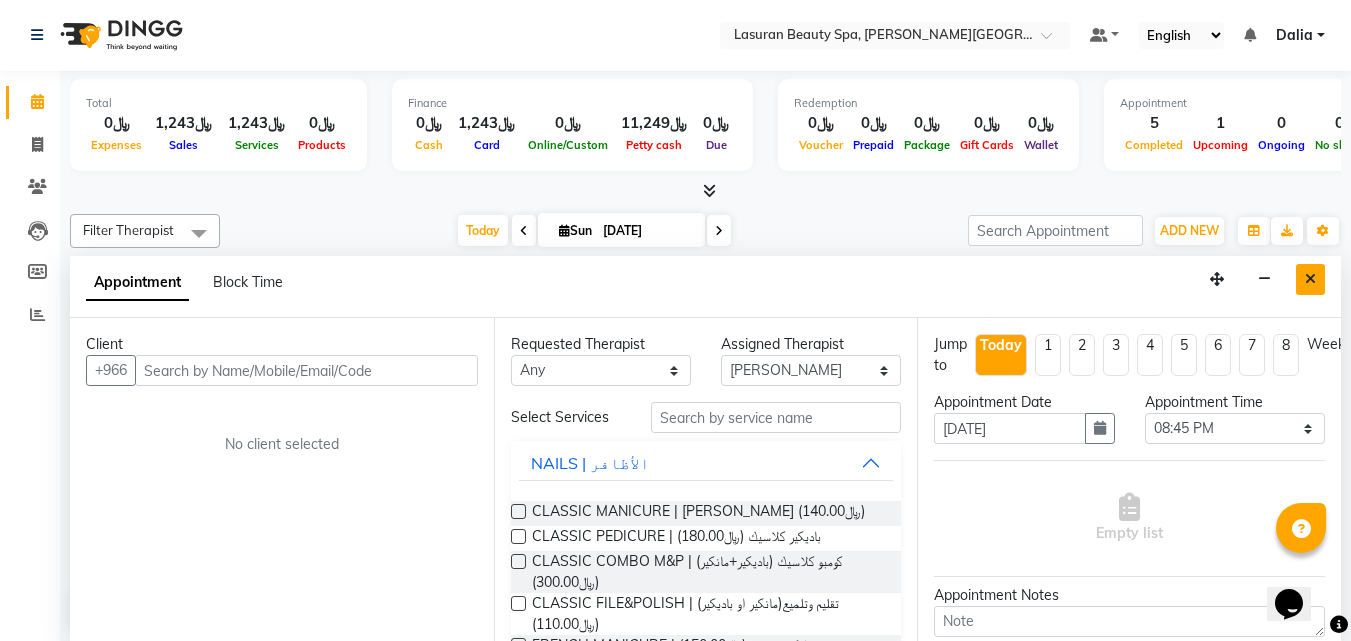 click at bounding box center [1310, 279] 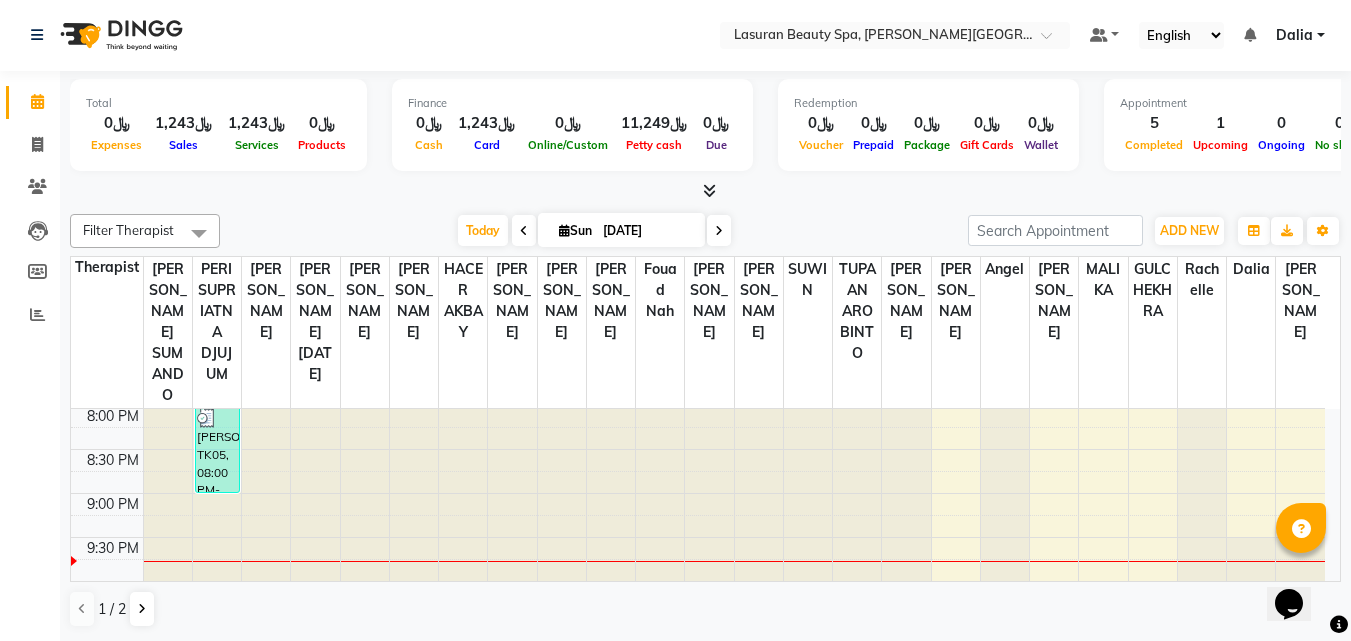 click at bounding box center [719, 230] 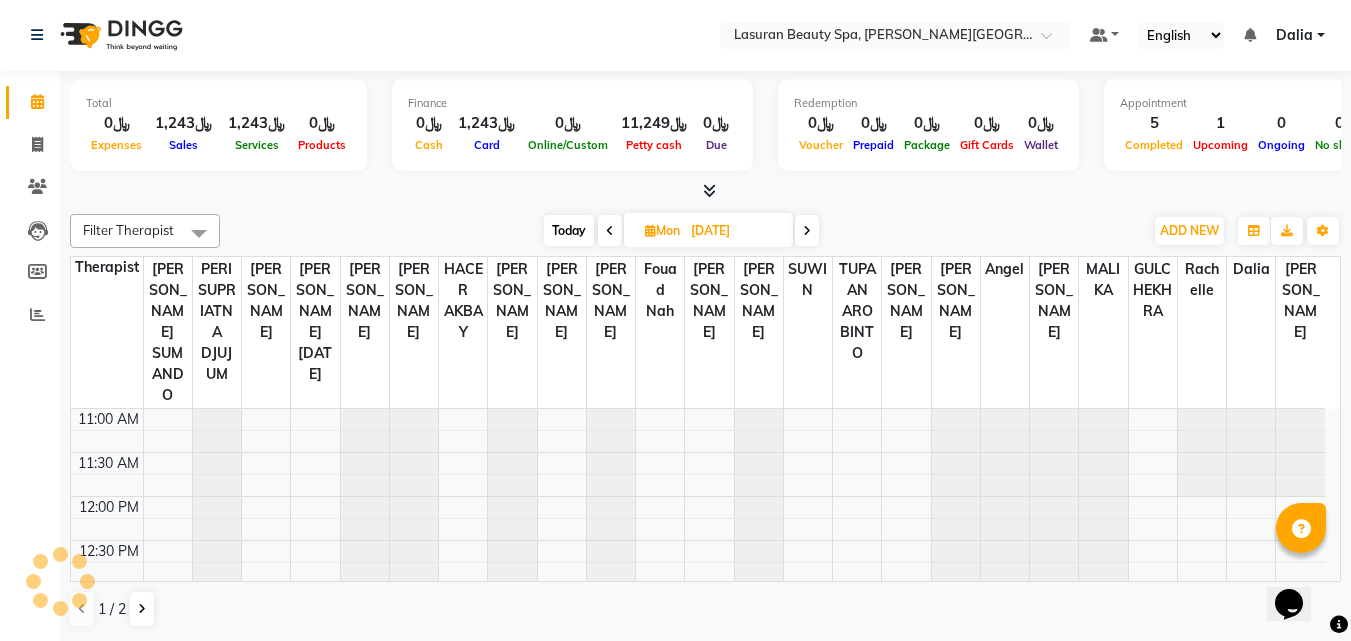 scroll, scrollTop: 795, scrollLeft: 0, axis: vertical 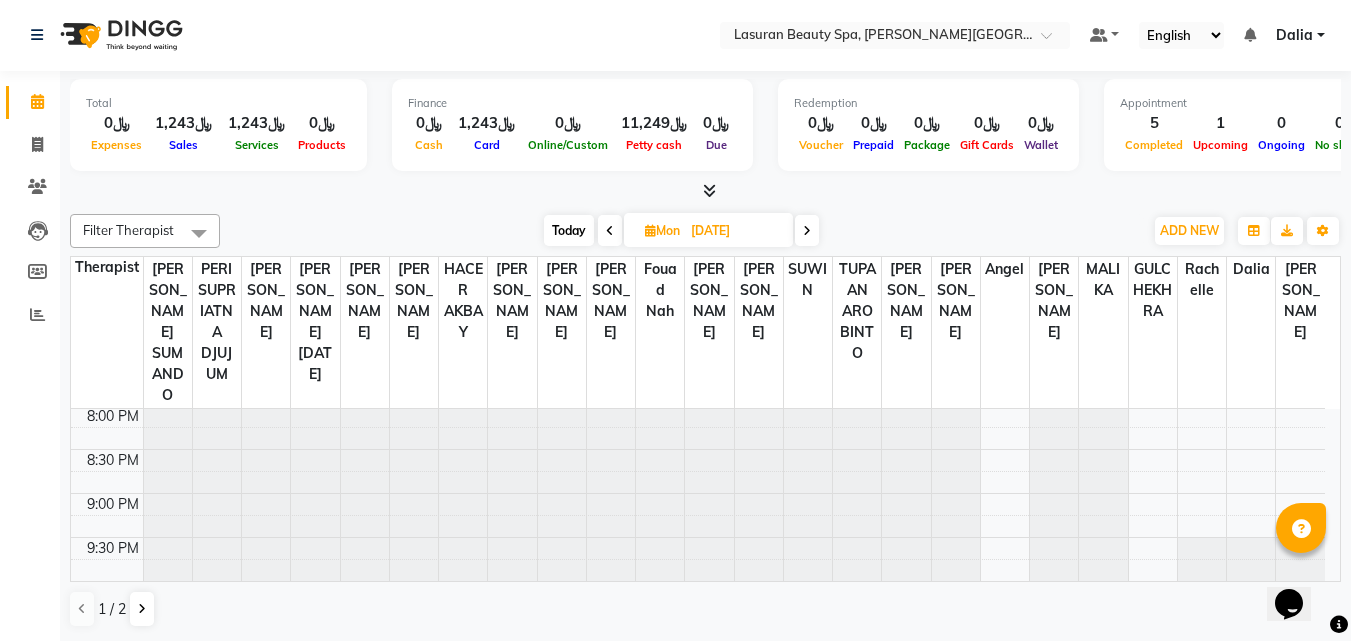 click at bounding box center (807, 230) 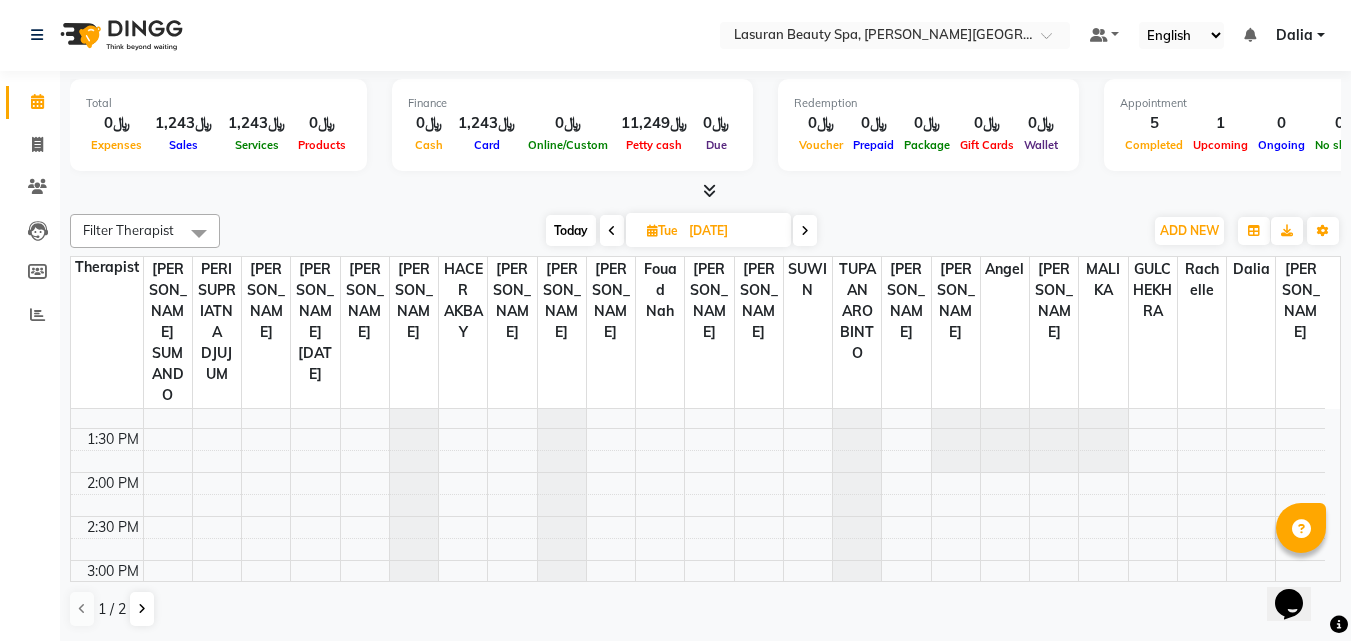 scroll, scrollTop: 300, scrollLeft: 0, axis: vertical 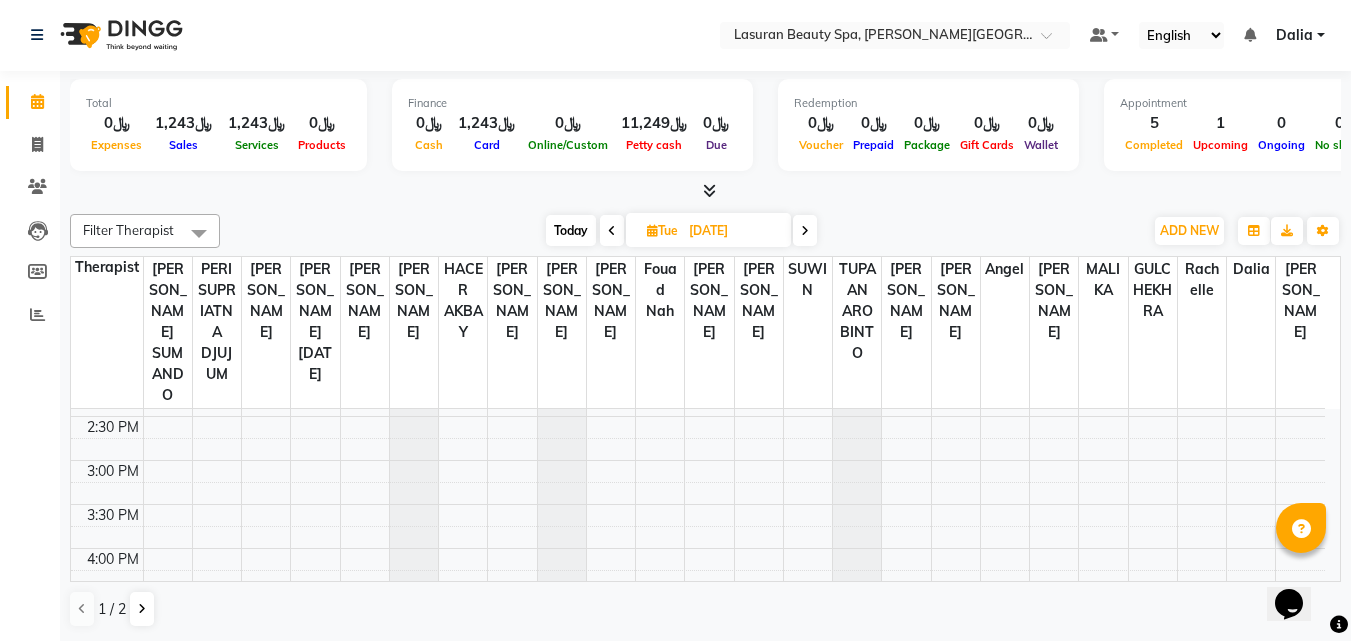 click on "11:00 AM 11:30 AM 12:00 PM 12:30 PM 1:00 PM 1:30 PM 2:00 PM 2:30 PM 3:00 PM 3:30 PM 4:00 PM 4:30 PM 5:00 PM 5:30 PM 6:00 PM 6:30 PM 7:00 PM 7:30 PM 8:00 PM 8:30 PM 9:00 PM 9:30 PM" at bounding box center [698, 592] 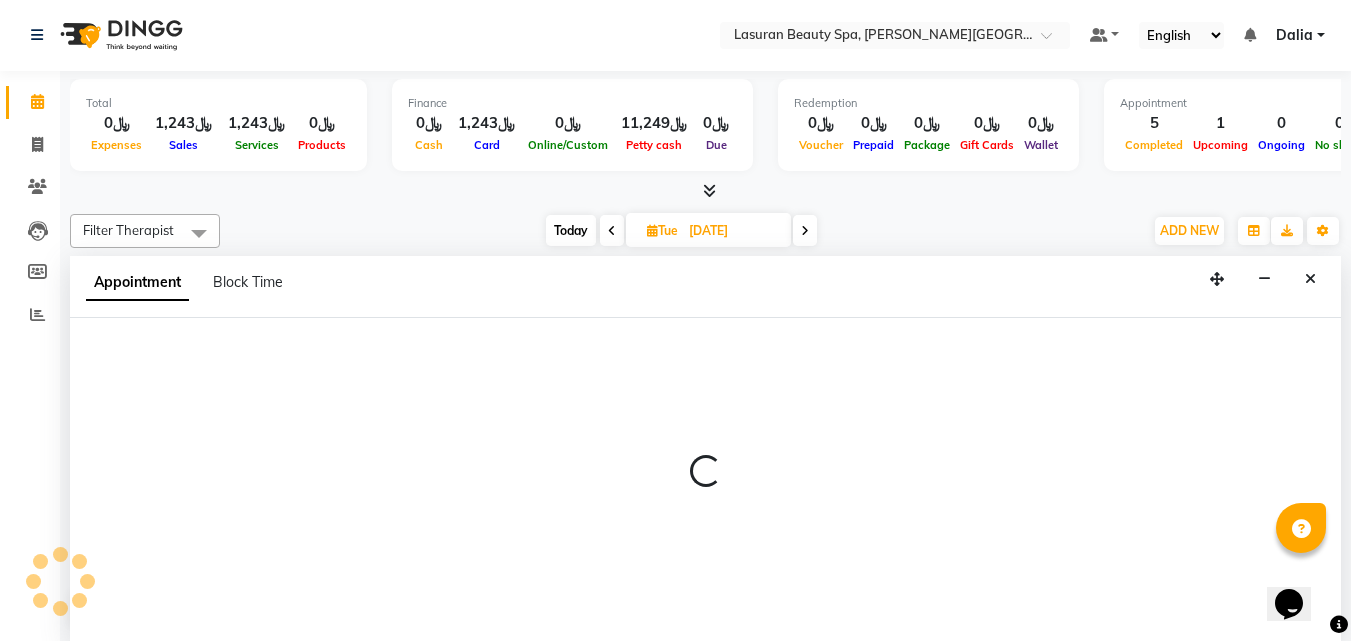 select on "54624" 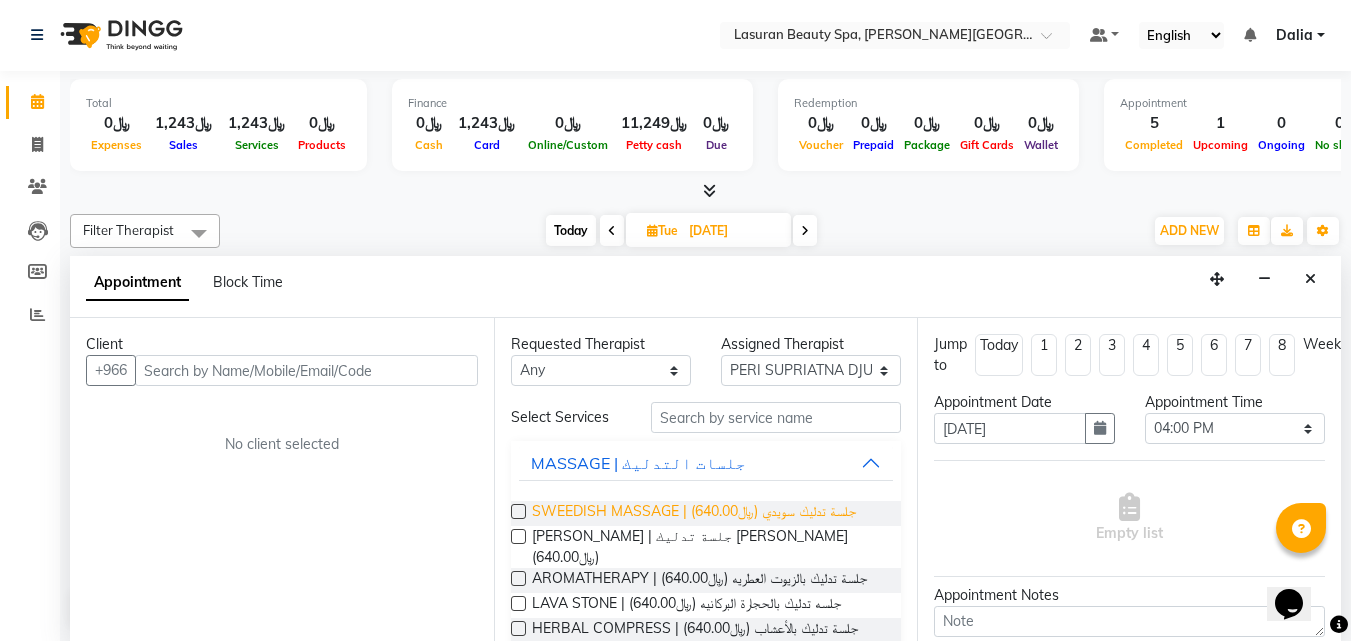click on "SWEEDISH MASSAGE | جلسة تدليك سويدي (﷼640.00)" at bounding box center [694, 513] 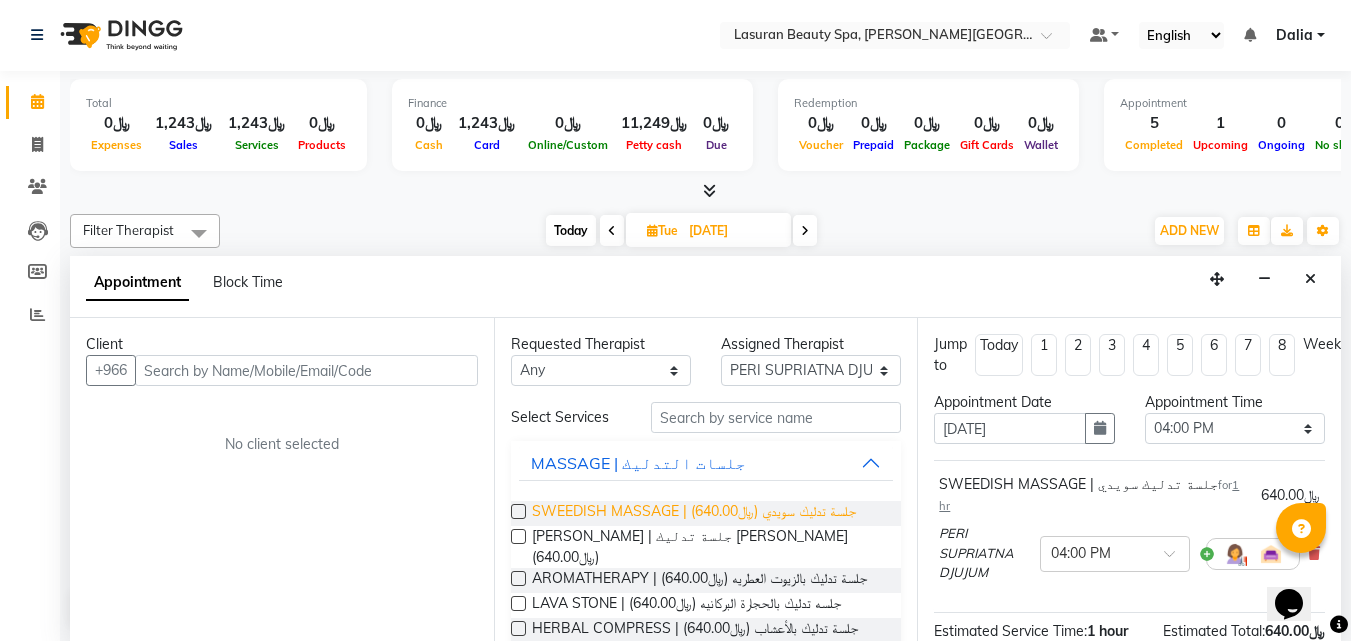 click on "SWEEDISH MASSAGE | جلسة تدليك سويدي (﷼640.00)" at bounding box center [694, 513] 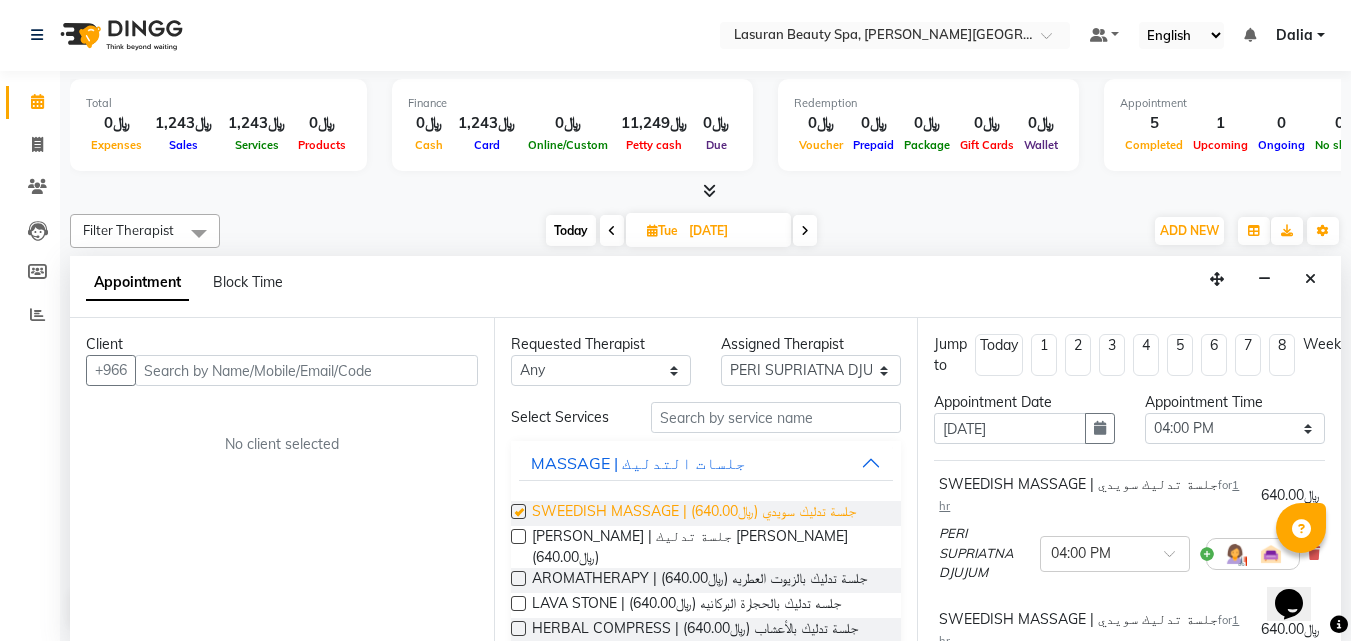 checkbox on "false" 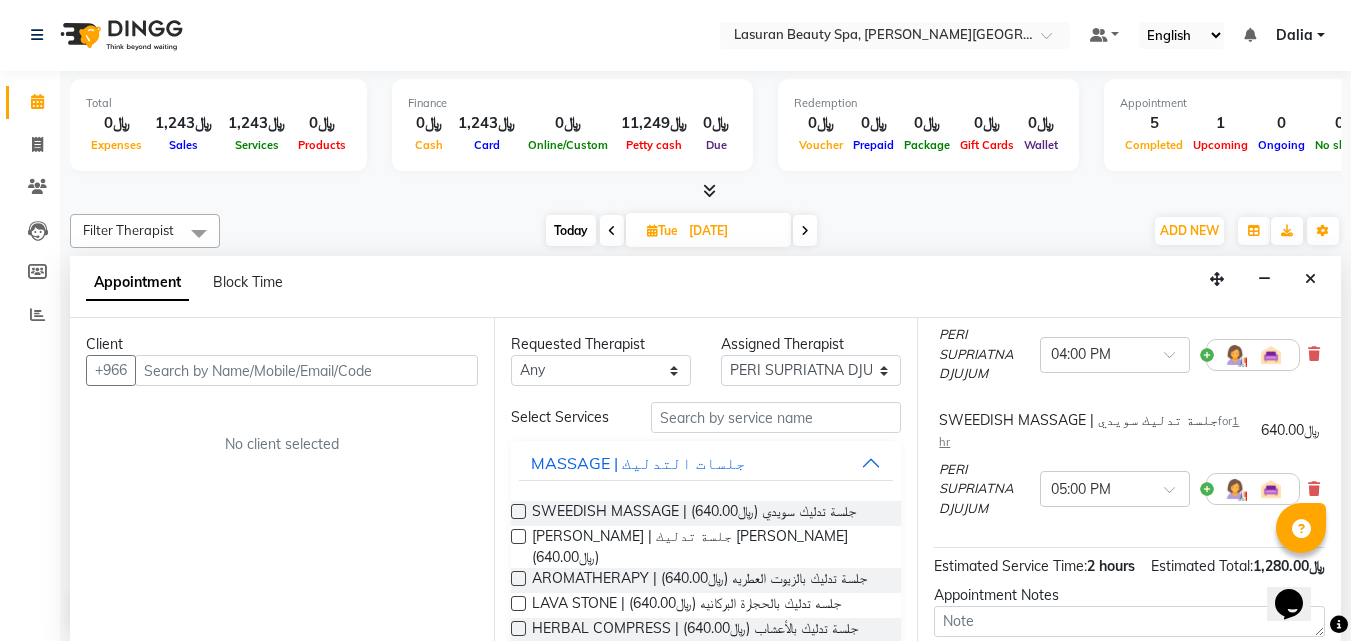 scroll, scrollTop: 200, scrollLeft: 0, axis: vertical 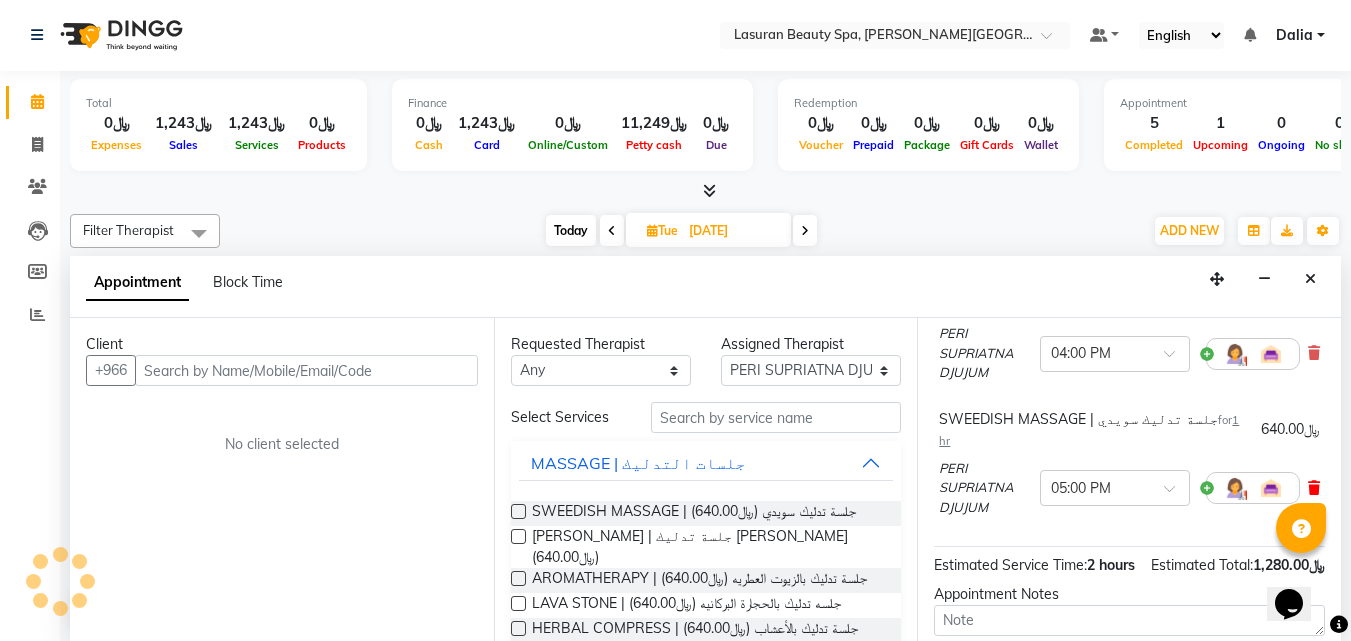 click at bounding box center (1314, 488) 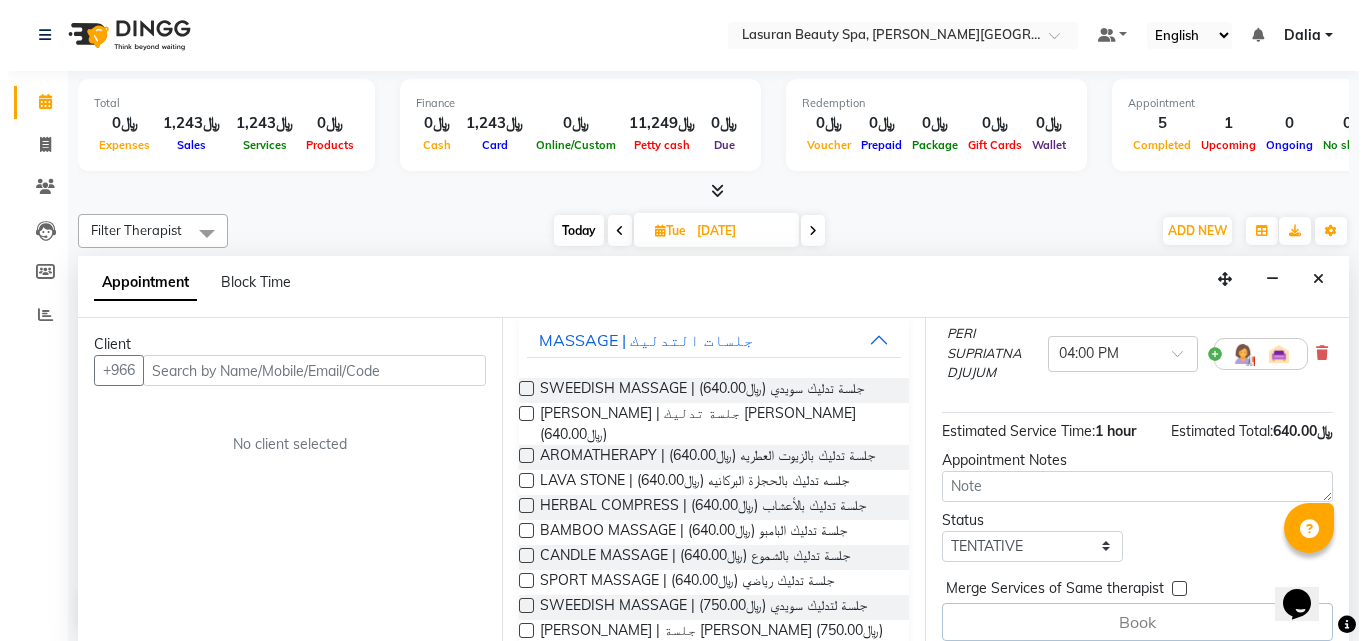 scroll, scrollTop: 141, scrollLeft: 0, axis: vertical 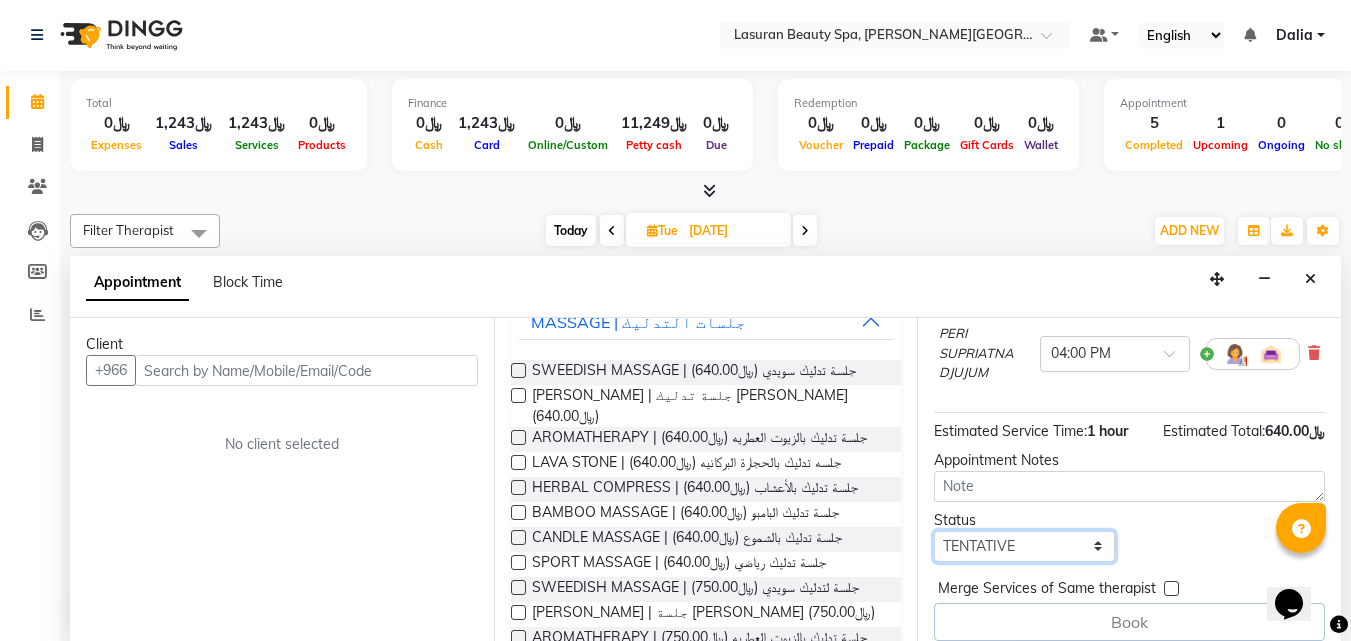 click on "Select TENTATIVE CONFIRM UPCOMING" at bounding box center (1024, 546) 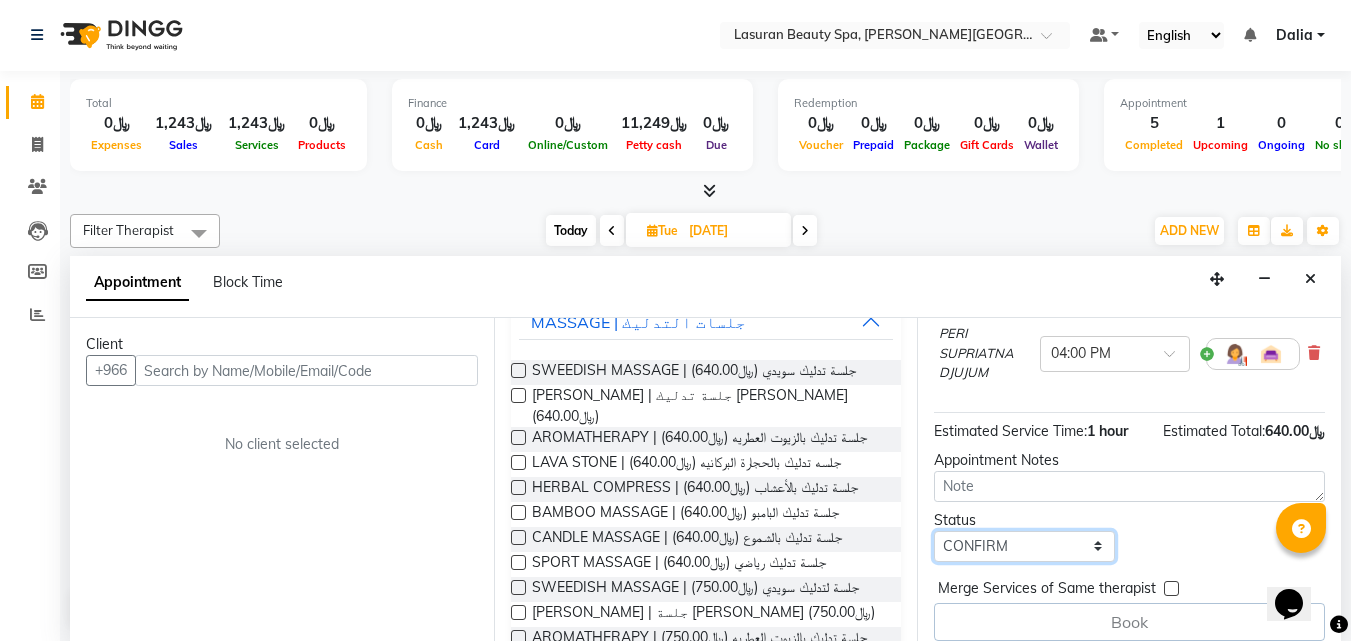 click on "Select TENTATIVE CONFIRM UPCOMING" at bounding box center (1024, 546) 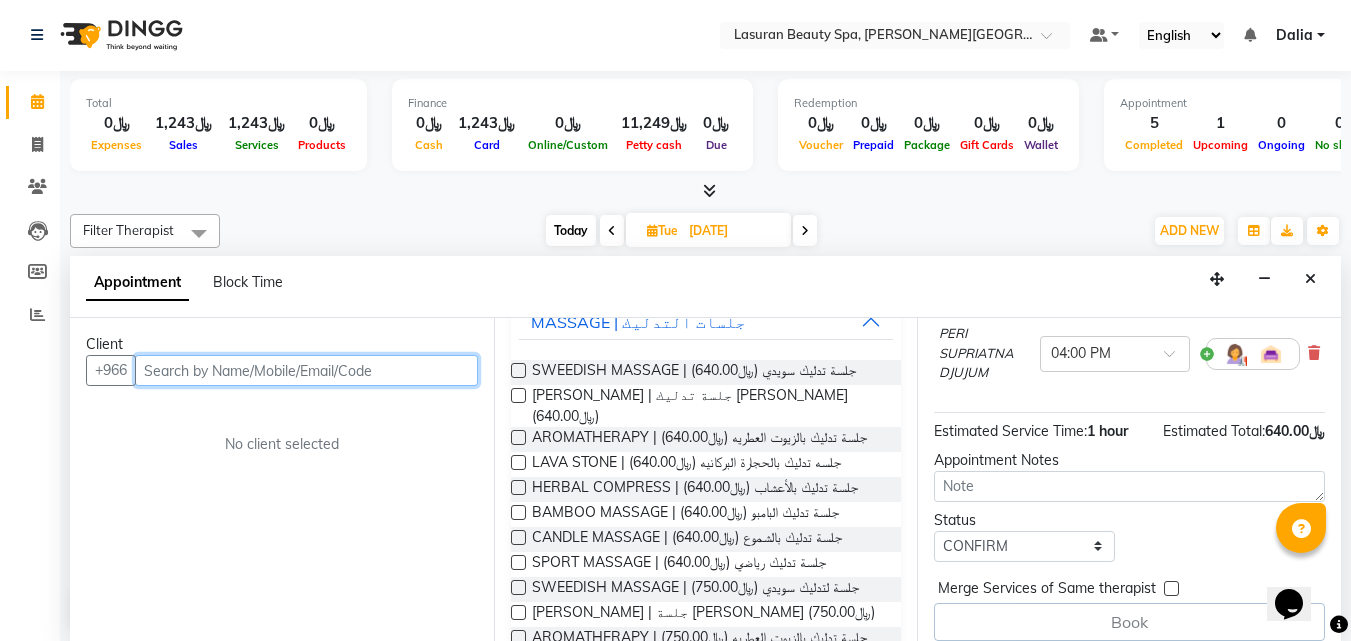 click at bounding box center [306, 370] 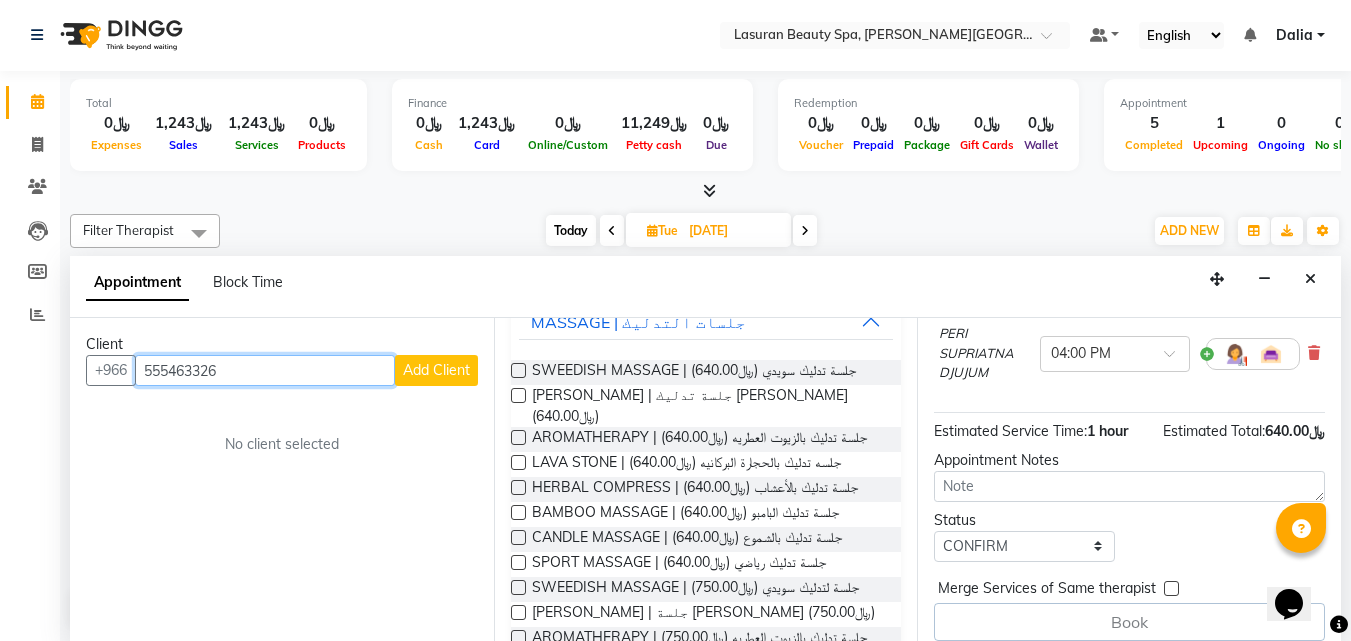 type on "555463326" 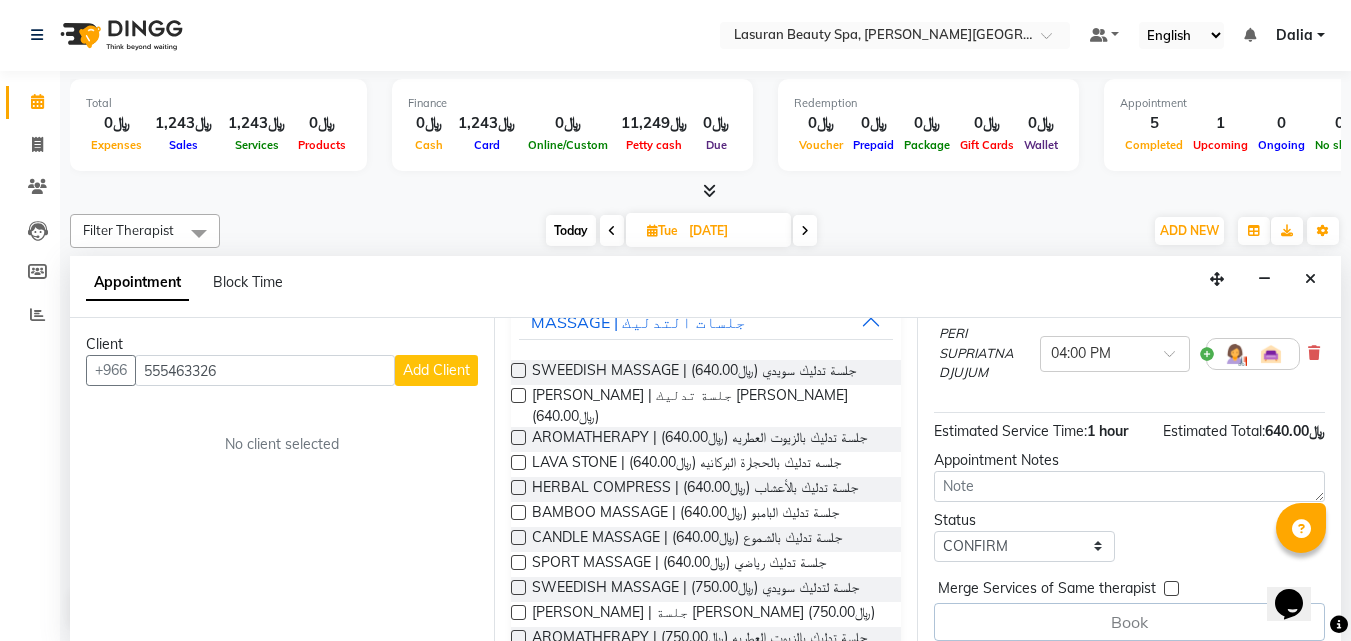 click on "Add Client" at bounding box center (436, 370) 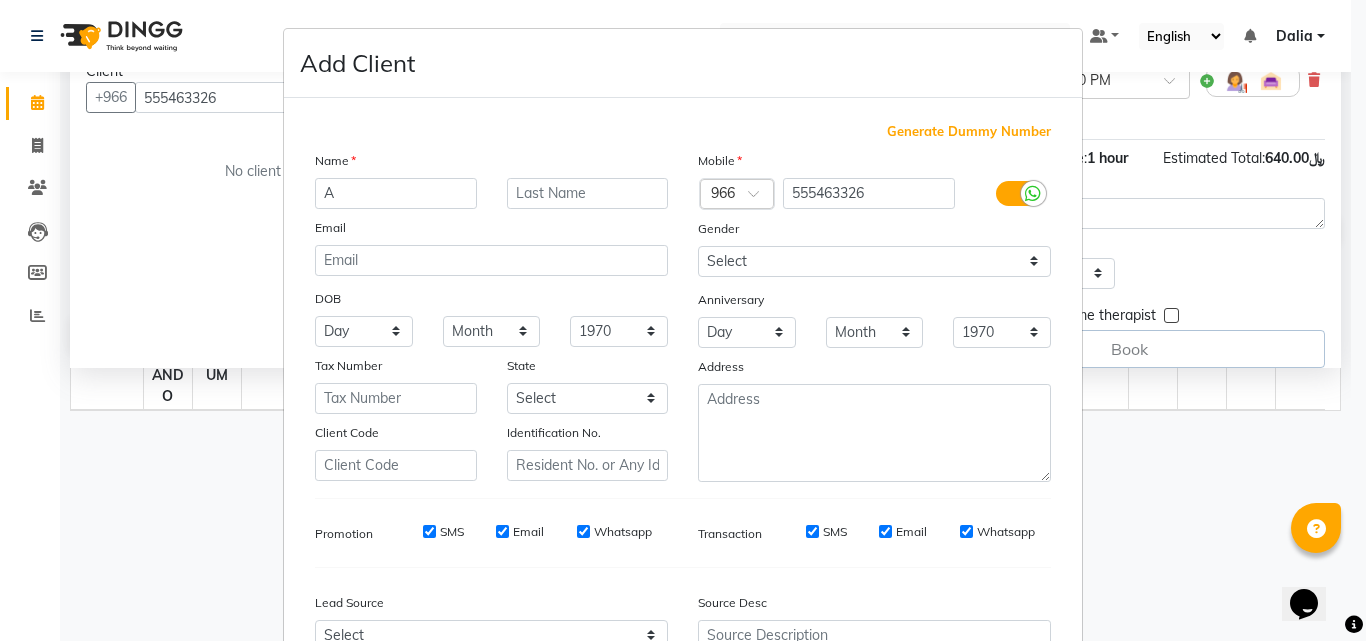 scroll, scrollTop: 0, scrollLeft: 0, axis: both 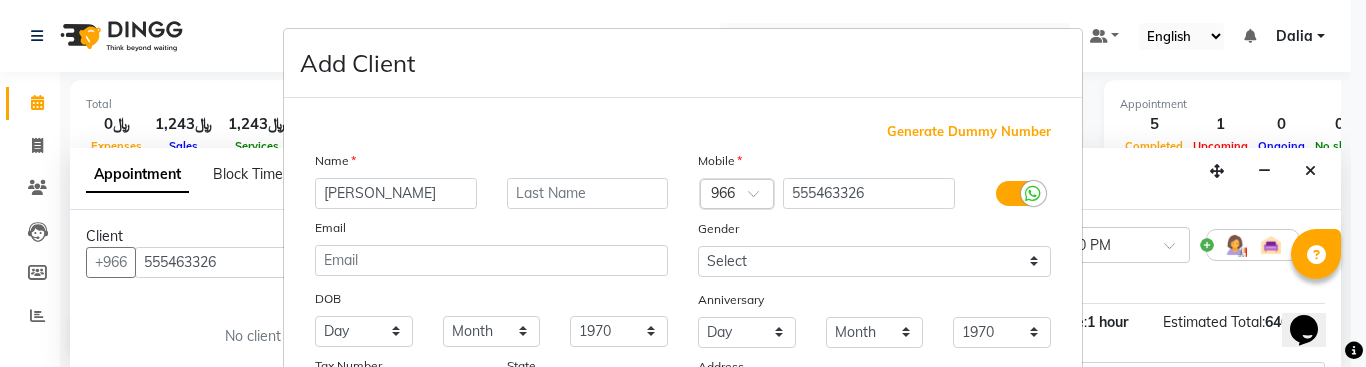 type on "Abdelaziz" 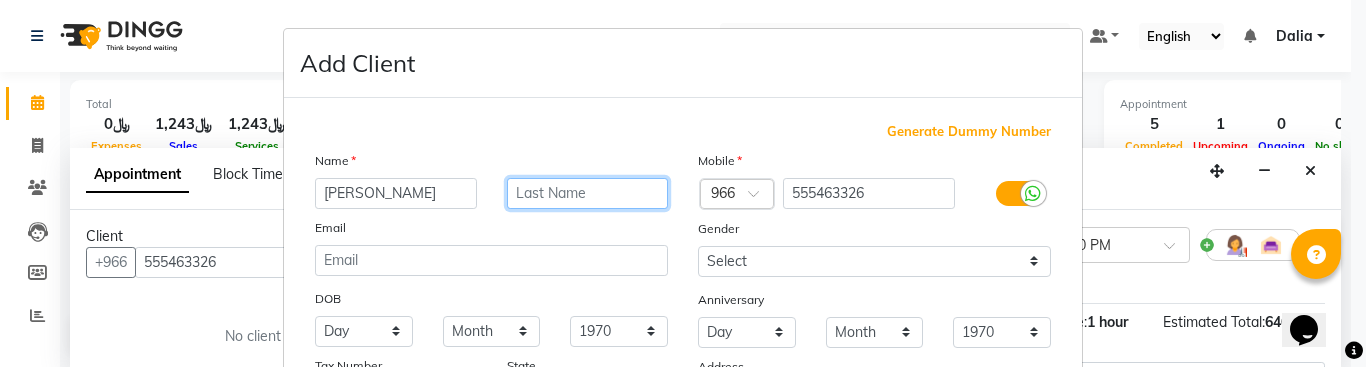 click at bounding box center (588, 193) 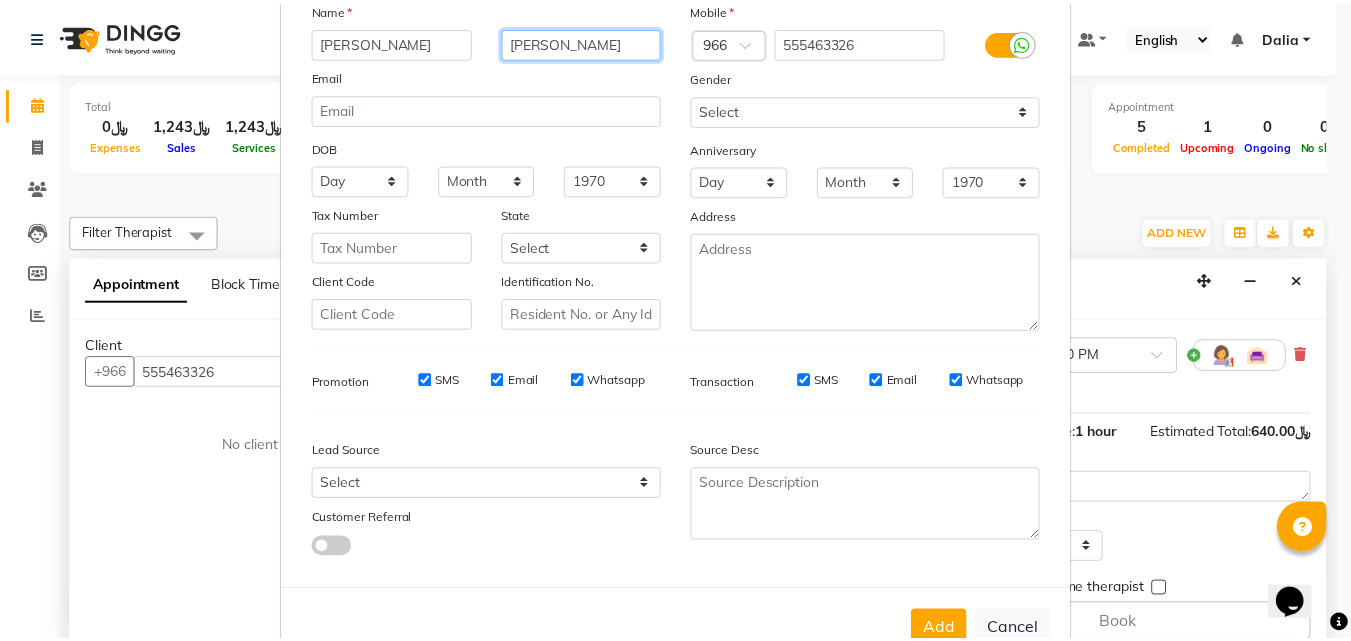 scroll, scrollTop: 208, scrollLeft: 0, axis: vertical 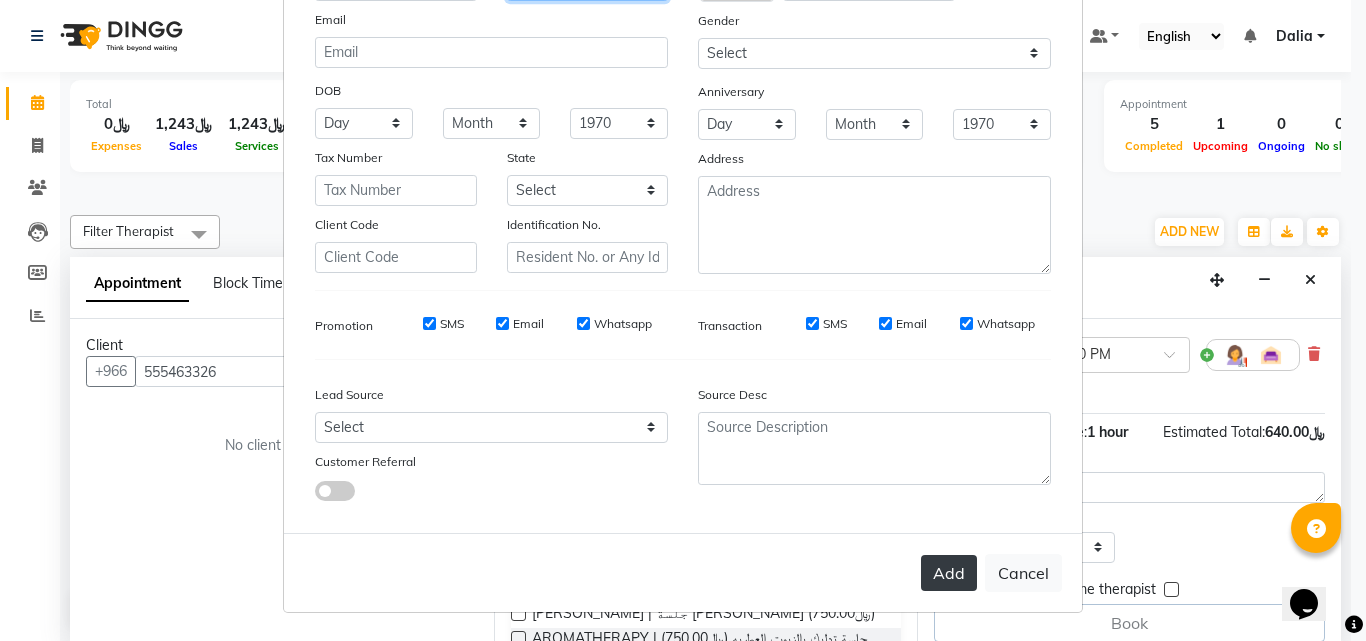 type on "alsaleh" 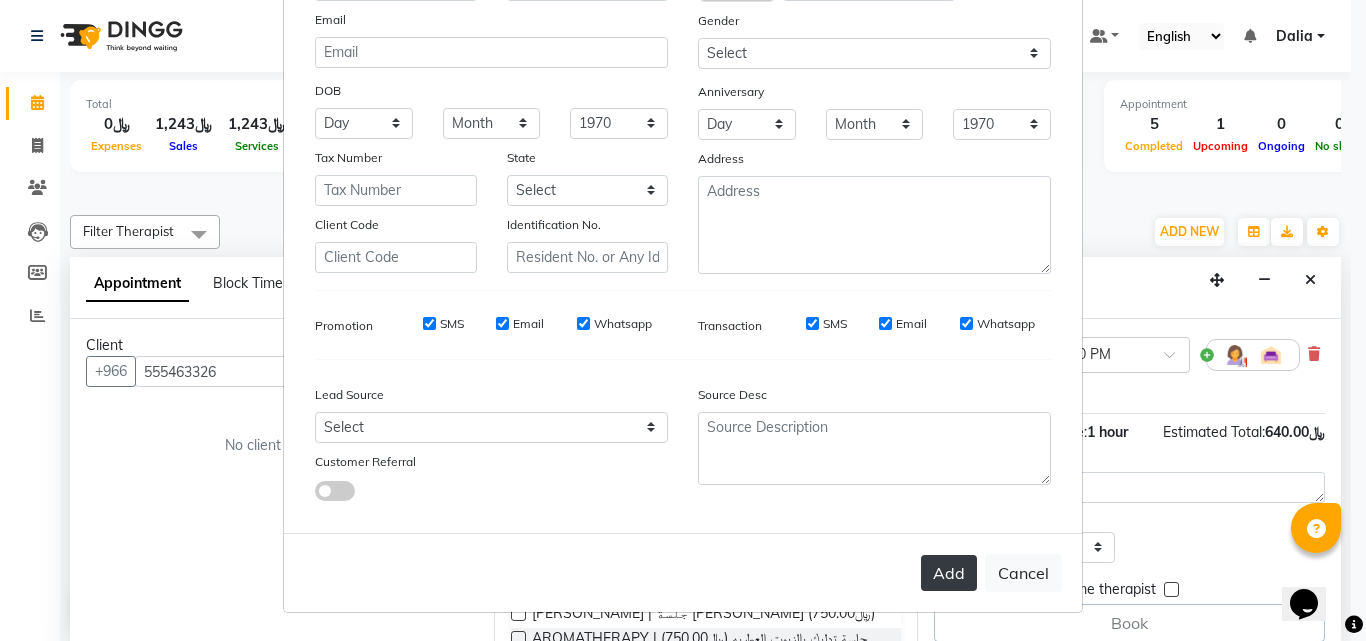 click on "Add" at bounding box center [949, 573] 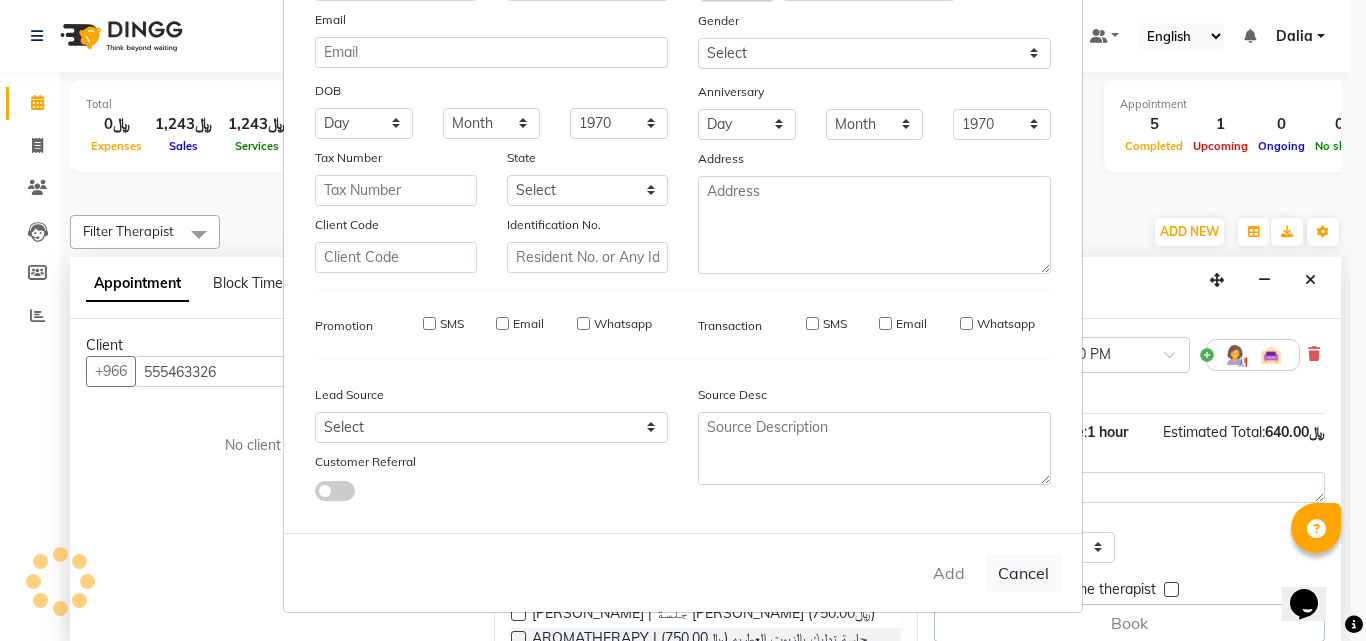 type on "55*****26" 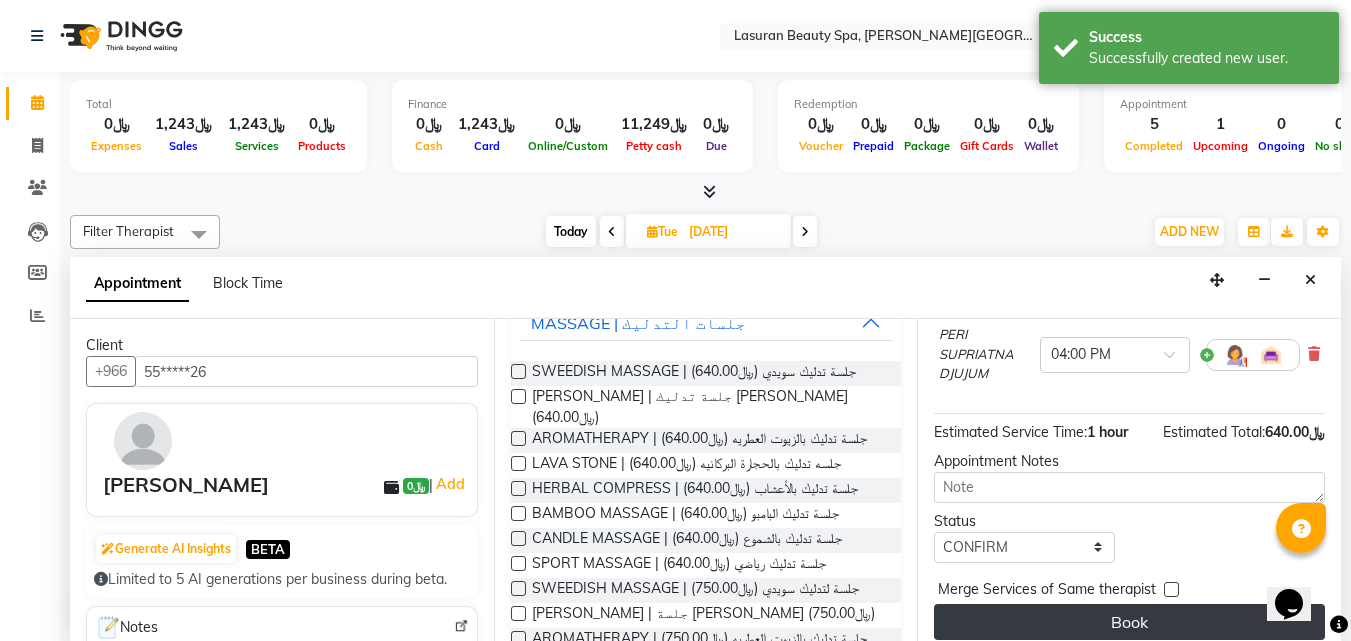 click on "Book" at bounding box center [1129, 622] 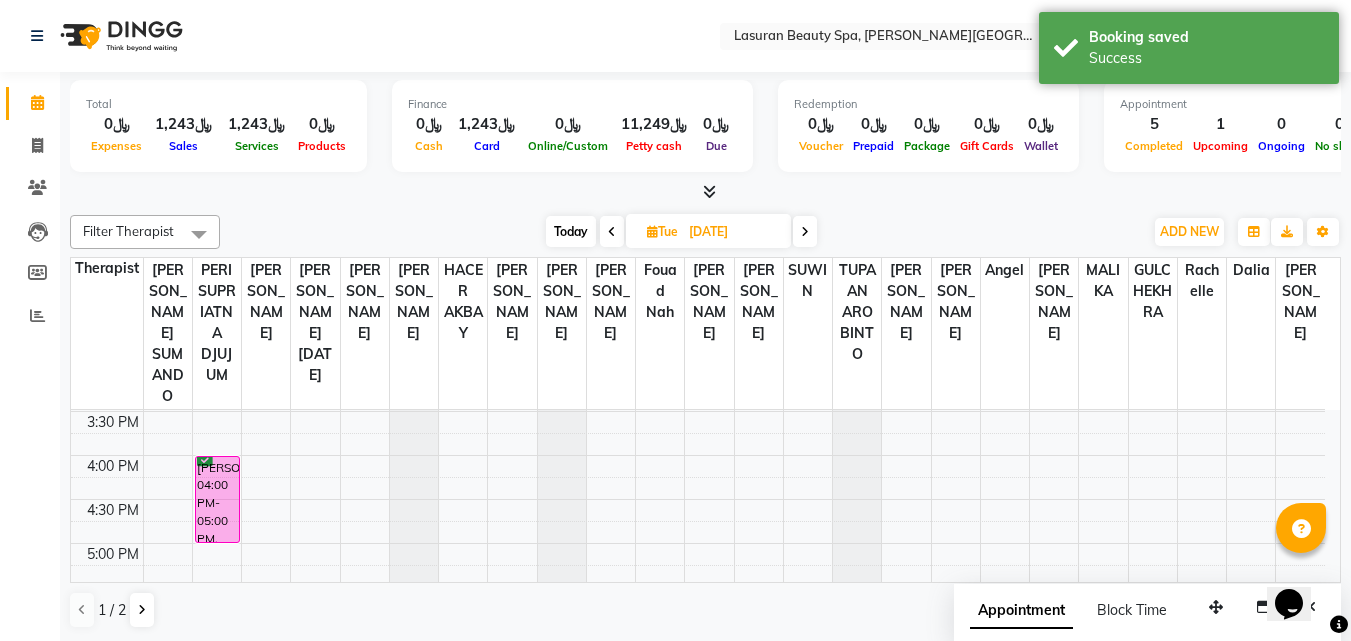 scroll, scrollTop: 395, scrollLeft: 0, axis: vertical 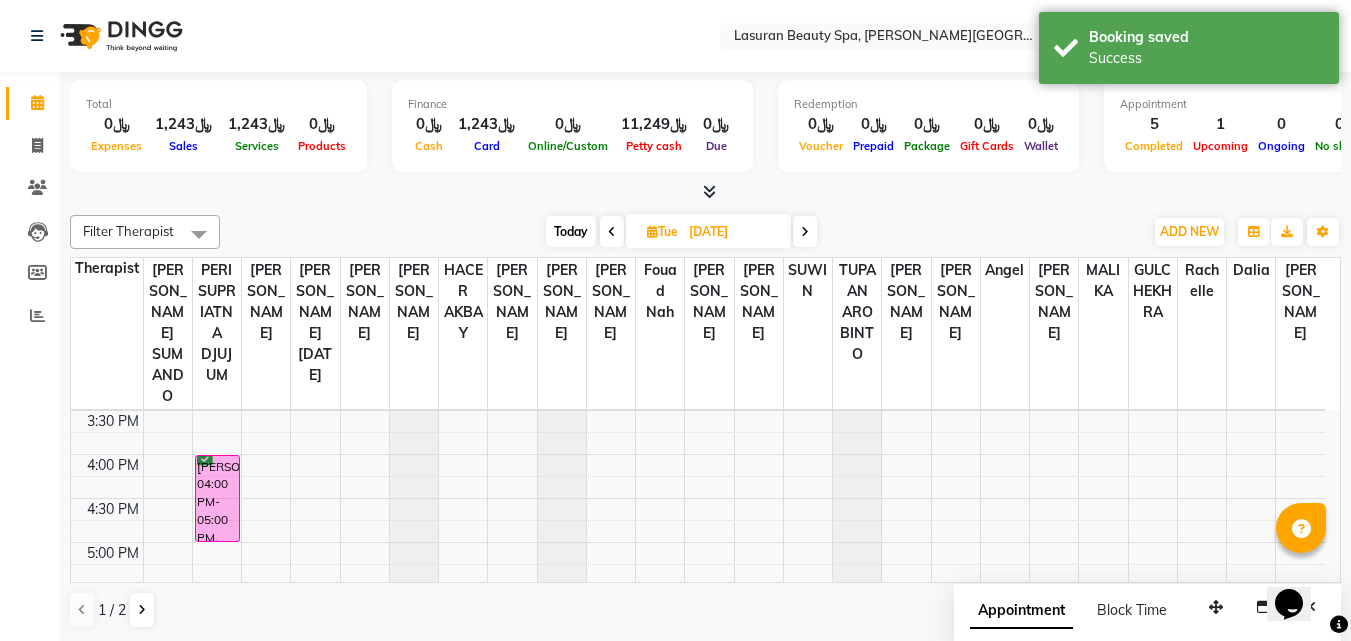 click on "Today" at bounding box center [571, 231] 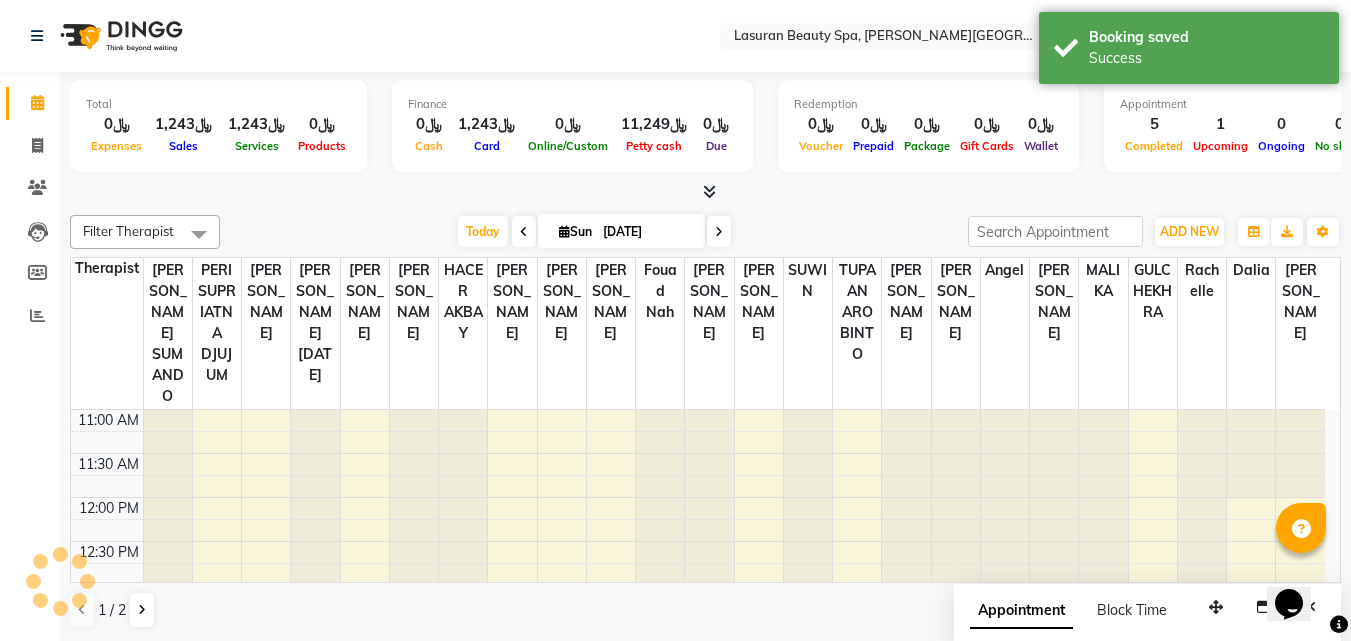 scroll, scrollTop: 795, scrollLeft: 0, axis: vertical 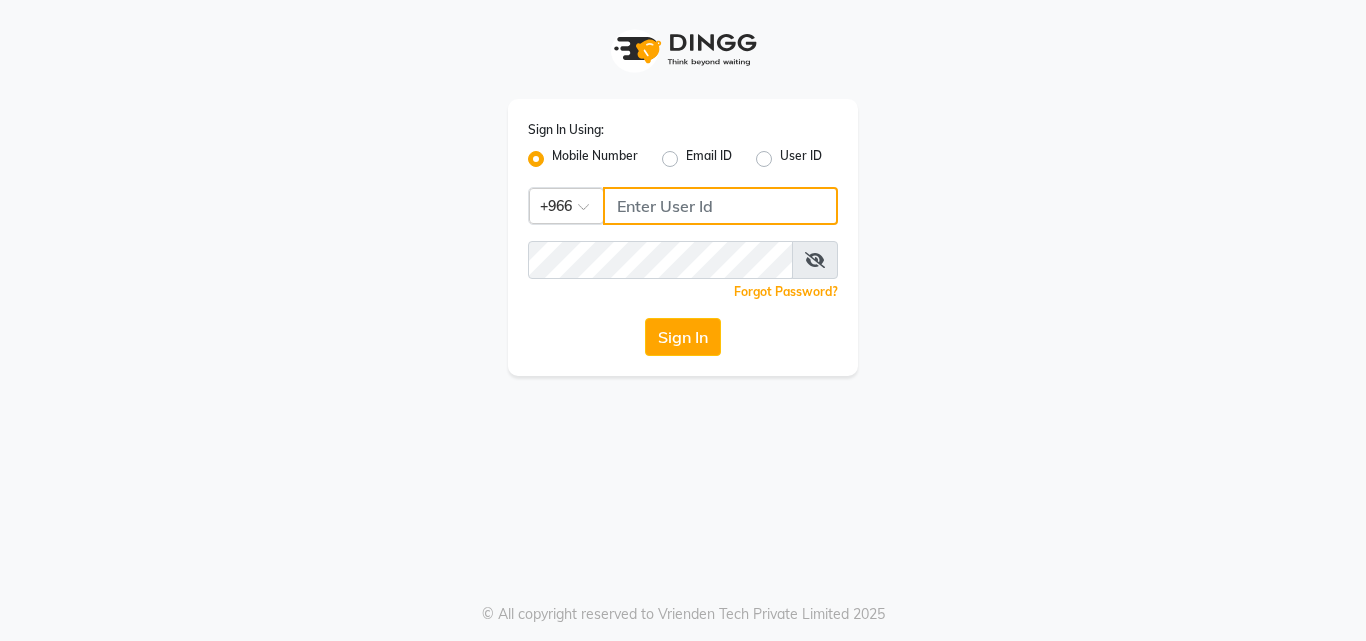type on "561695339" 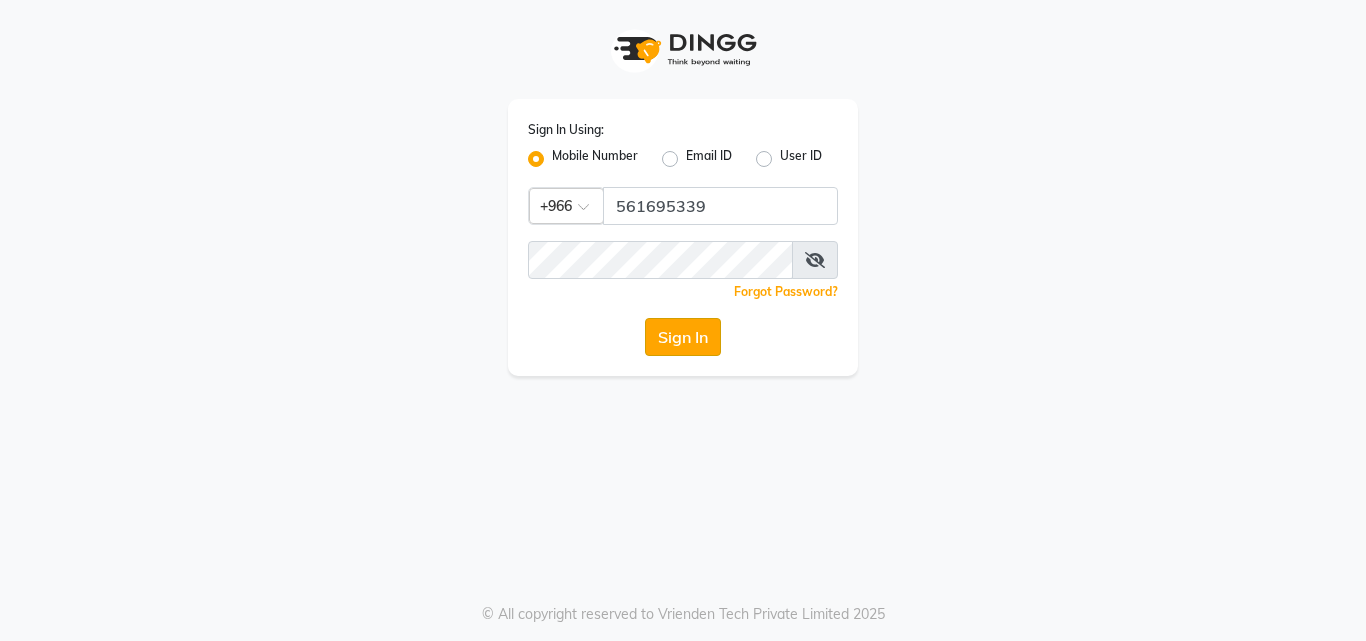 click on "Sign In" 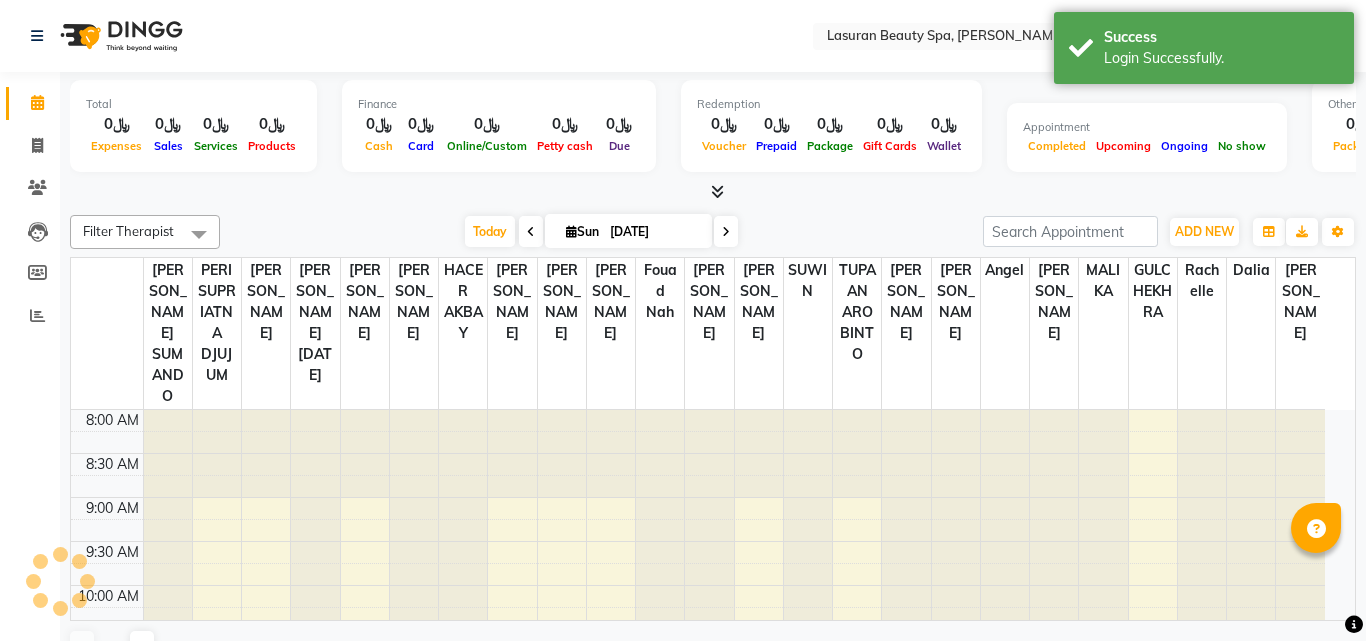 select on "en" 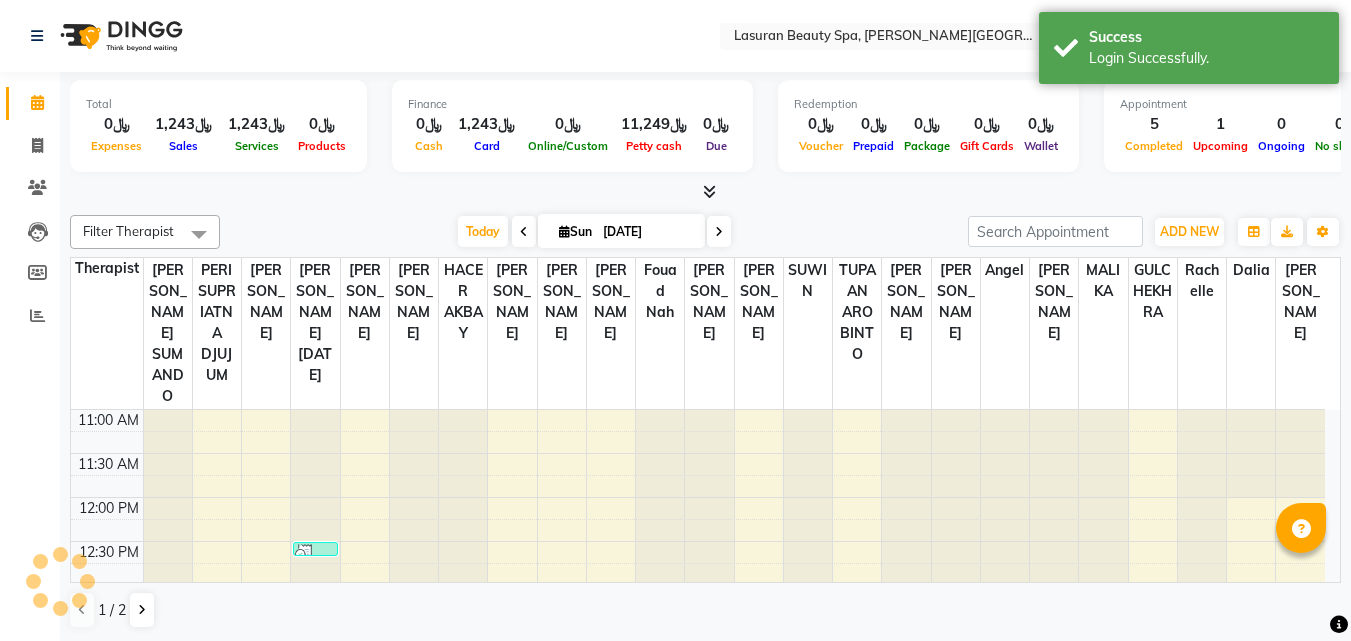 scroll, scrollTop: 0, scrollLeft: 0, axis: both 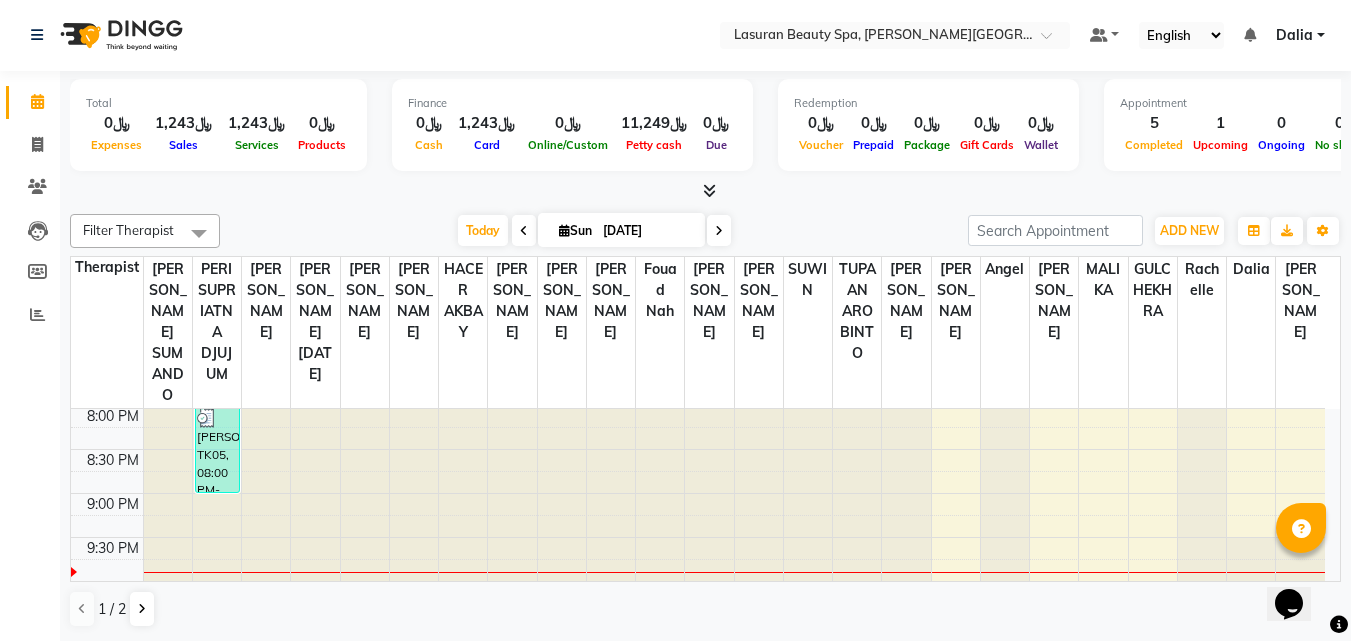click at bounding box center [759, 493] 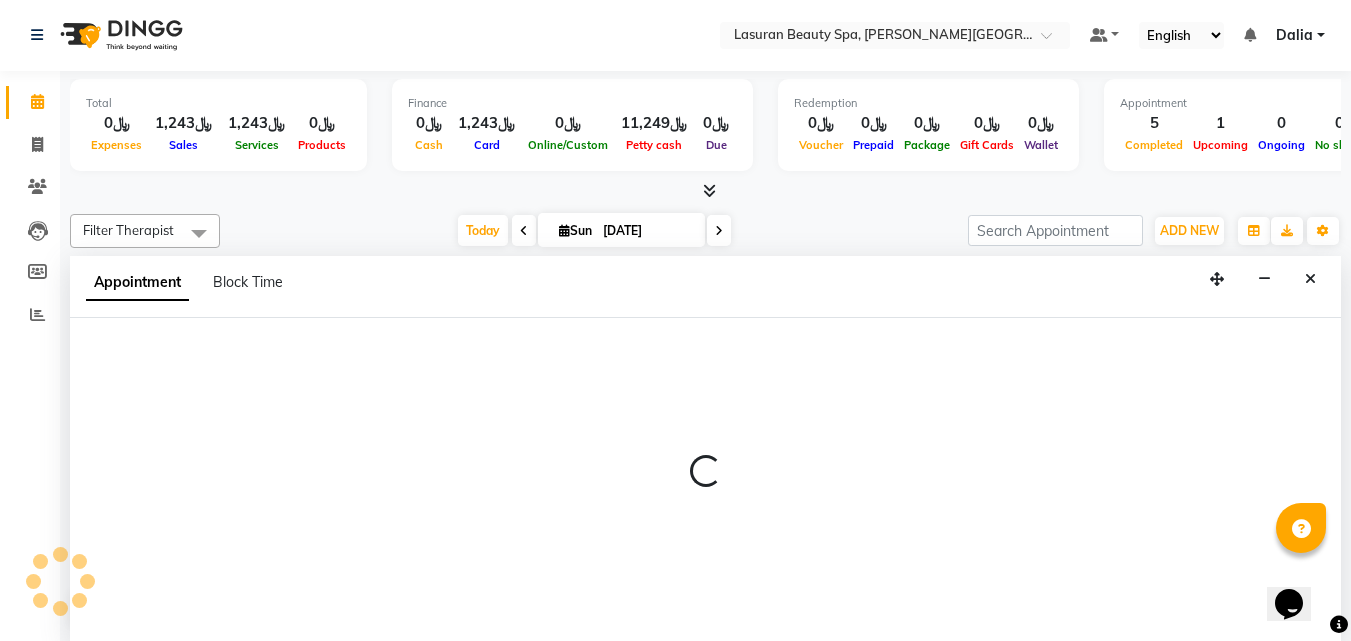 select on "54641" 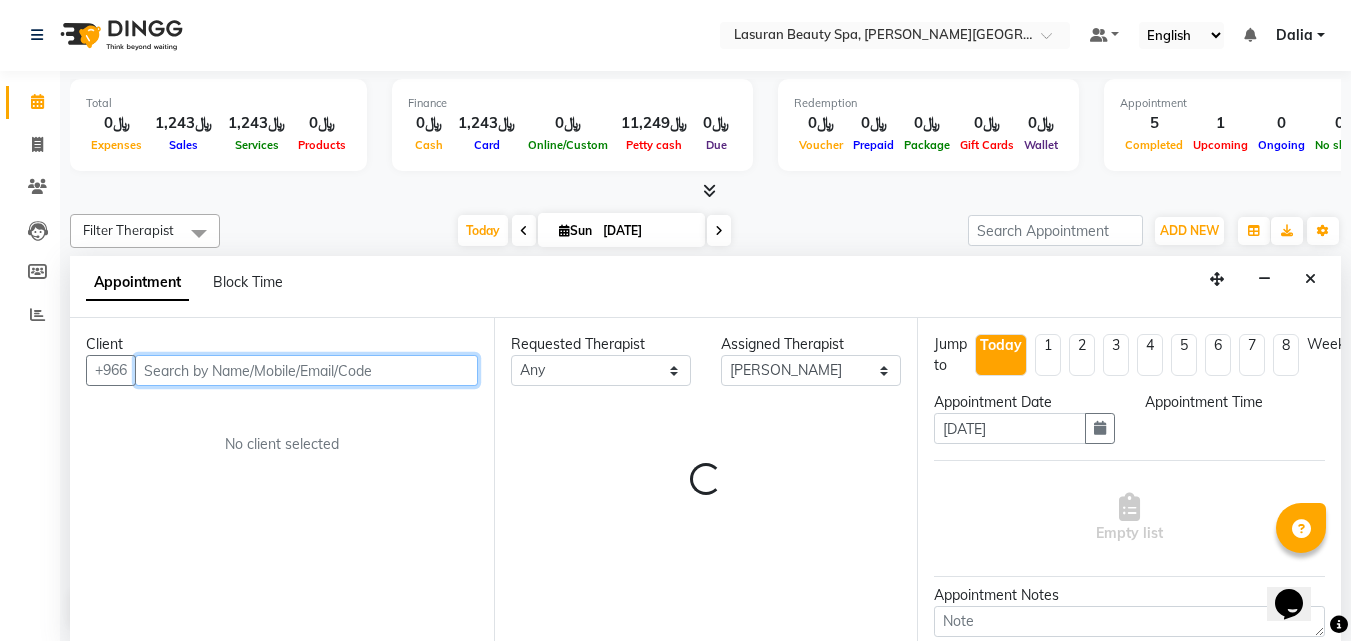 select on "1215" 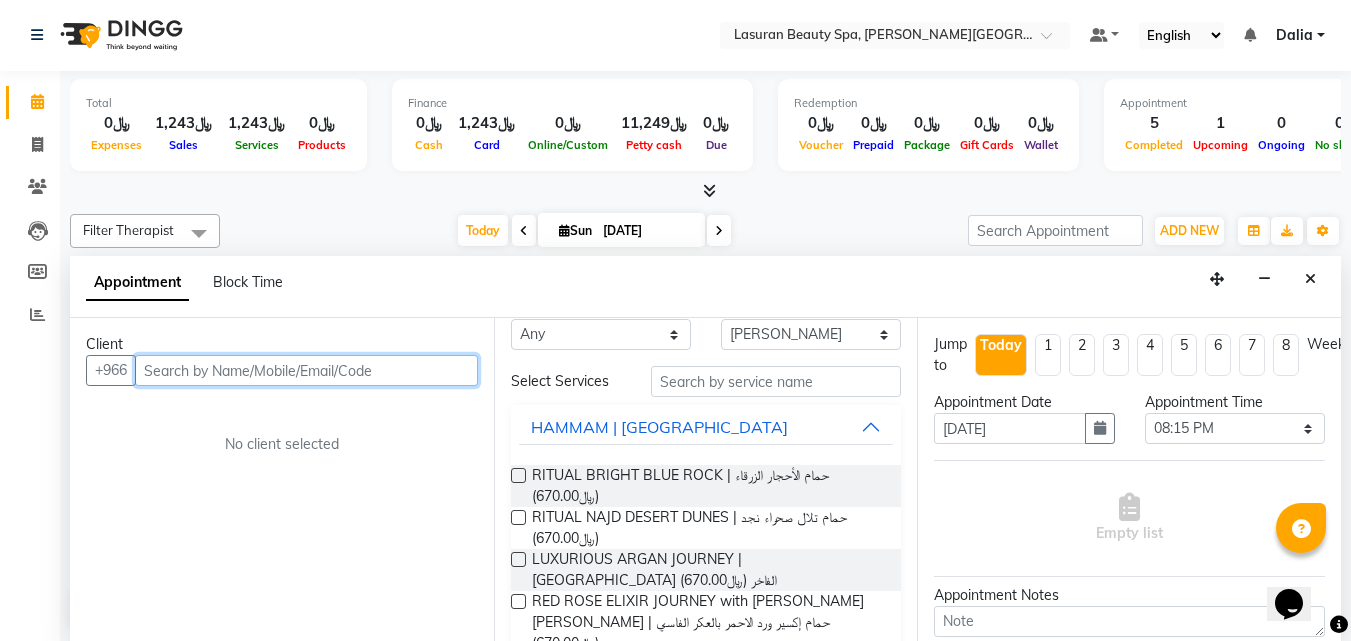scroll, scrollTop: 0, scrollLeft: 0, axis: both 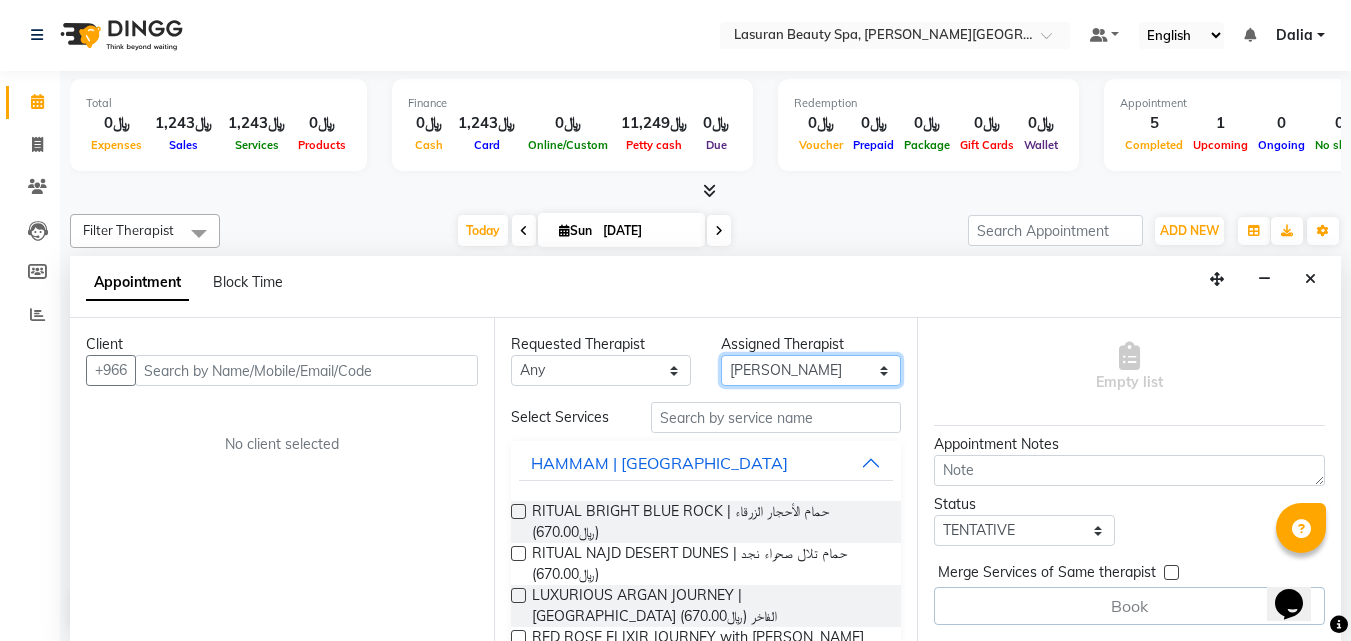 click on "Select [PERSON_NAME] ALJOHARY [PERSON_NAME] Kouraichy [PERSON_NAME] Angel [PERSON_NAME] SUMANDO [PERSON_NAME] [PERSON_NAME] [PERSON_NAME] [PERSON_NAME] Nah GULCHEKHRA HACER [PERSON_NAME] [DATE][PERSON_NAME] [PERSON_NAME] [PERSON_NAME] DJUJUM [PERSON_NAME] [PERSON_NAME] [PERSON_NAME] SUWIN [PERSON_NAME] [PERSON_NAME] AN AROBINTO zainab" at bounding box center [811, 370] 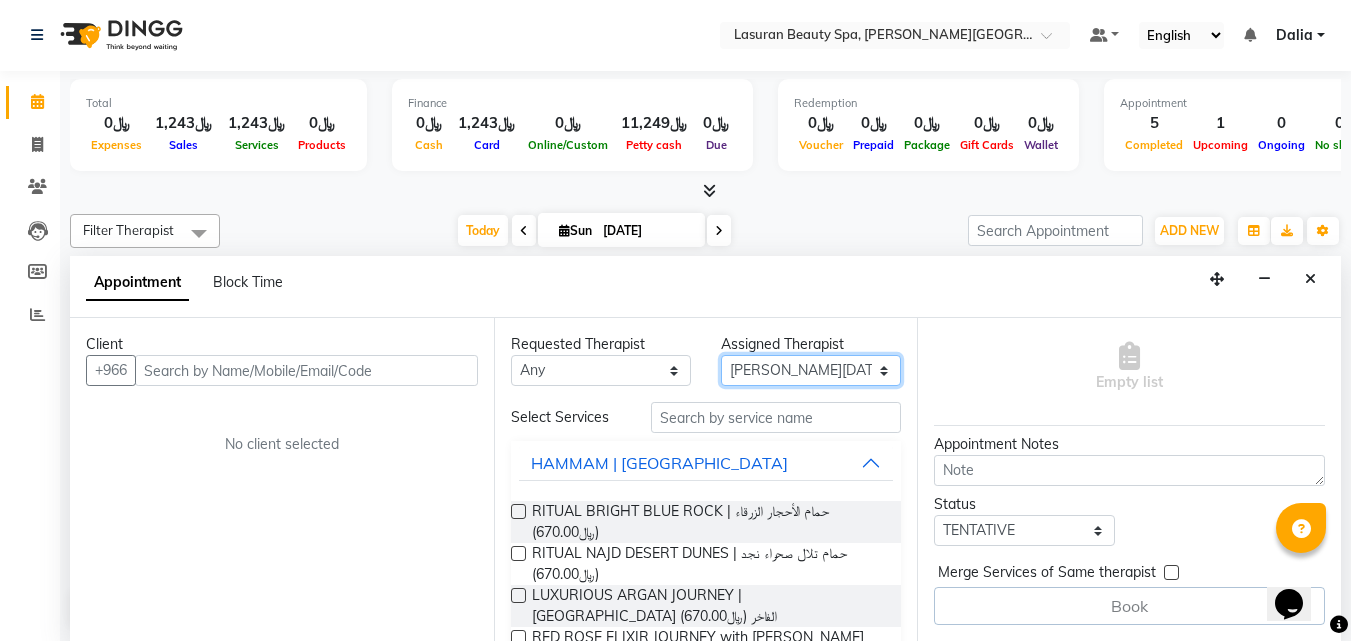 click on "Select [PERSON_NAME] ALJOHARY [PERSON_NAME] Kouraichy [PERSON_NAME] Angel [PERSON_NAME] SUMANDO [PERSON_NAME] [PERSON_NAME] [PERSON_NAME] [PERSON_NAME] Nah GULCHEKHRA HACER [PERSON_NAME] [DATE][PERSON_NAME] [PERSON_NAME] [PERSON_NAME] DJUJUM [PERSON_NAME] [PERSON_NAME] [PERSON_NAME] SUWIN [PERSON_NAME] [PERSON_NAME] AN AROBINTO zainab" at bounding box center [811, 370] 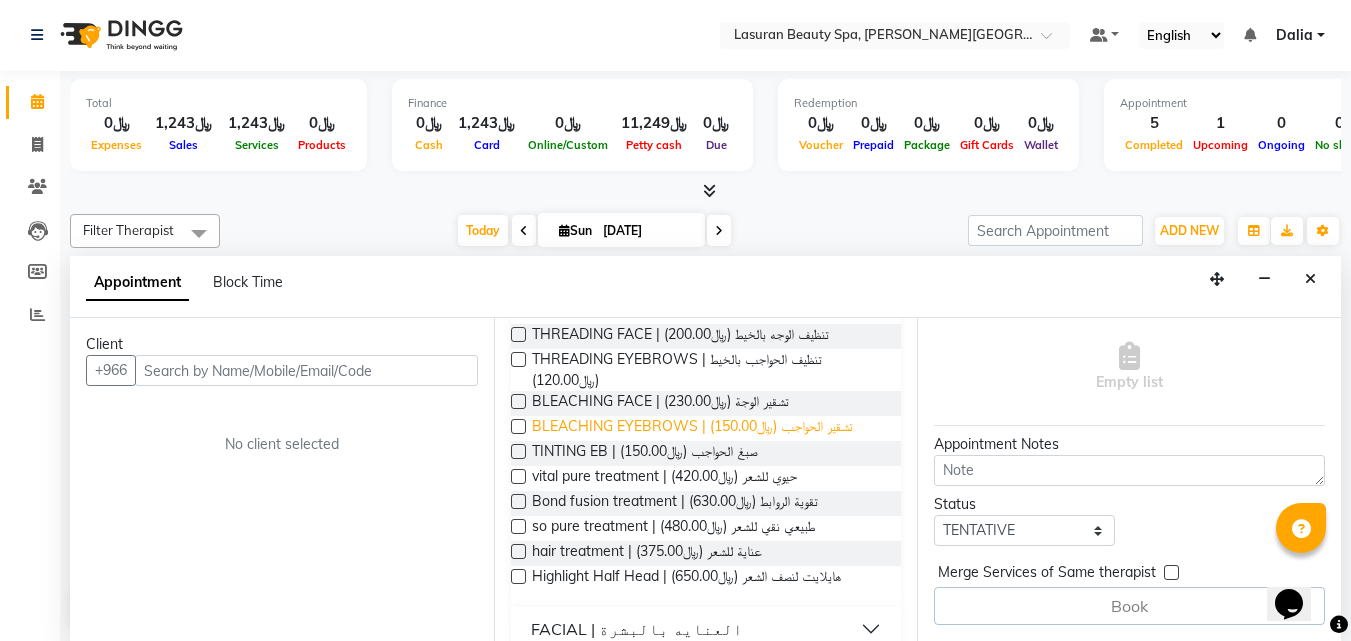 scroll, scrollTop: 1200, scrollLeft: 0, axis: vertical 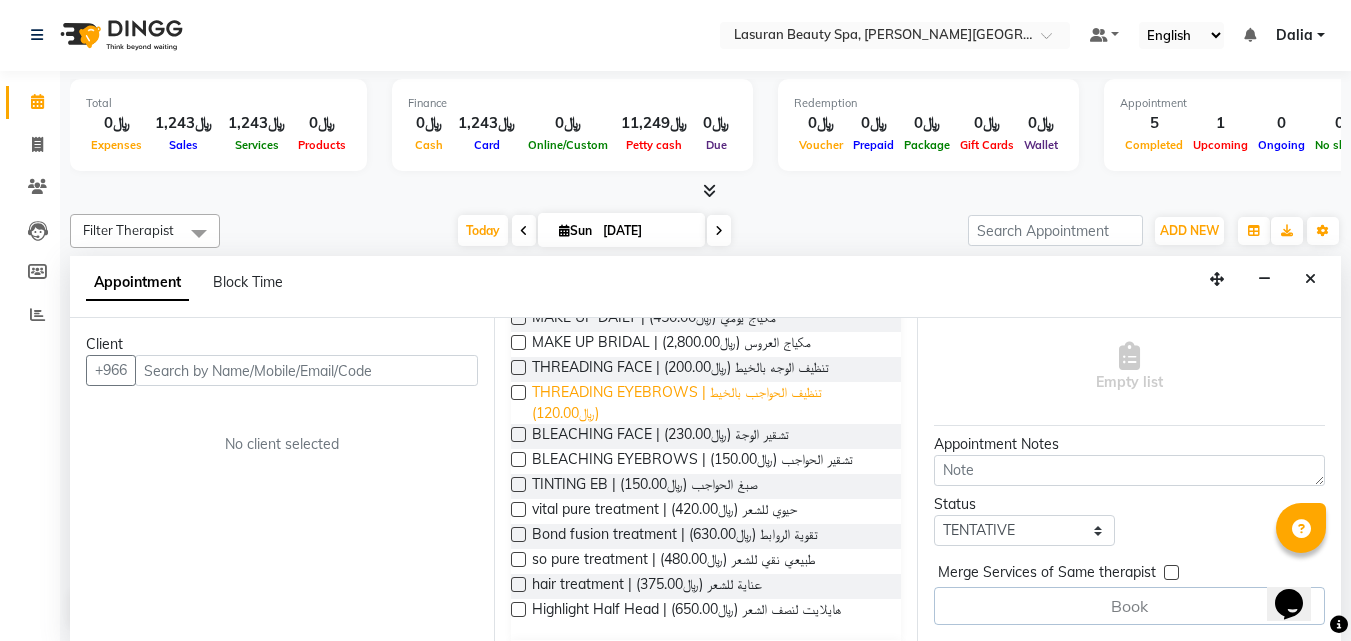 click on "THREADING EYEBROWS | تنظيف الحواجب بالخيط (﷼120.00)" at bounding box center (709, 403) 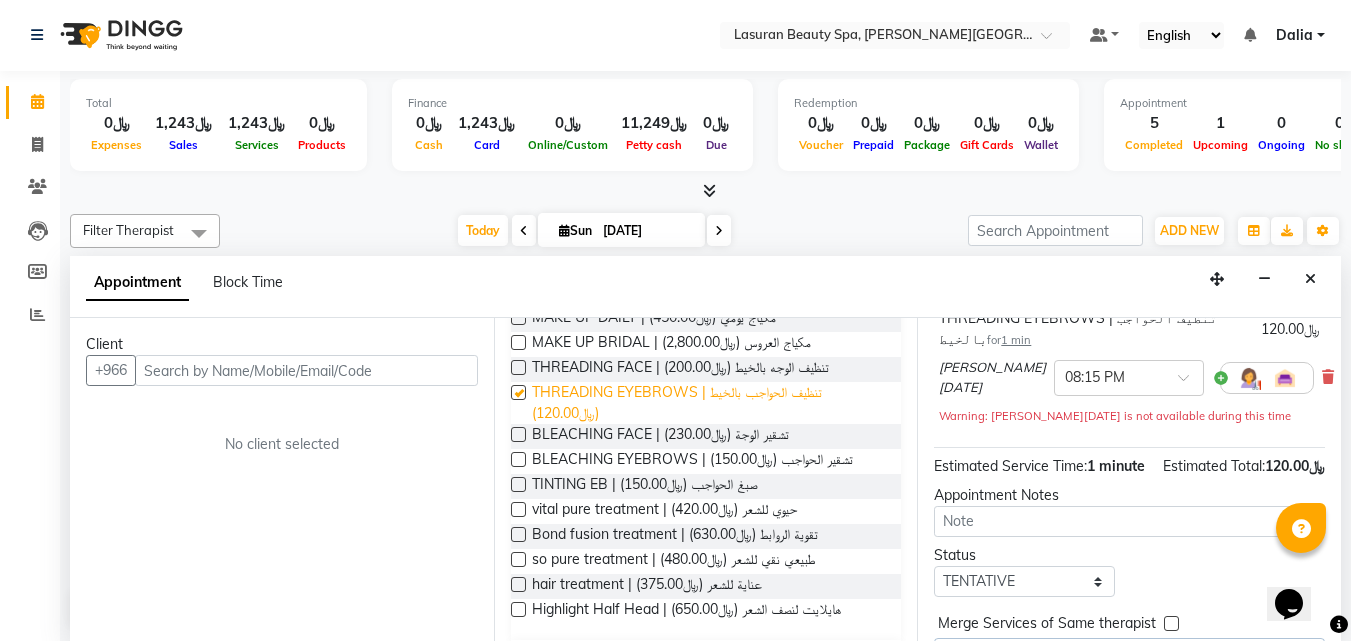checkbox on "false" 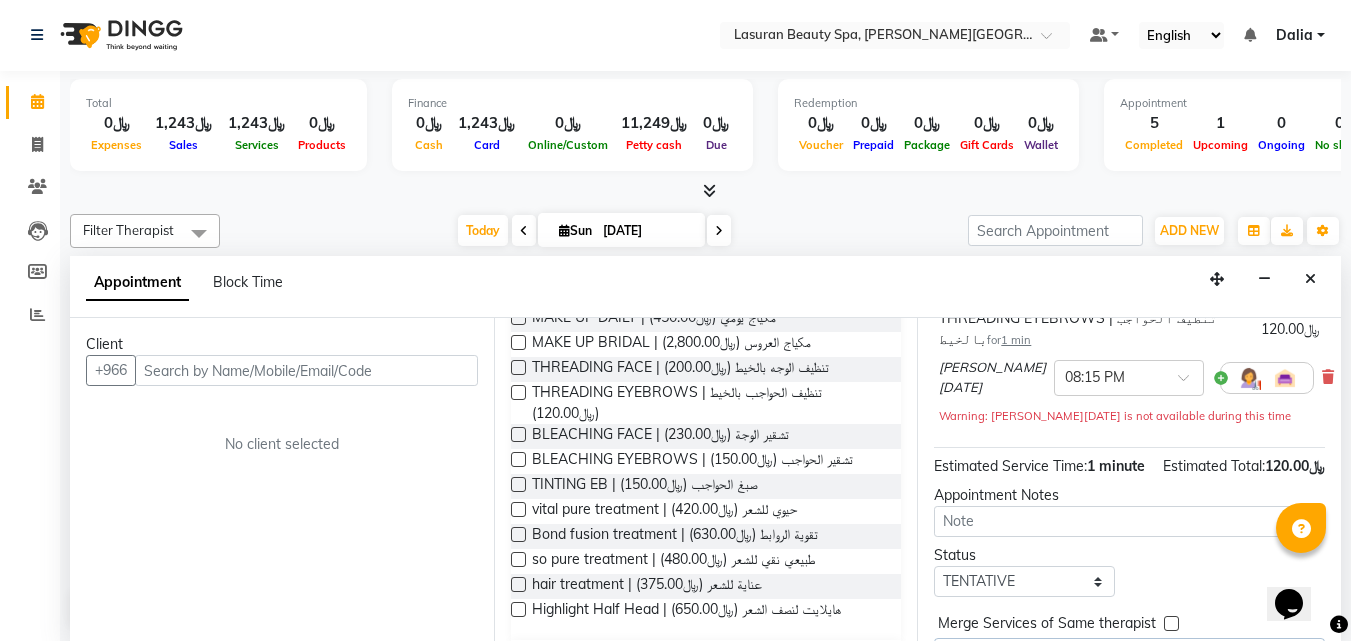 scroll, scrollTop: 253, scrollLeft: 0, axis: vertical 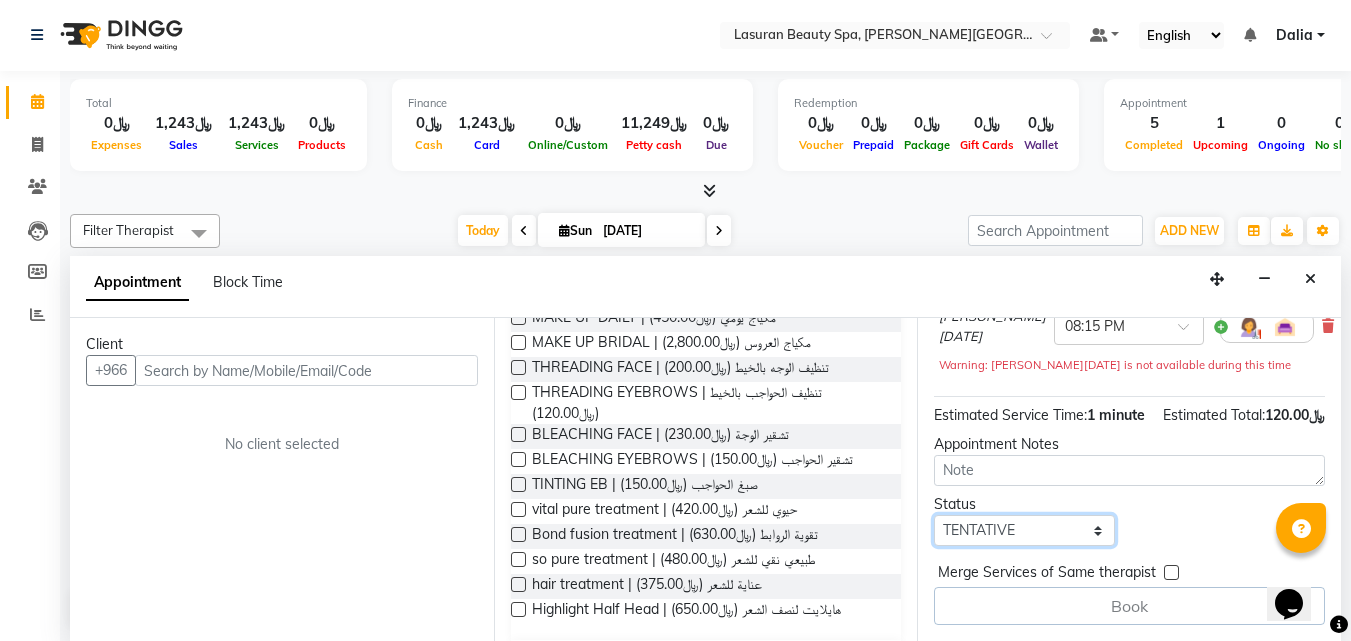 click on "Select TENTATIVE CONFIRM CHECK-IN UPCOMING" at bounding box center [1024, 530] 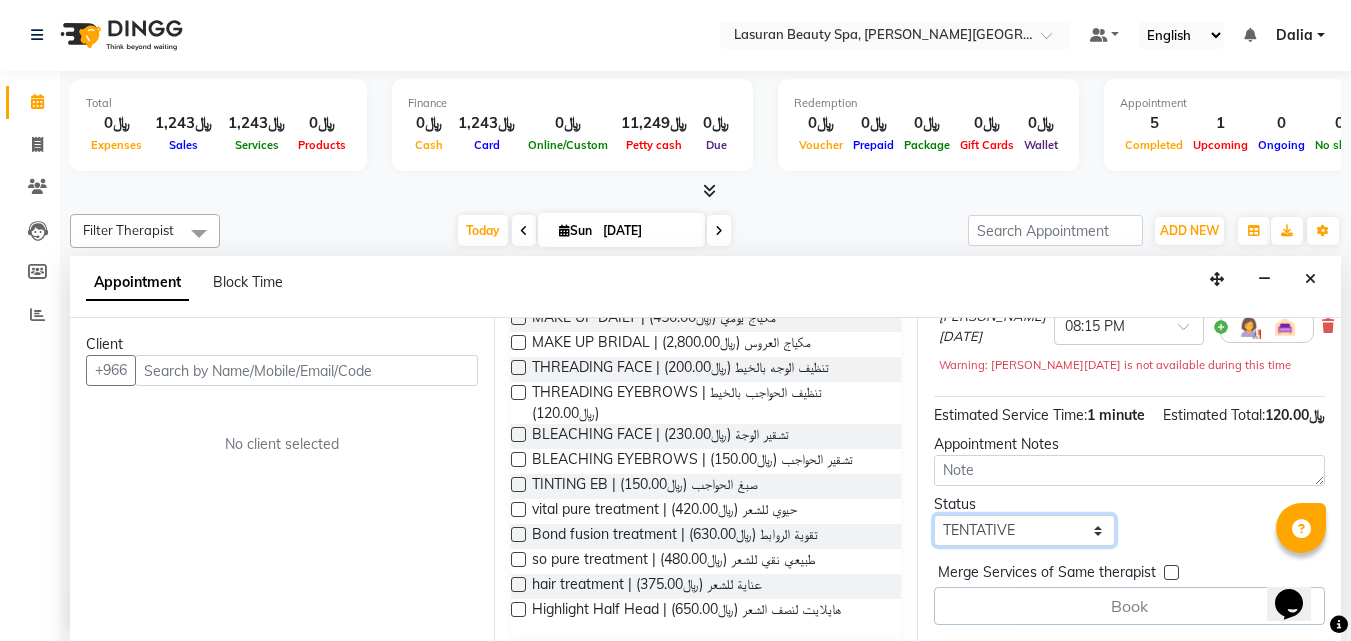 select on "confirm booking" 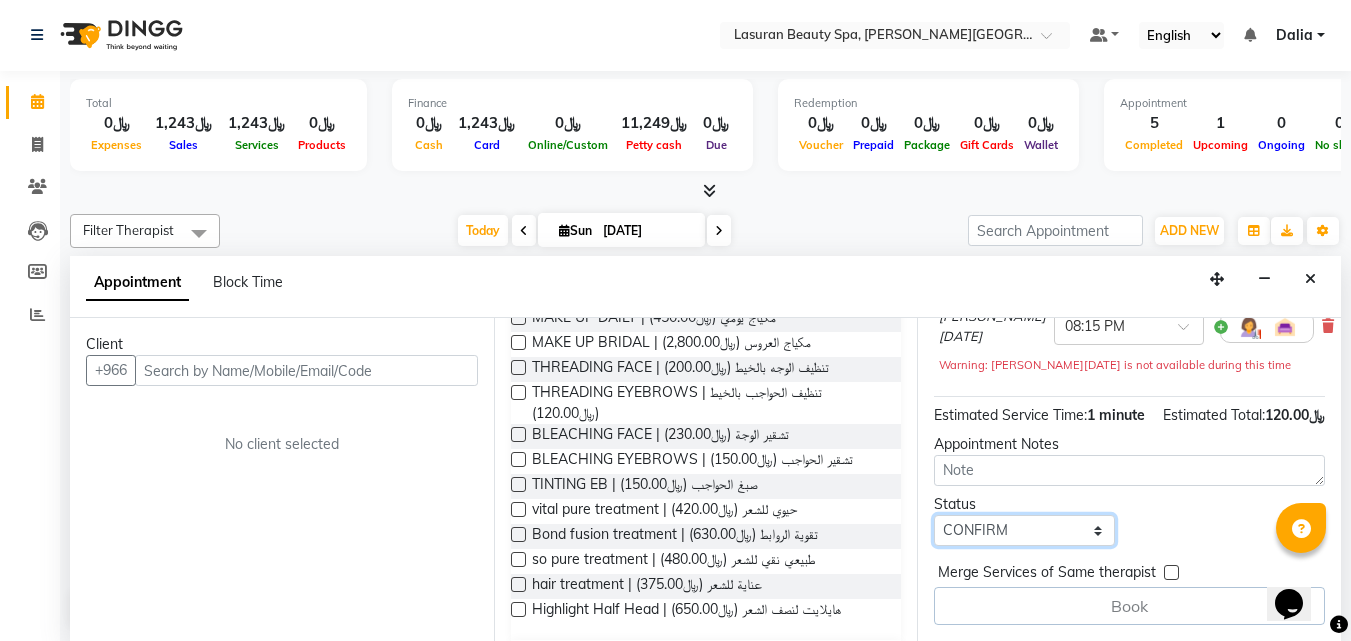 click on "Select TENTATIVE CONFIRM CHECK-IN UPCOMING" at bounding box center [1024, 530] 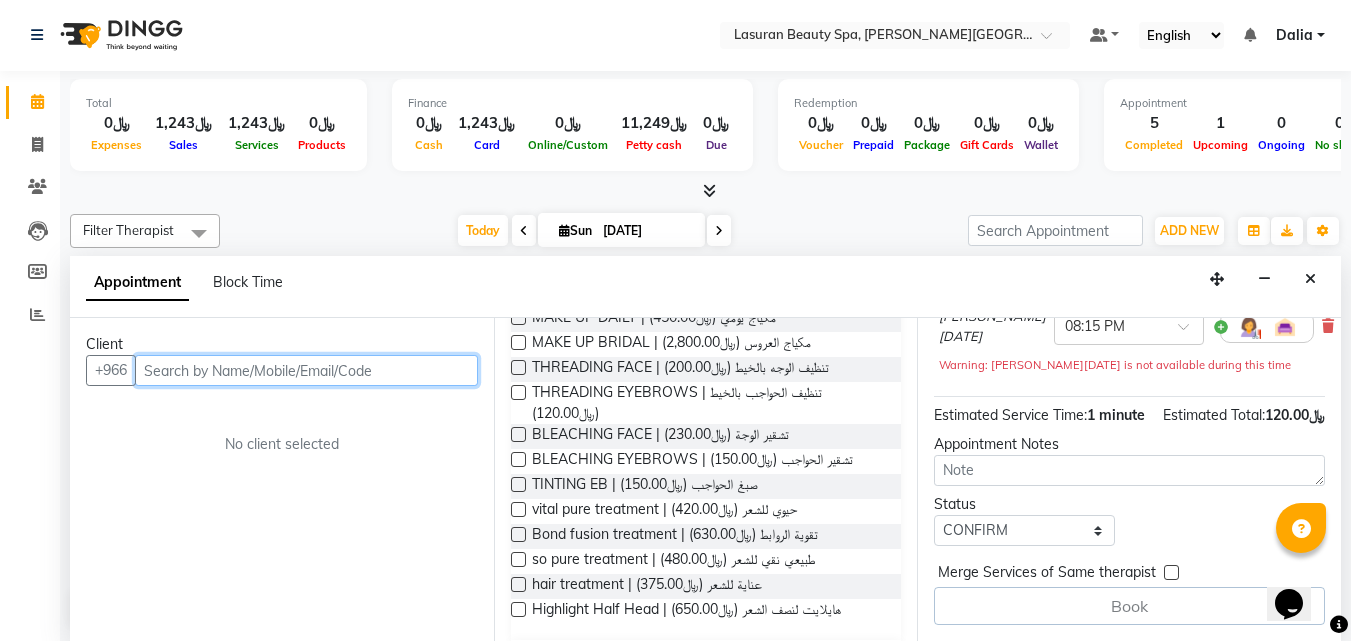 click at bounding box center (306, 370) 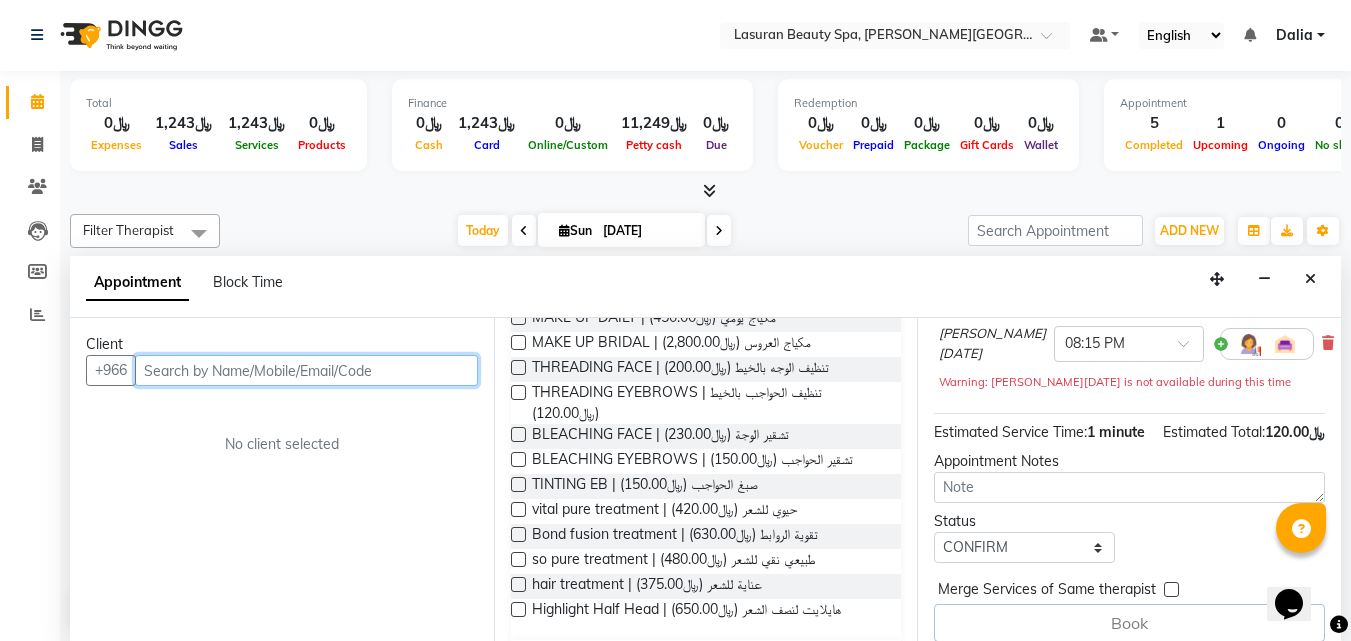 scroll, scrollTop: 253, scrollLeft: 0, axis: vertical 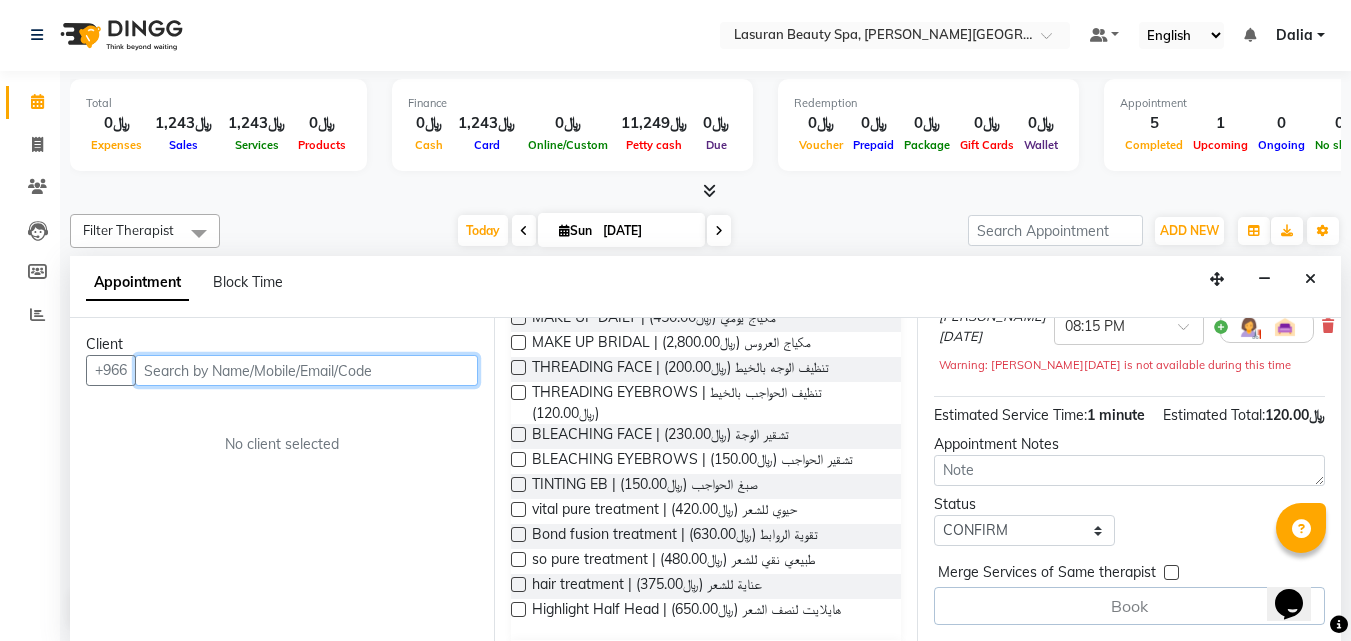 click at bounding box center [306, 370] 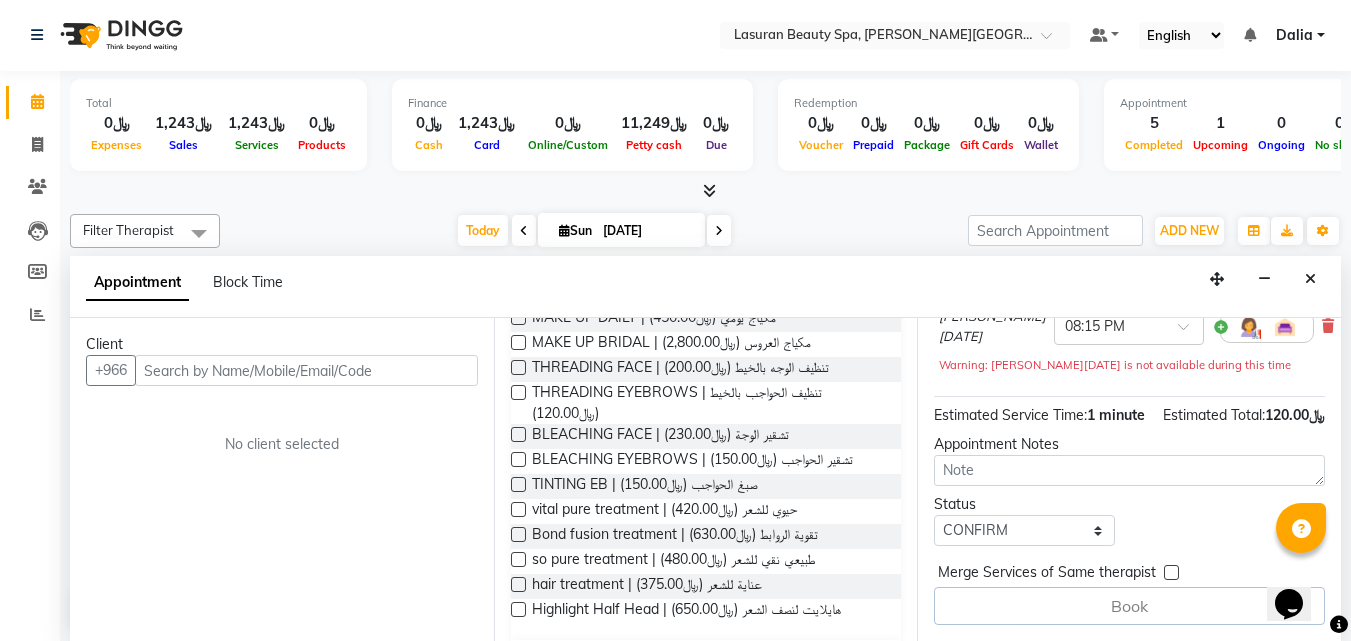 click on "Appointment Block Time" at bounding box center [196, 286] 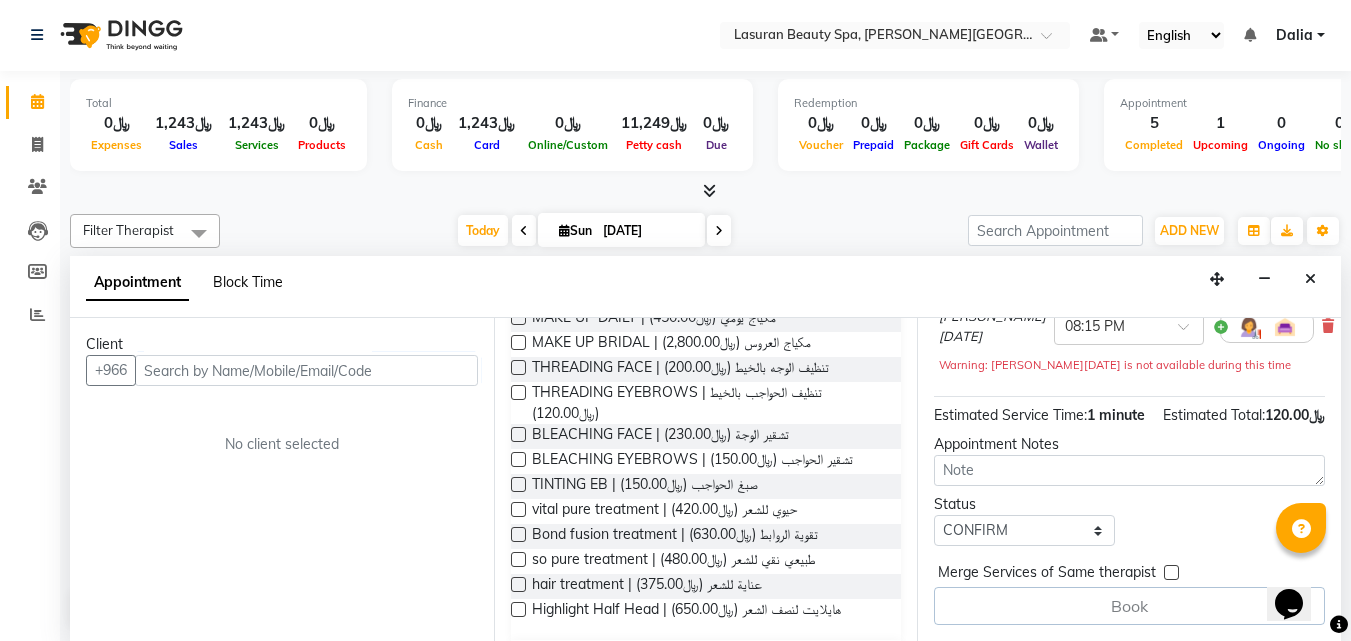 click on "Block Time" at bounding box center (248, 282) 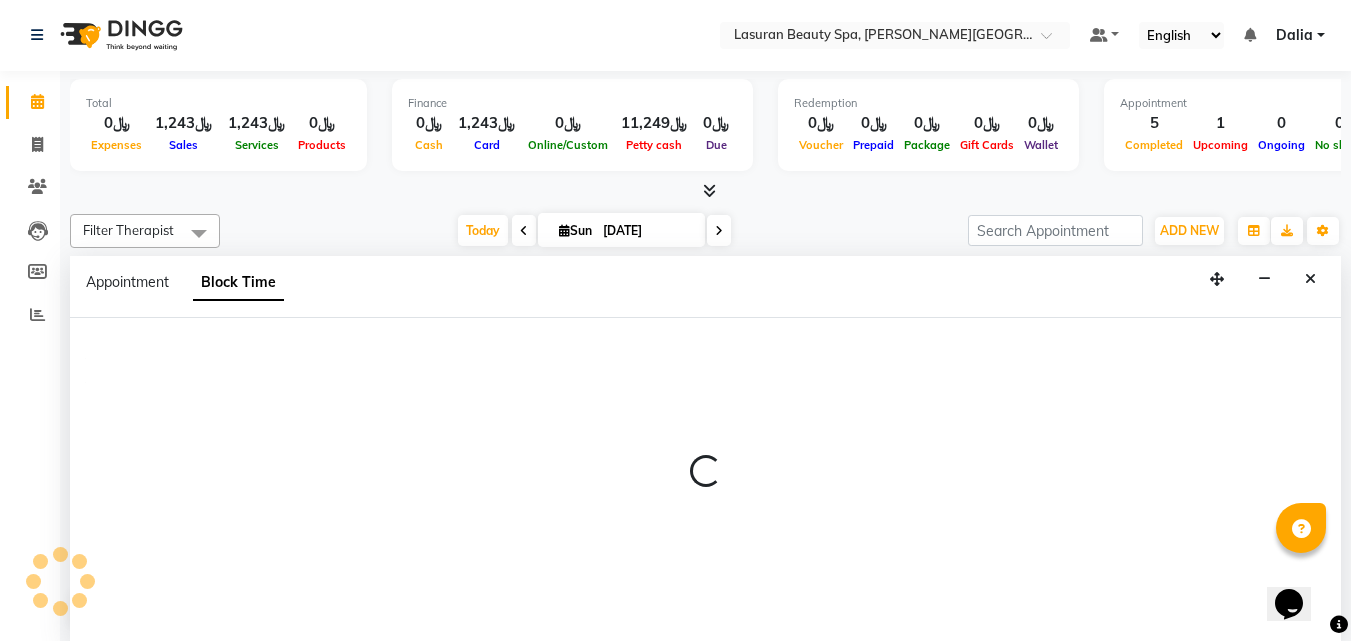 select on "54641" 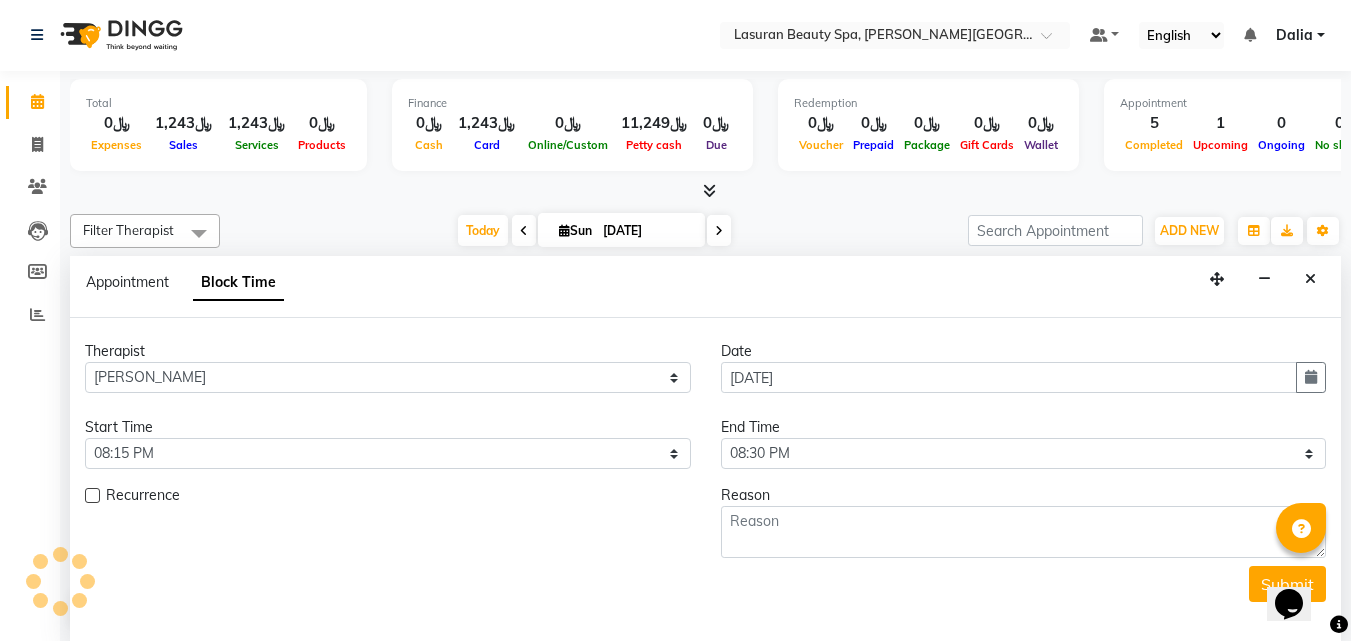 scroll, scrollTop: 795, scrollLeft: 0, axis: vertical 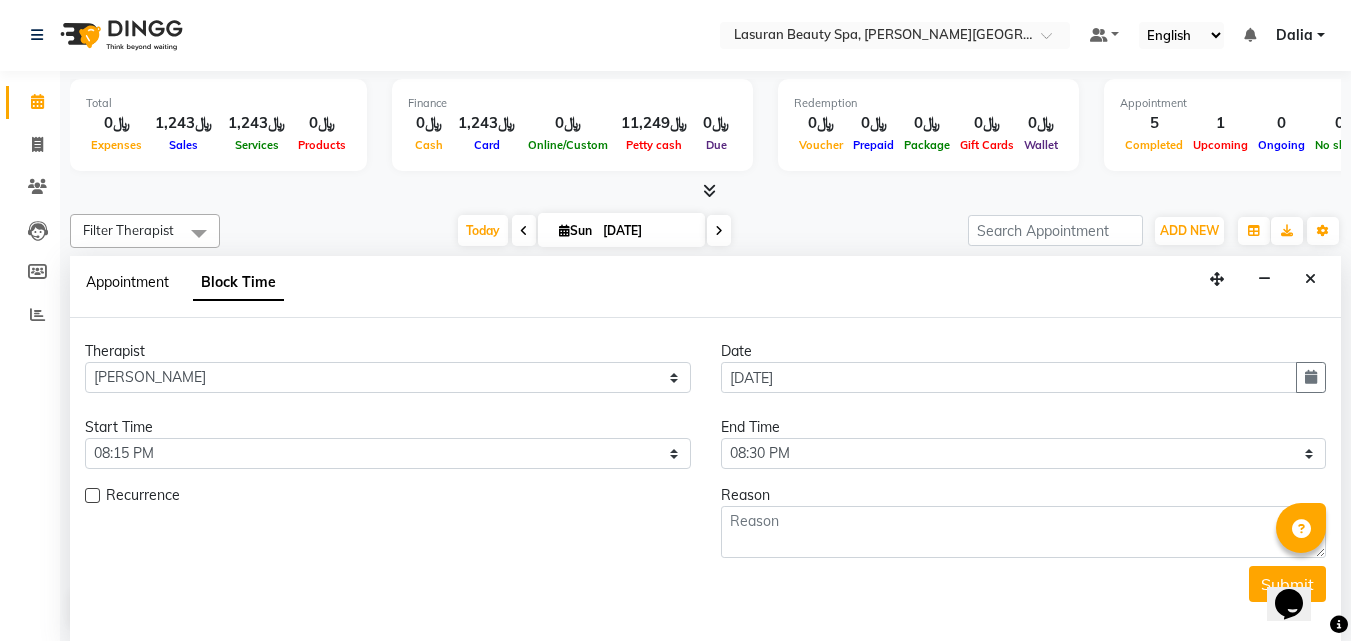click on "Appointment" at bounding box center (127, 282) 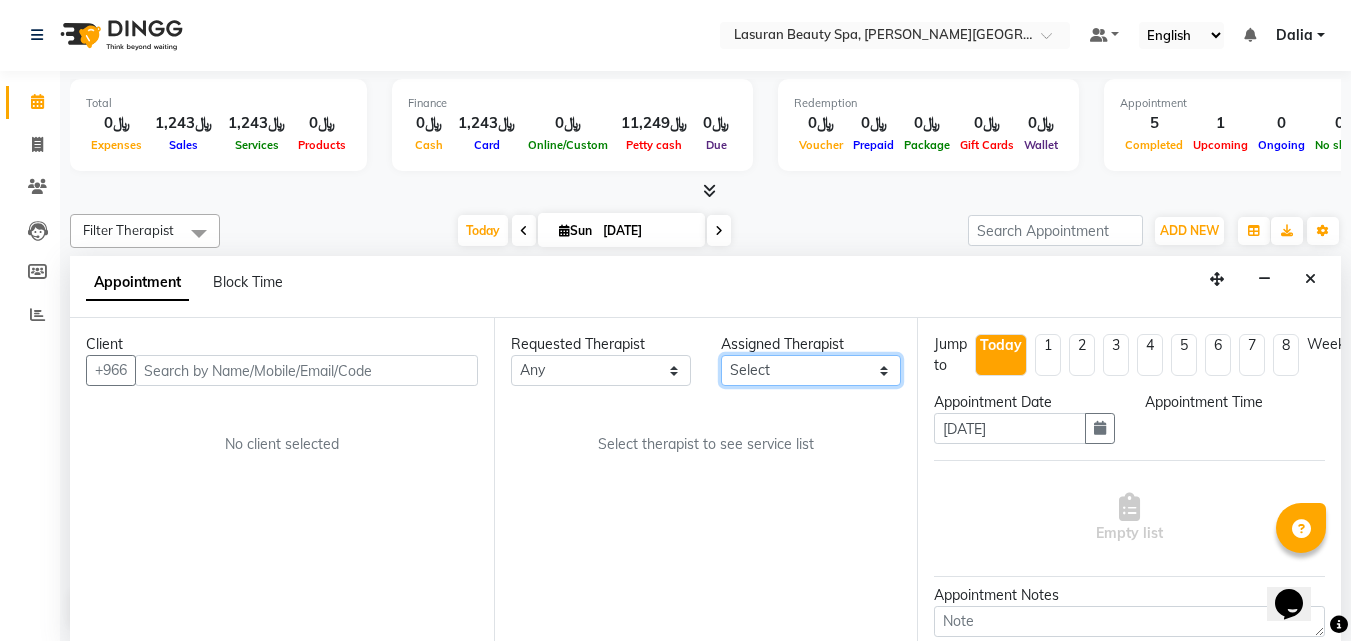 click on "Select [PERSON_NAME] ALJOHARY [PERSON_NAME] Kouraichy [PERSON_NAME] Angel [PERSON_NAME] SUMANDO [PERSON_NAME] [PERSON_NAME] [PERSON_NAME] [PERSON_NAME] Nah GULCHEKHRA HACER [PERSON_NAME] [DATE][PERSON_NAME] [PERSON_NAME] [PERSON_NAME] DJUJUM [PERSON_NAME] [PERSON_NAME] [PERSON_NAME] SUWIN [PERSON_NAME] [PERSON_NAME] AN AROBINTO zainab" at bounding box center [811, 370] 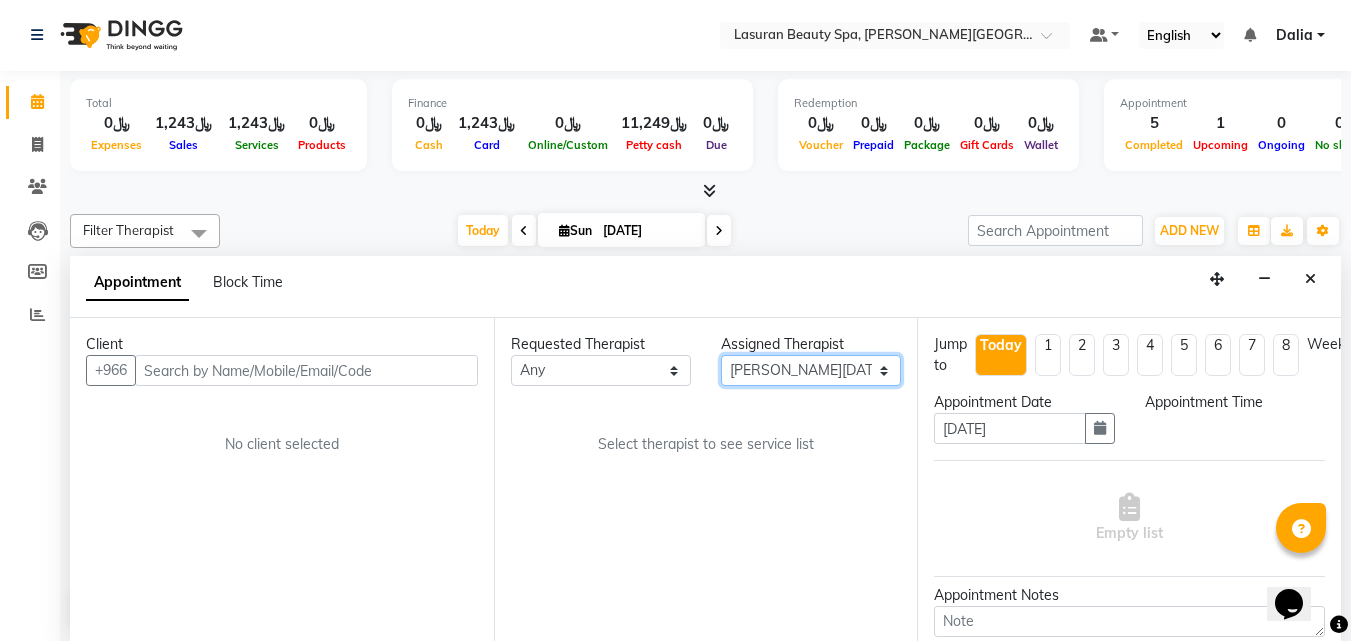 click on "Select [PERSON_NAME] ALJOHARY [PERSON_NAME] Kouraichy [PERSON_NAME] Angel [PERSON_NAME] SUMANDO [PERSON_NAME] [PERSON_NAME] [PERSON_NAME] [PERSON_NAME] Nah GULCHEKHRA HACER [PERSON_NAME] [DATE][PERSON_NAME] [PERSON_NAME] [PERSON_NAME] DJUJUM [PERSON_NAME] [PERSON_NAME] [PERSON_NAME] SUWIN [PERSON_NAME] [PERSON_NAME] AN AROBINTO zainab" at bounding box center [811, 370] 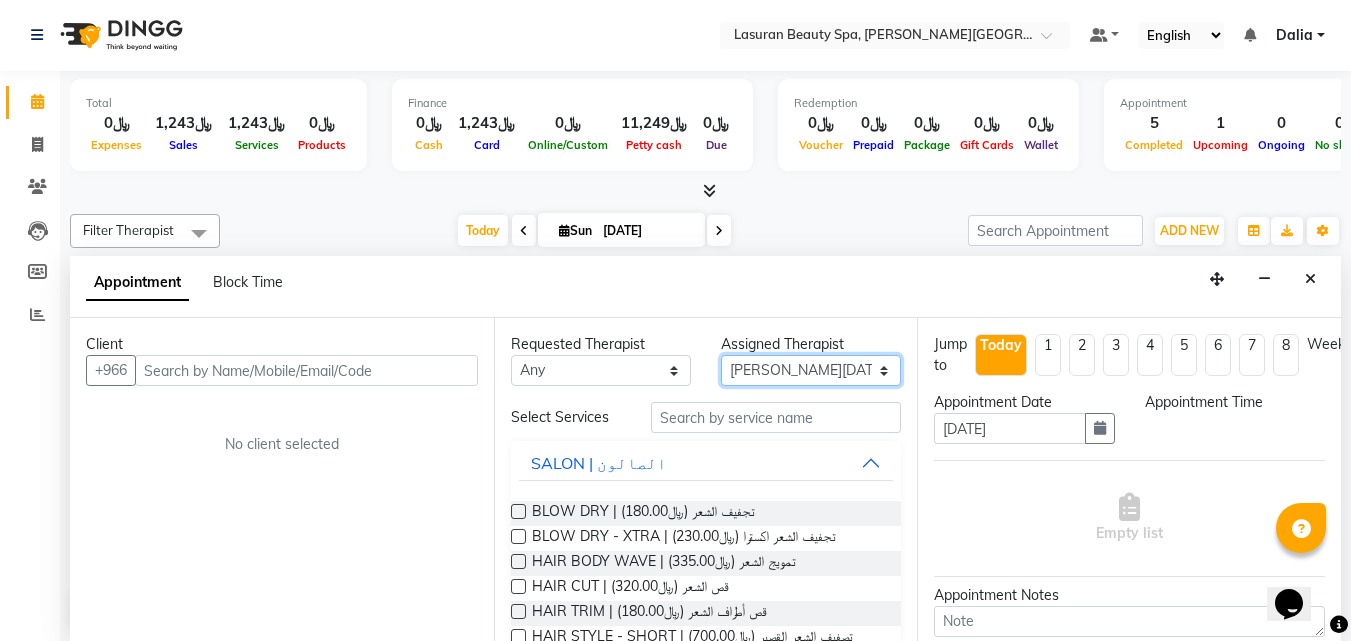 click on "Select [PERSON_NAME] ALJOHARY [PERSON_NAME] Kouraichy [PERSON_NAME] Angel [PERSON_NAME] SUMANDO [PERSON_NAME] [PERSON_NAME] [PERSON_NAME] [PERSON_NAME] Nah GULCHEKHRA HACER [PERSON_NAME] [DATE][PERSON_NAME] [PERSON_NAME] [PERSON_NAME] DJUJUM [PERSON_NAME] [PERSON_NAME] [PERSON_NAME] SUWIN [PERSON_NAME] [PERSON_NAME] AN AROBINTO zainab" at bounding box center (811, 370) 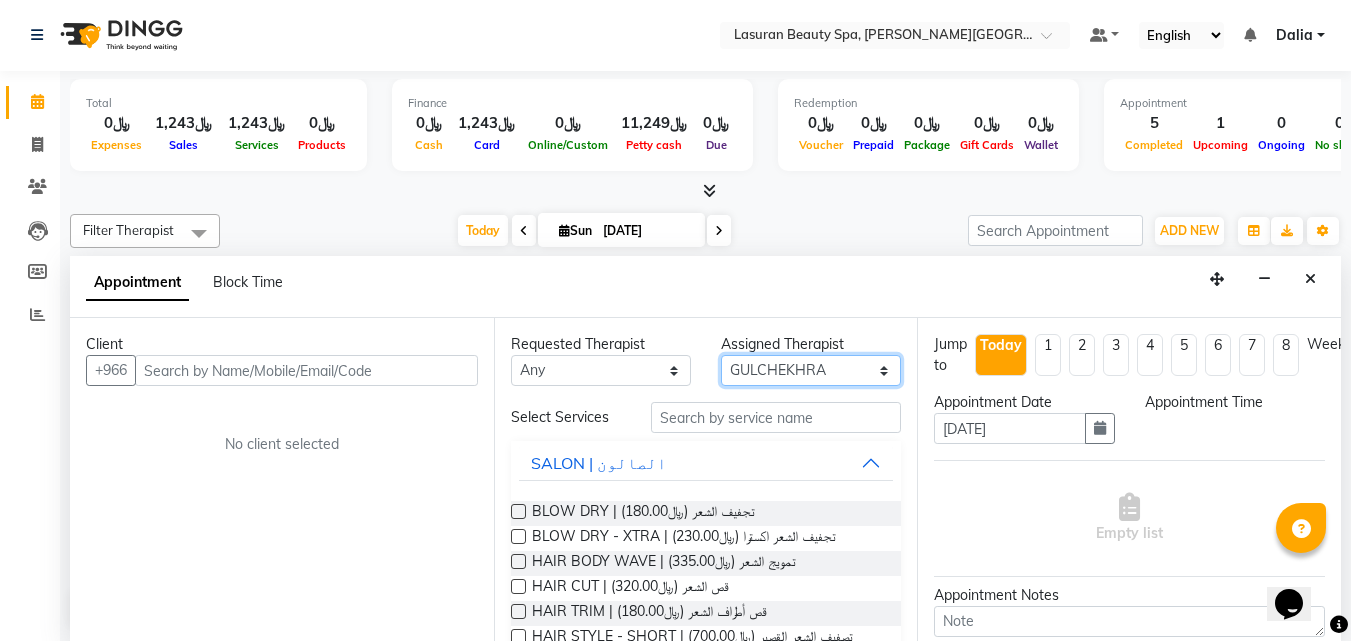 click on "Select [PERSON_NAME] ALJOHARY [PERSON_NAME] Kouraichy [PERSON_NAME] Angel [PERSON_NAME] SUMANDO [PERSON_NAME] [PERSON_NAME] [PERSON_NAME] [PERSON_NAME] Nah GULCHEKHRA HACER [PERSON_NAME] [DATE][PERSON_NAME] [PERSON_NAME] [PERSON_NAME] DJUJUM [PERSON_NAME] [PERSON_NAME] [PERSON_NAME] SUWIN [PERSON_NAME] [PERSON_NAME] AN AROBINTO zainab" at bounding box center [811, 370] 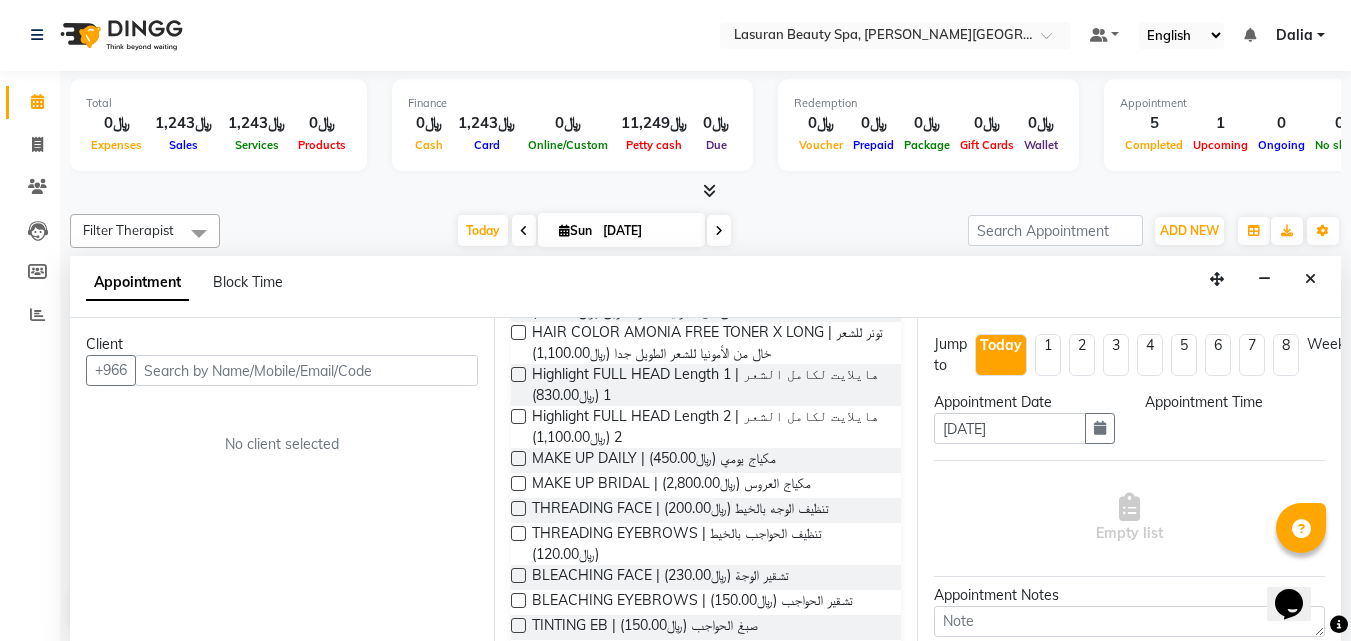 scroll, scrollTop: 1088, scrollLeft: 0, axis: vertical 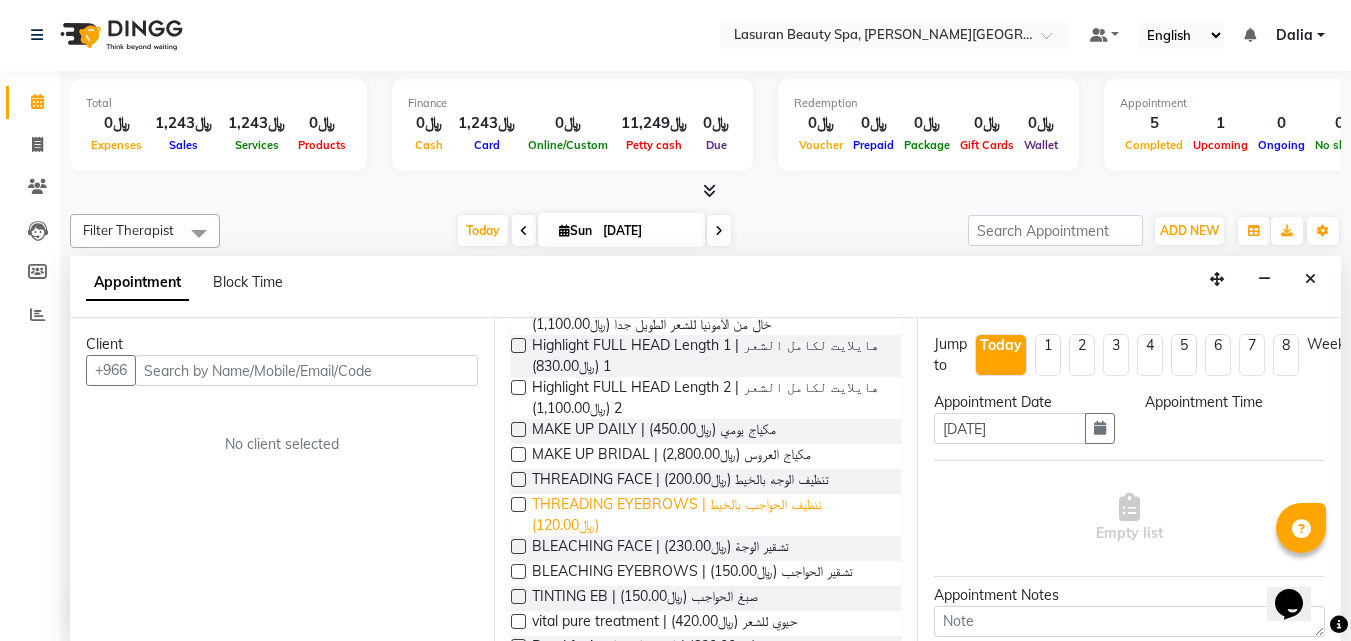 click on "THREADING EYEBROWS | تنظيف الحواجب بالخيط (﷼120.00)" at bounding box center [709, 515] 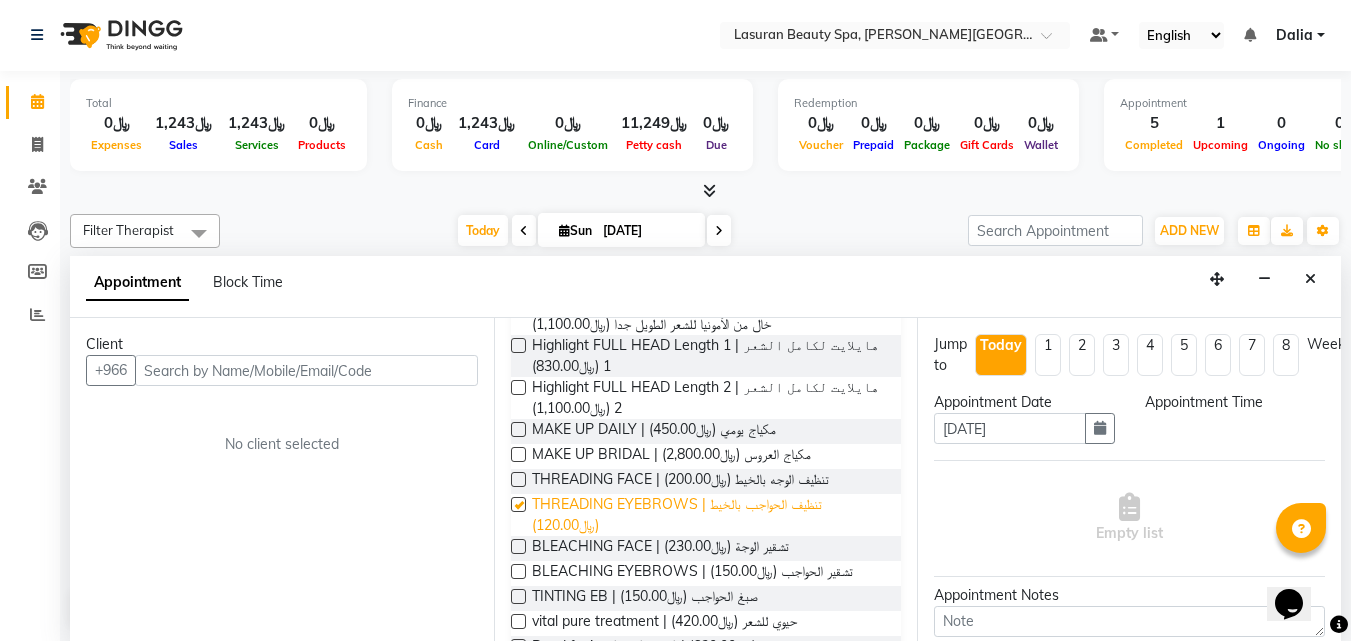 checkbox on "false" 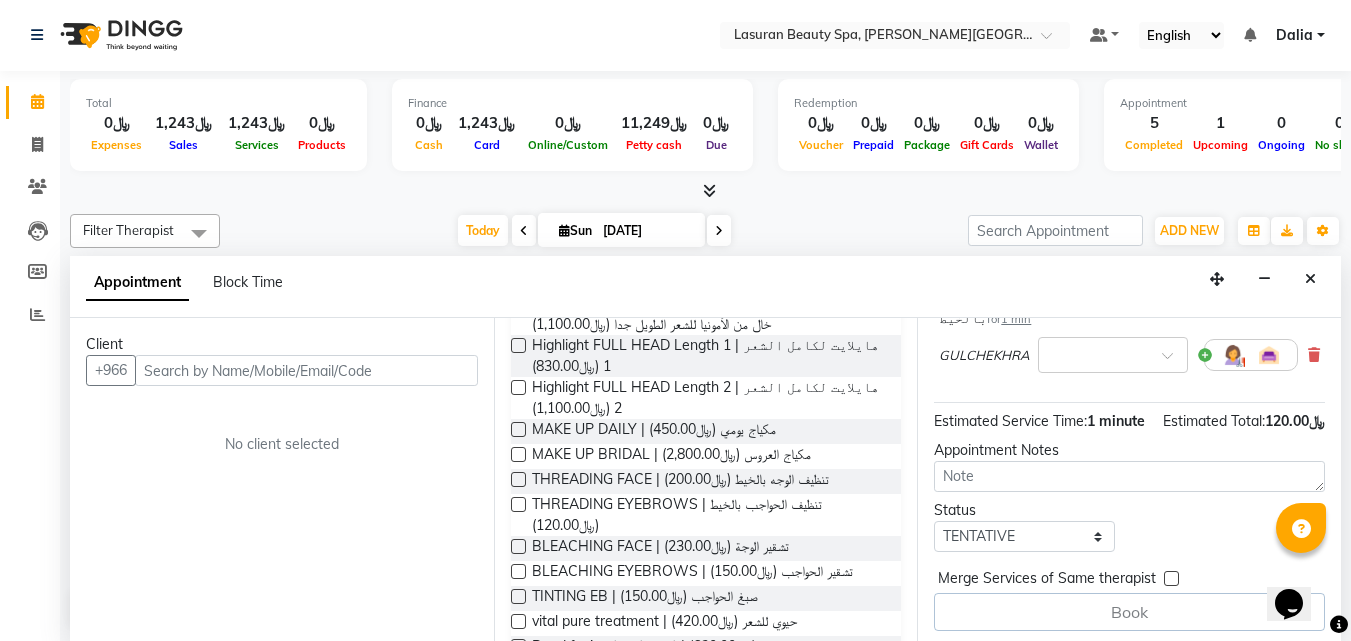 scroll, scrollTop: 229, scrollLeft: 0, axis: vertical 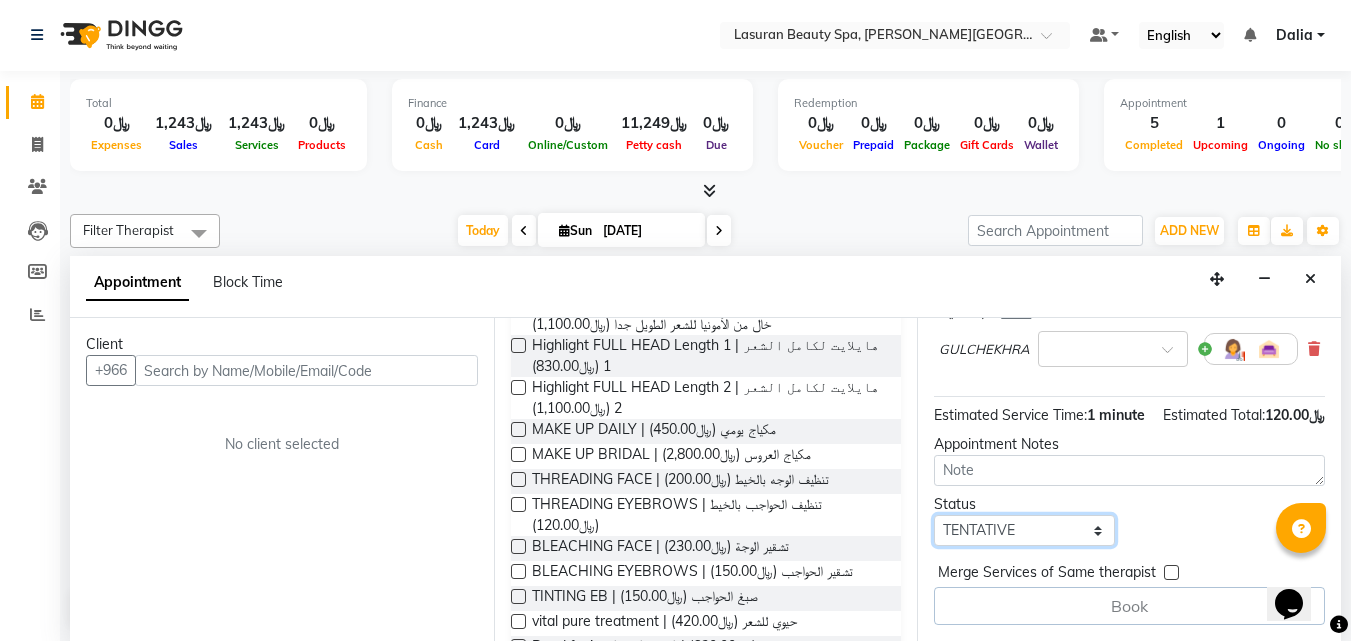 click on "Select TENTATIVE CONFIRM CHECK-IN UPCOMING" at bounding box center (1024, 530) 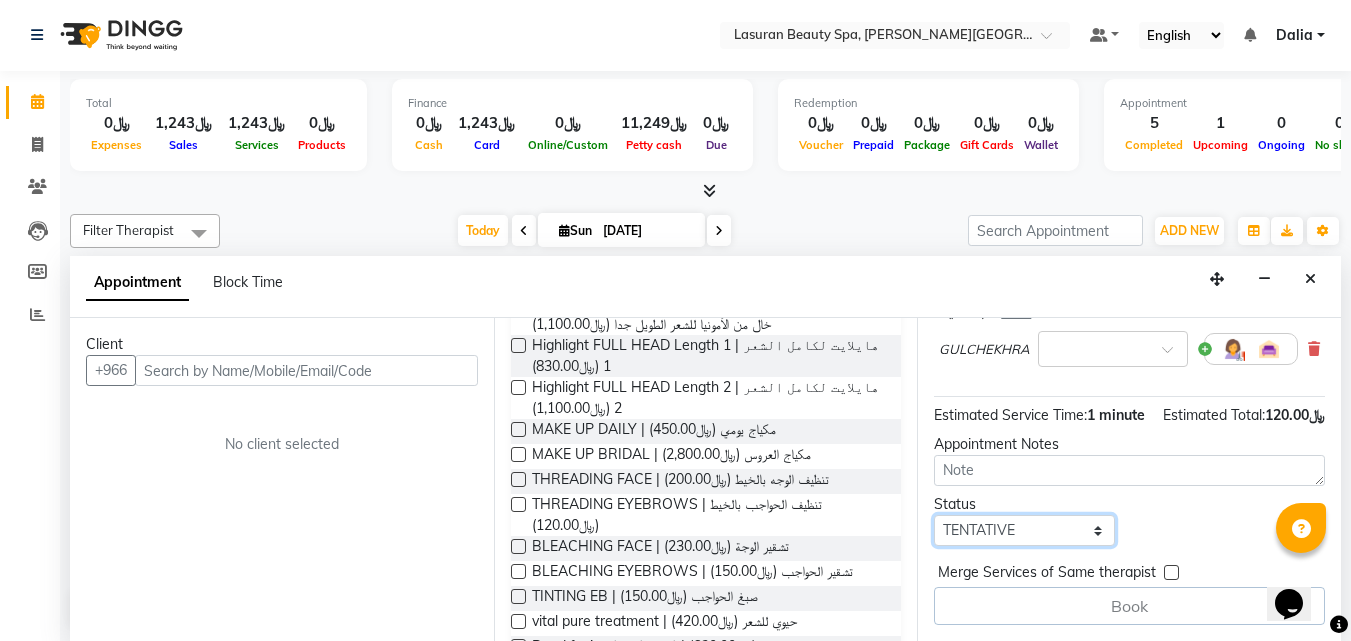 select on "confirm booking" 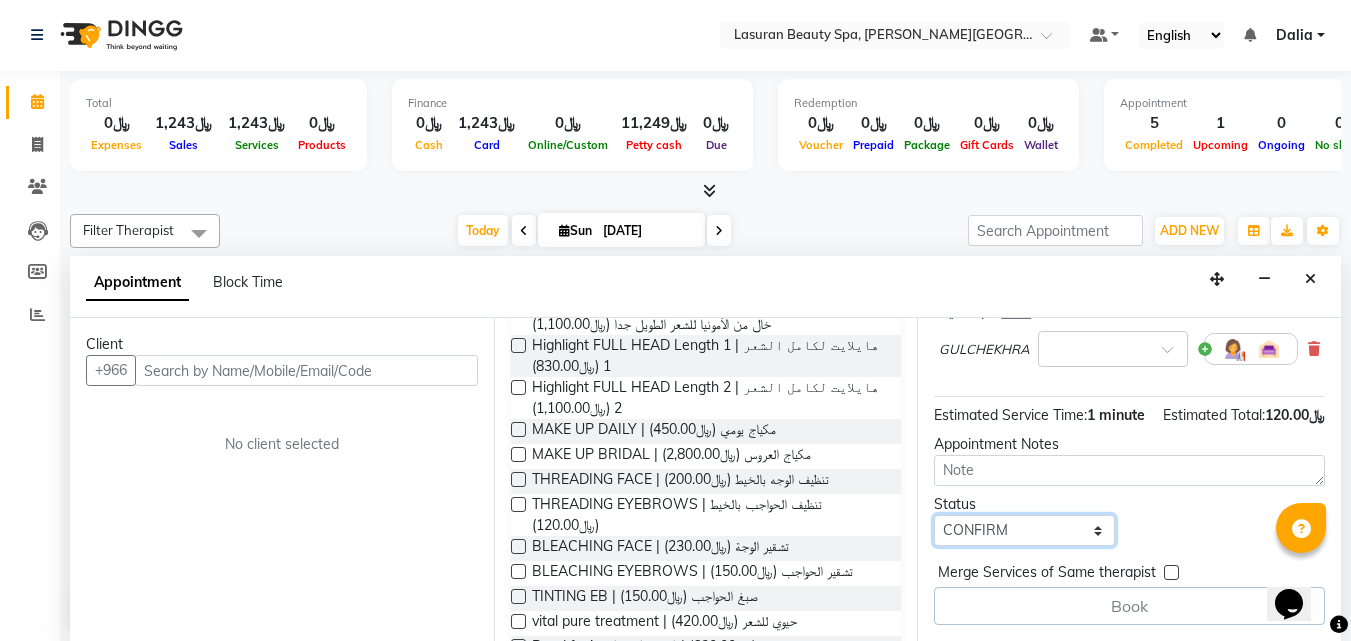 click on "Select TENTATIVE CONFIRM CHECK-IN UPCOMING" at bounding box center [1024, 530] 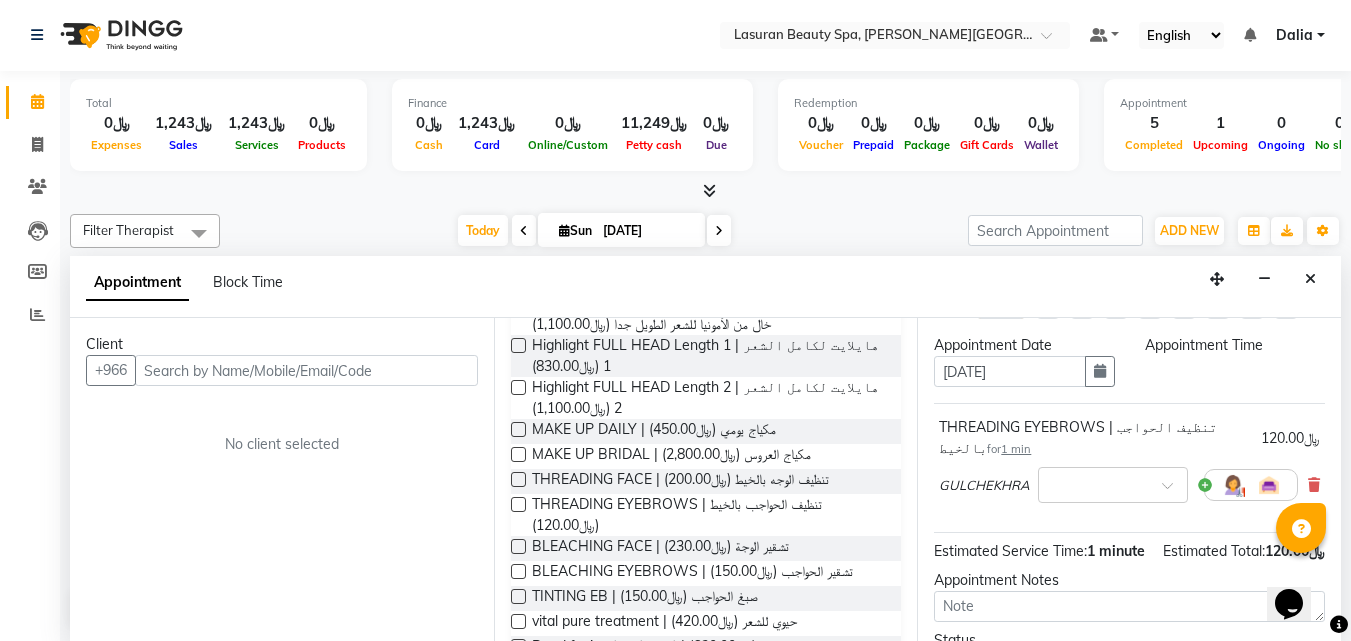 scroll, scrollTop: 0, scrollLeft: 0, axis: both 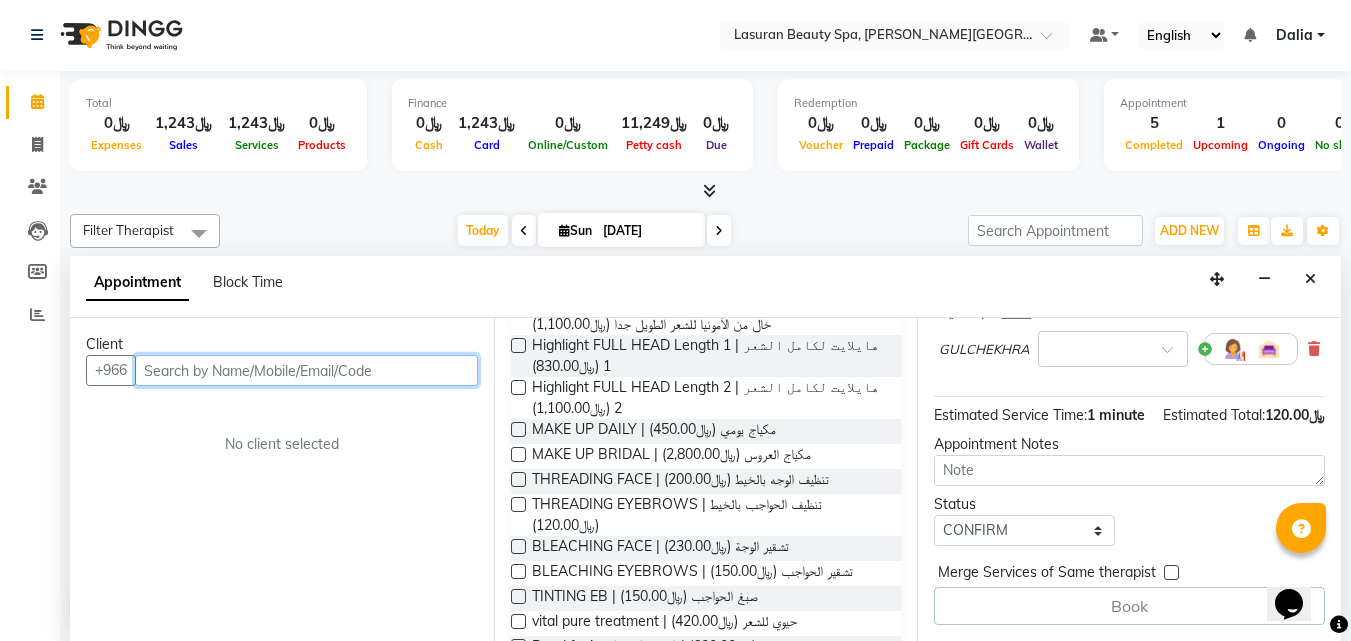 click at bounding box center (306, 370) 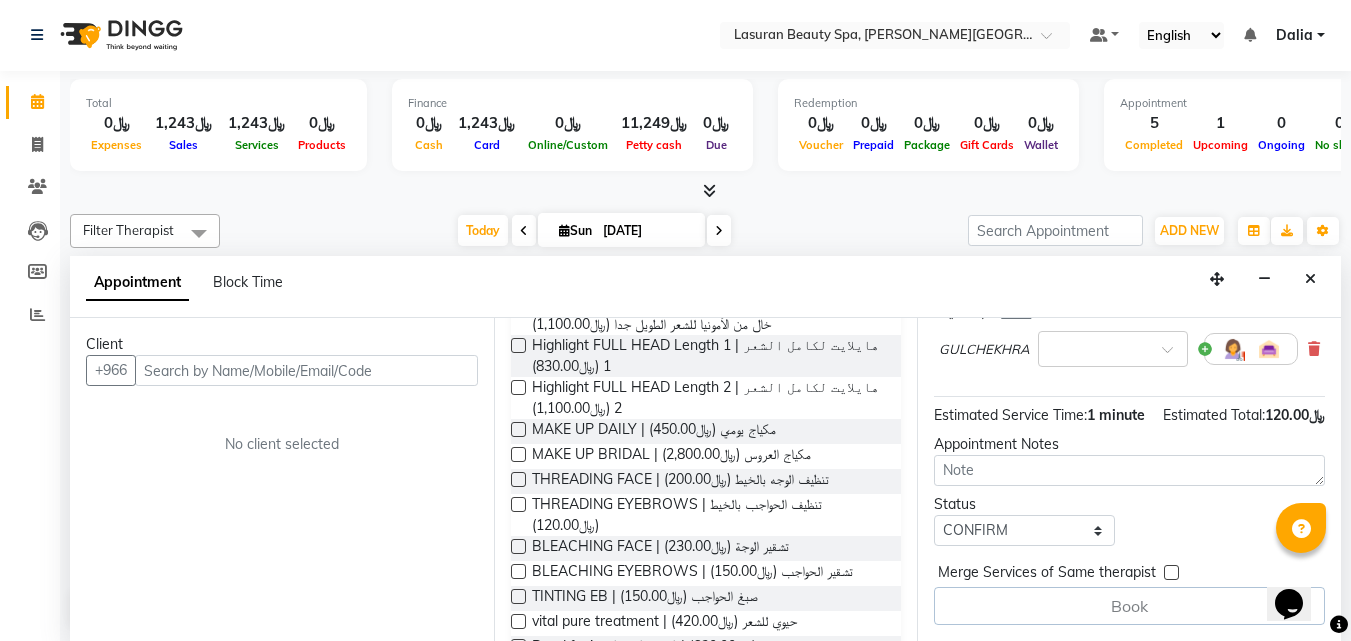 click on "Calendar  Invoice  Clients  Leads   Members  Reports Completed InProgress Upcoming Dropped Tentative Check-In Confirm Bookings Generate Report Segments Page Builder" 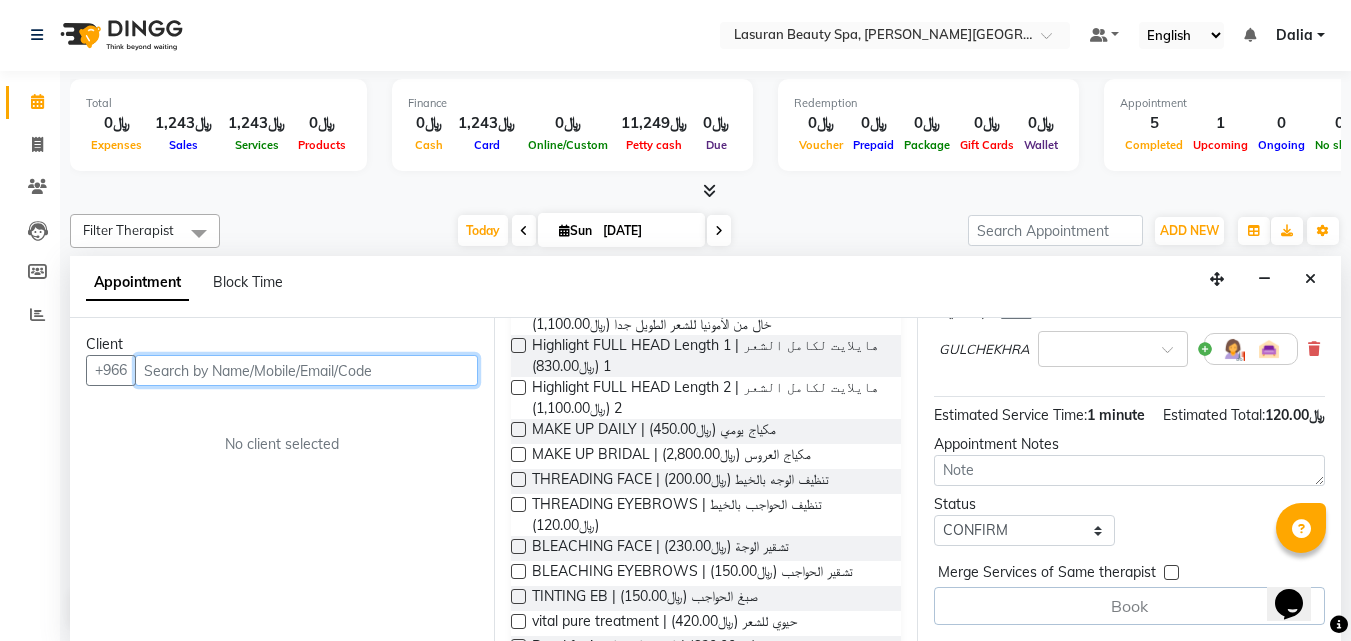 click at bounding box center (306, 370) 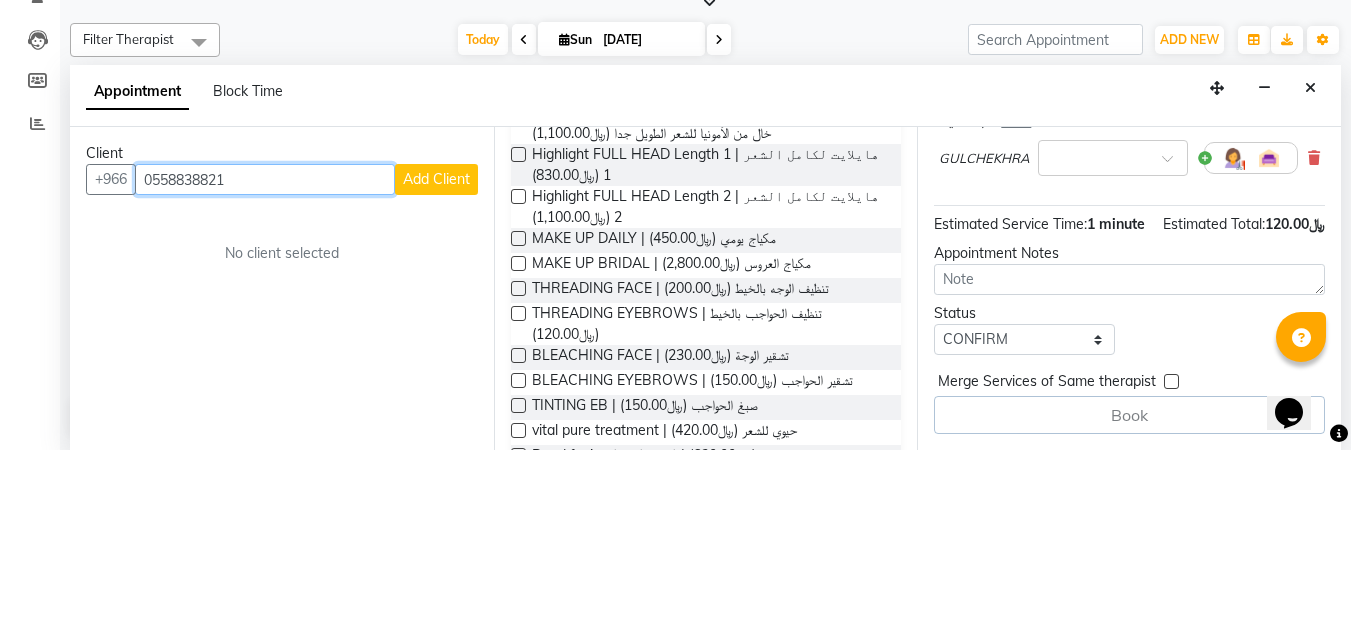 type on "0558838821" 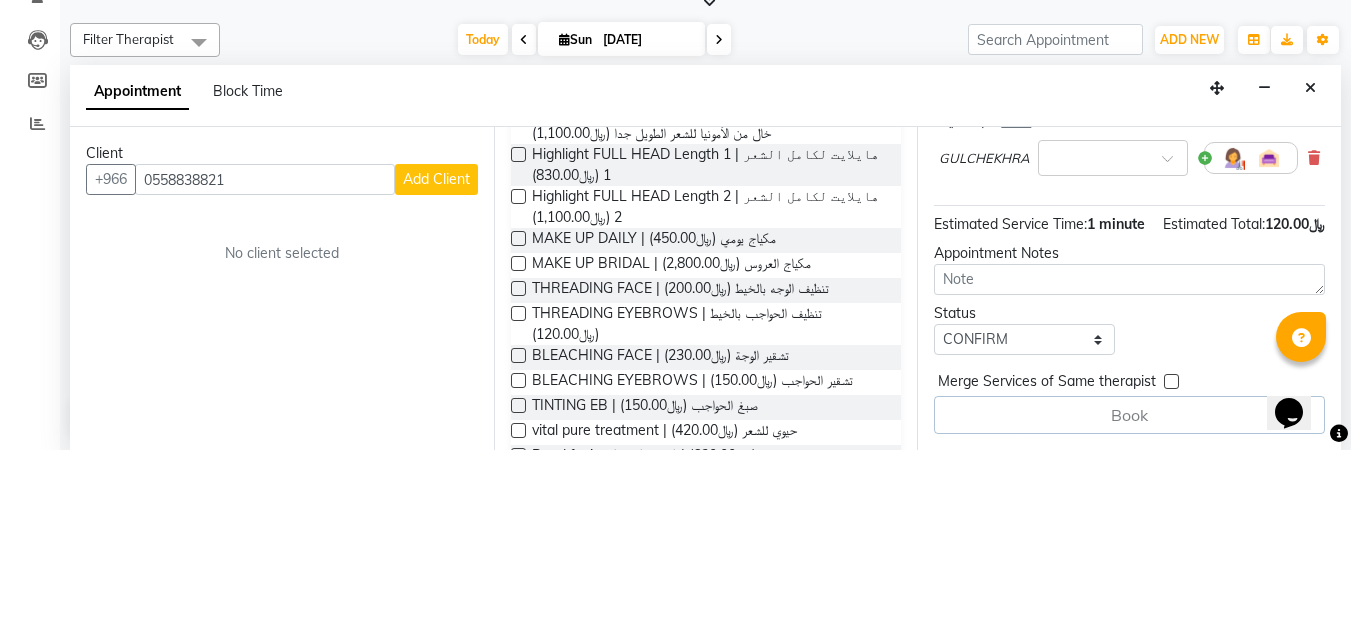click on "Add Client" at bounding box center (436, 370) 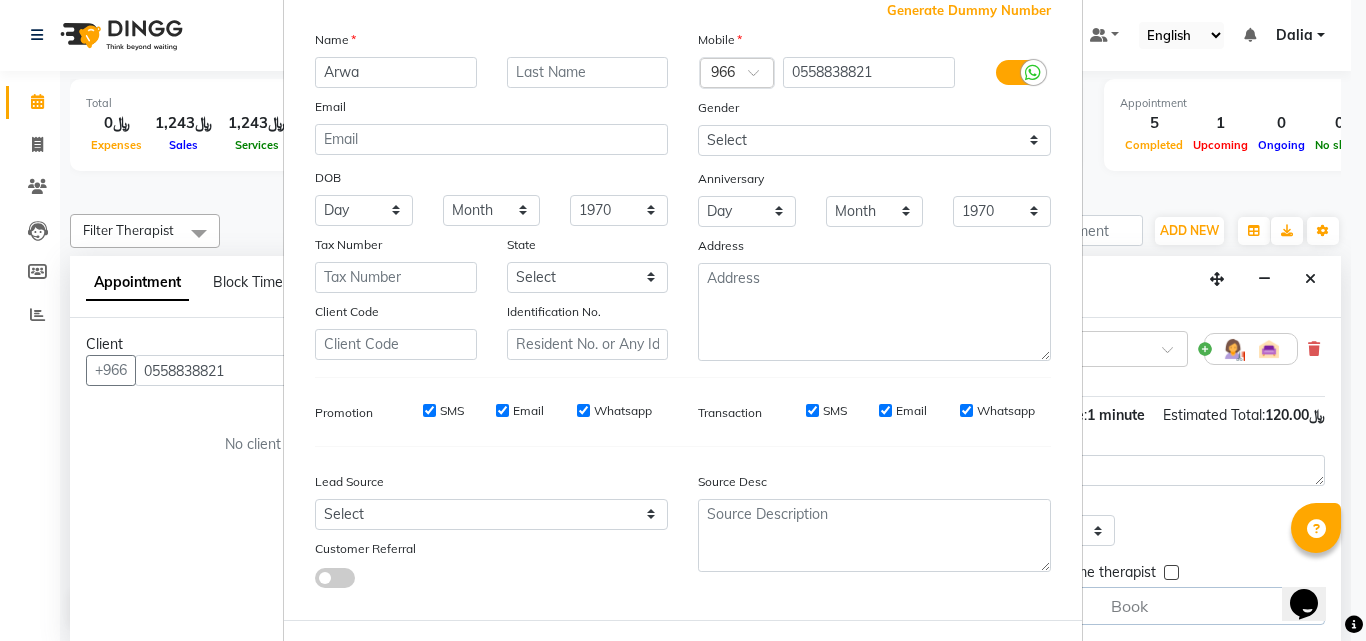 scroll, scrollTop: 208, scrollLeft: 0, axis: vertical 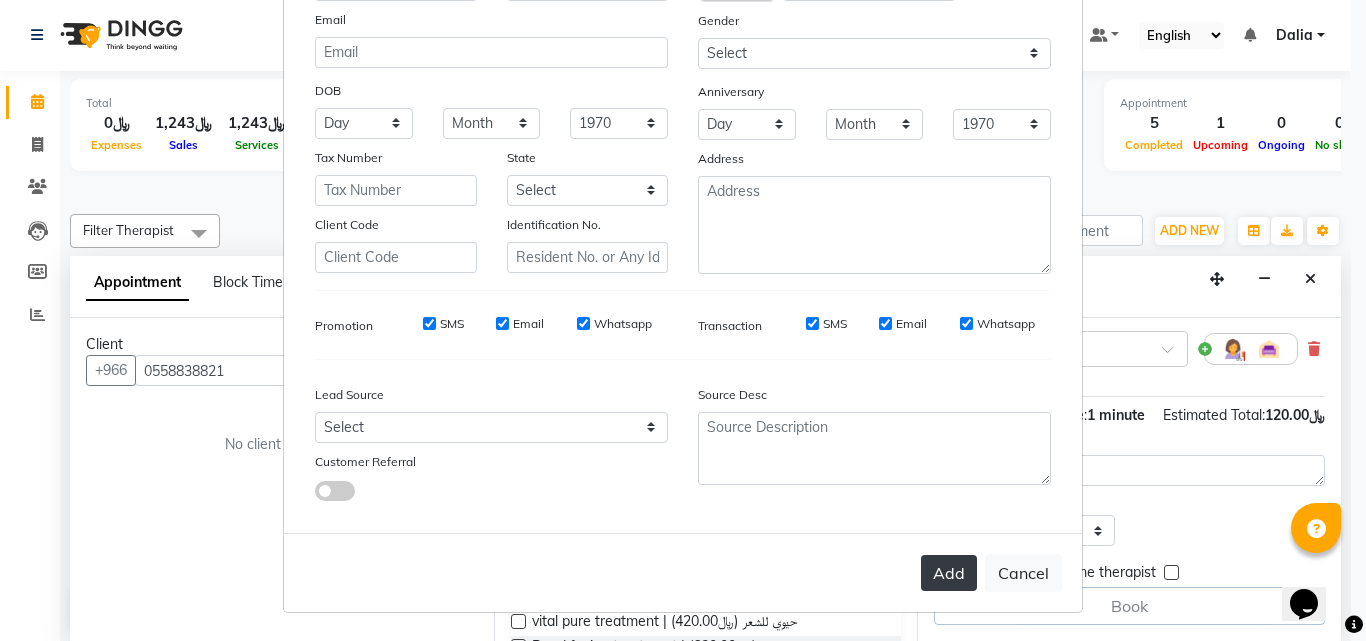 type on "Arwa" 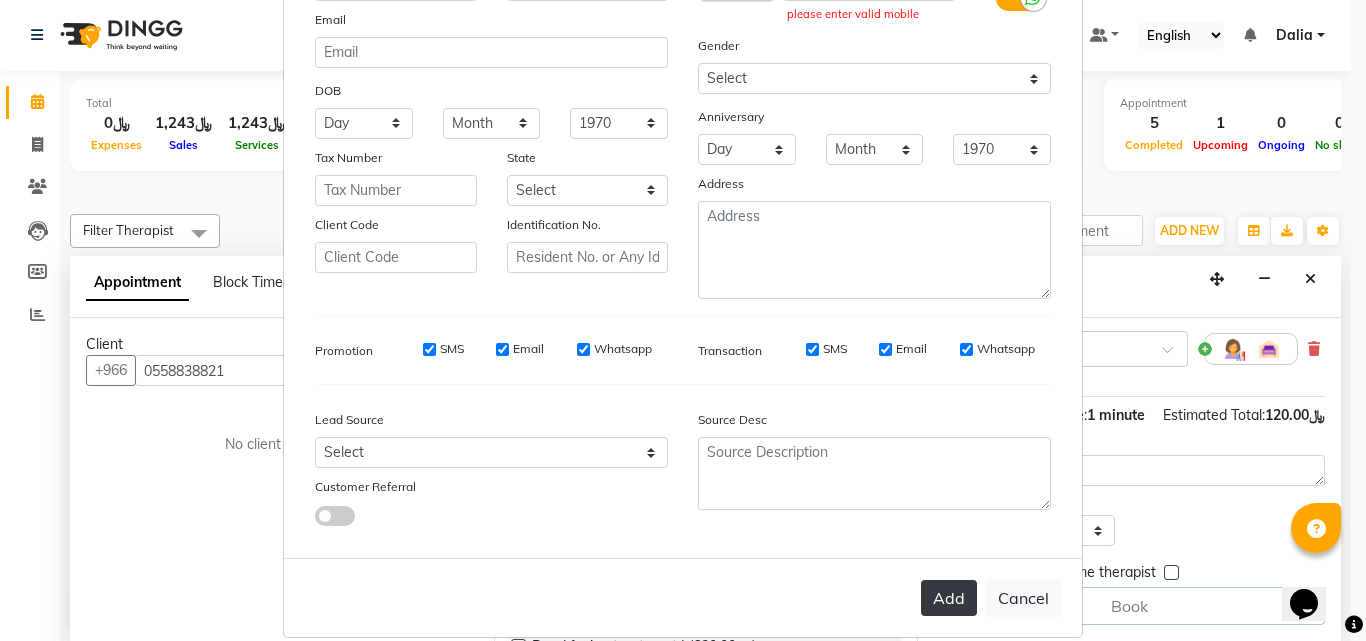 click on "Add" at bounding box center [949, 598] 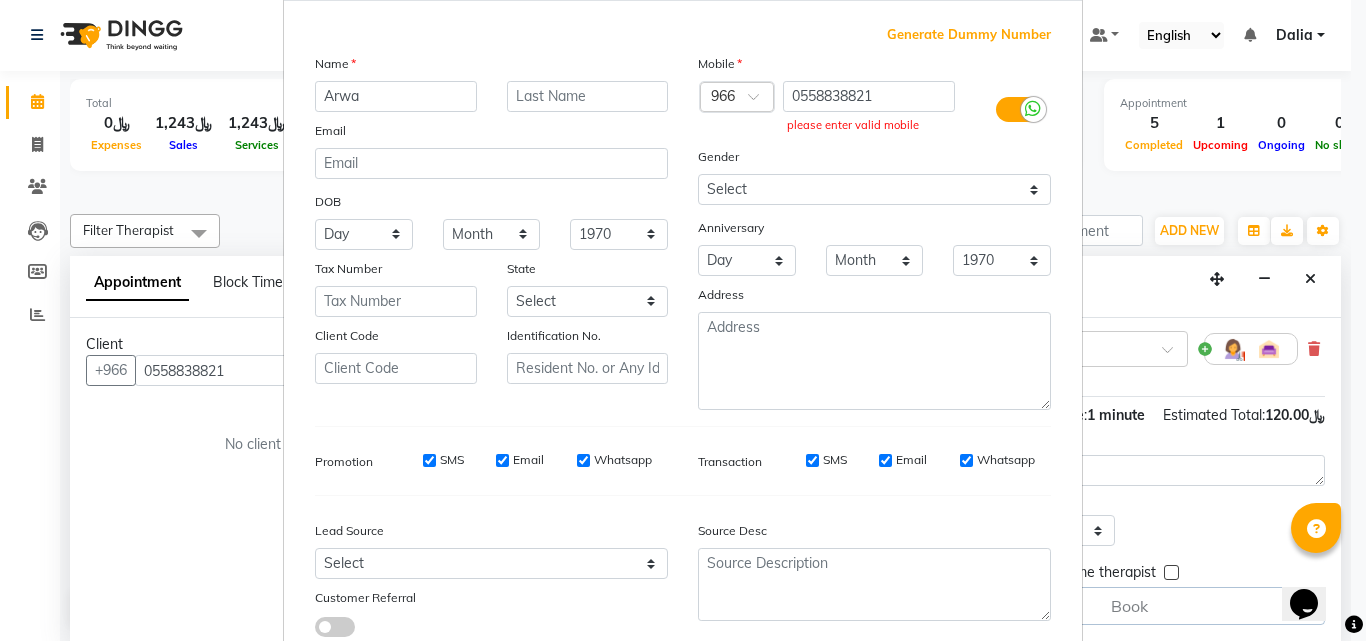 scroll, scrollTop: 0, scrollLeft: 0, axis: both 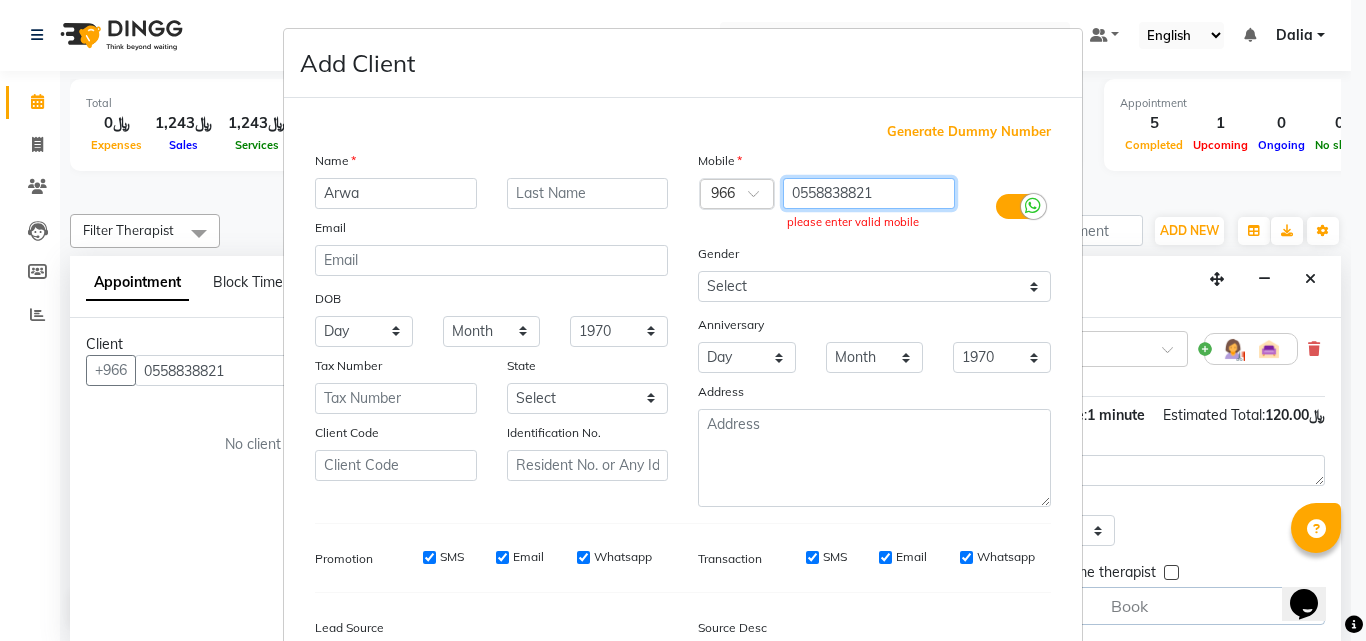 click on "0558838821" at bounding box center (869, 193) 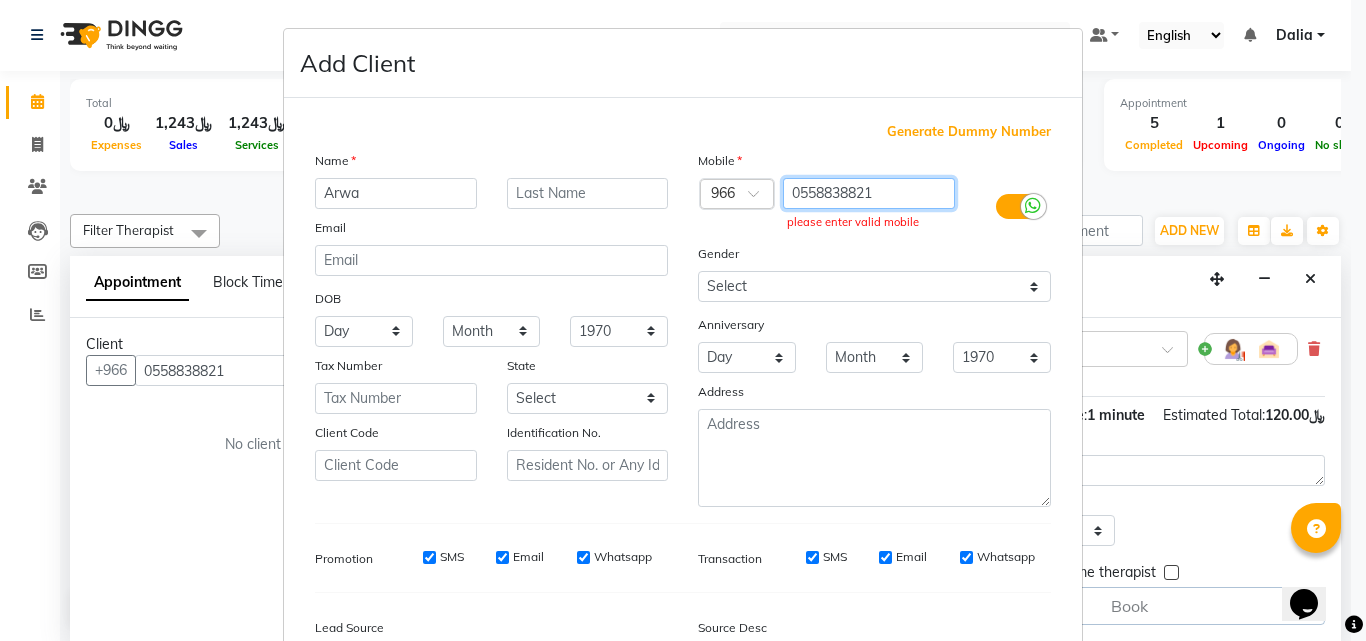 drag, startPoint x: 792, startPoint y: 190, endPoint x: 777, endPoint y: 190, distance: 15 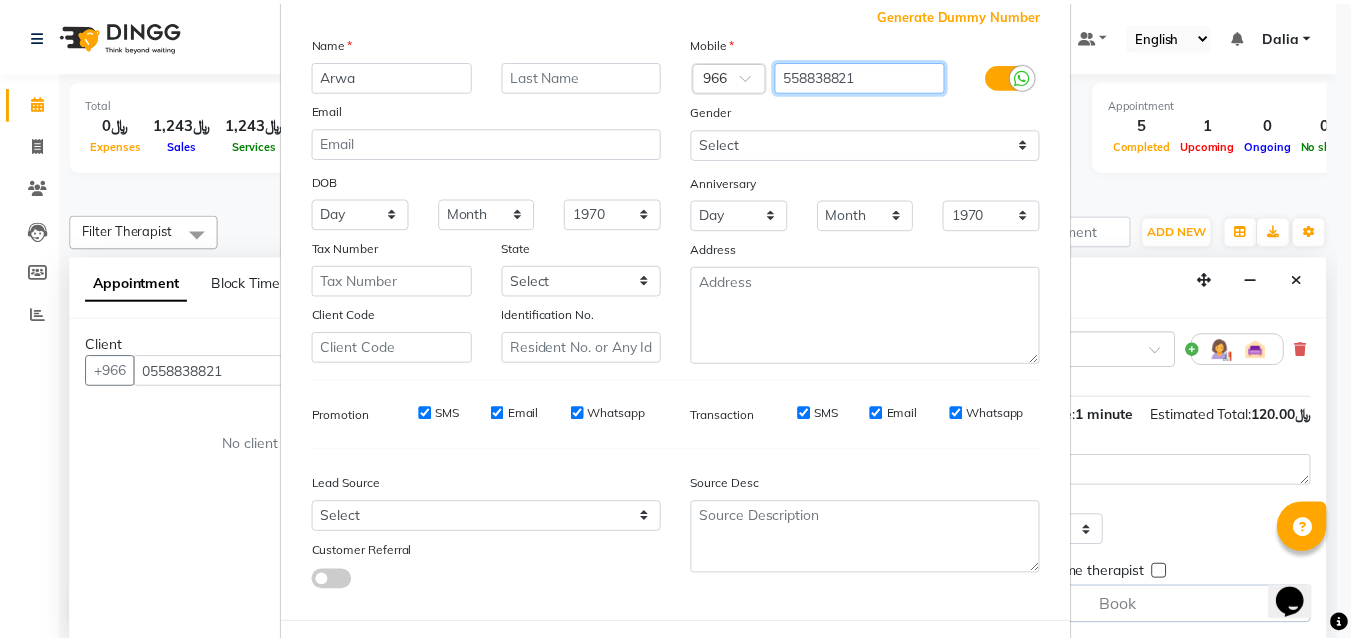 scroll, scrollTop: 208, scrollLeft: 0, axis: vertical 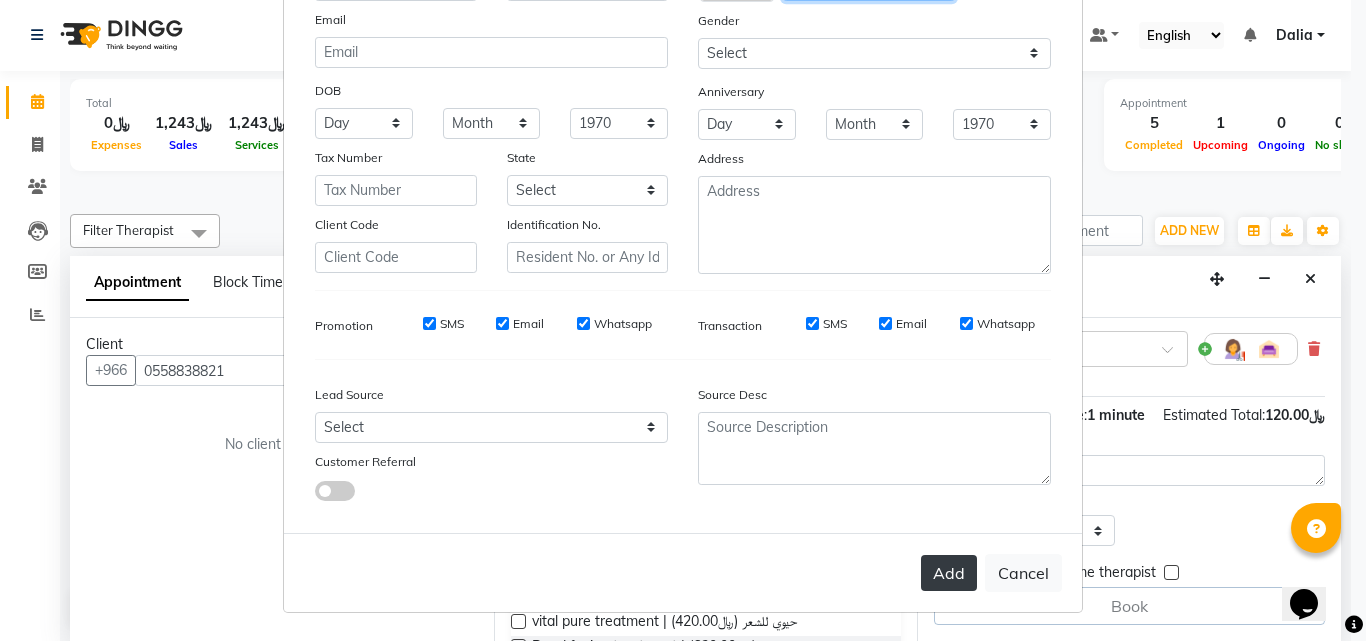 type on "558838821" 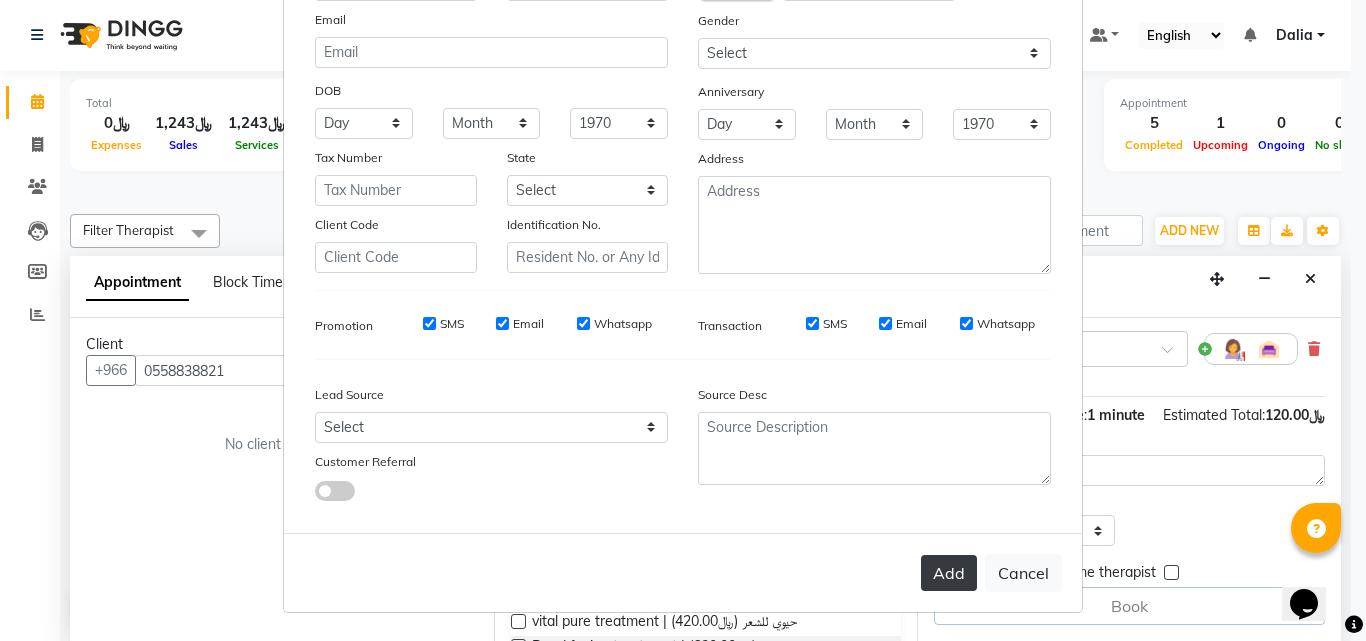 click on "Add" at bounding box center [949, 573] 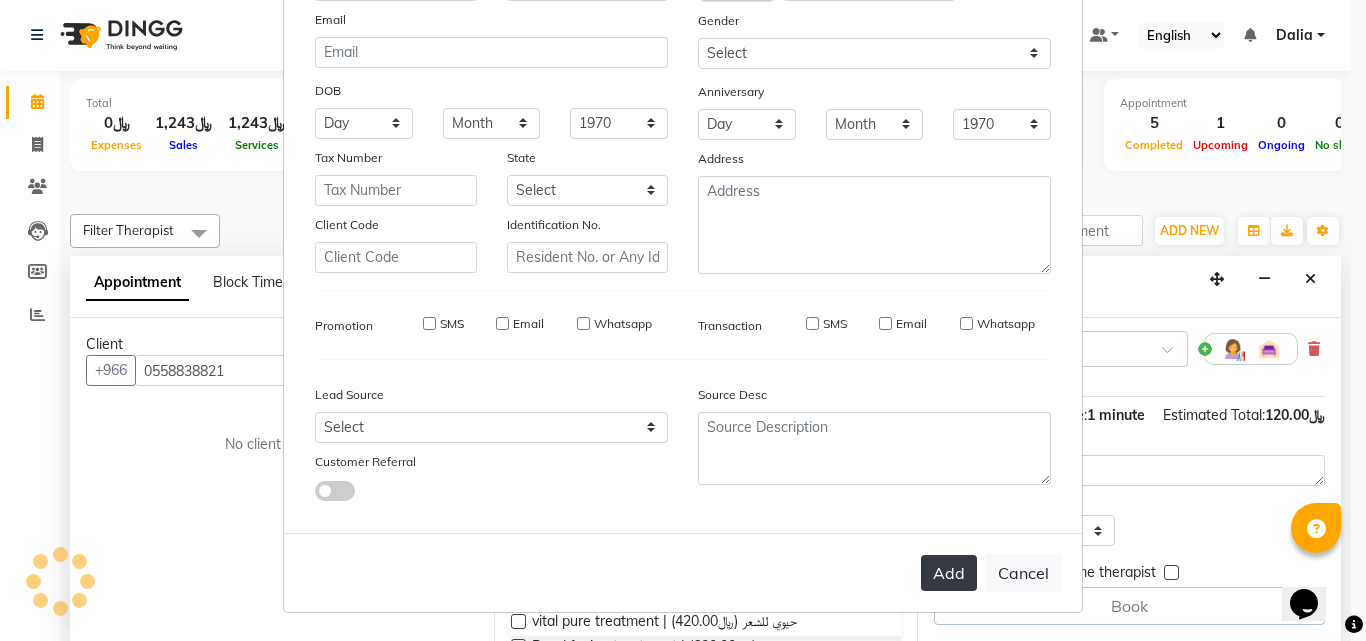 type on "55*****21" 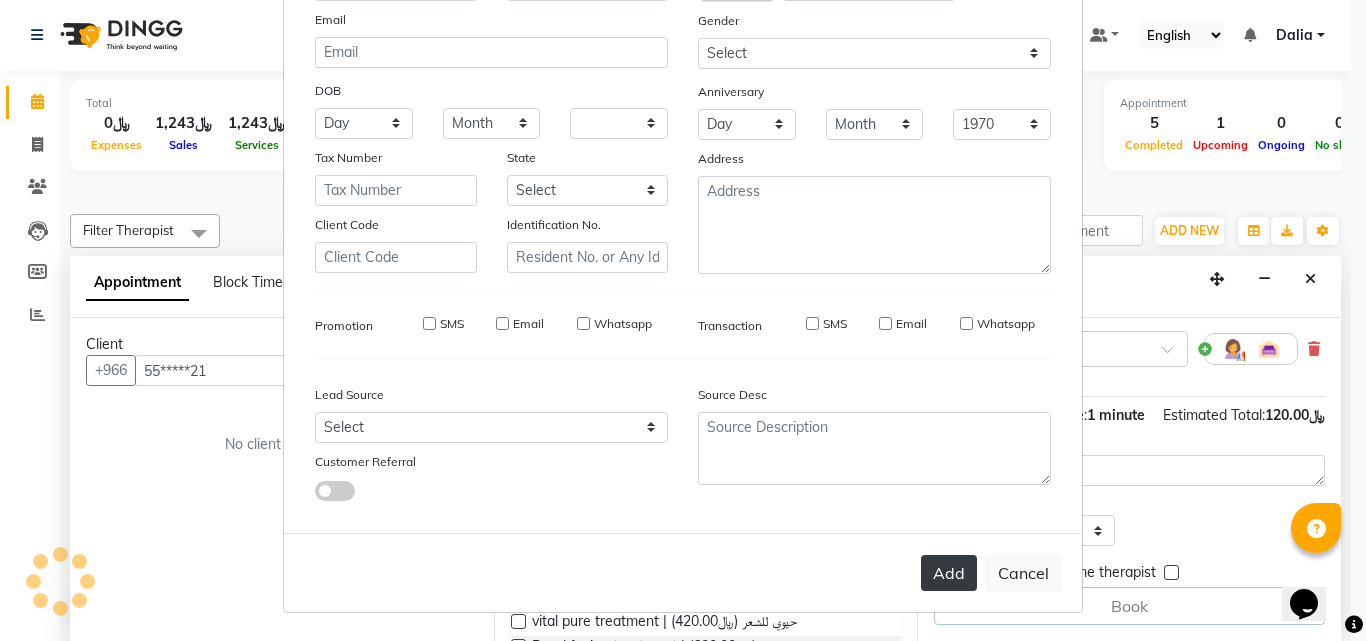 select 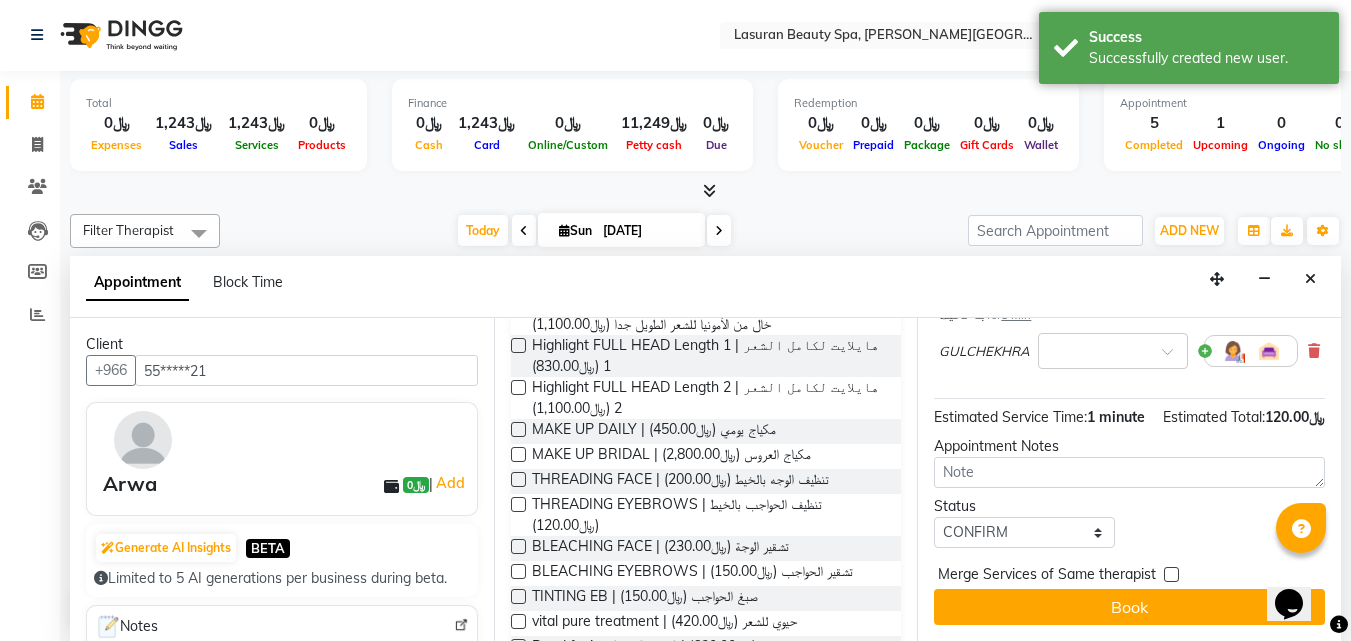 scroll, scrollTop: 227, scrollLeft: 0, axis: vertical 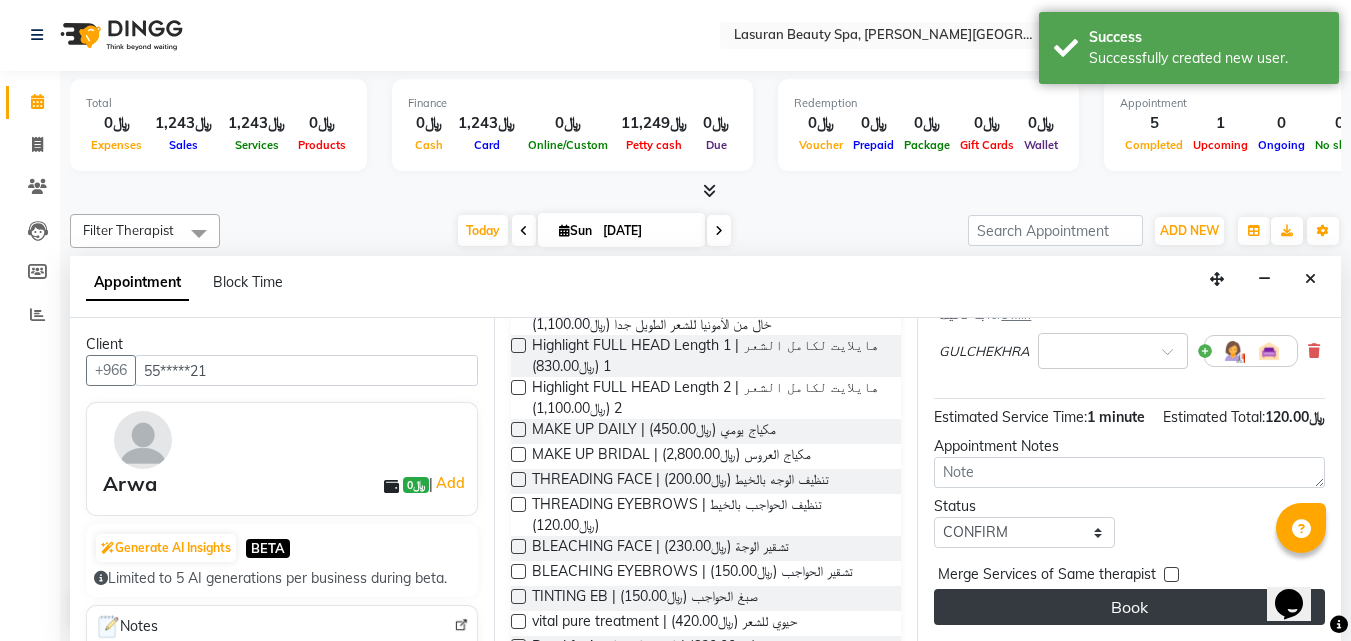 click on "Book" at bounding box center [1129, 607] 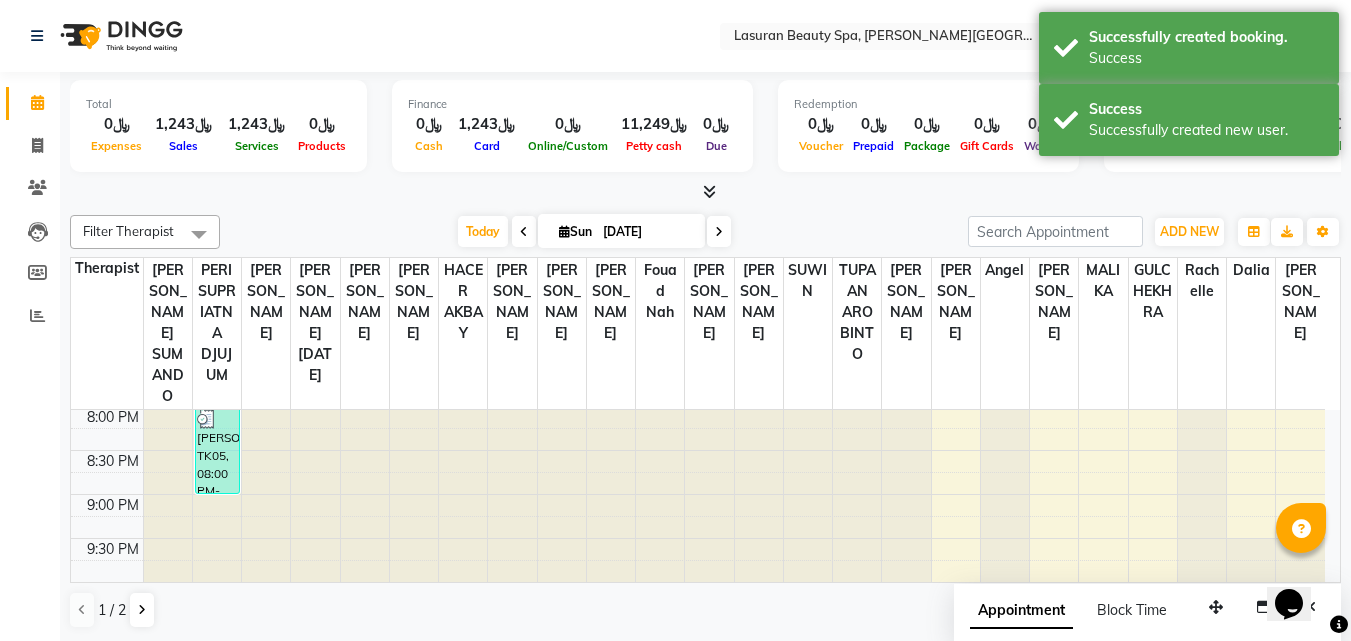 scroll, scrollTop: 1, scrollLeft: 0, axis: vertical 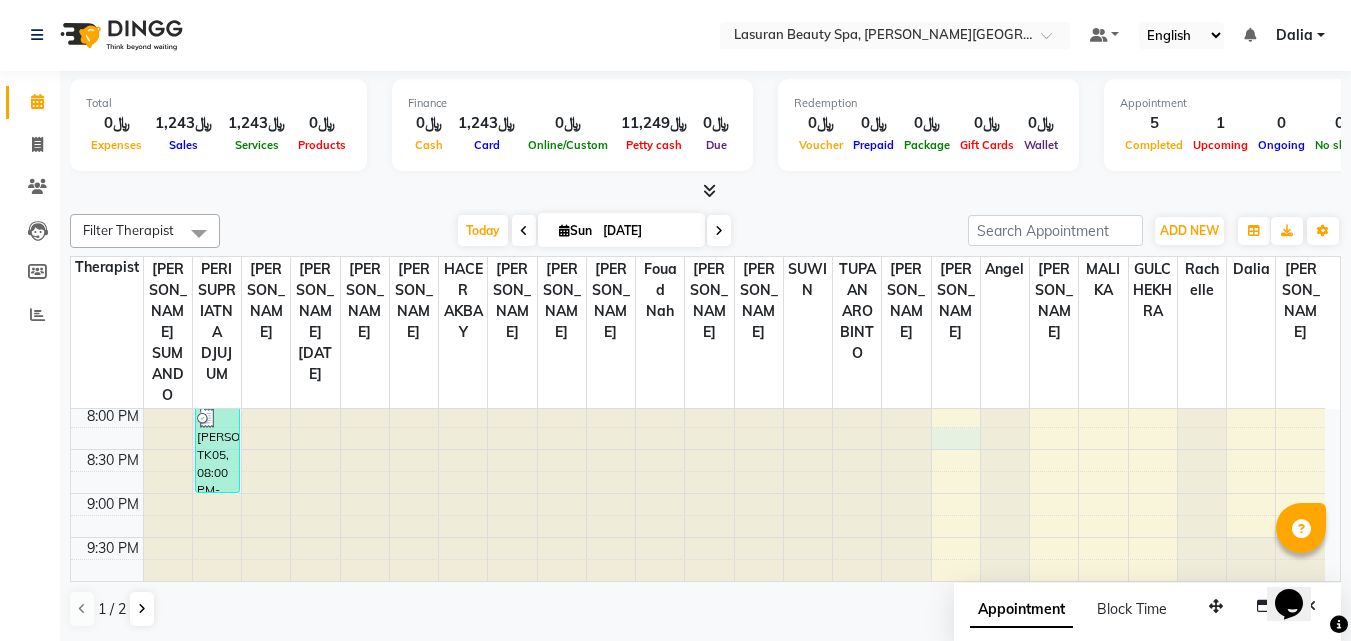click on "11:00 AM 11:30 AM 12:00 PM 12:30 PM 1:00 PM 1:30 PM 2:00 PM 2:30 PM 3:00 PM 3:30 PM 4:00 PM 4:30 PM 5:00 PM 5:30 PM 6:00 PM 6:30 PM 7:00 PM 7:30 PM 8:00 PM 8:30 PM 9:00 PM 9:30 PM     [PERSON_NAME] al qahtani, TK05, 08:00 PM-09:00 PM, SWEEDISH MASSAGE | جلسة تدليك سويدي     hala, TK01, 12:30 PM-12:31 PM, BLOW DRY | تجفيف الشعر     [PERSON_NAME], TK04, 06:00 PM-06:01 PM, FRENCH COMBO M&P | كومبو فرنسي(مانكير +باديكير)     Haneen, TK02, 01:15 PM-01:16 PM, BLOW DRY | تجفيف الشعر     Haneen, TK02, 01:15 PM-01:16 PM, BLOW DRY | تجفيف الشعر" at bounding box center [698, 97] 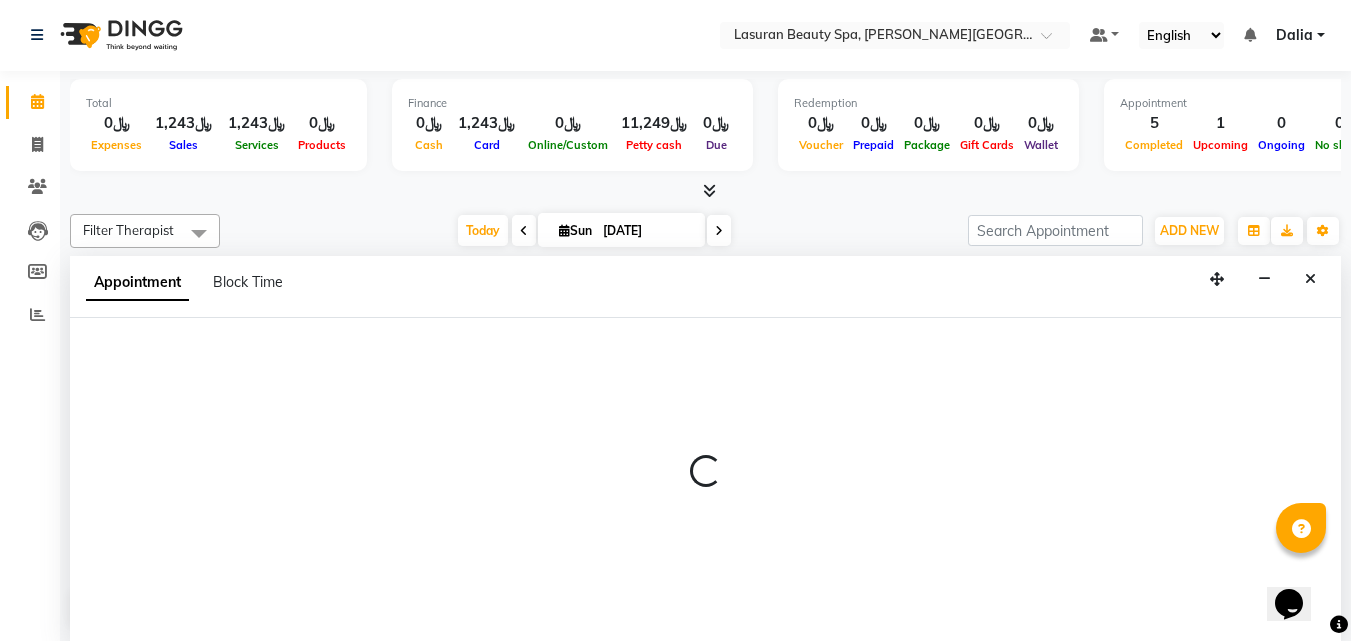 select on "66975" 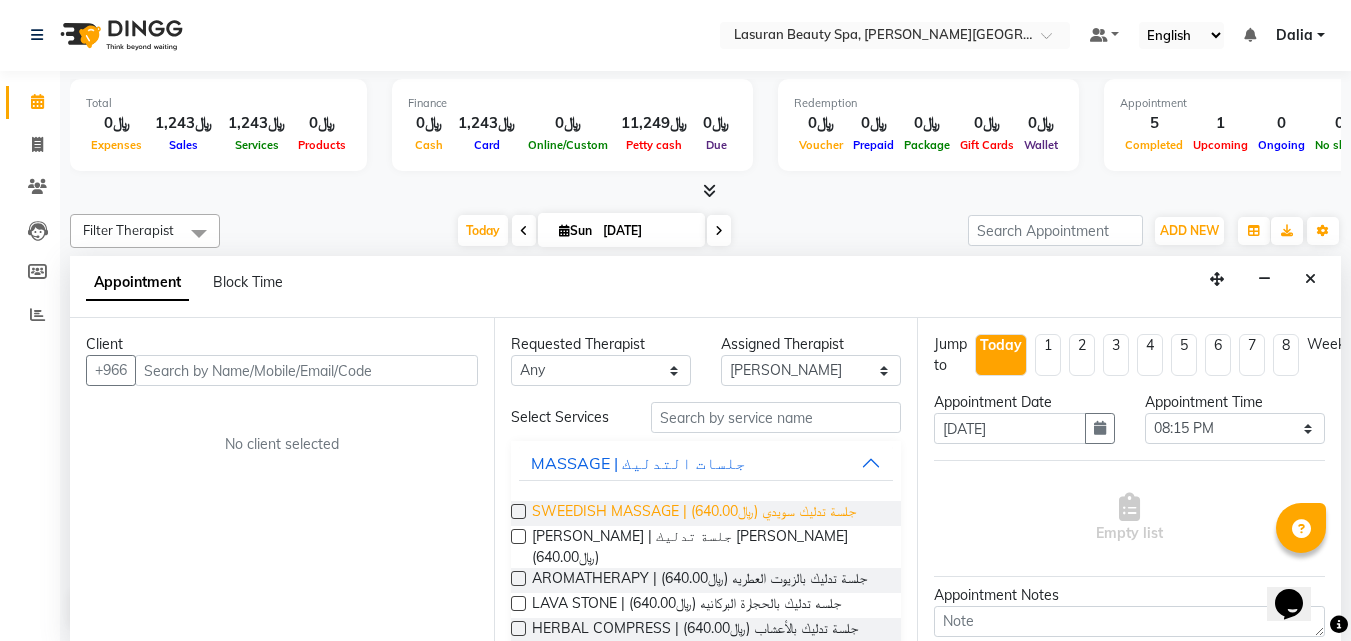 click on "SWEEDISH MASSAGE | جلسة تدليك سويدي (﷼640.00)" at bounding box center [694, 513] 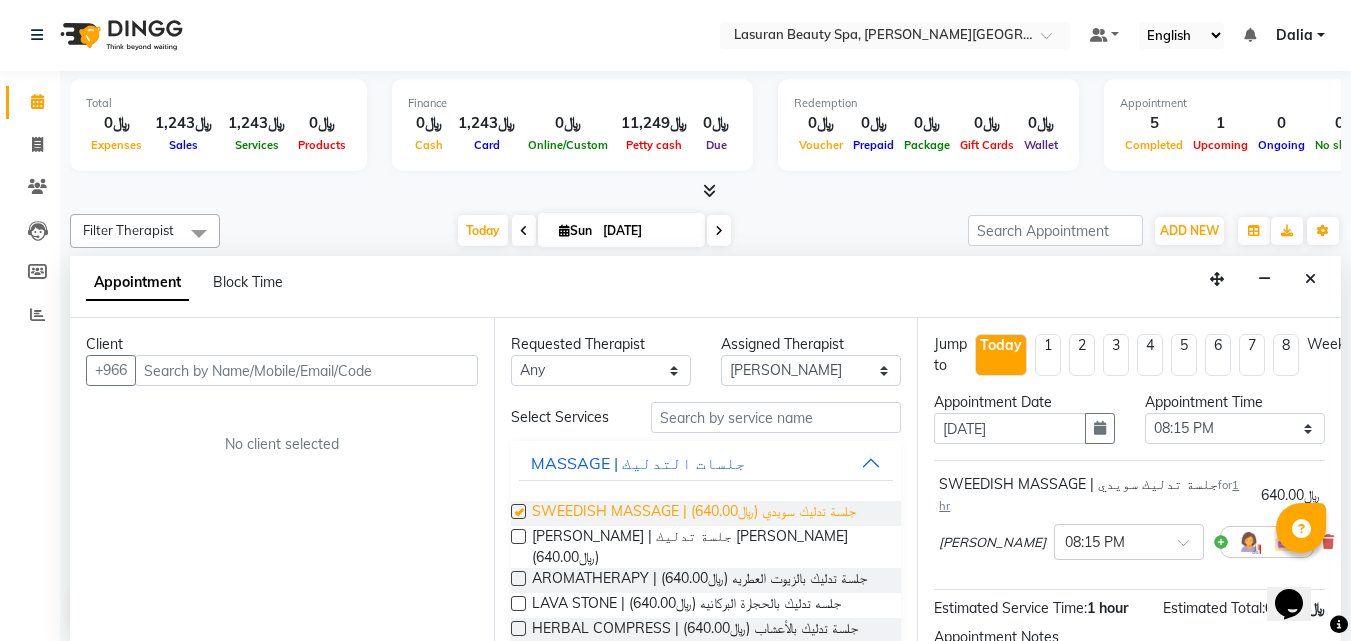 checkbox on "false" 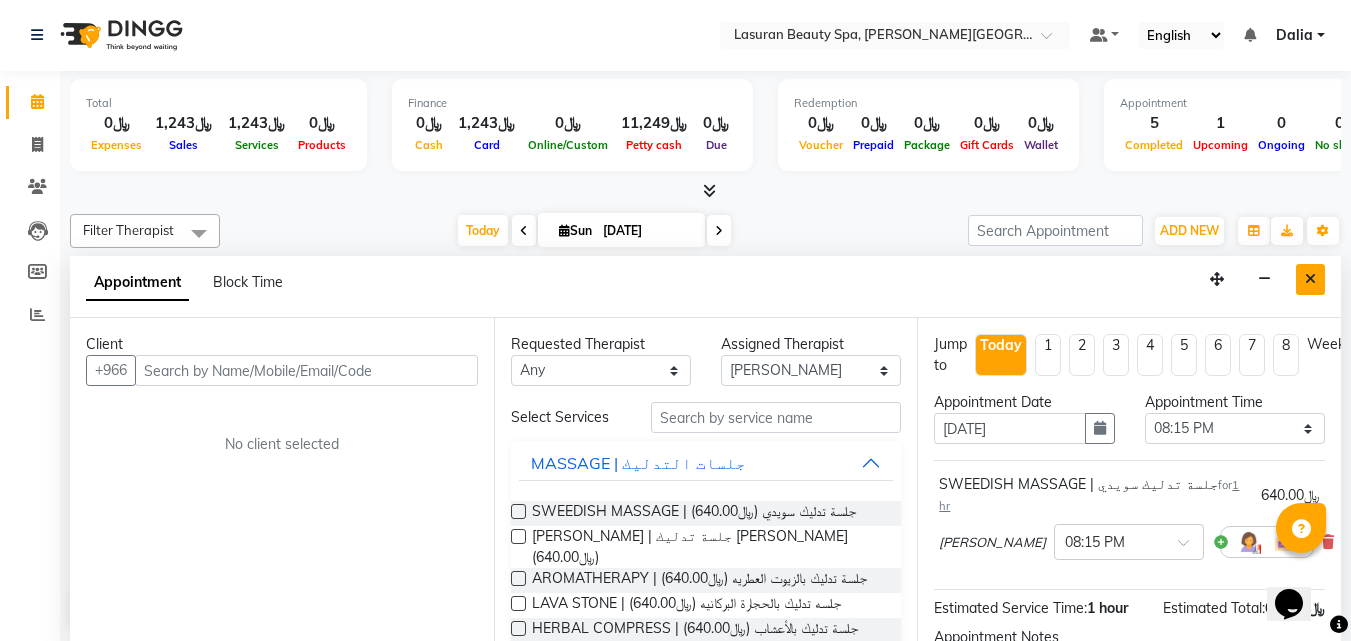 click at bounding box center (1310, 279) 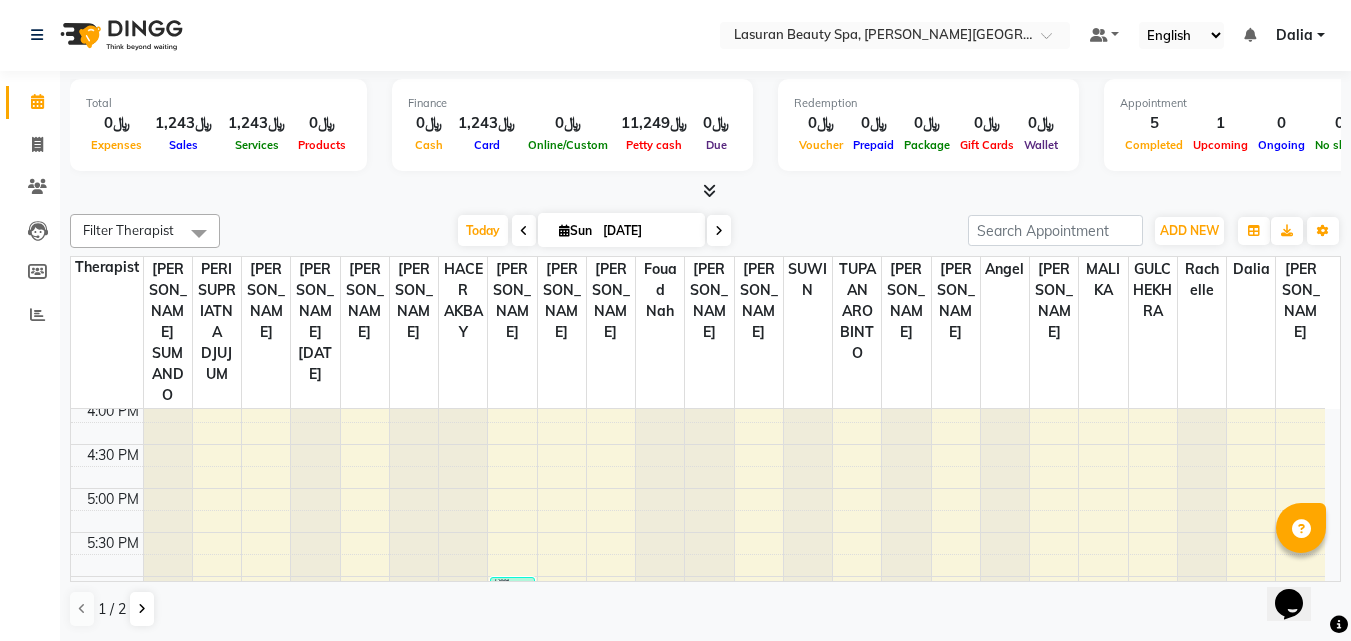 scroll, scrollTop: 495, scrollLeft: 0, axis: vertical 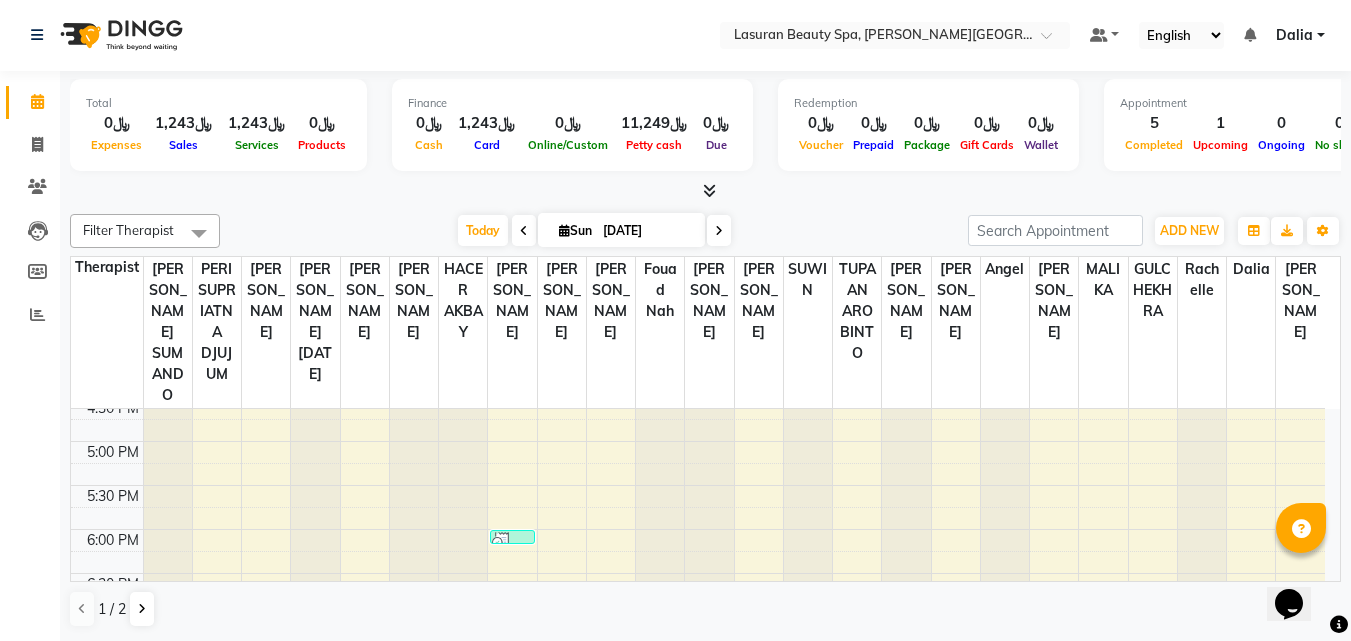 click at bounding box center [512, 542] 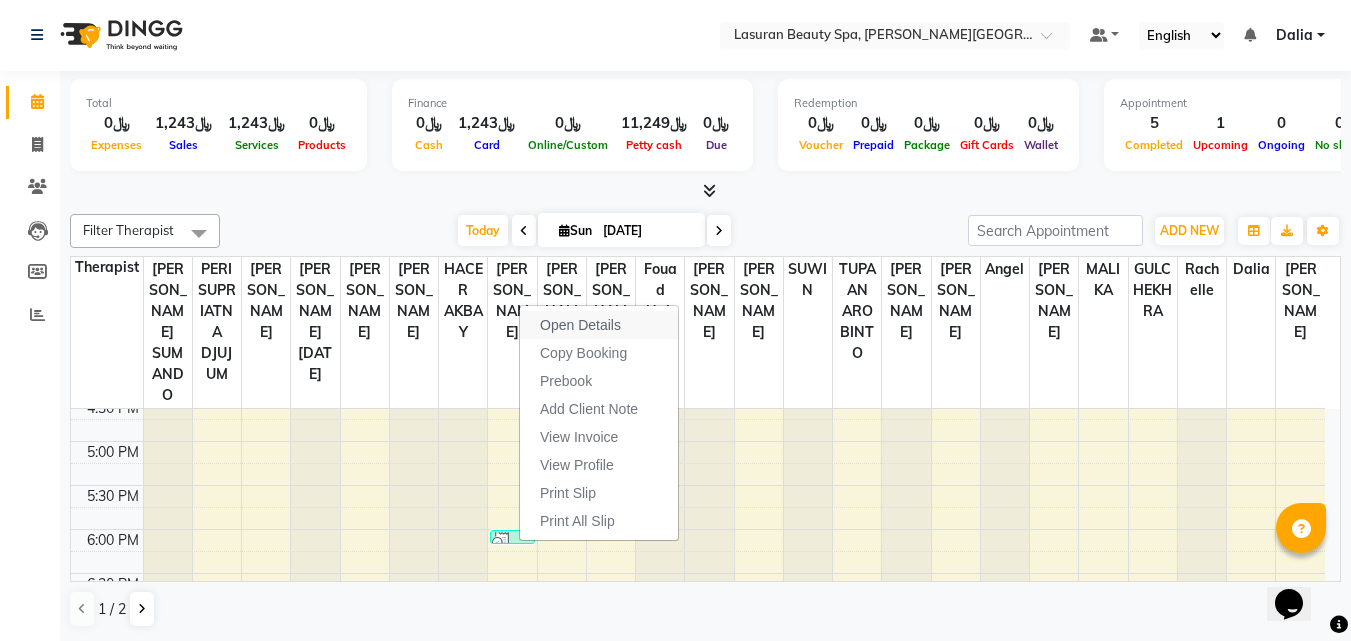 click on "Open Details" at bounding box center [580, 325] 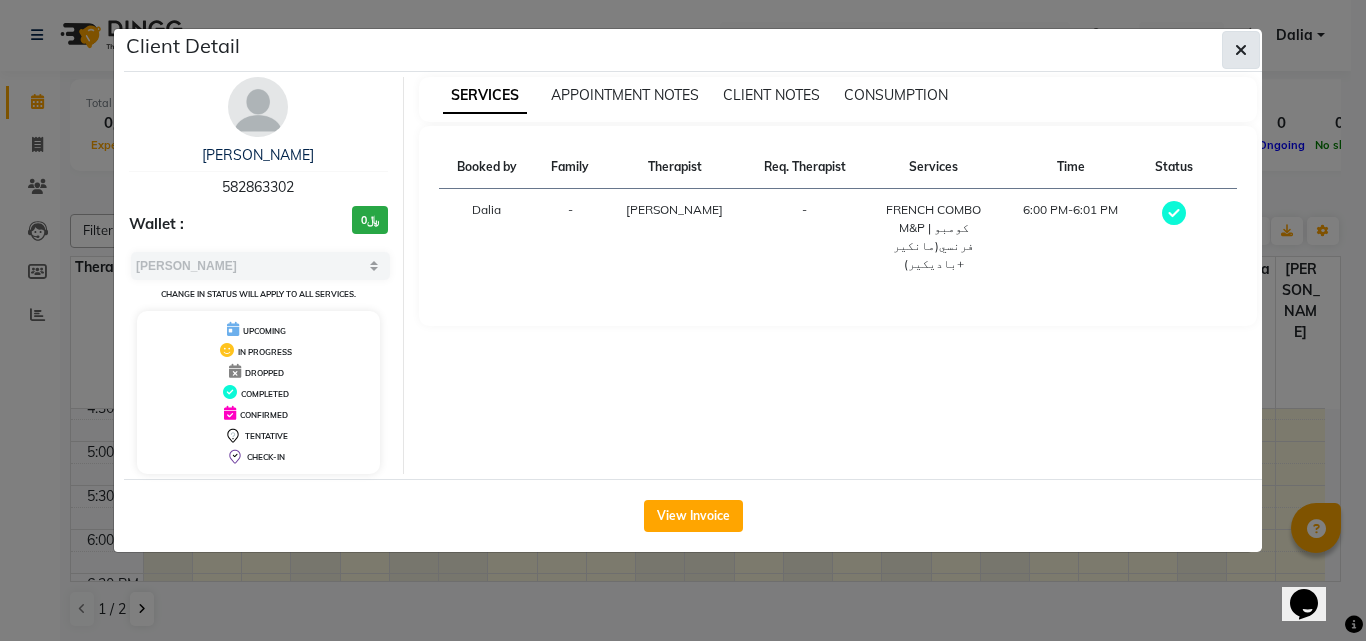 click 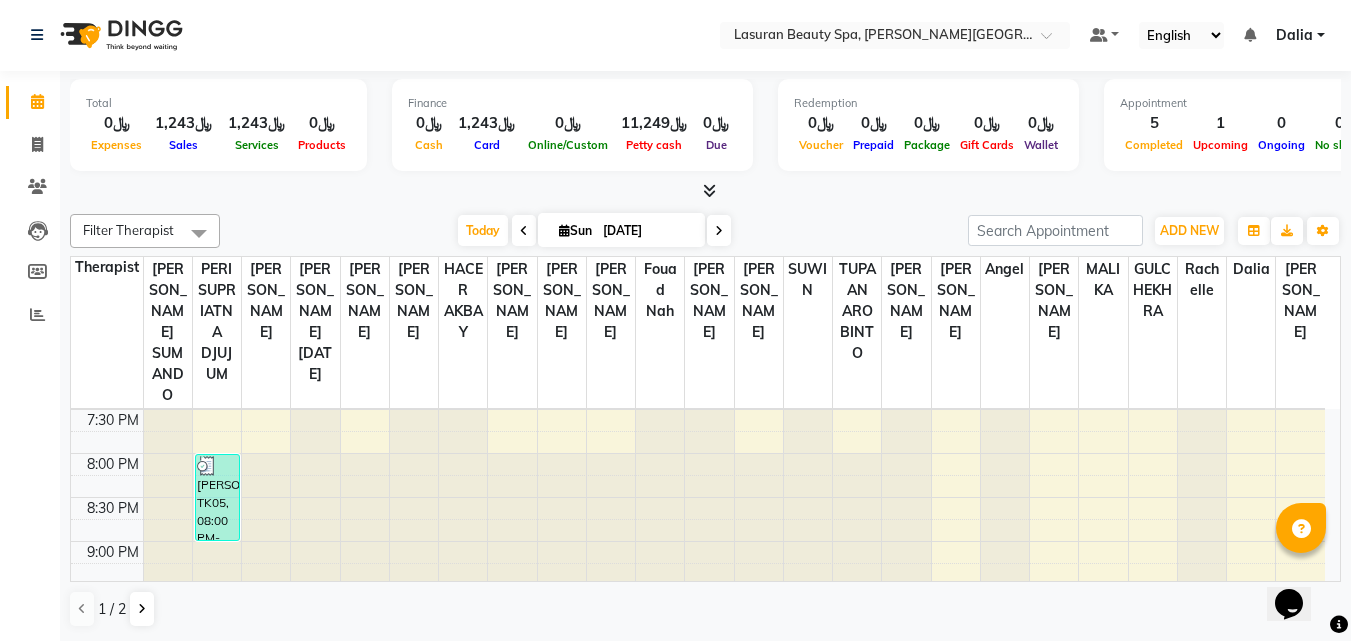 scroll, scrollTop: 795, scrollLeft: 0, axis: vertical 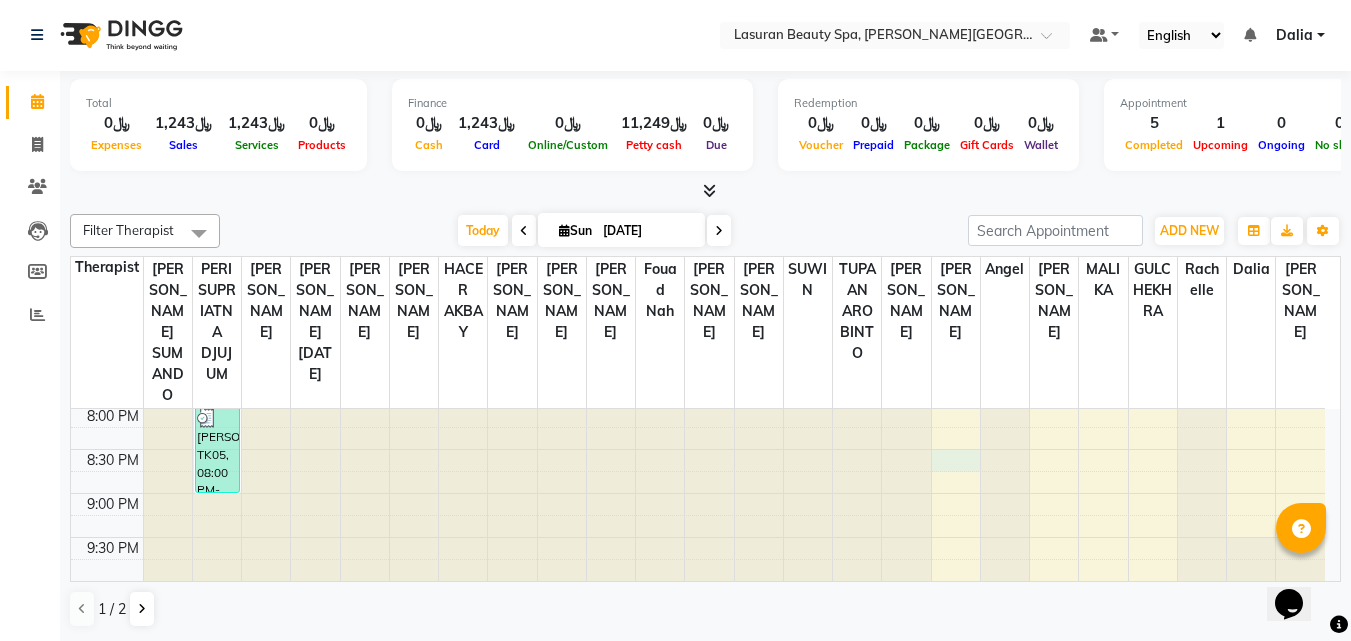 click on "11:00 AM 11:30 AM 12:00 PM 12:30 PM 1:00 PM 1:30 PM 2:00 PM 2:30 PM 3:00 PM 3:30 PM 4:00 PM 4:30 PM 5:00 PM 5:30 PM 6:00 PM 6:30 PM 7:00 PM 7:30 PM 8:00 PM 8:30 PM 9:00 PM 9:30 PM     [PERSON_NAME] al qahtani, TK05, 08:00 PM-09:00 PM, SWEEDISH MASSAGE | جلسة تدليك سويدي     hala, TK01, 12:30 PM-12:31 PM, BLOW DRY | تجفيف الشعر     [PERSON_NAME], TK04, 06:00 PM-06:01 PM, FRENCH COMBO M&P | كومبو فرنسي(مانكير +باديكير)     Haneen, TK02, 01:15 PM-01:16 PM, BLOW DRY | تجفيف الشعر     Haneen, TK02, 01:15 PM-01:16 PM, BLOW DRY | تجفيف الشعر" at bounding box center [698, 97] 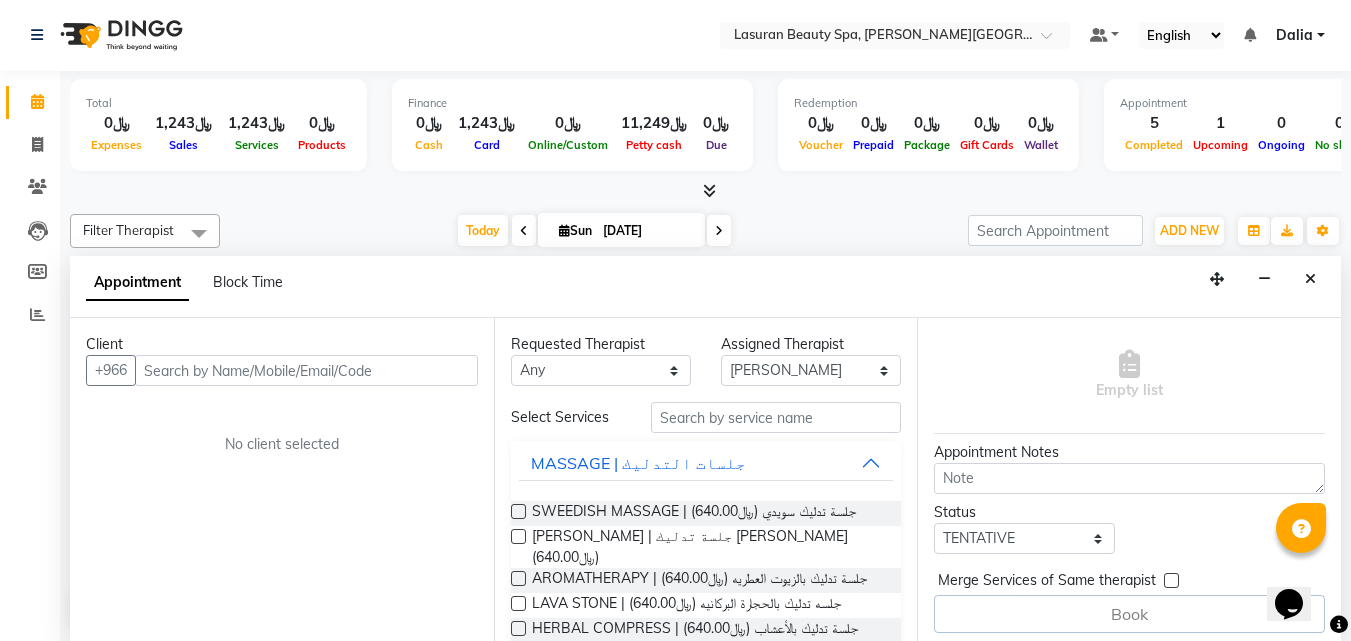 scroll, scrollTop: 166, scrollLeft: 0, axis: vertical 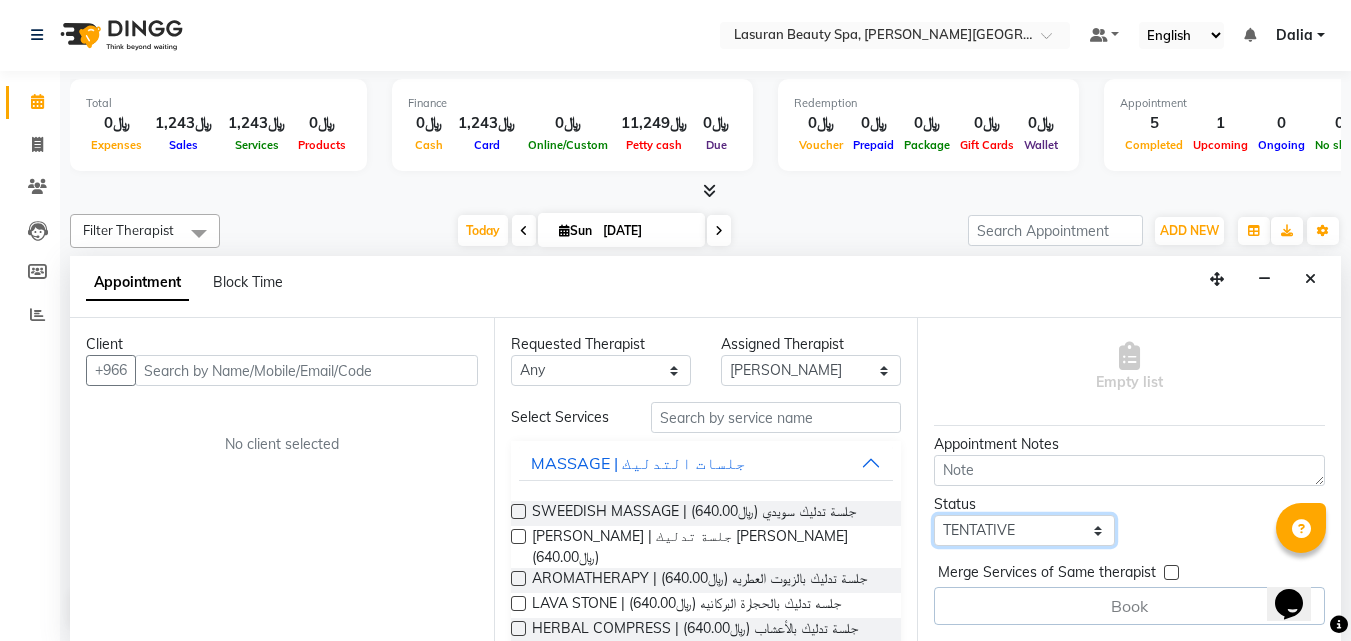 click on "Select TENTATIVE CONFIRM CHECK-IN UPCOMING" at bounding box center [1024, 530] 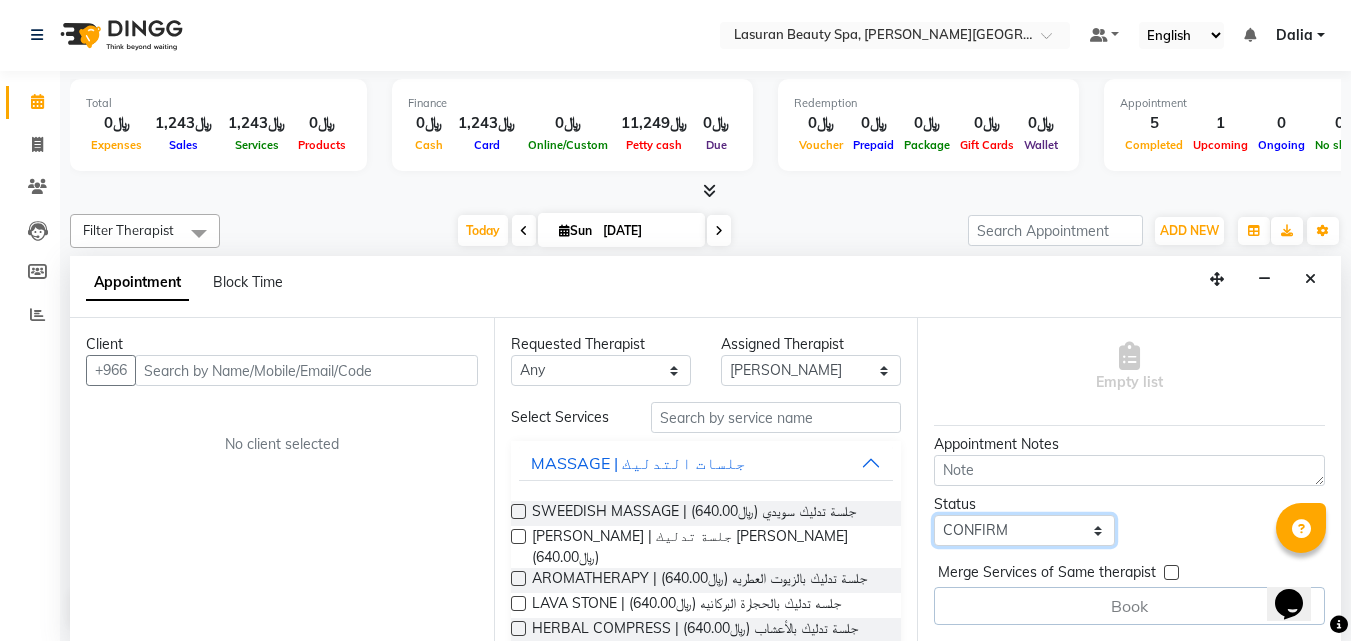 click on "Select TENTATIVE CONFIRM CHECK-IN UPCOMING" at bounding box center (1024, 530) 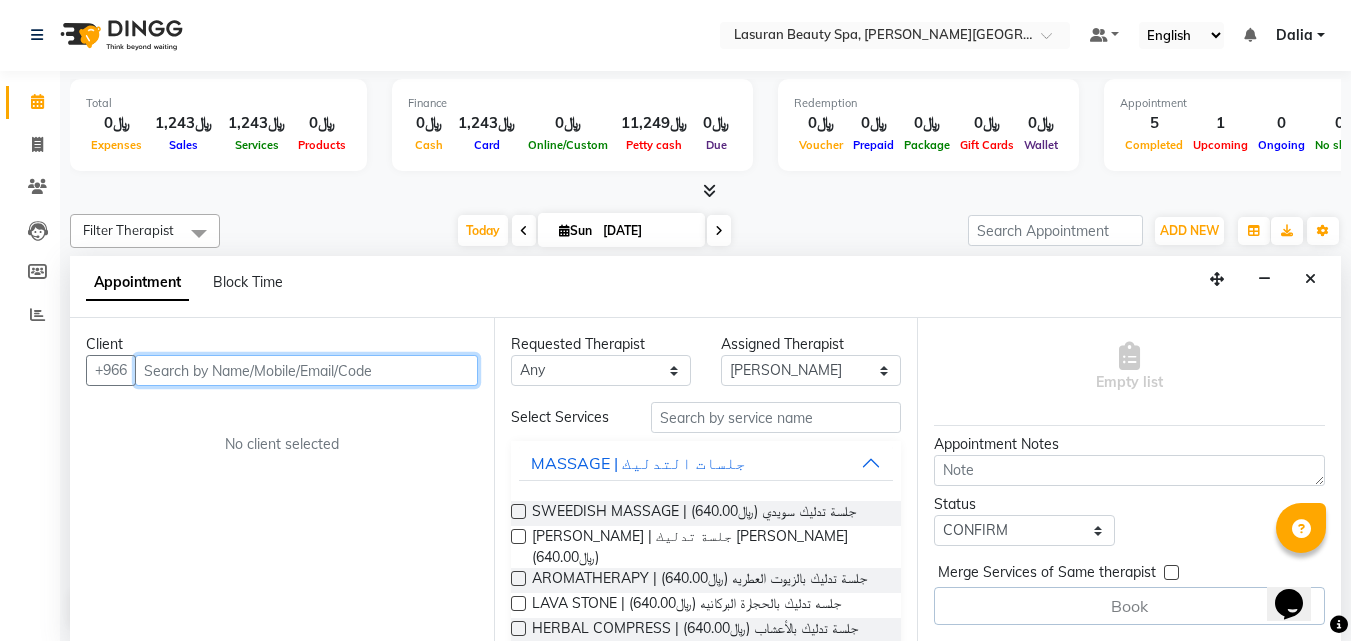 click at bounding box center [306, 370] 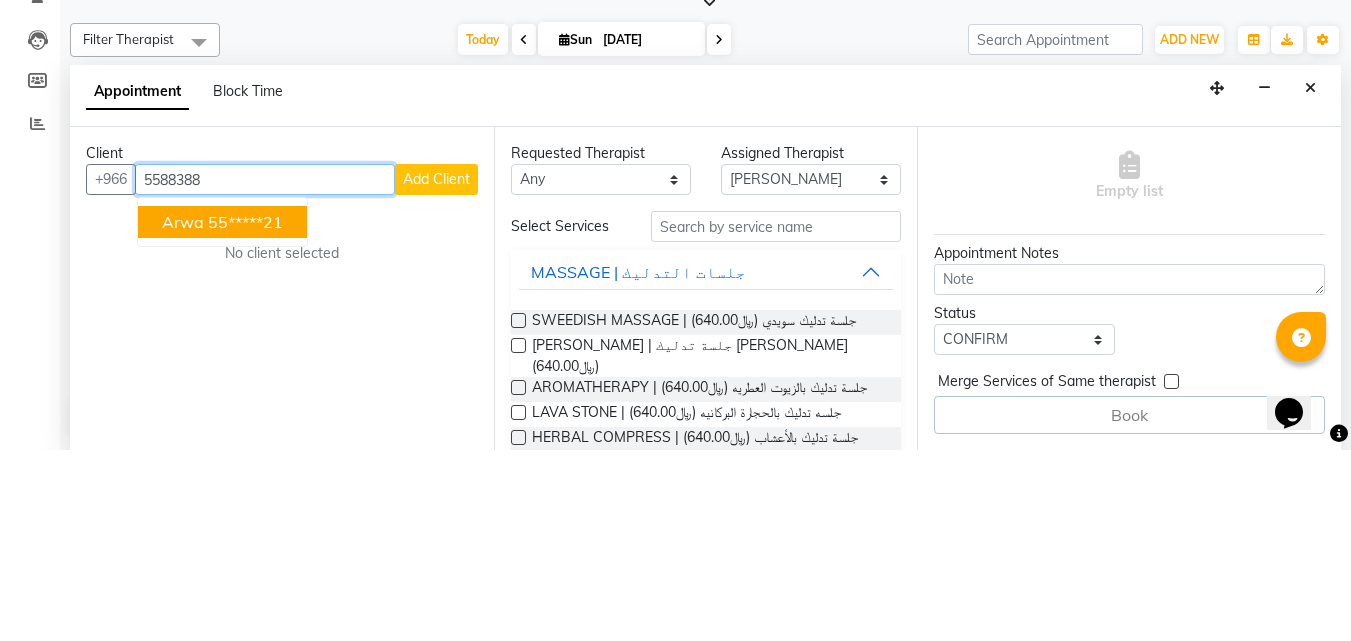 click on "55*****21" at bounding box center (245, 413) 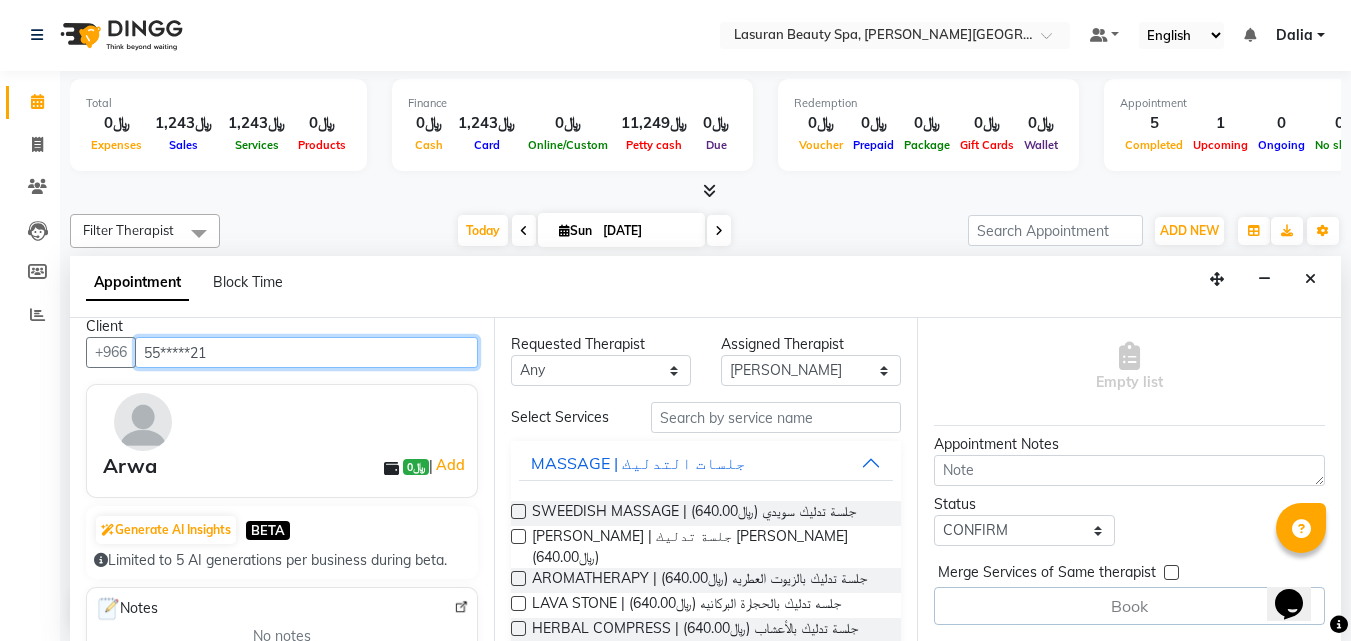 scroll, scrollTop: 0, scrollLeft: 0, axis: both 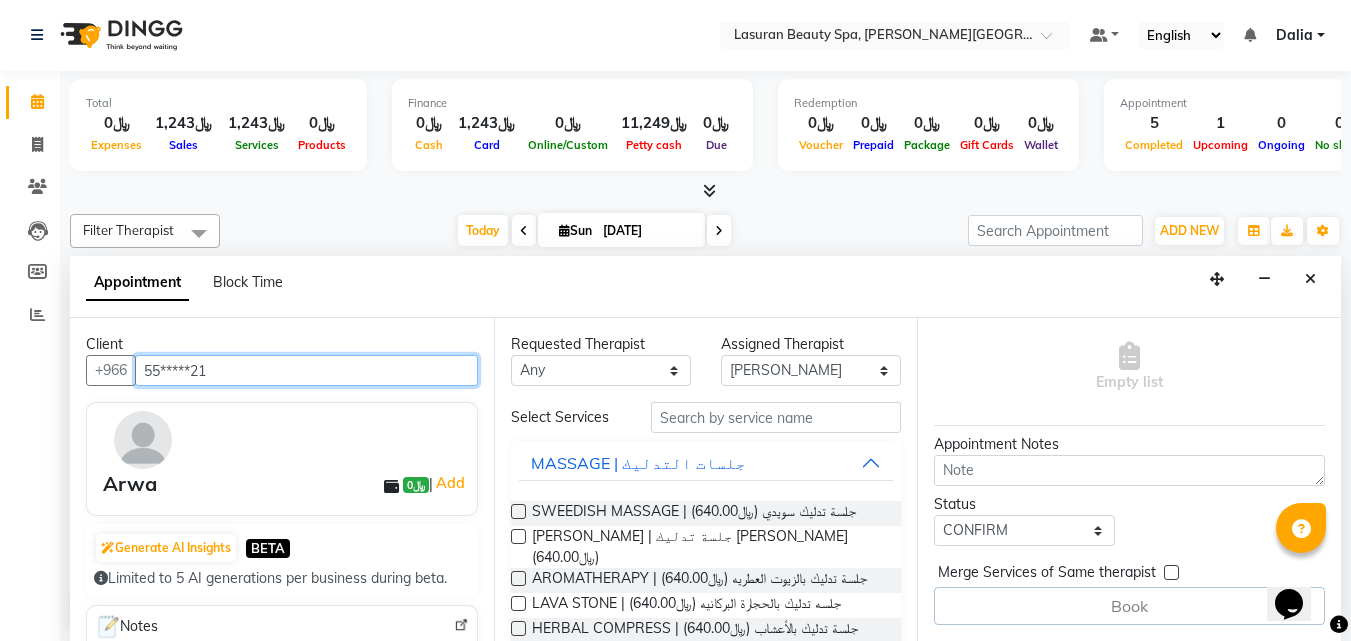 type on "55*****21" 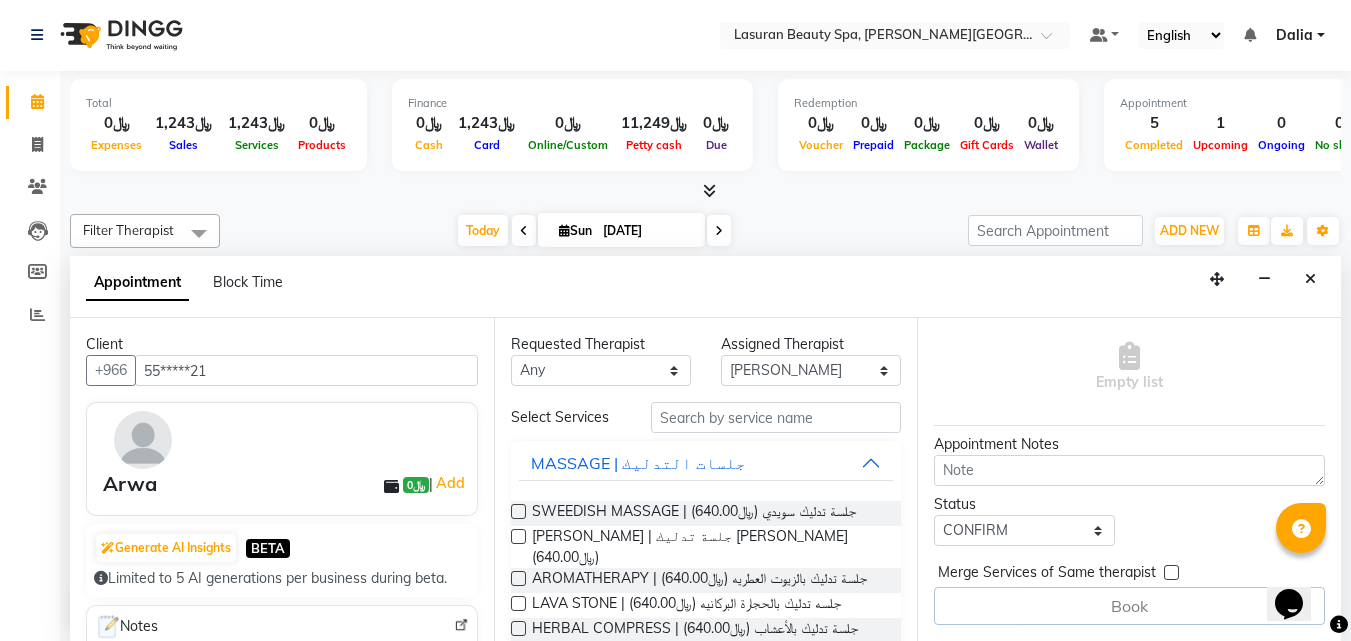 click at bounding box center (291, 440) 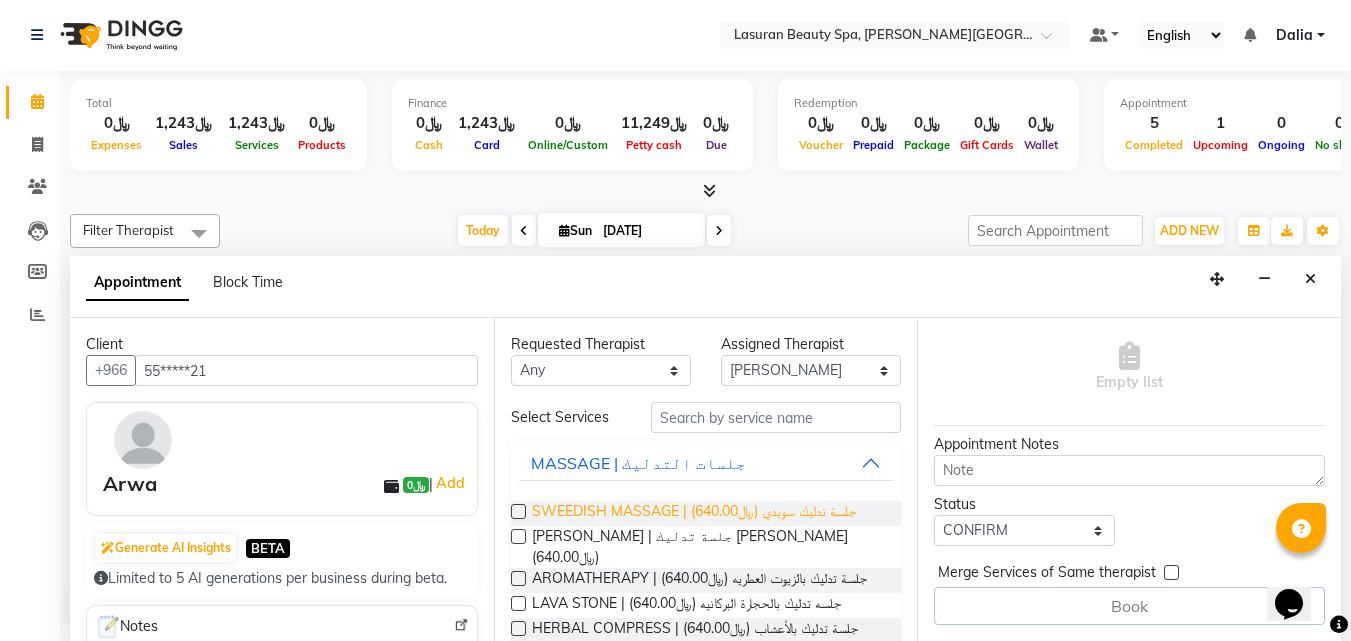 click on "SWEEDISH MASSAGE | جلسة تدليك سويدي (﷼640.00)" at bounding box center [694, 513] 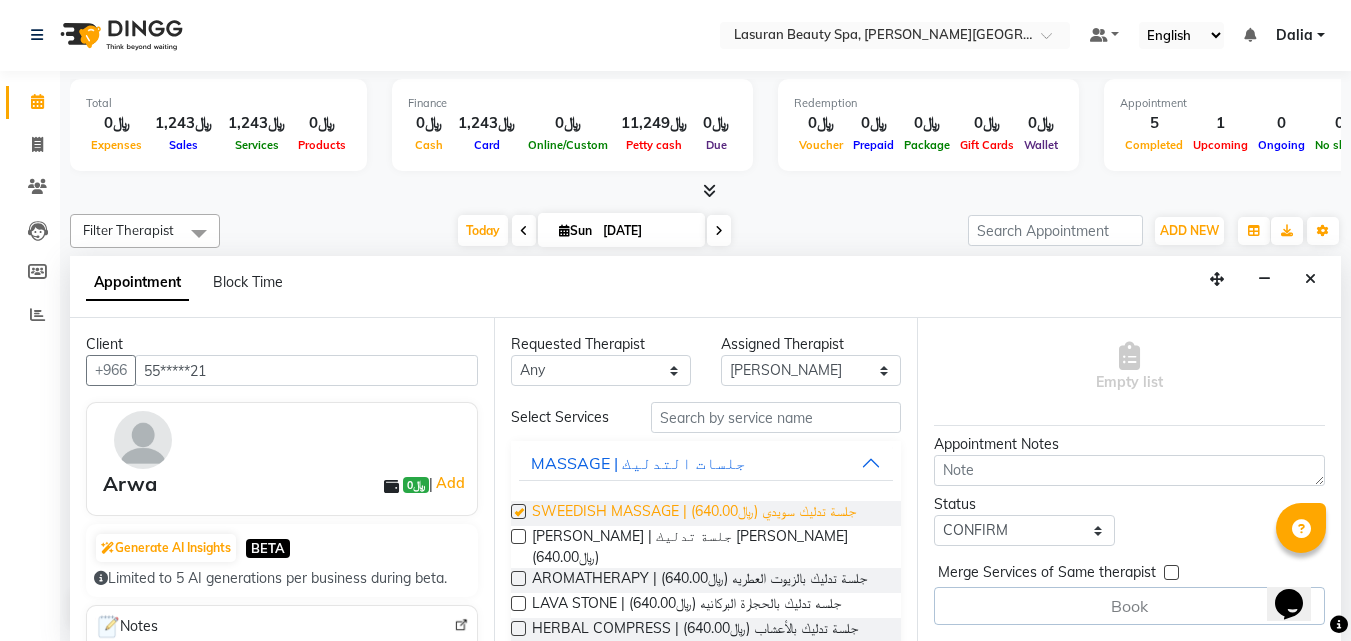 checkbox on "false" 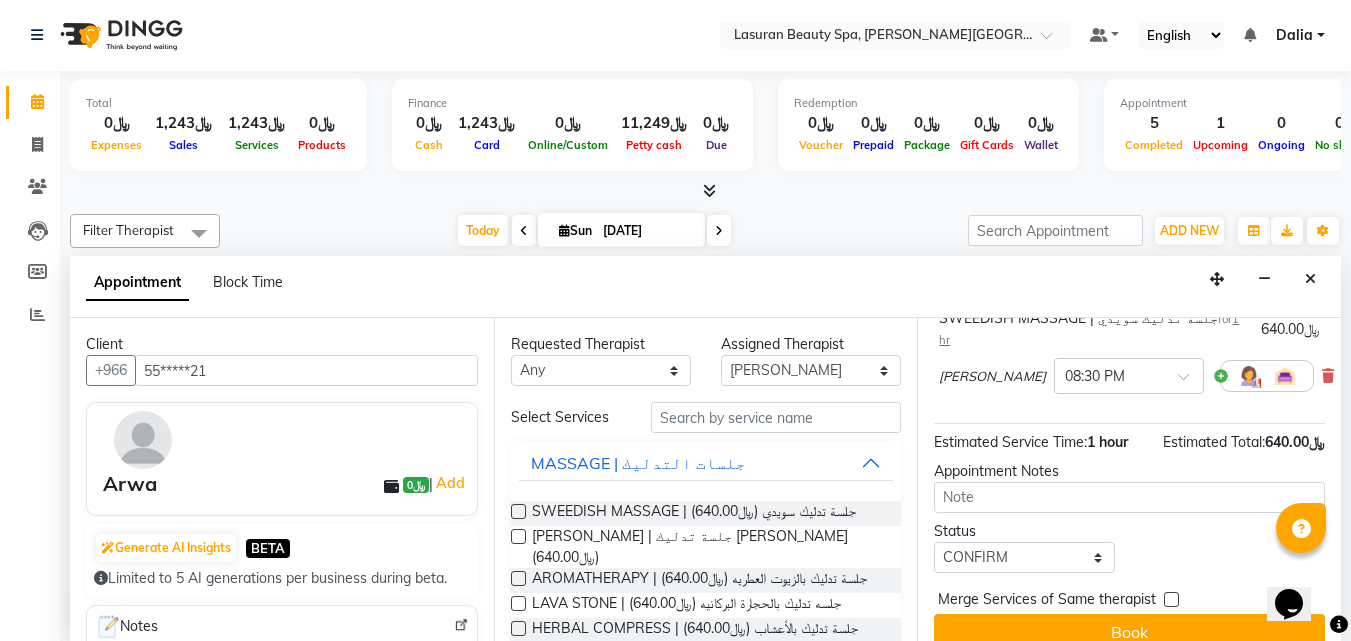 scroll, scrollTop: 185, scrollLeft: 0, axis: vertical 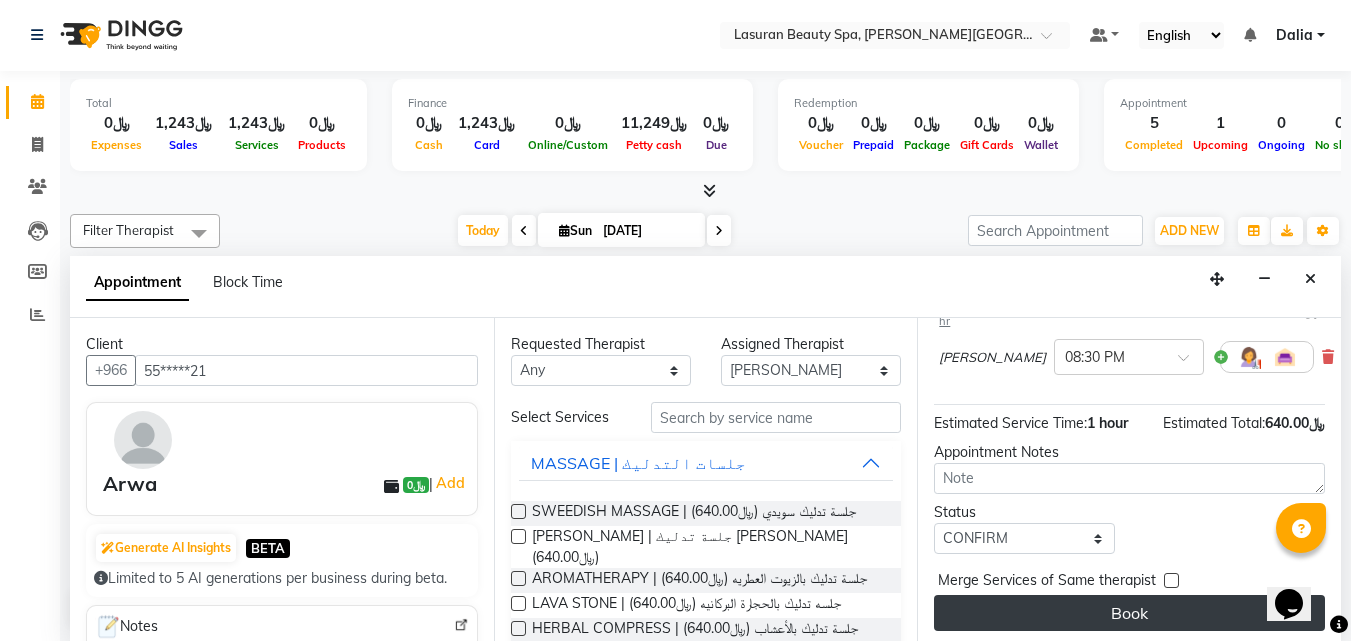 click on "Book" at bounding box center [1129, 613] 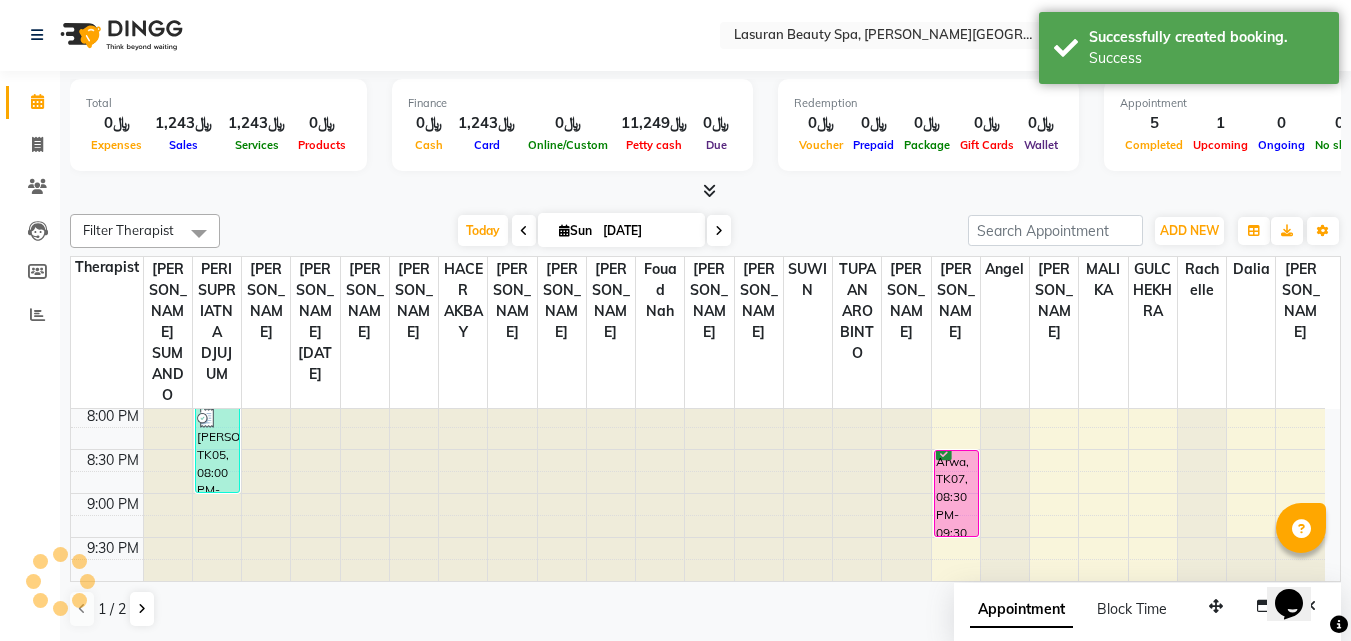 scroll, scrollTop: 0, scrollLeft: 0, axis: both 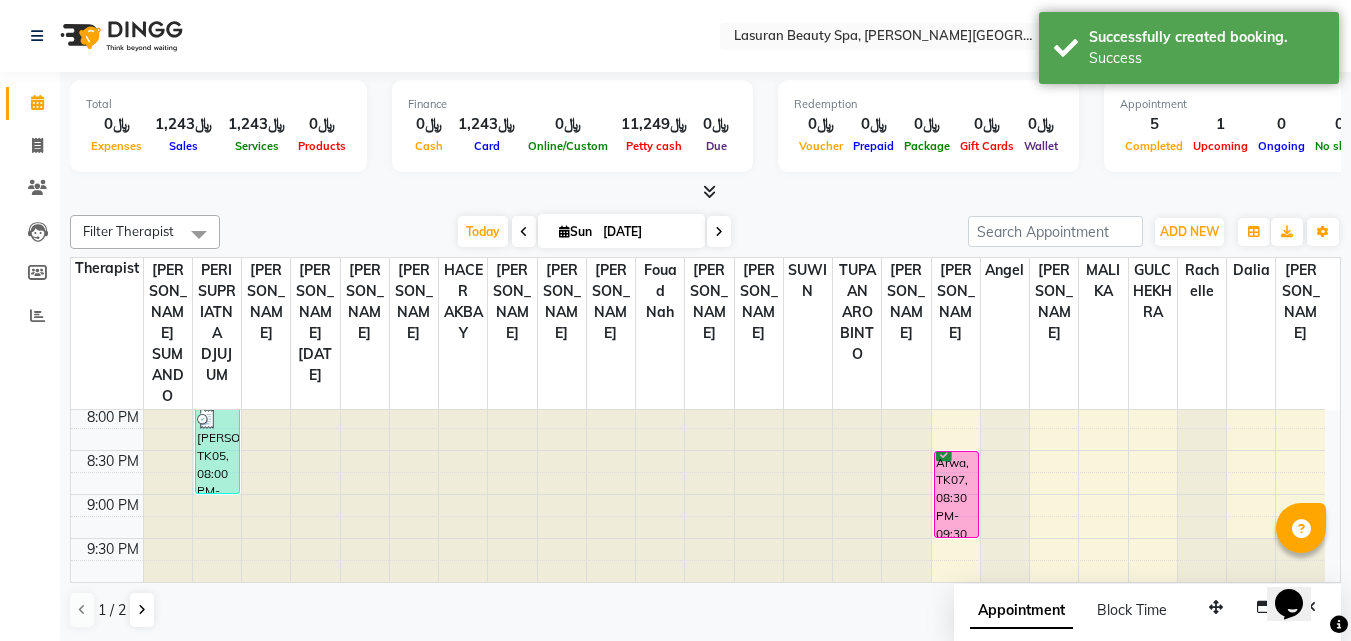 click on "Arwa, TK07, 08:30 PM-09:30 PM, SWEEDISH MASSAGE | جلسة تدليك سويدي" at bounding box center [956, 494] 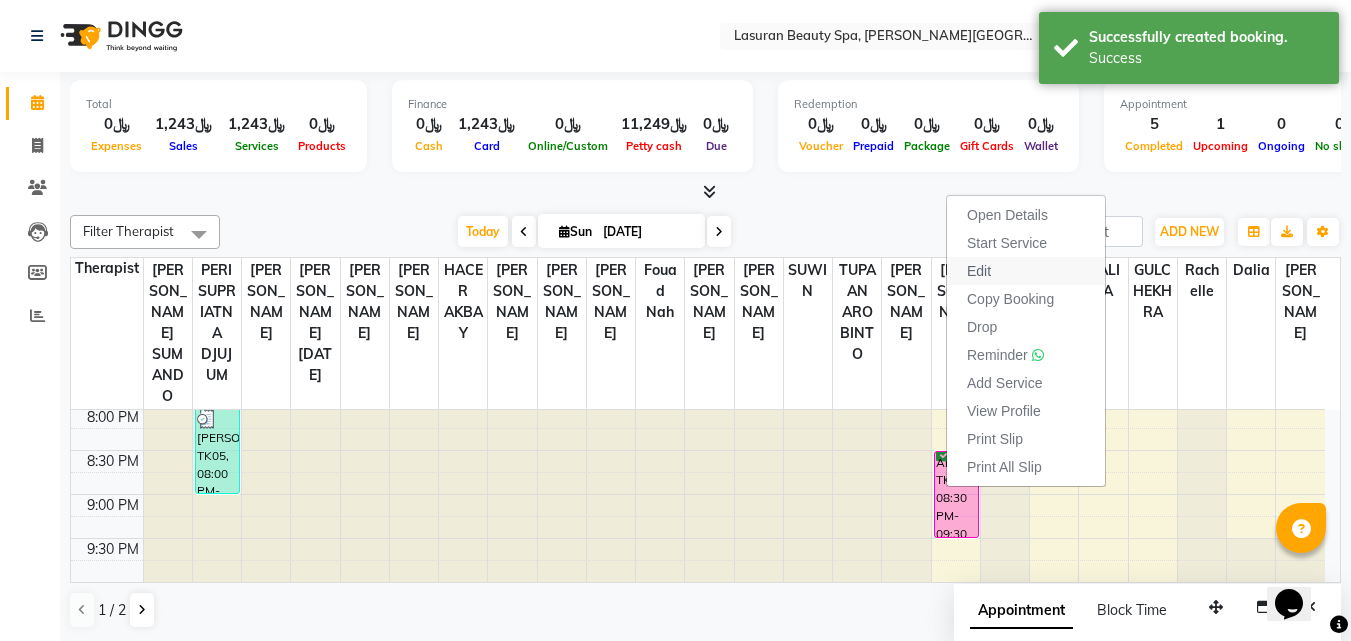 click on "Edit" at bounding box center (979, 271) 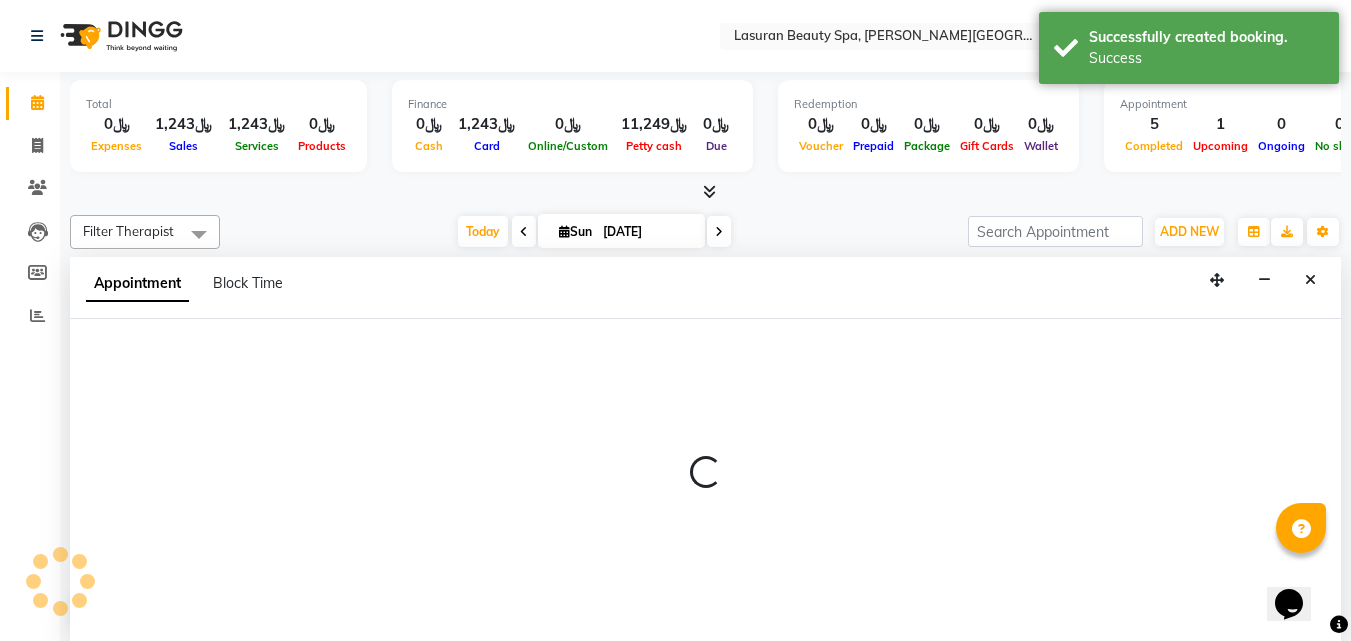 scroll, scrollTop: 1, scrollLeft: 0, axis: vertical 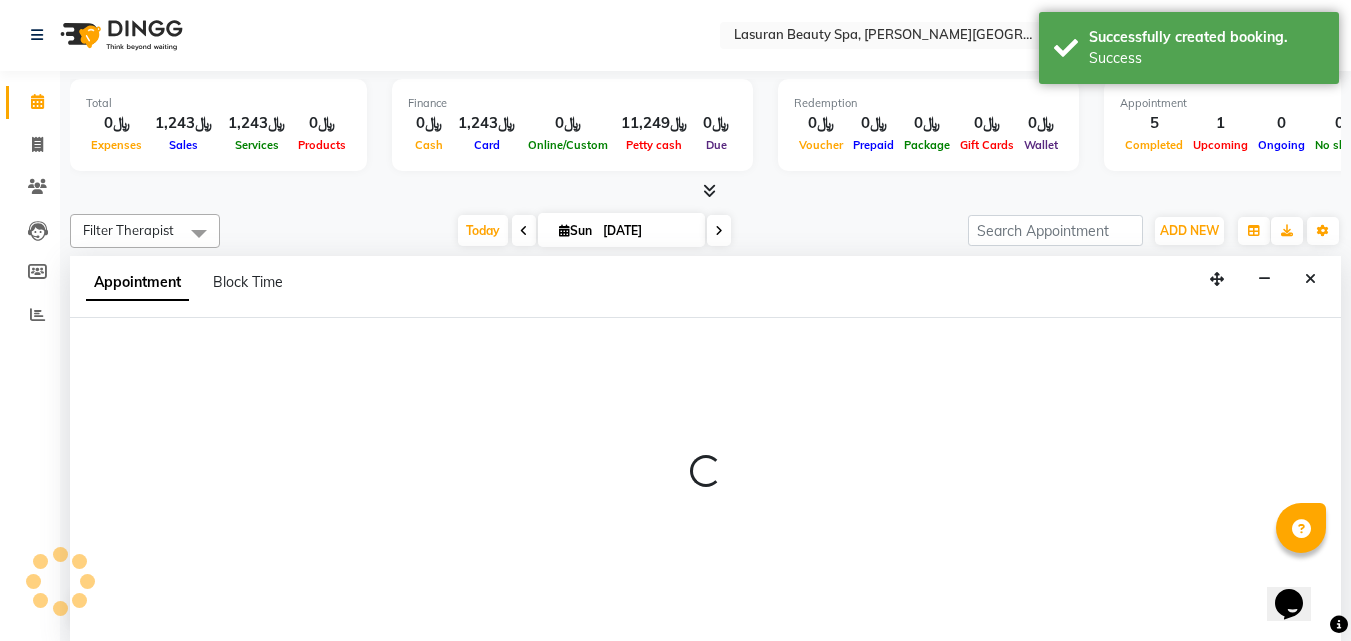 select on "tentative" 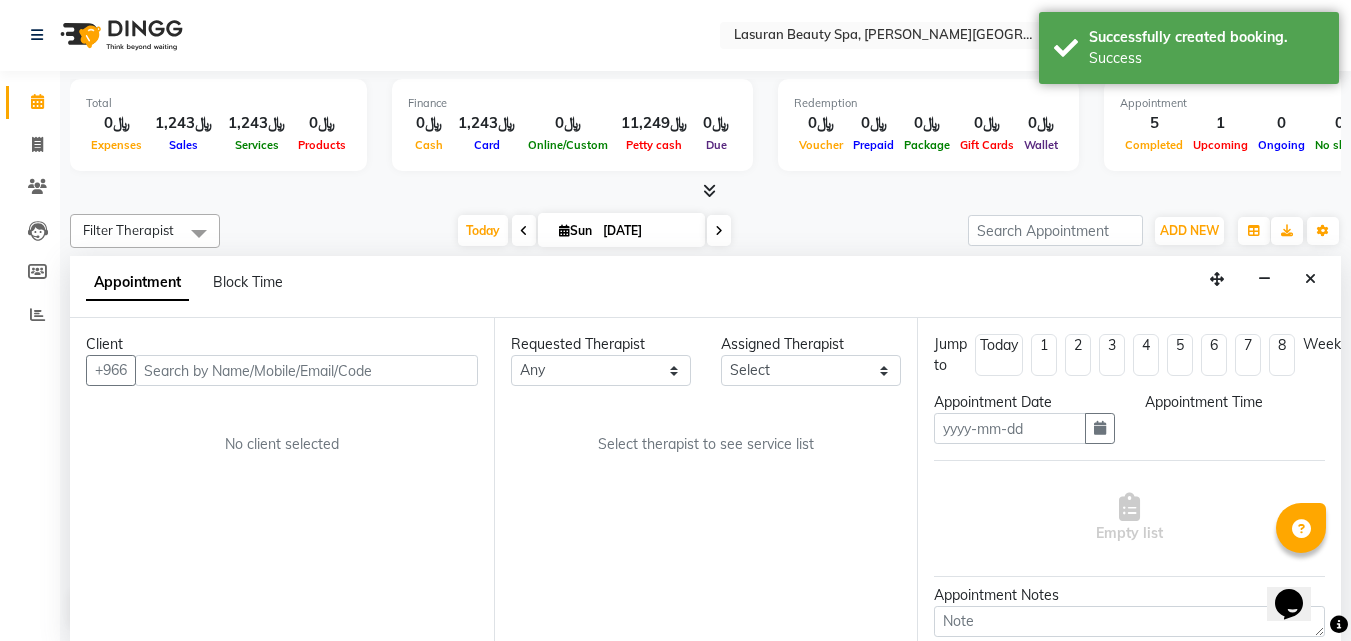 type on "[DATE]" 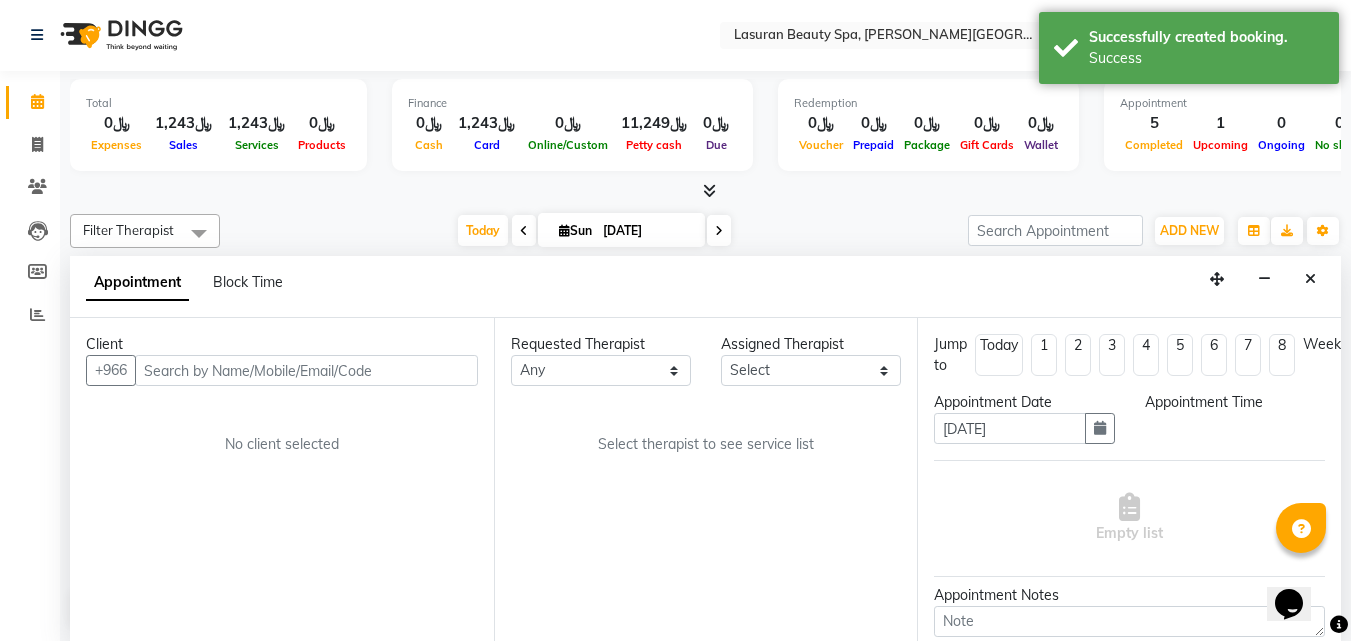 scroll, scrollTop: 0, scrollLeft: 0, axis: both 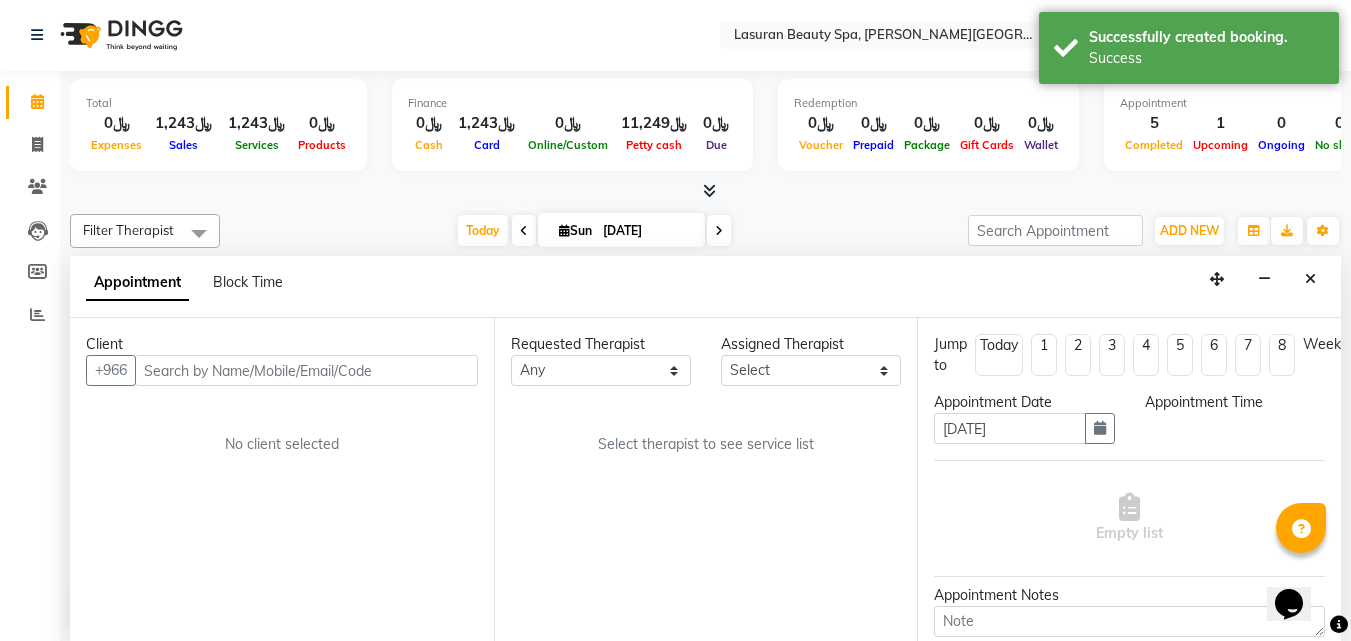 select on "confirm booking" 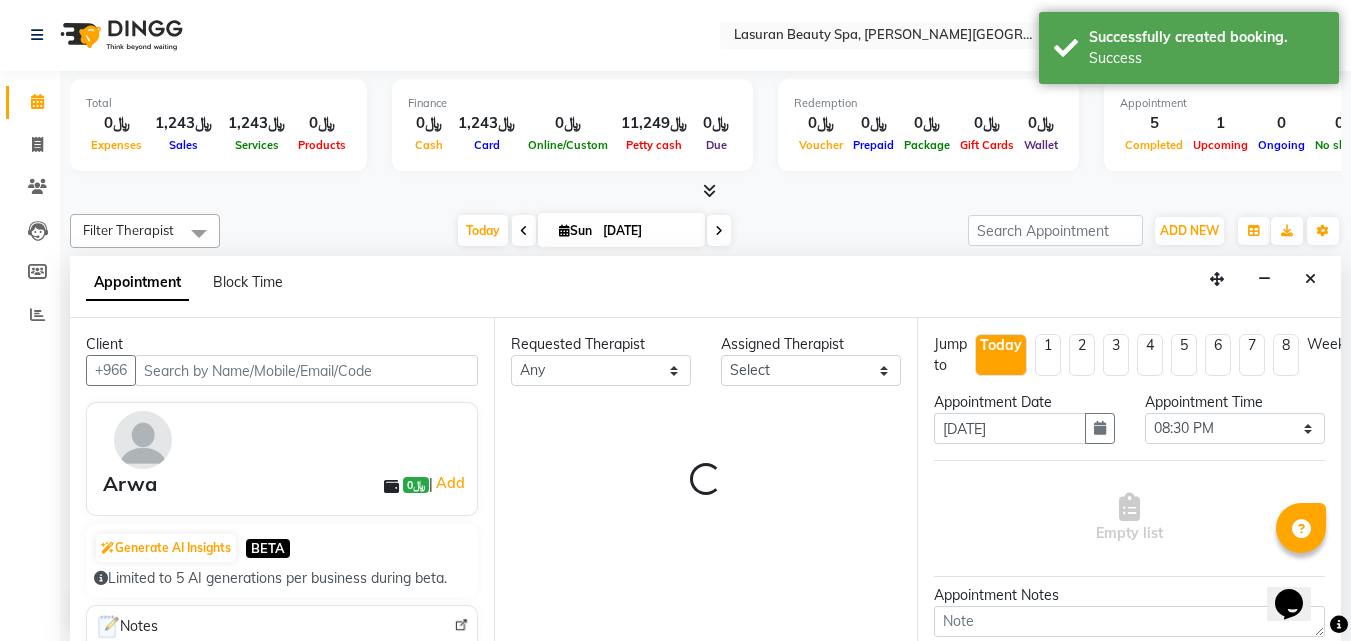 select on "66975" 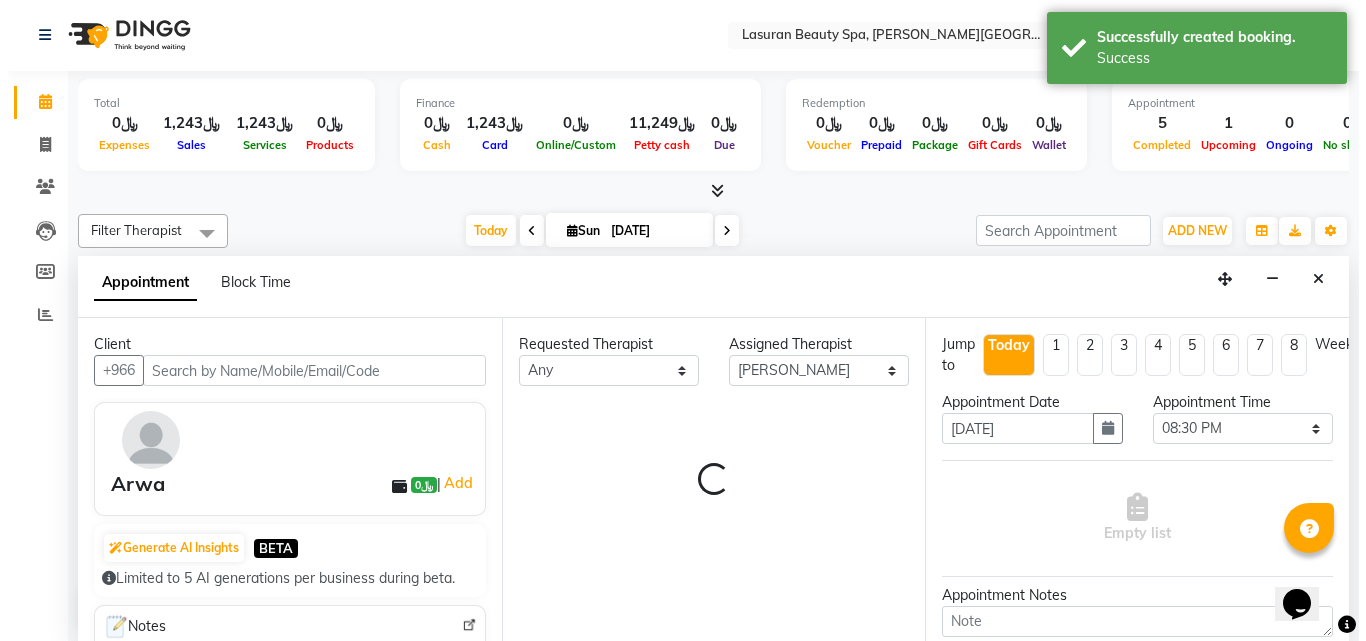 scroll, scrollTop: 795, scrollLeft: 0, axis: vertical 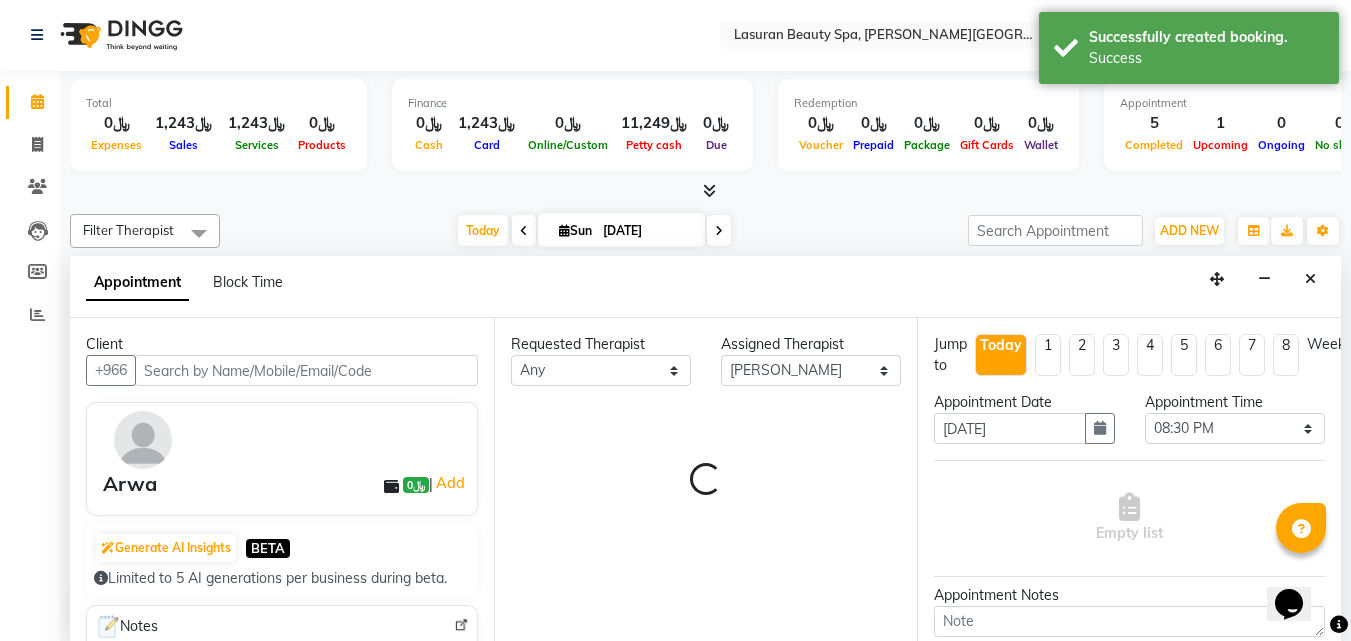 select on "3459" 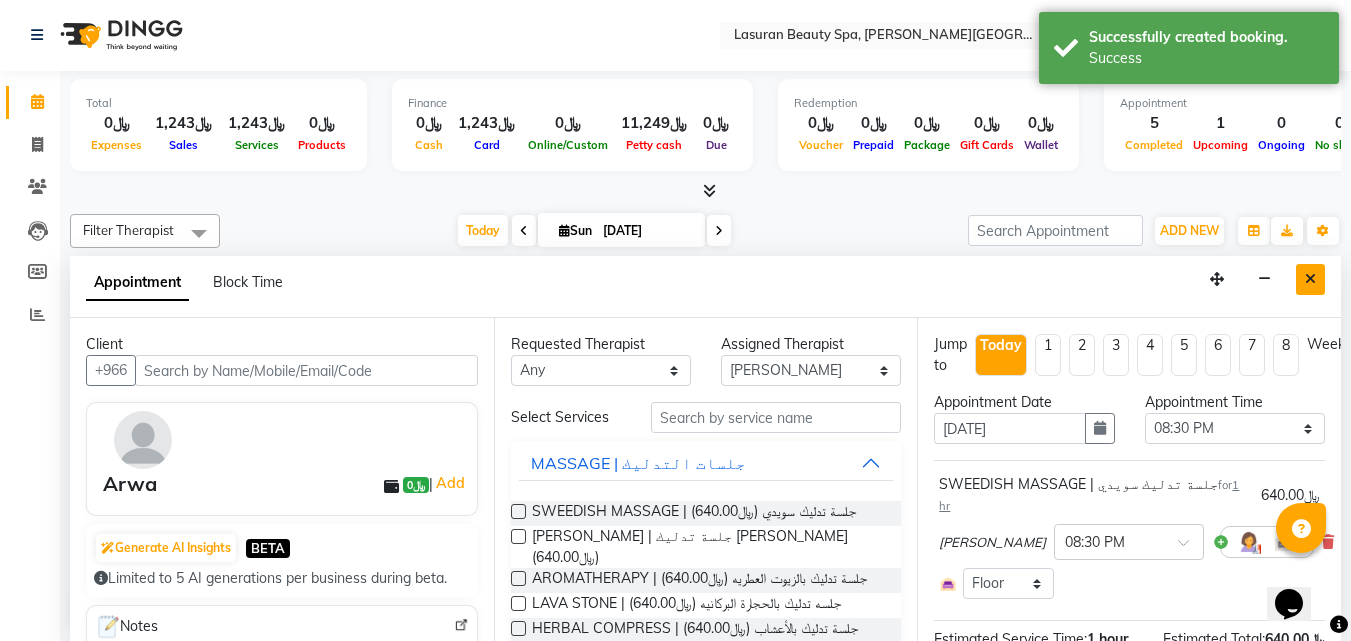 click at bounding box center (1310, 279) 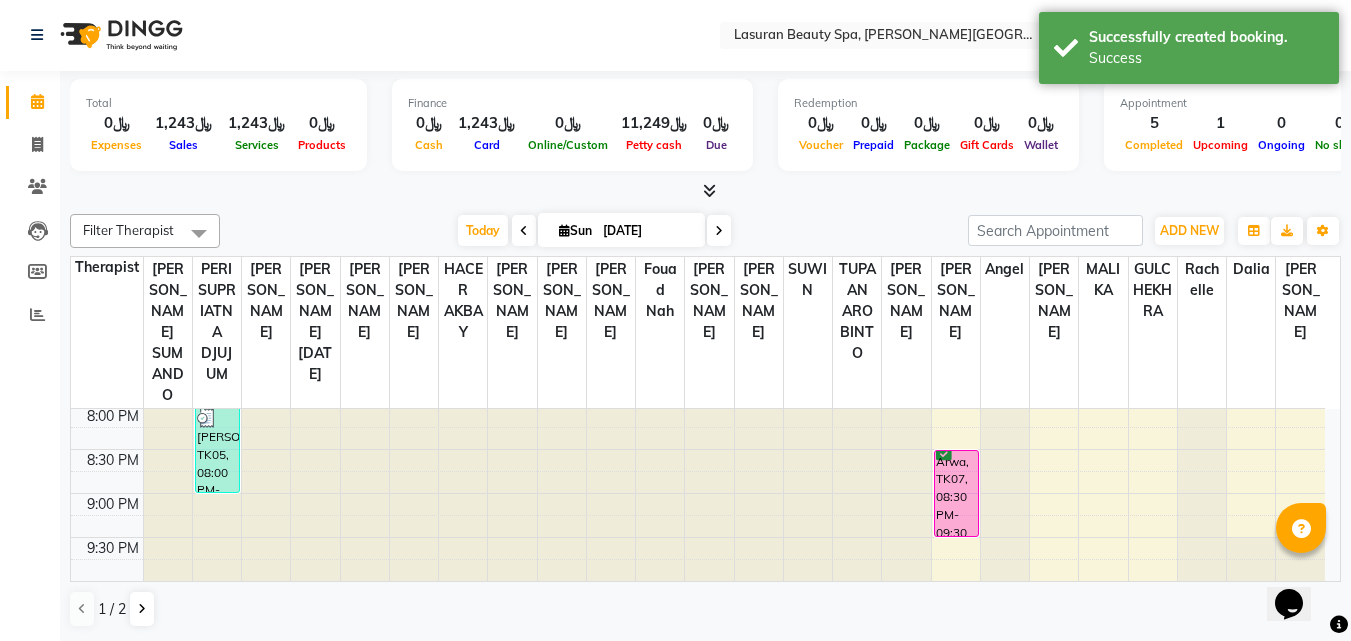 click on "Arwa, TK07, 08:30 PM-09:30 PM, SWEEDISH MASSAGE | جلسة تدليك سويدي" at bounding box center (956, 493) 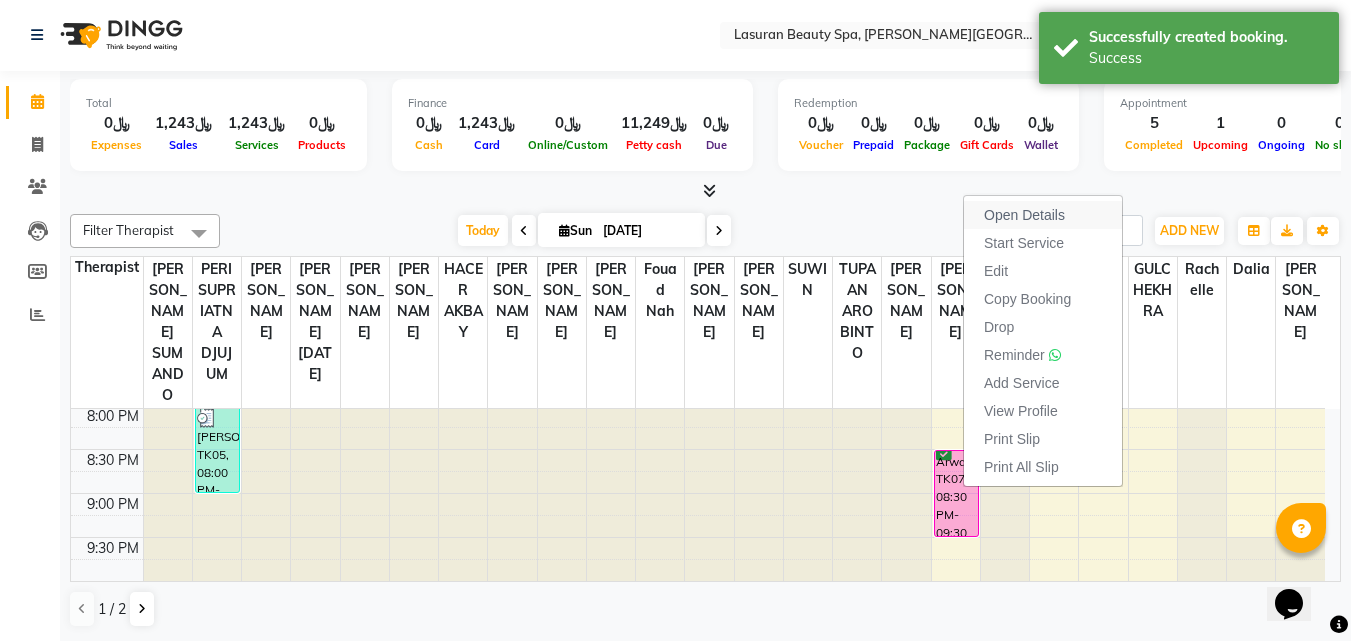 click on "Open Details" at bounding box center (1043, 215) 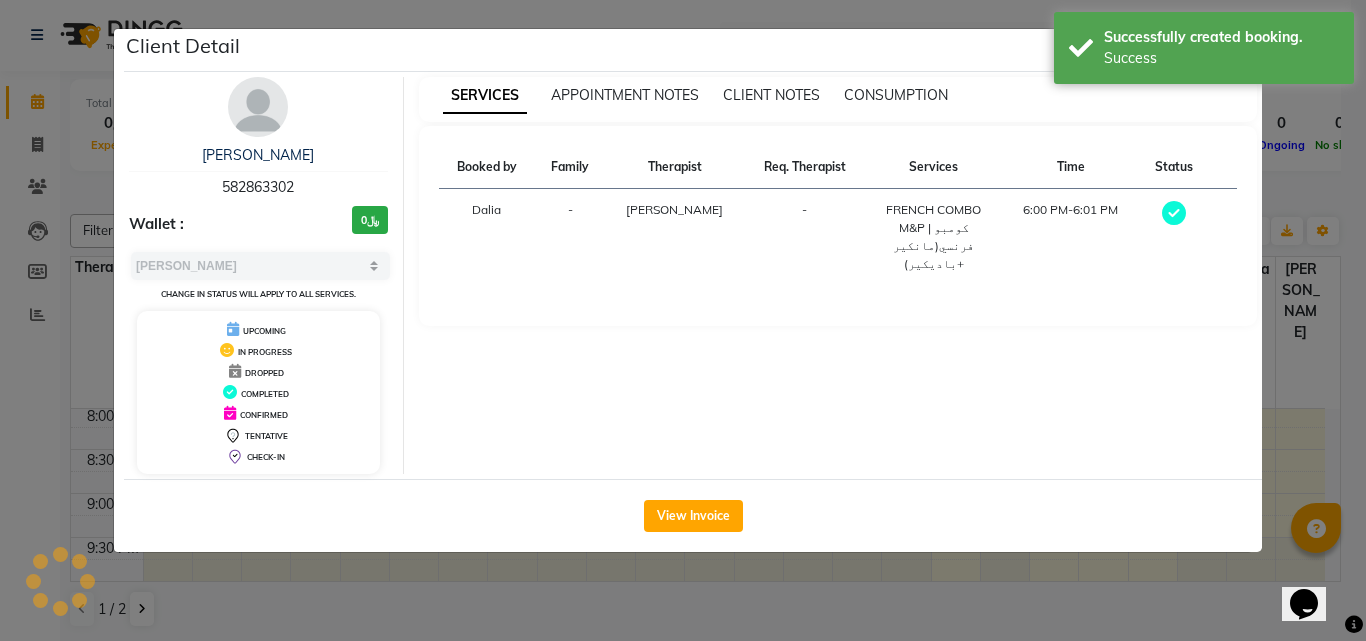 select on "6" 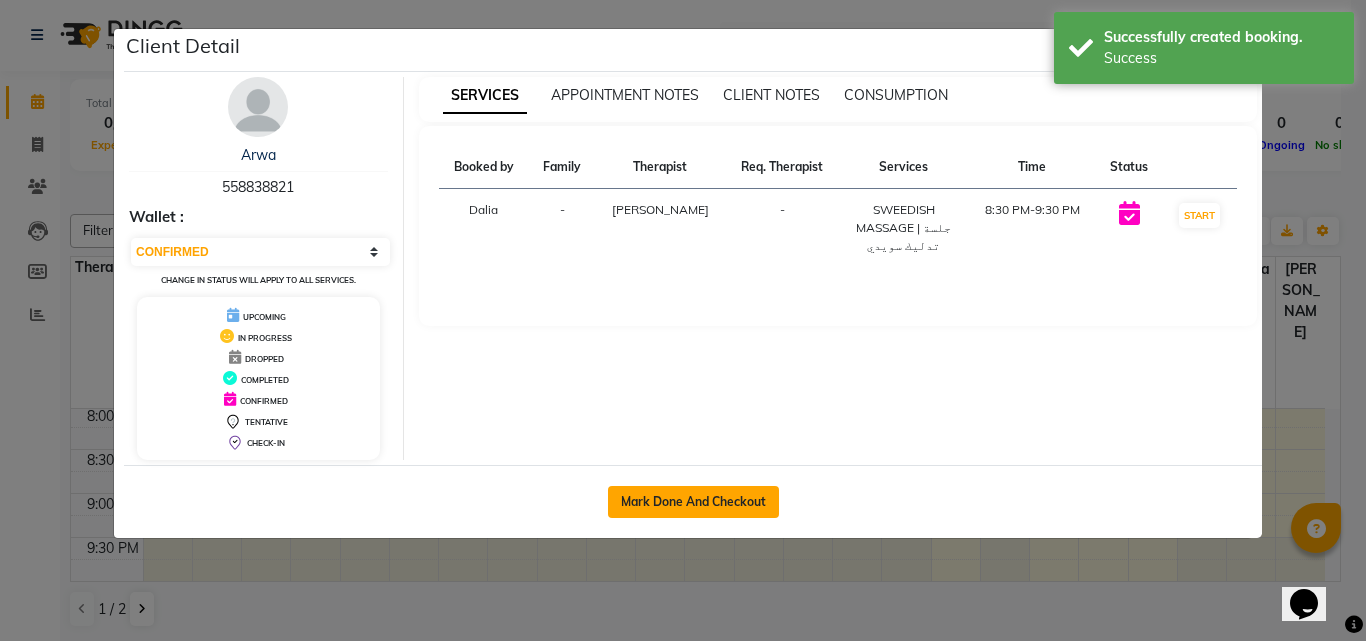 click on "Mark Done And Checkout" 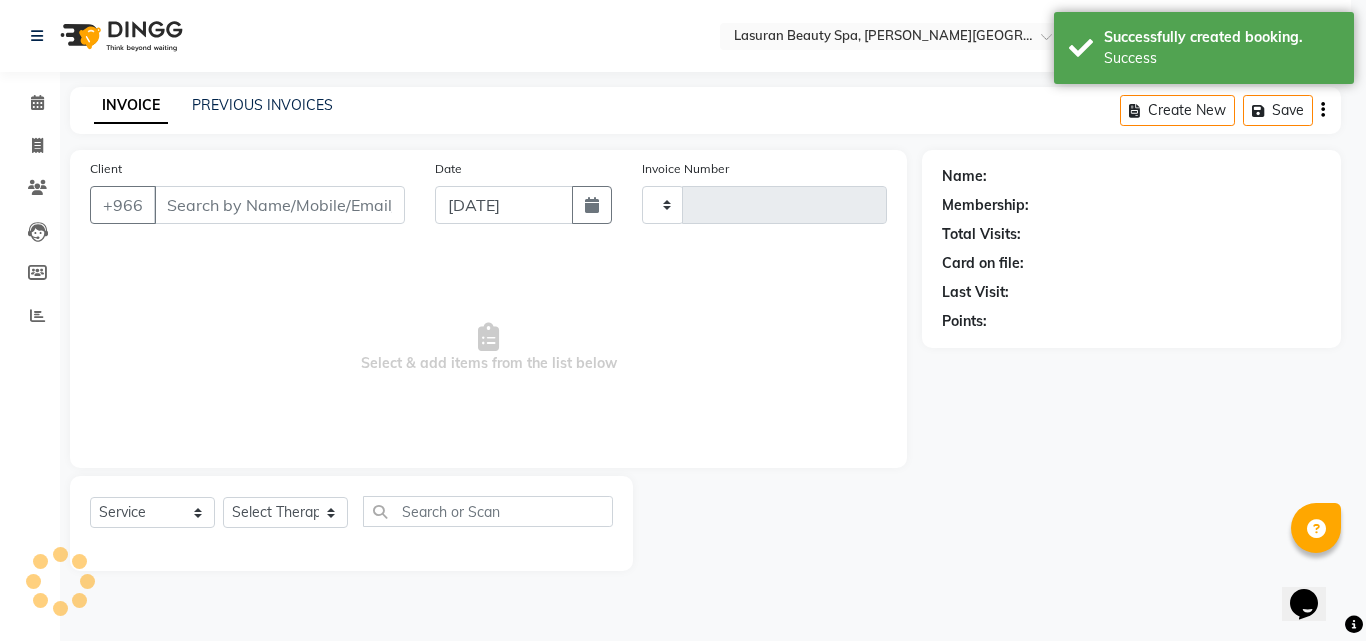 type on "0922" 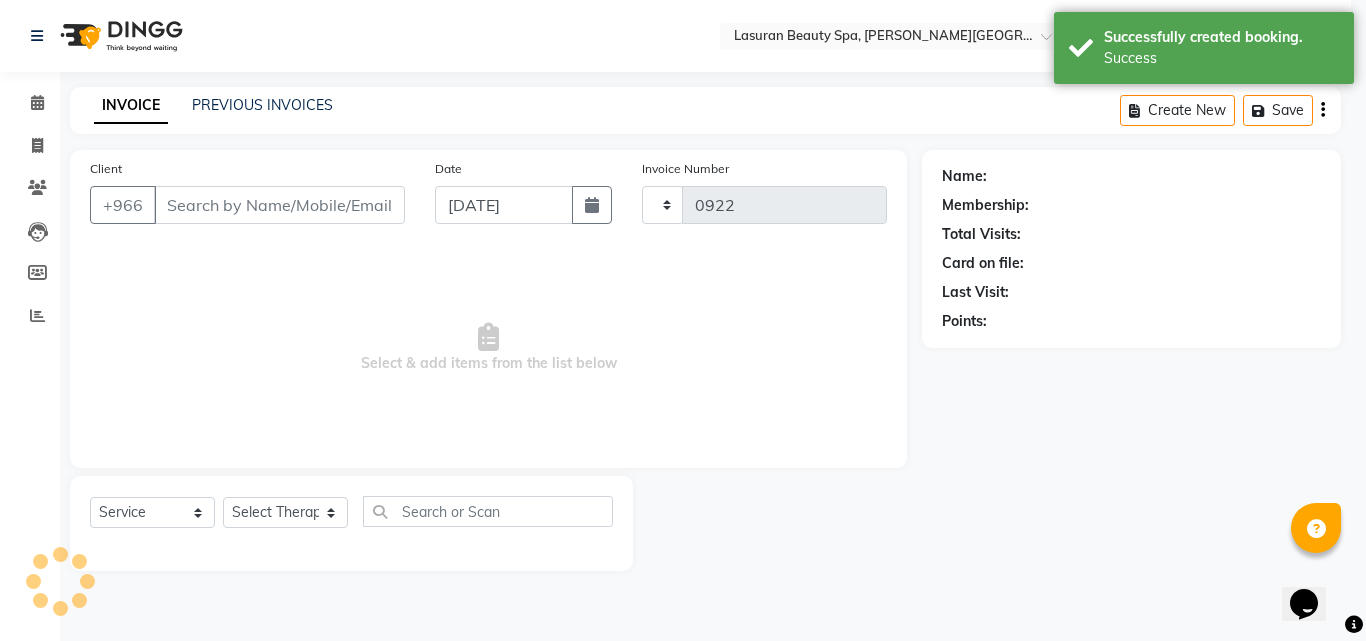 select on "6941" 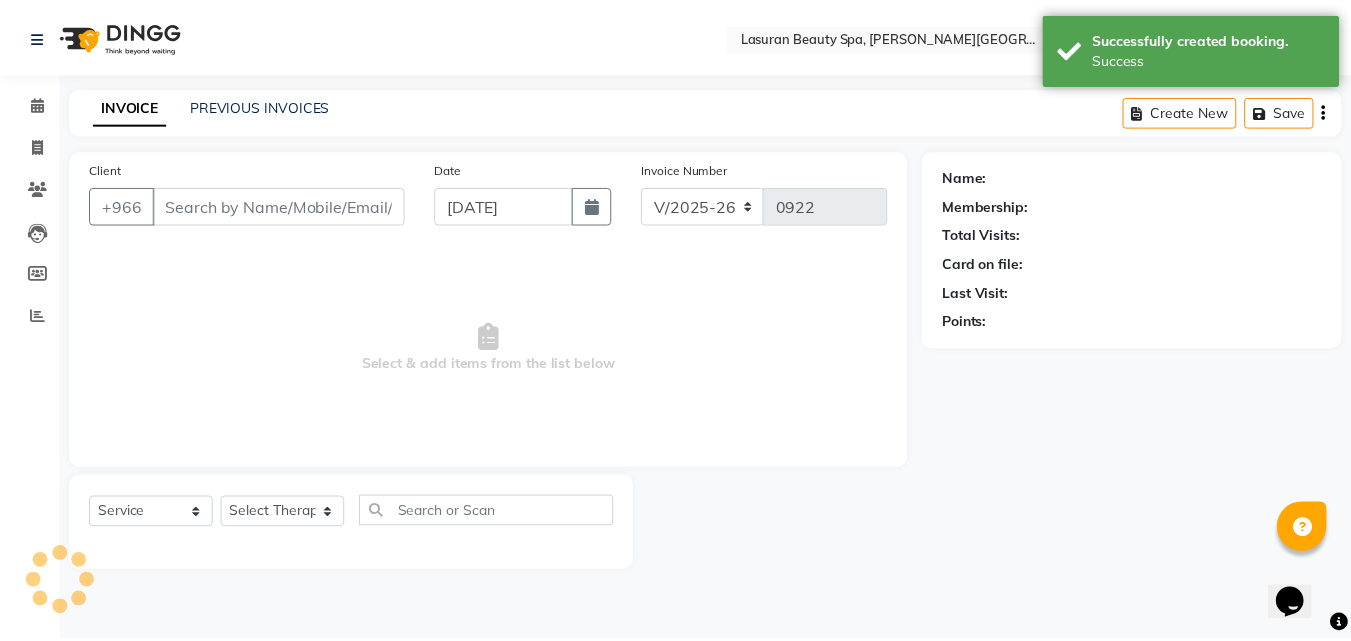 scroll, scrollTop: 0, scrollLeft: 0, axis: both 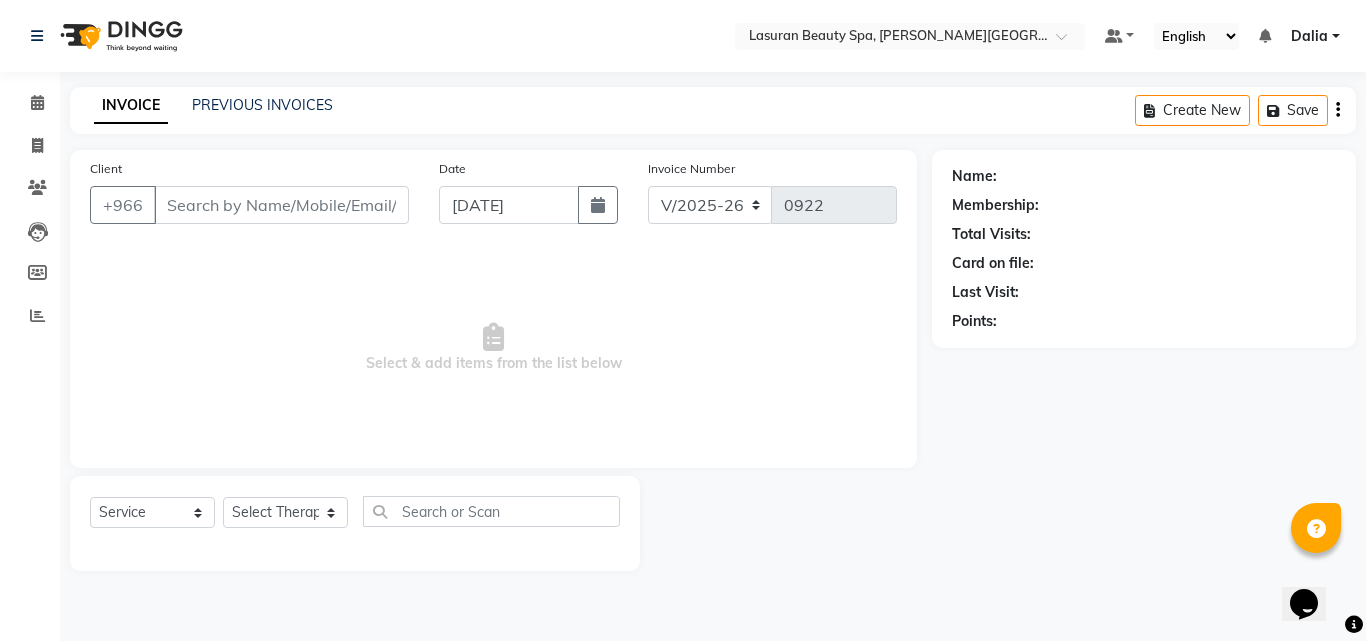 select on "V" 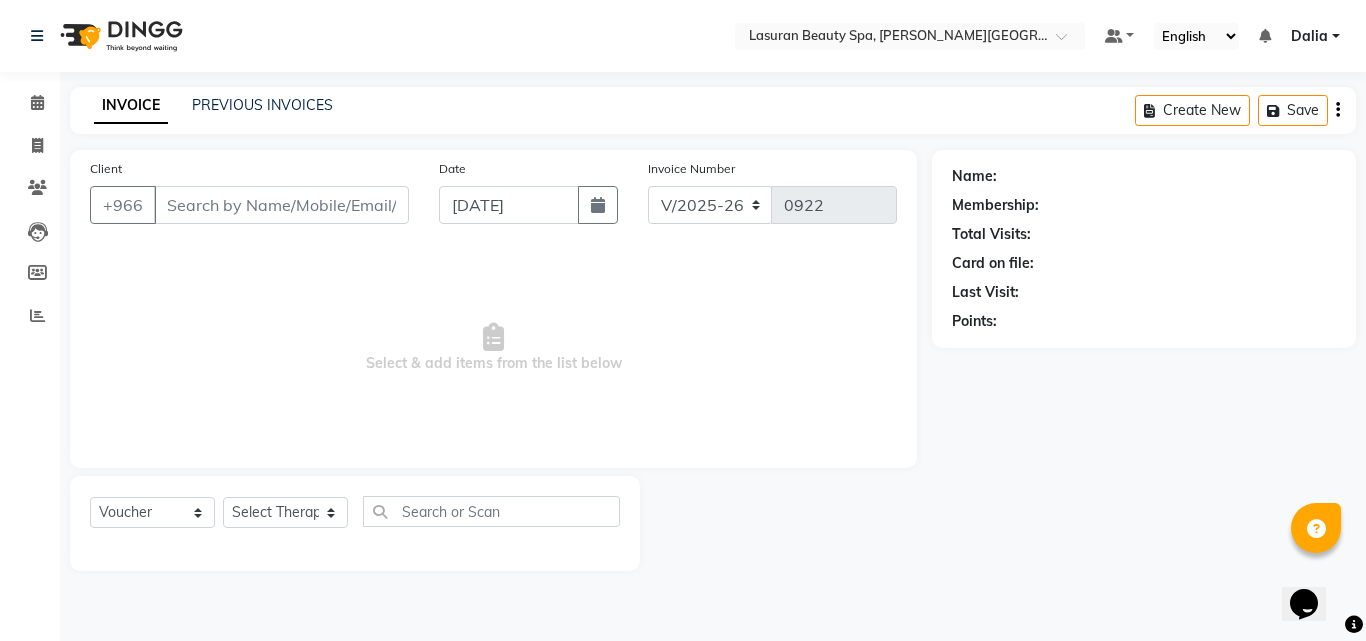 type on "55*****21" 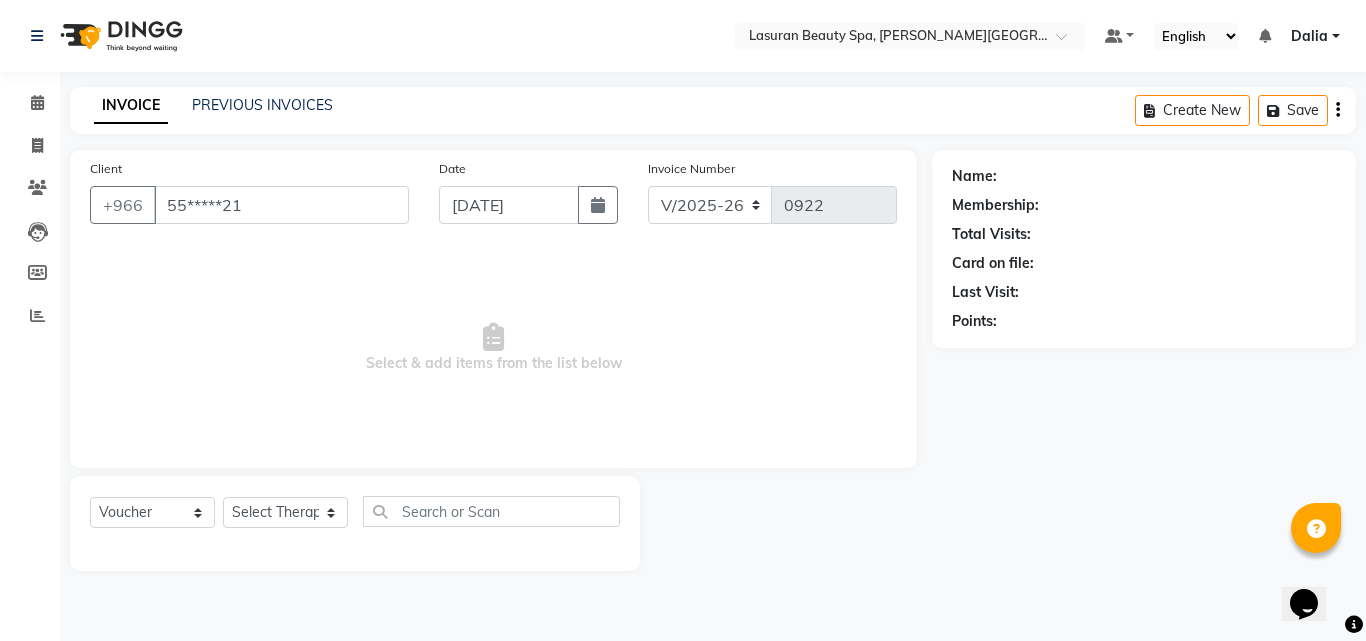 select on "66975" 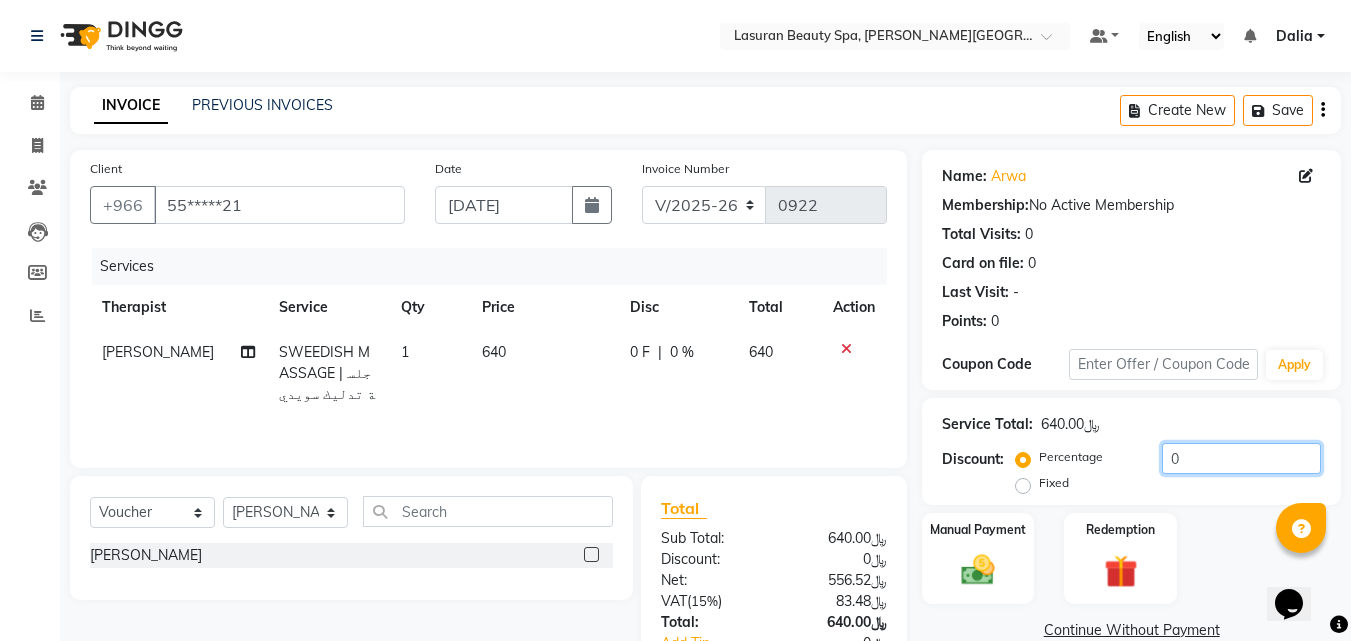 click on "0" 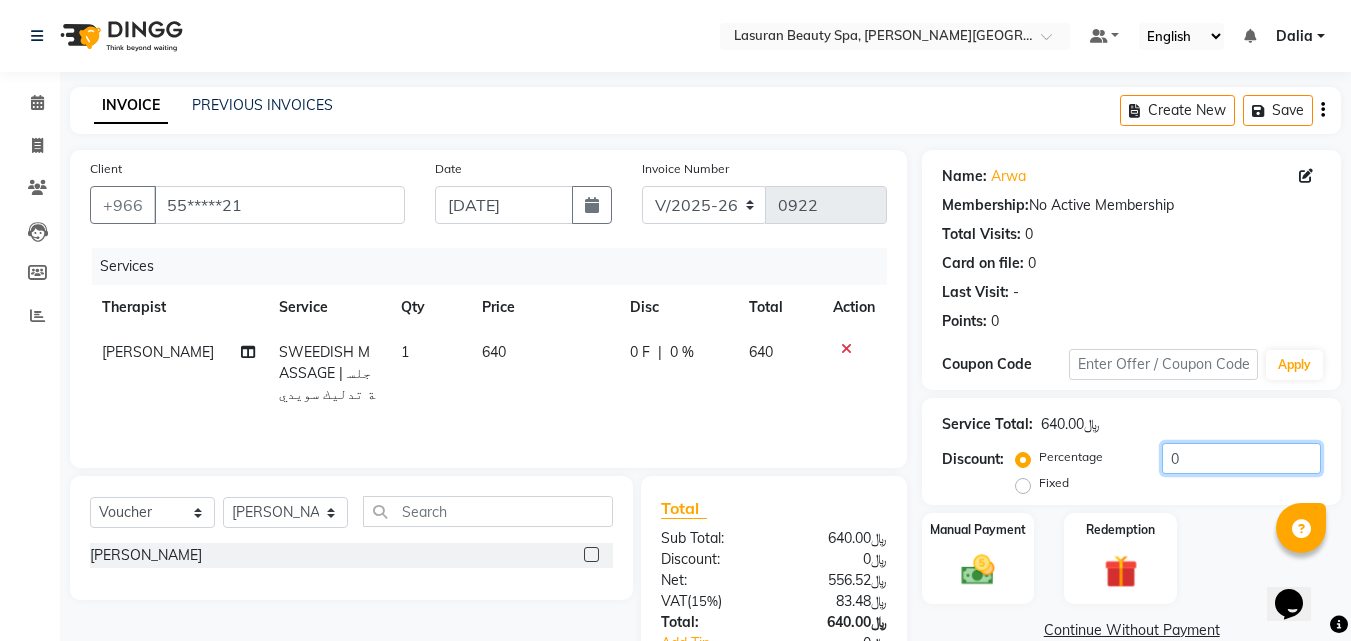 click on "0" 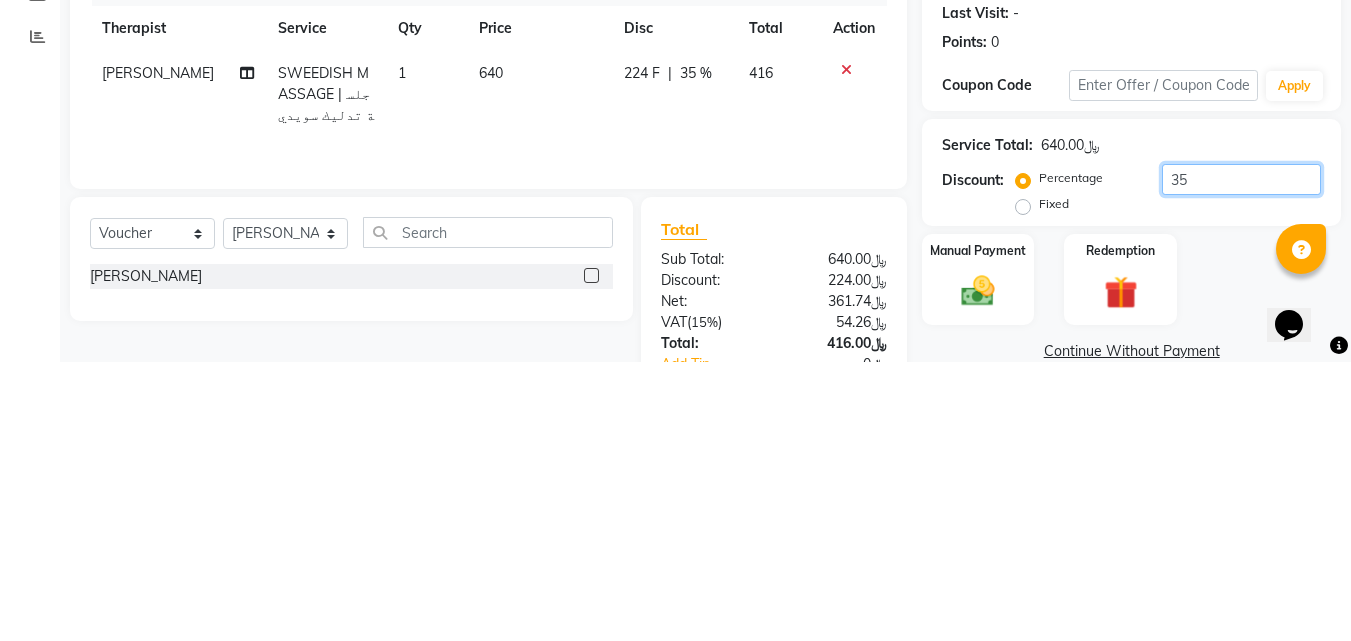 click on "35" 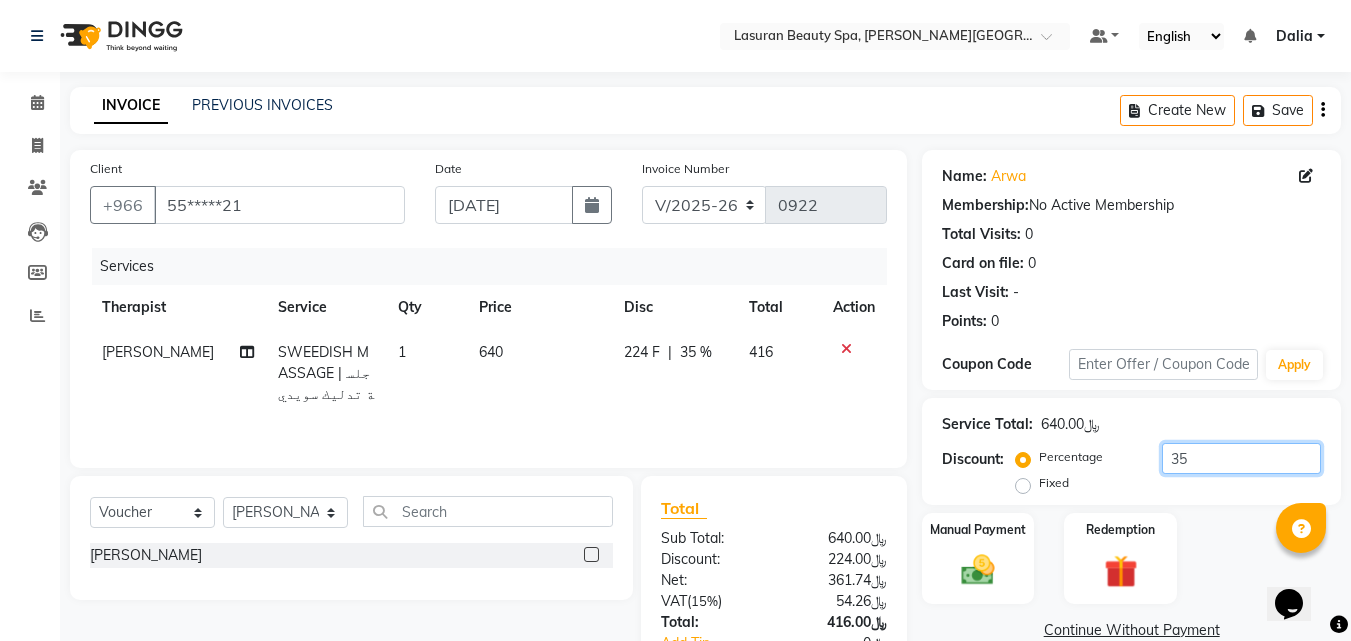 scroll, scrollTop: 138, scrollLeft: 0, axis: vertical 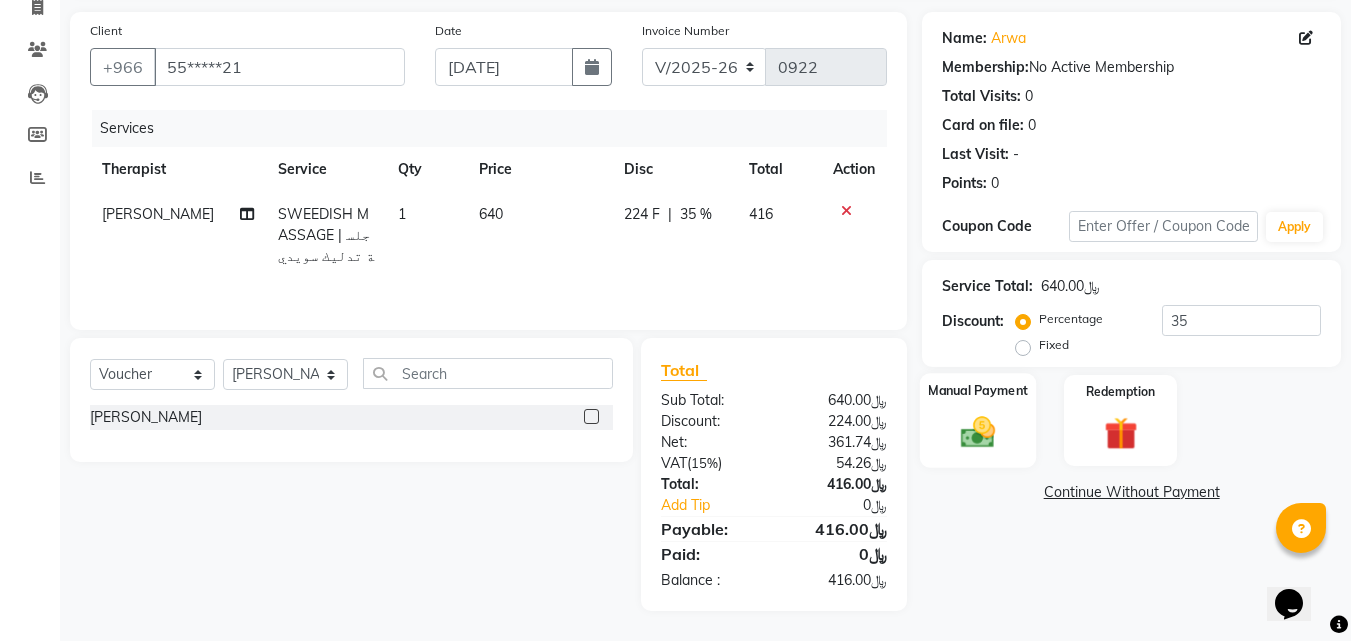 click 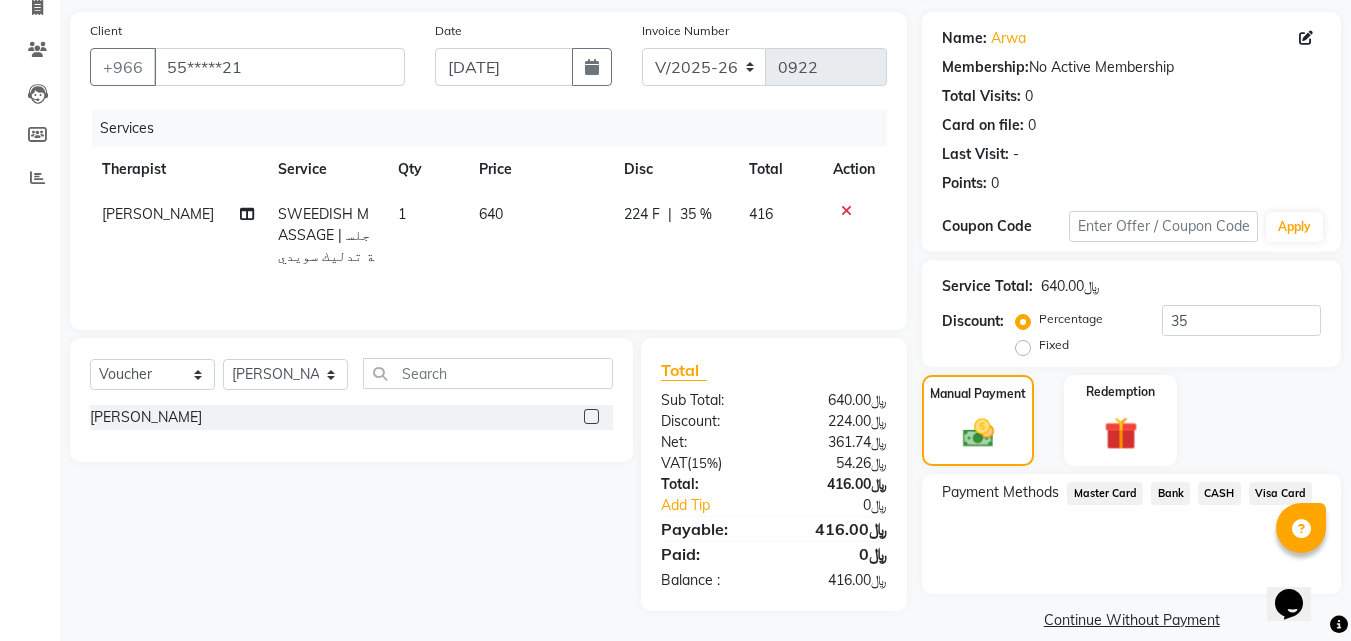 click on "Visa Card" 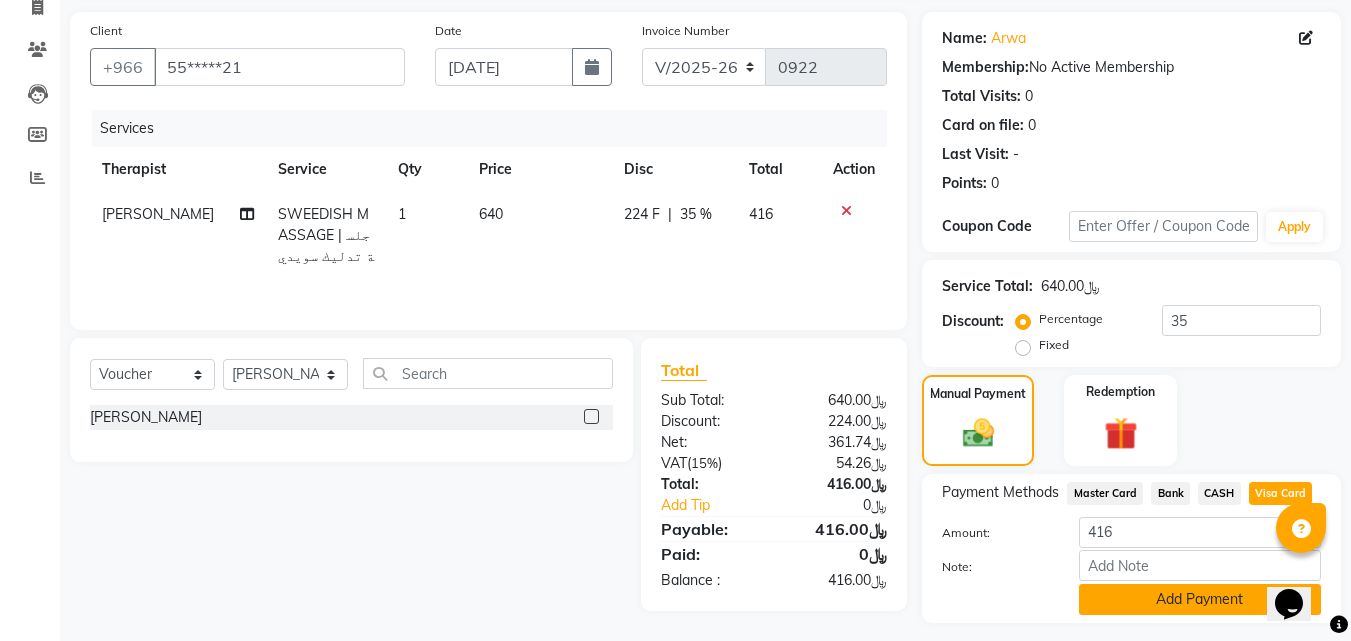 click on "Add Payment" 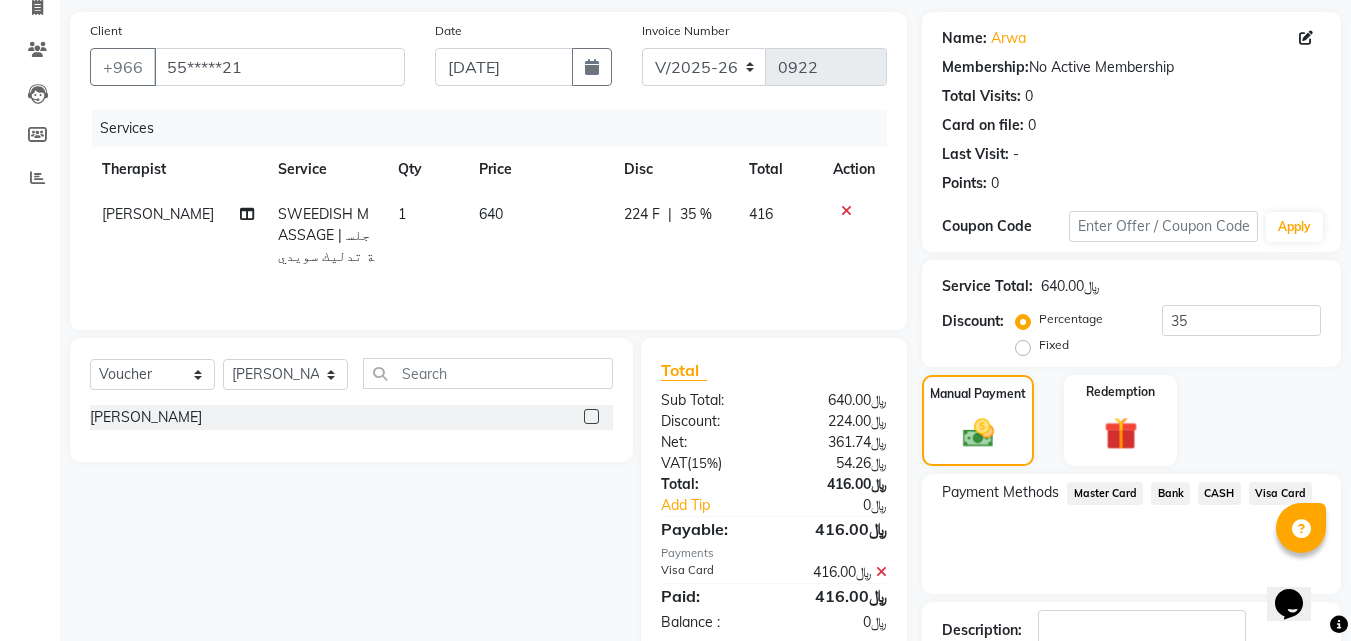 scroll, scrollTop: 246, scrollLeft: 0, axis: vertical 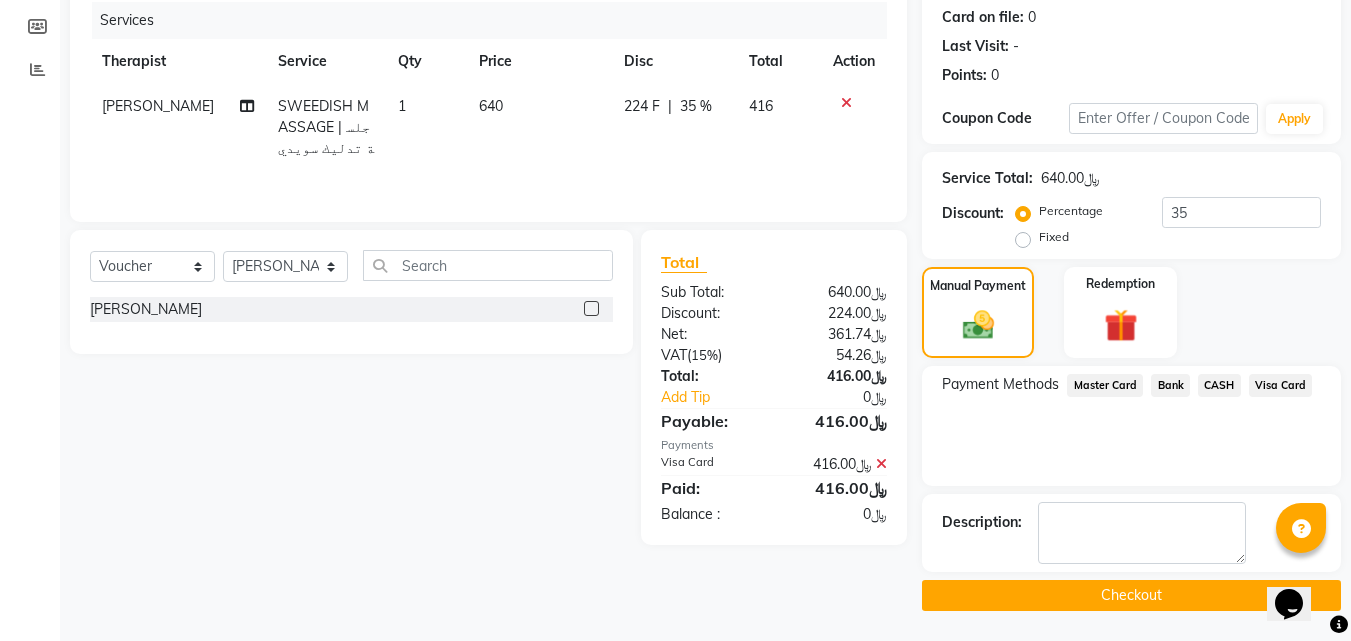 click on "Checkout" 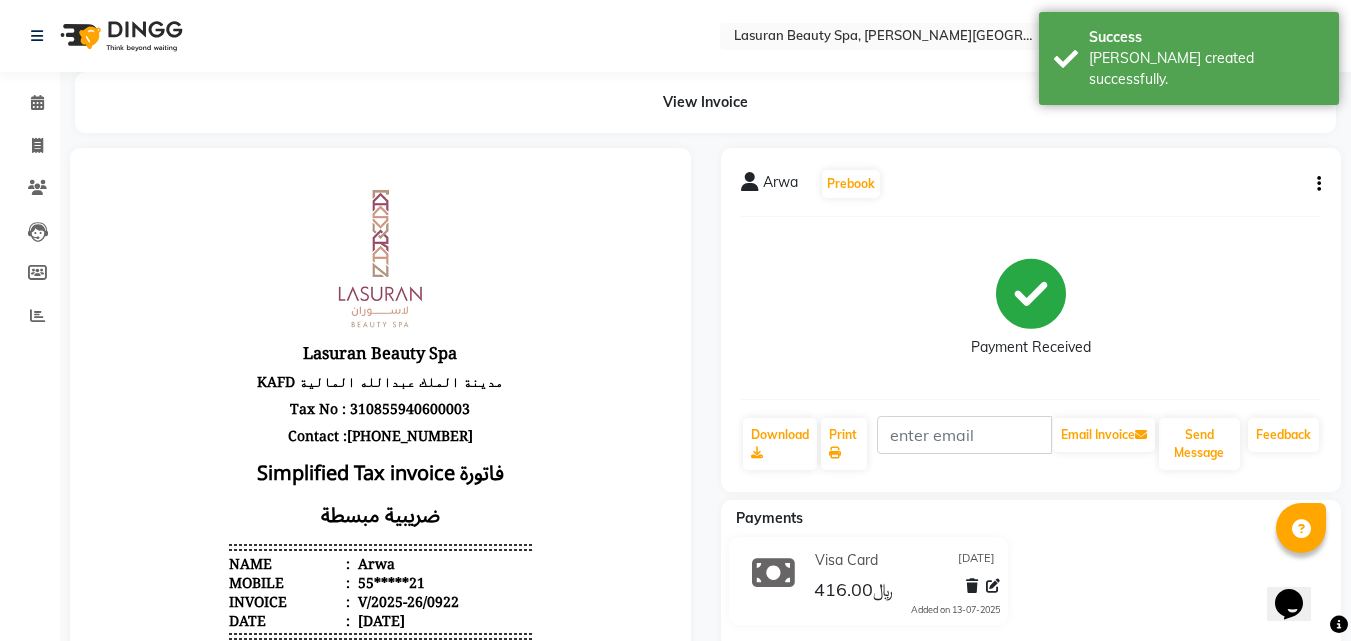 scroll, scrollTop: 0, scrollLeft: 0, axis: both 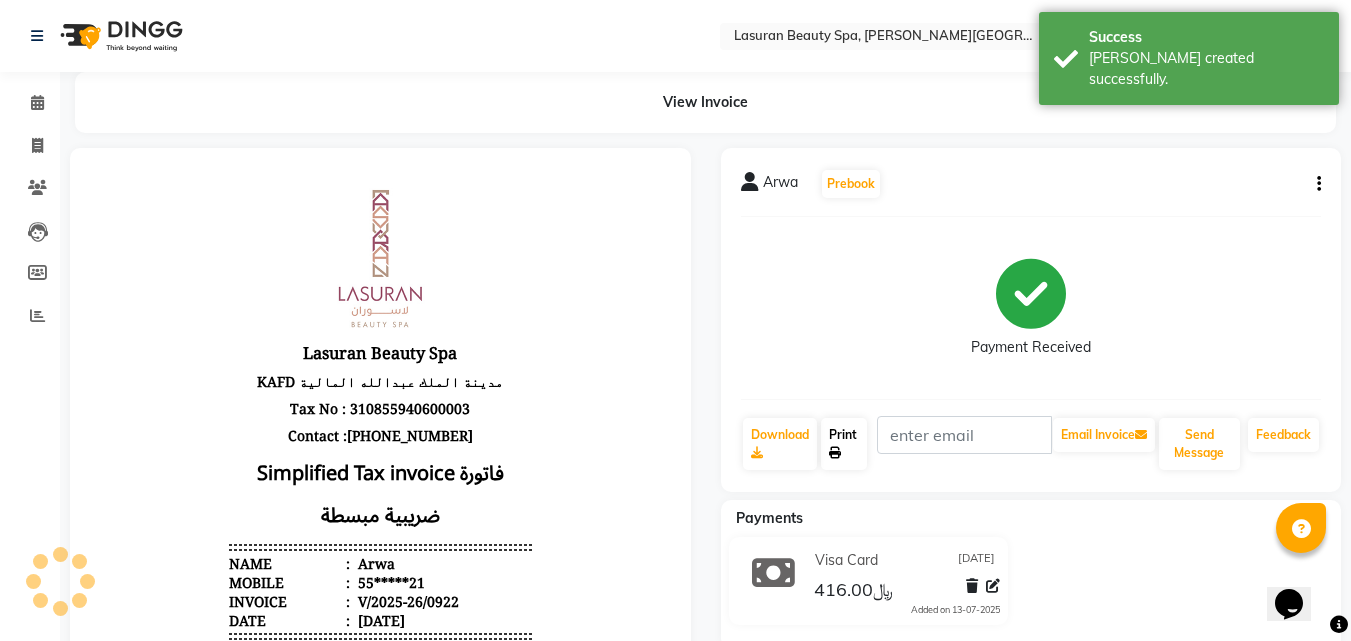 click on "Print" 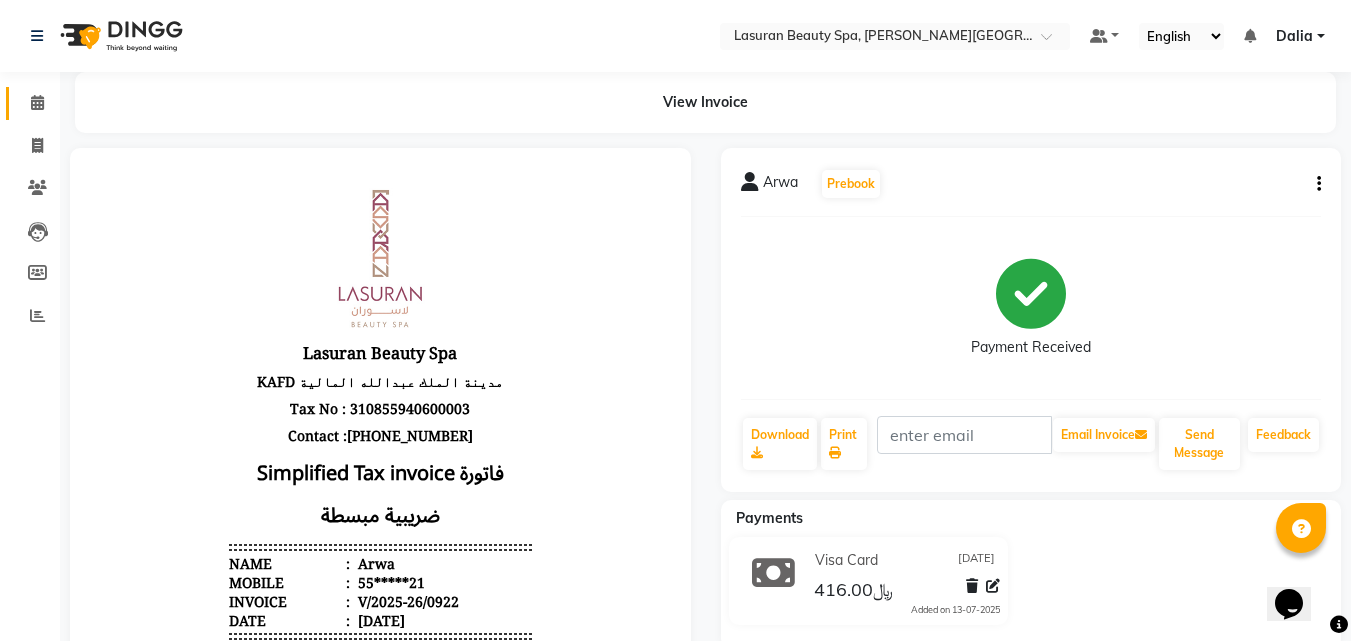 click 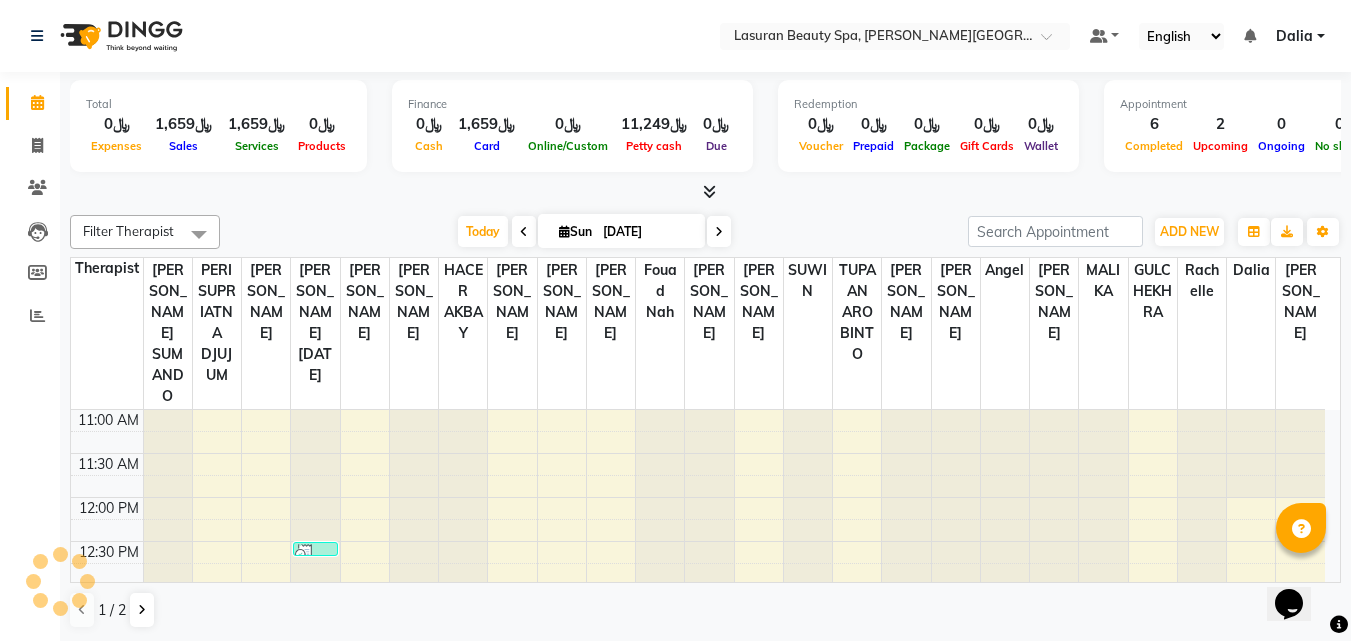 scroll, scrollTop: 0, scrollLeft: 0, axis: both 